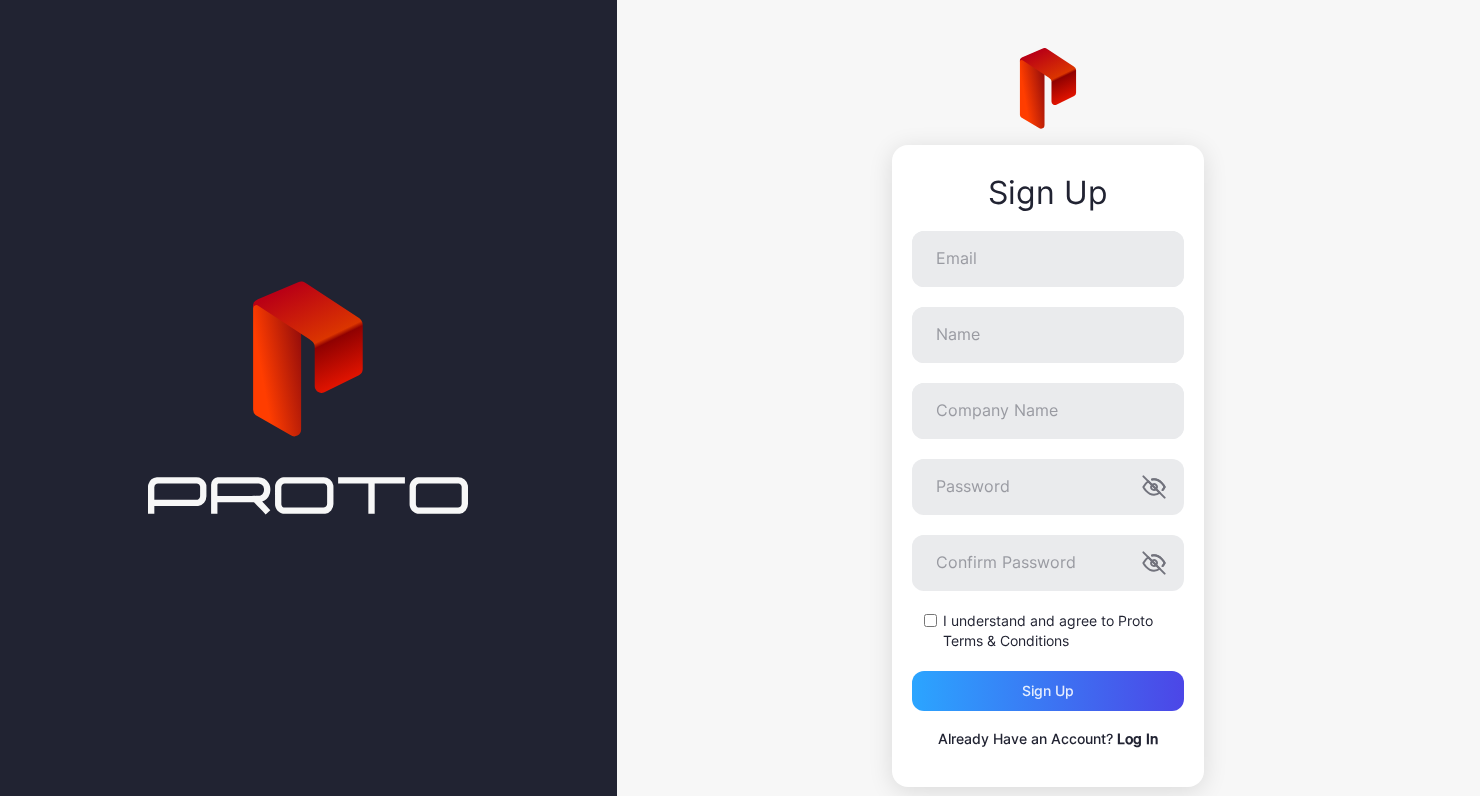 scroll, scrollTop: 0, scrollLeft: 0, axis: both 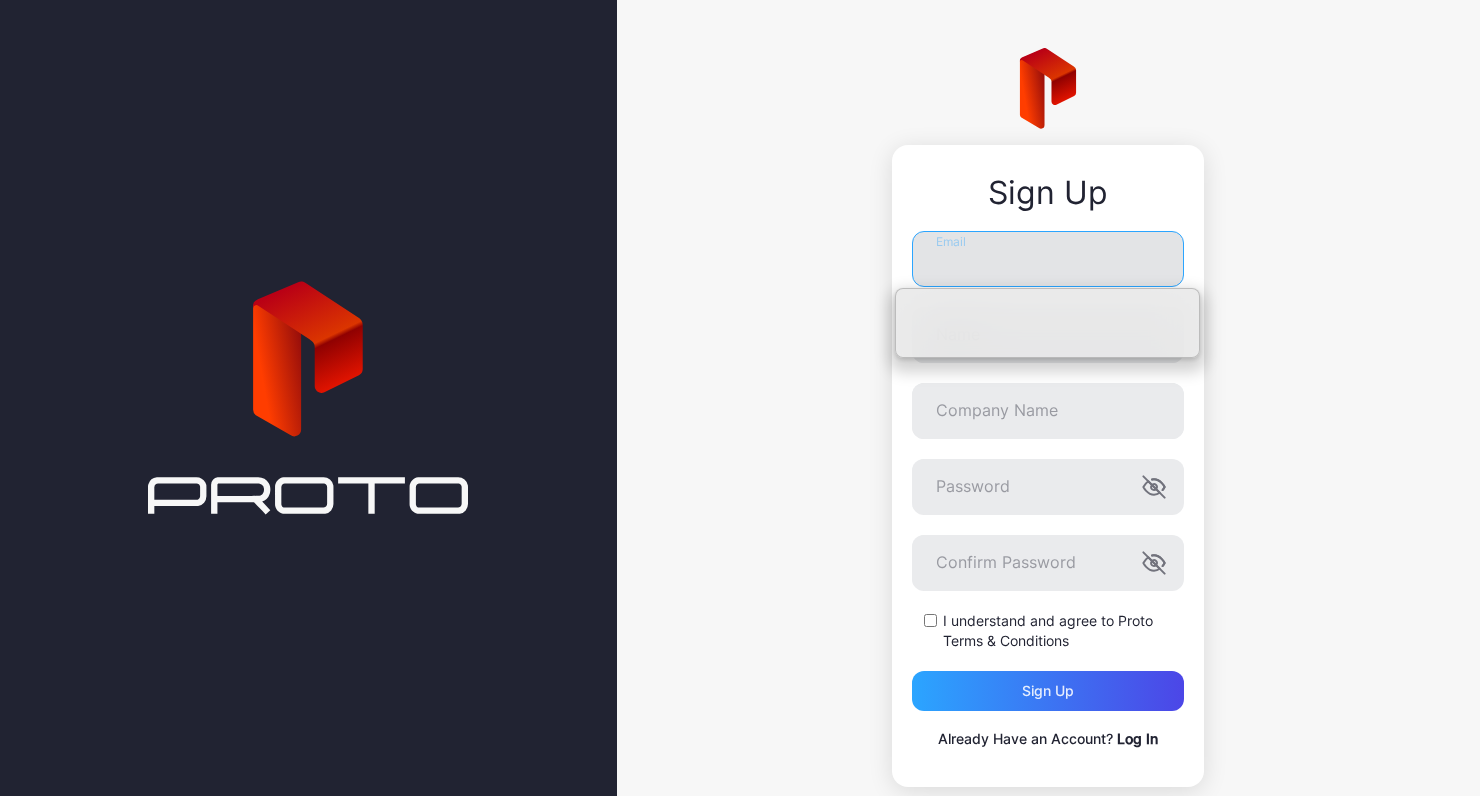 click on "Email" at bounding box center [1048, 259] 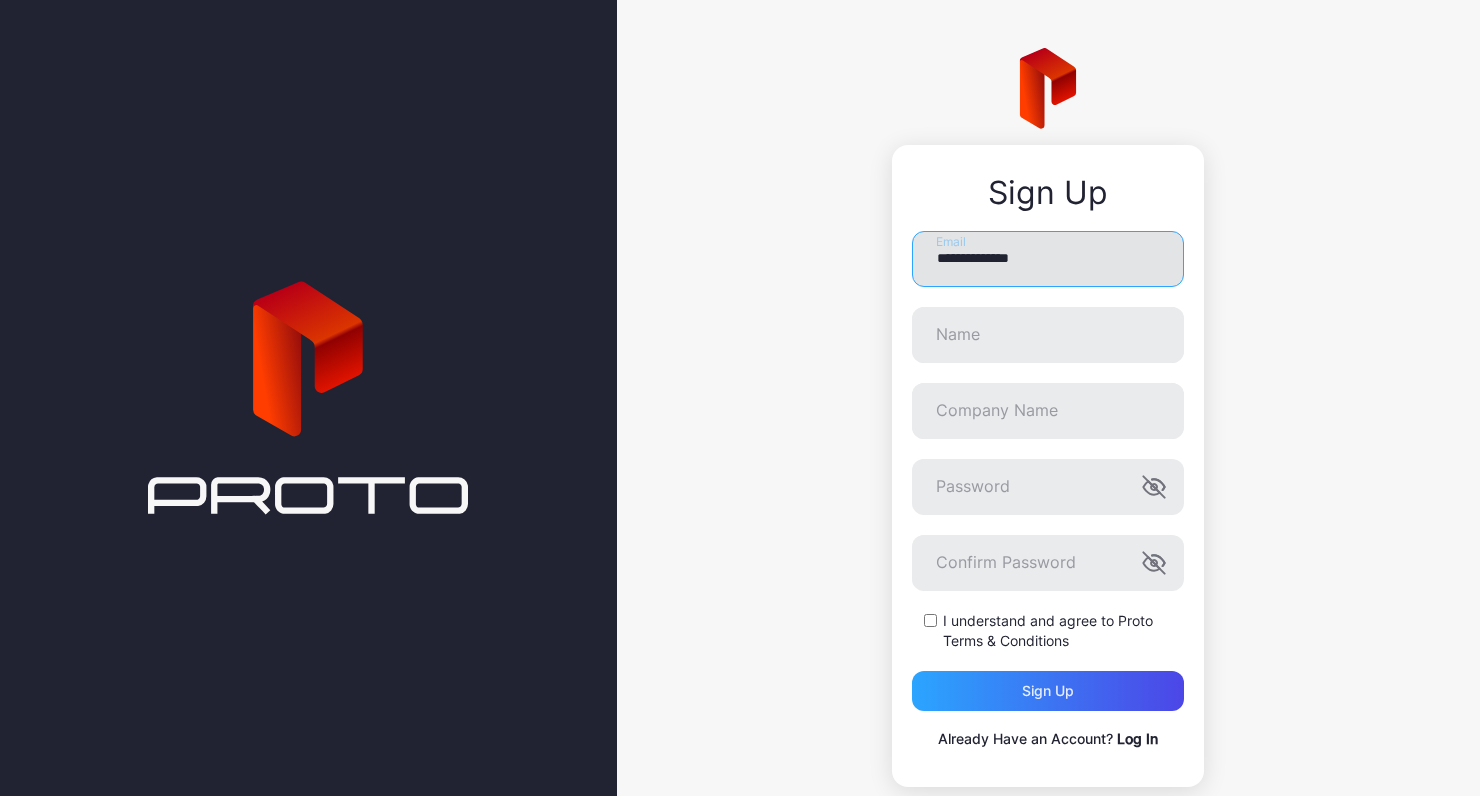 type on "**********" 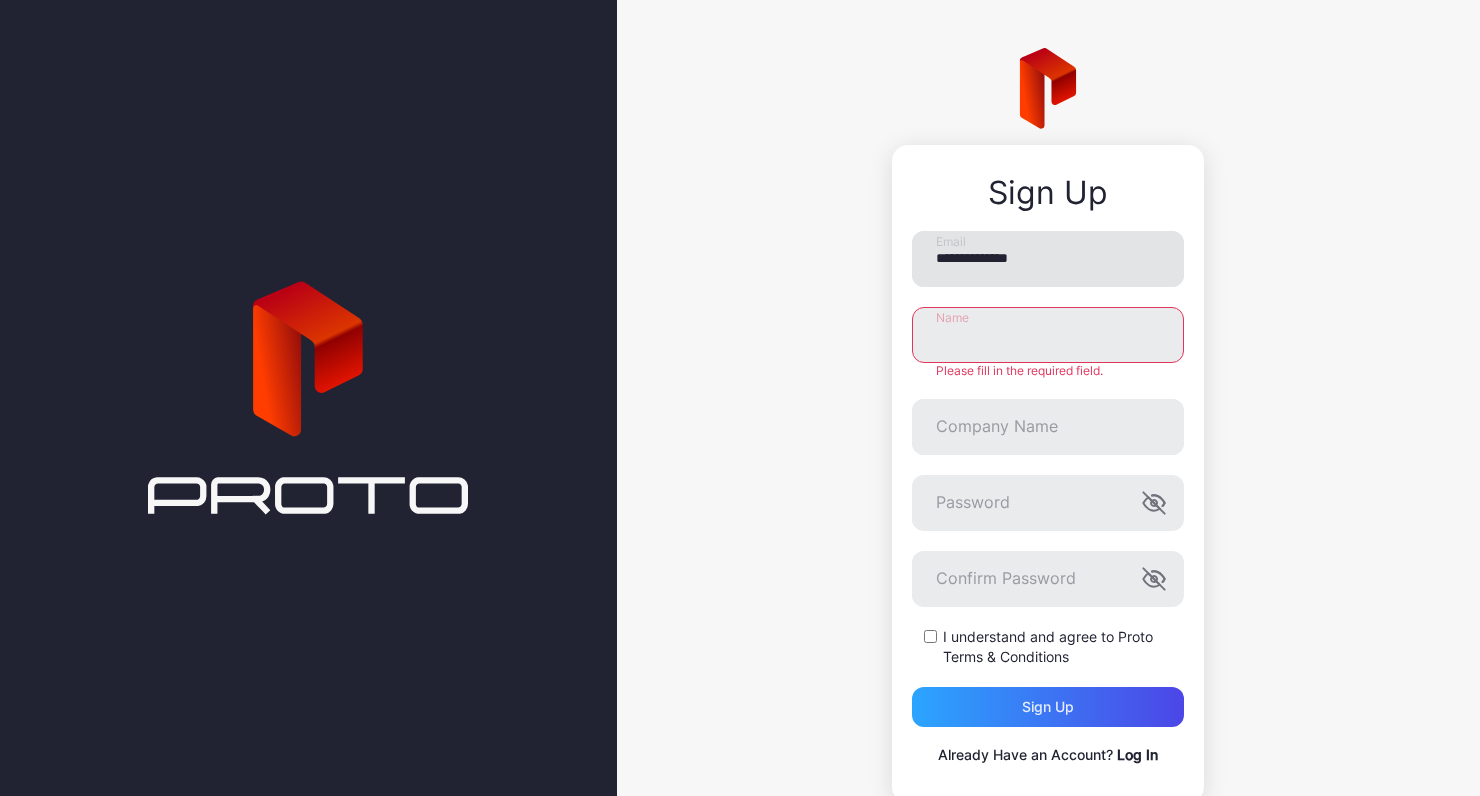type on "**********" 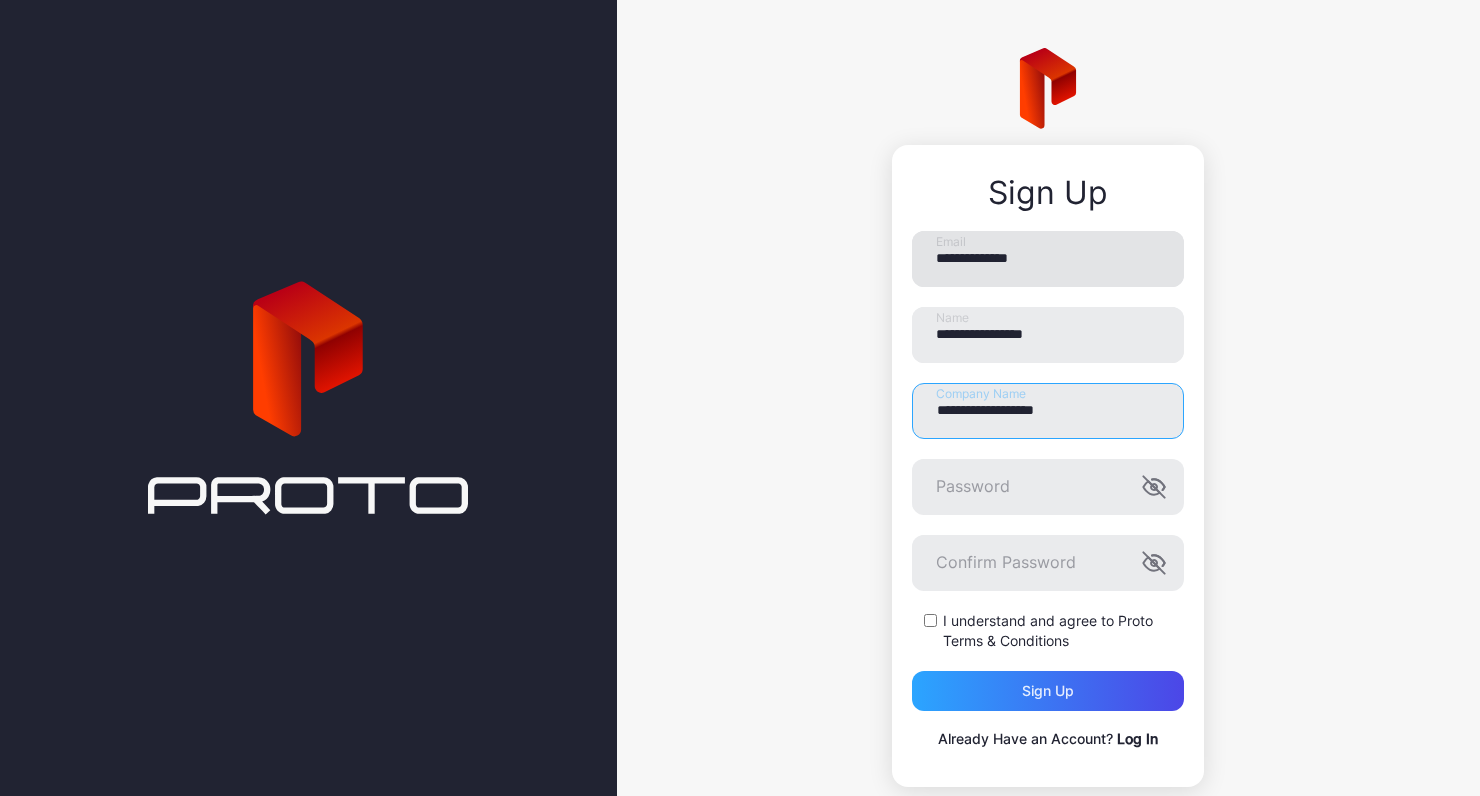 type on "**********" 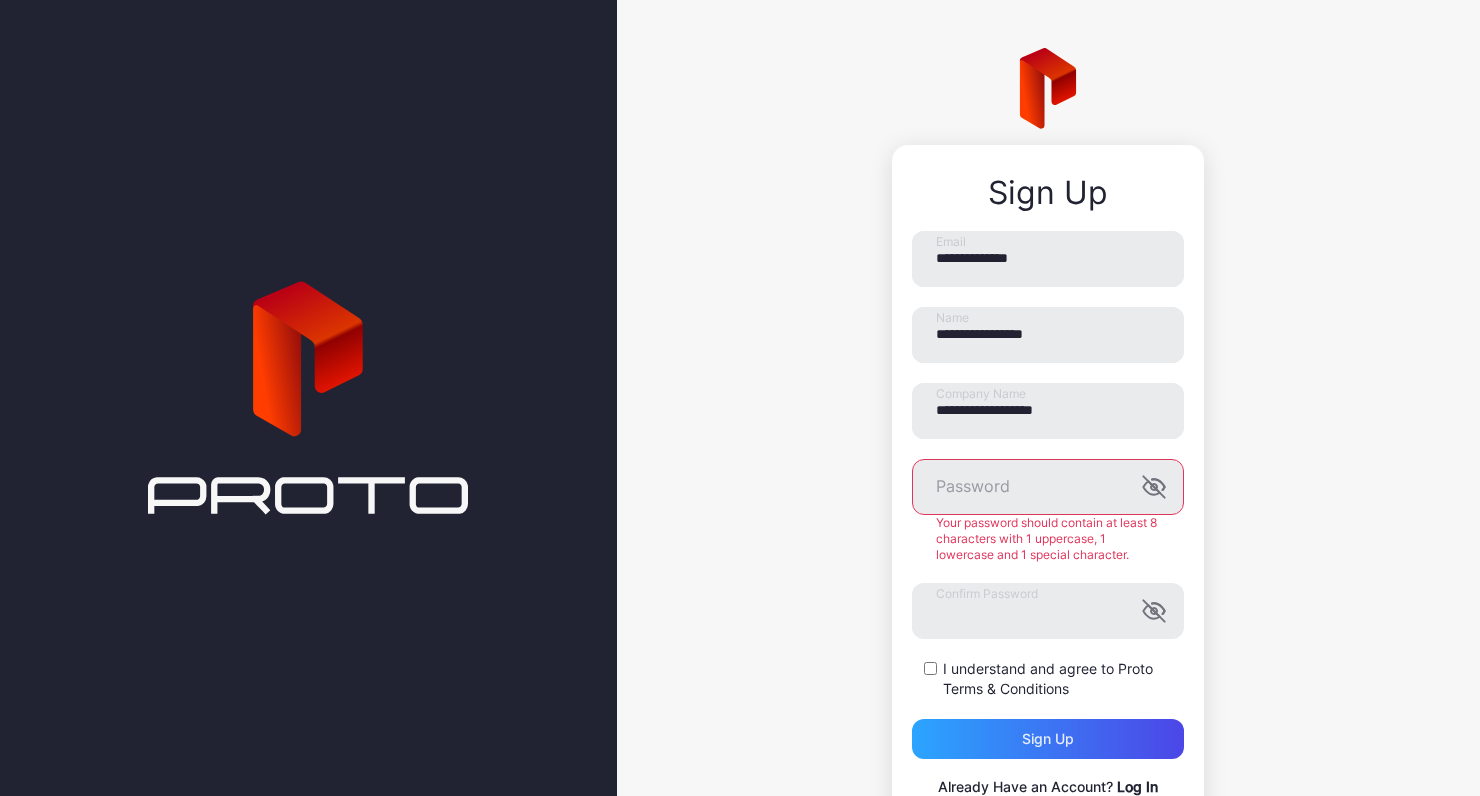 click on "**********" at bounding box center [1048, 441] 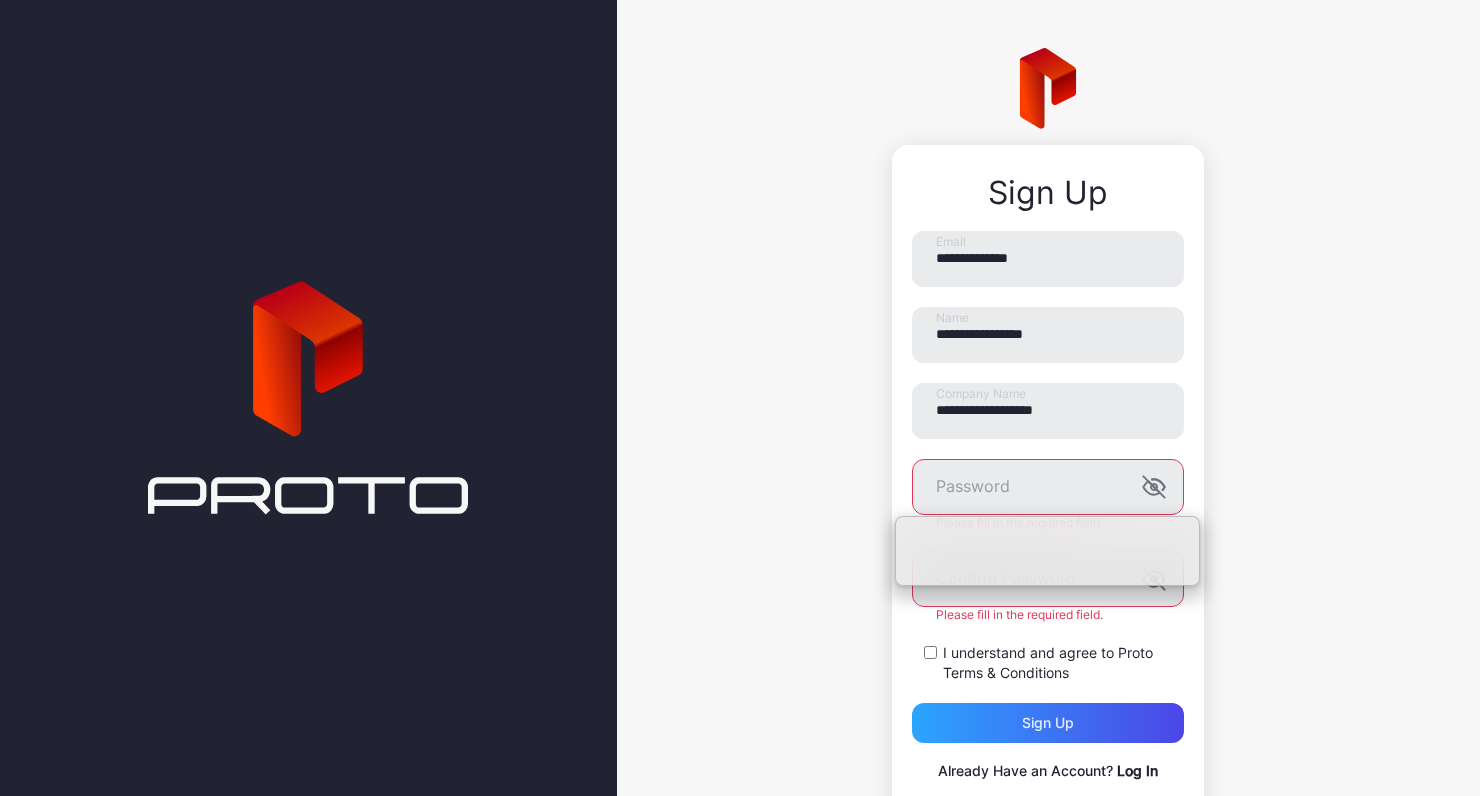 click on "**********" at bounding box center [1048, 433] 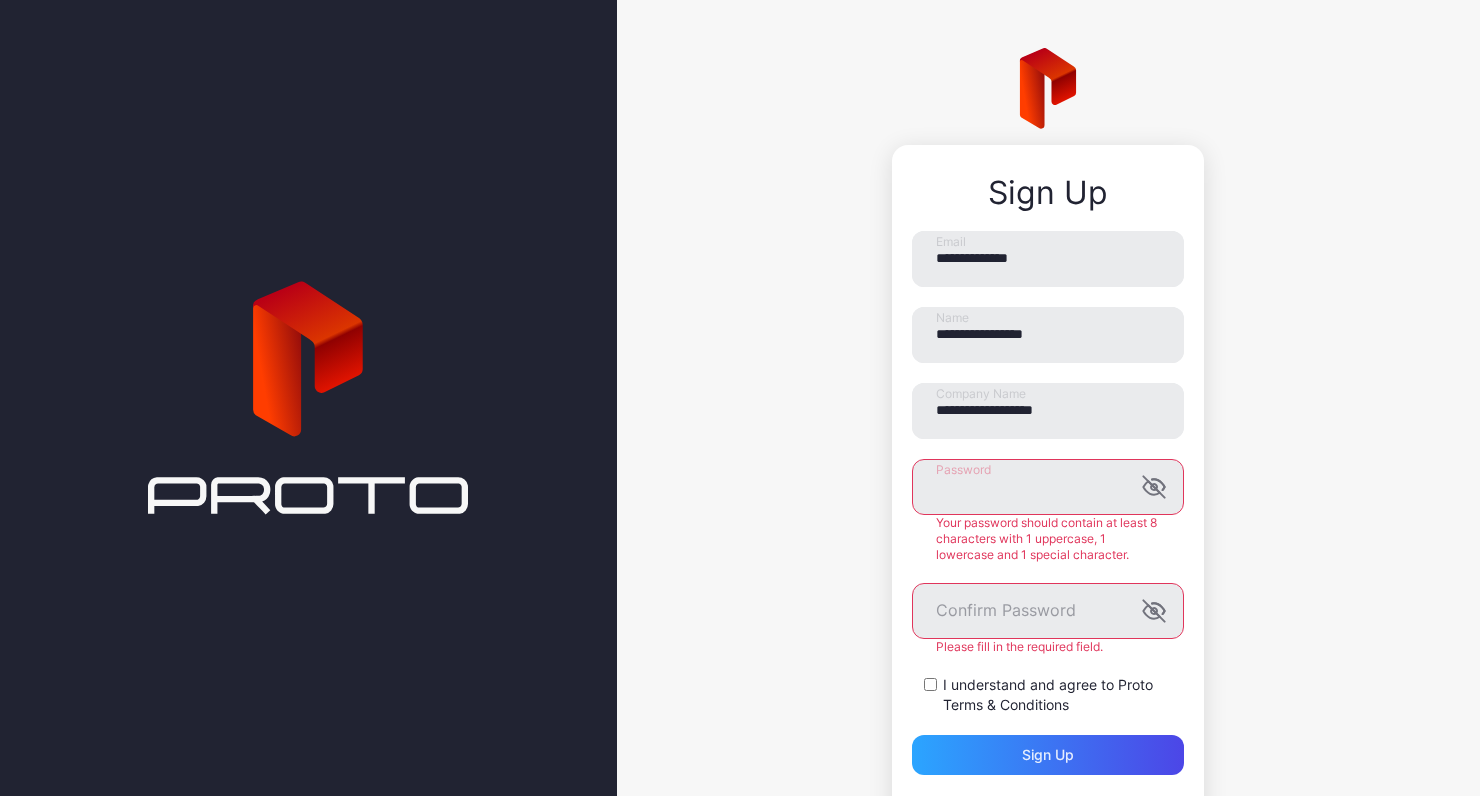 click on "**********" at bounding box center (1048, 449) 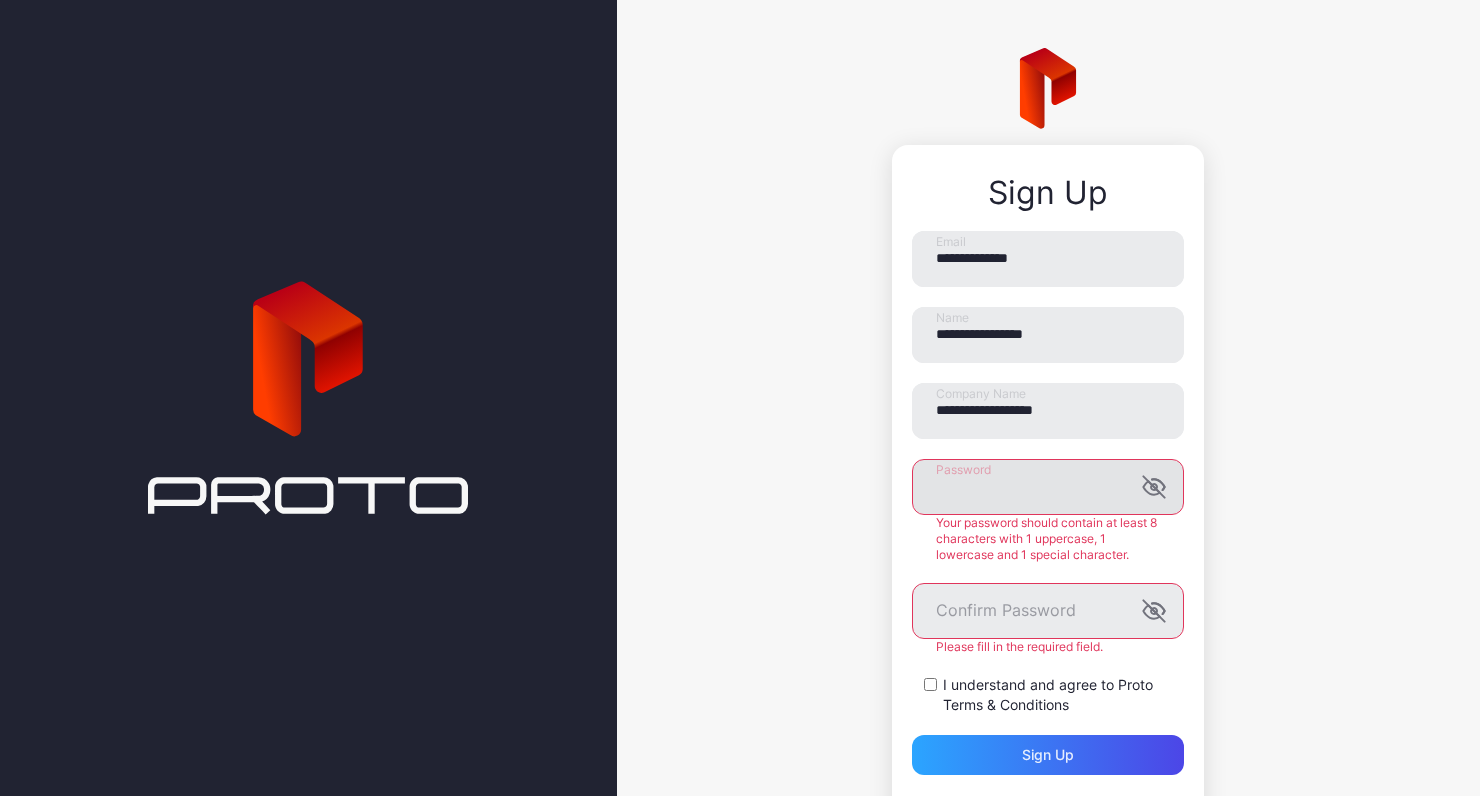 click 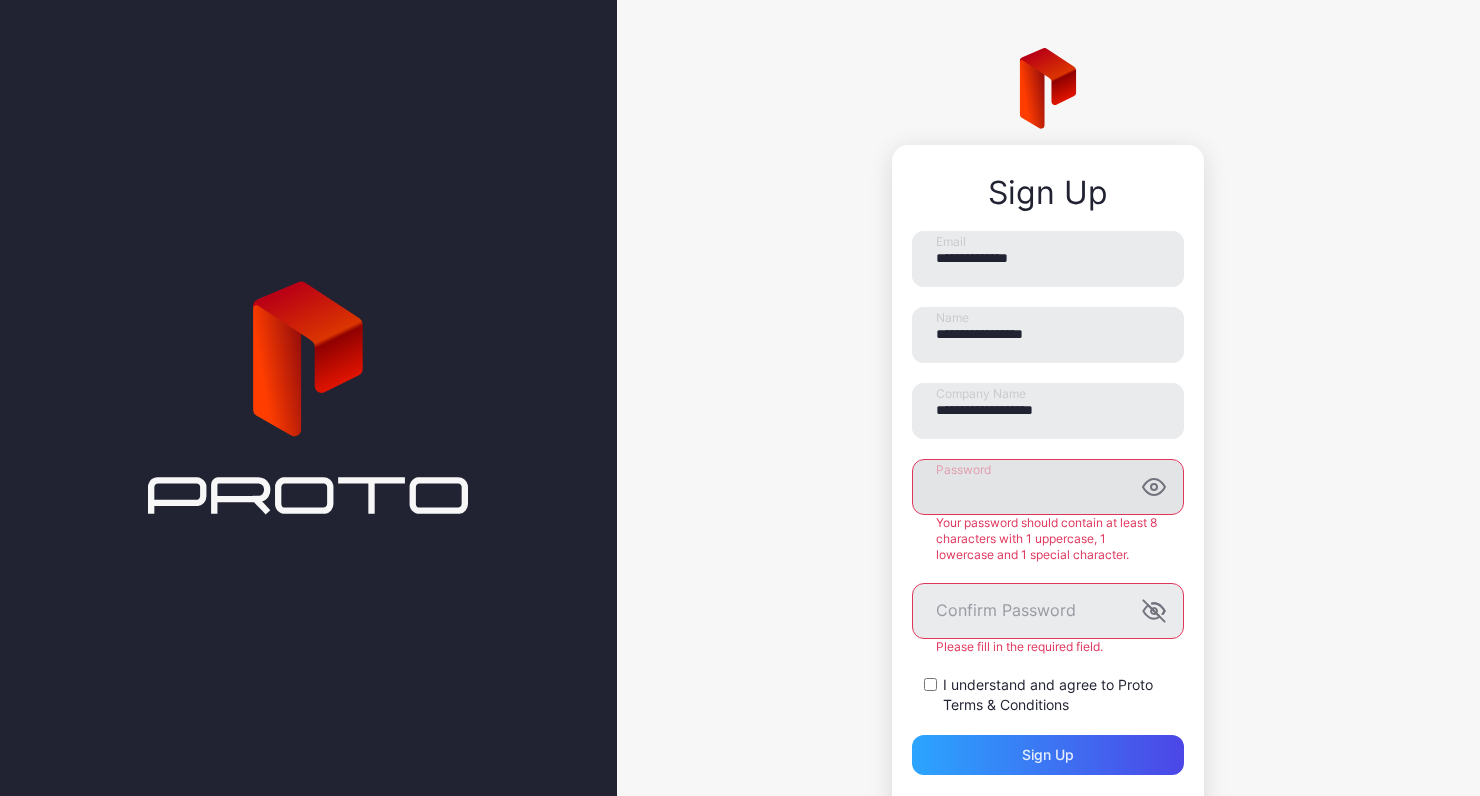 click 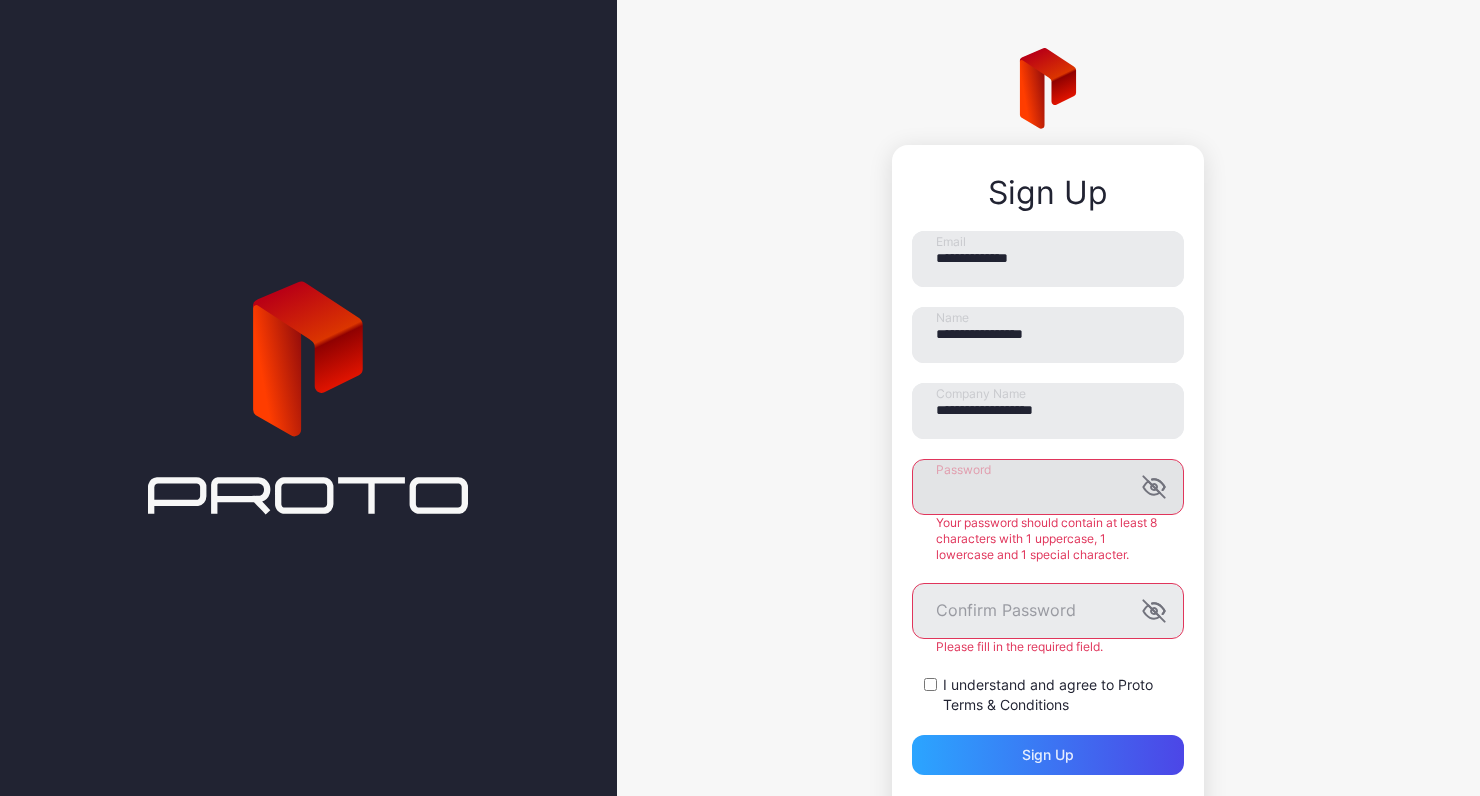 click 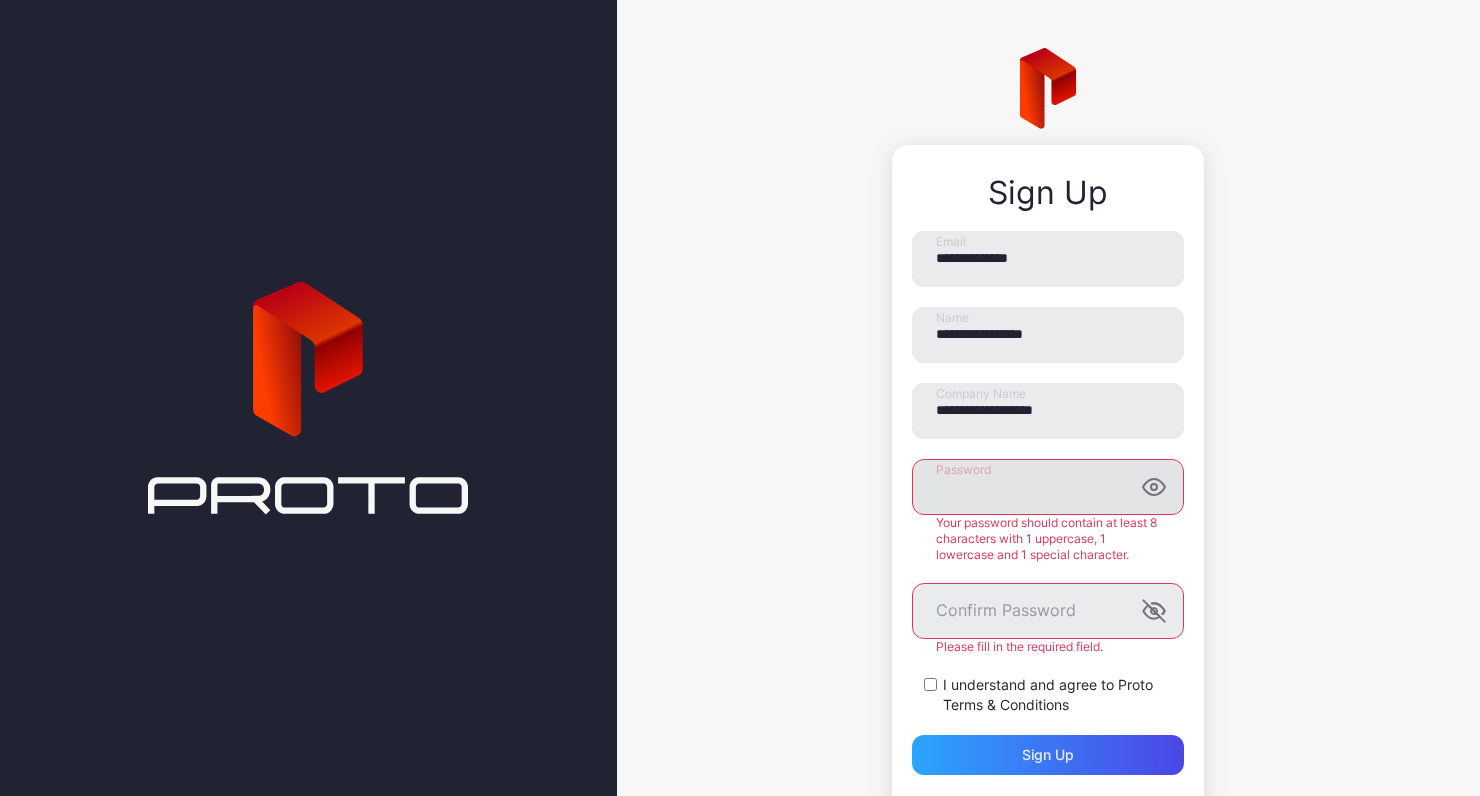 click 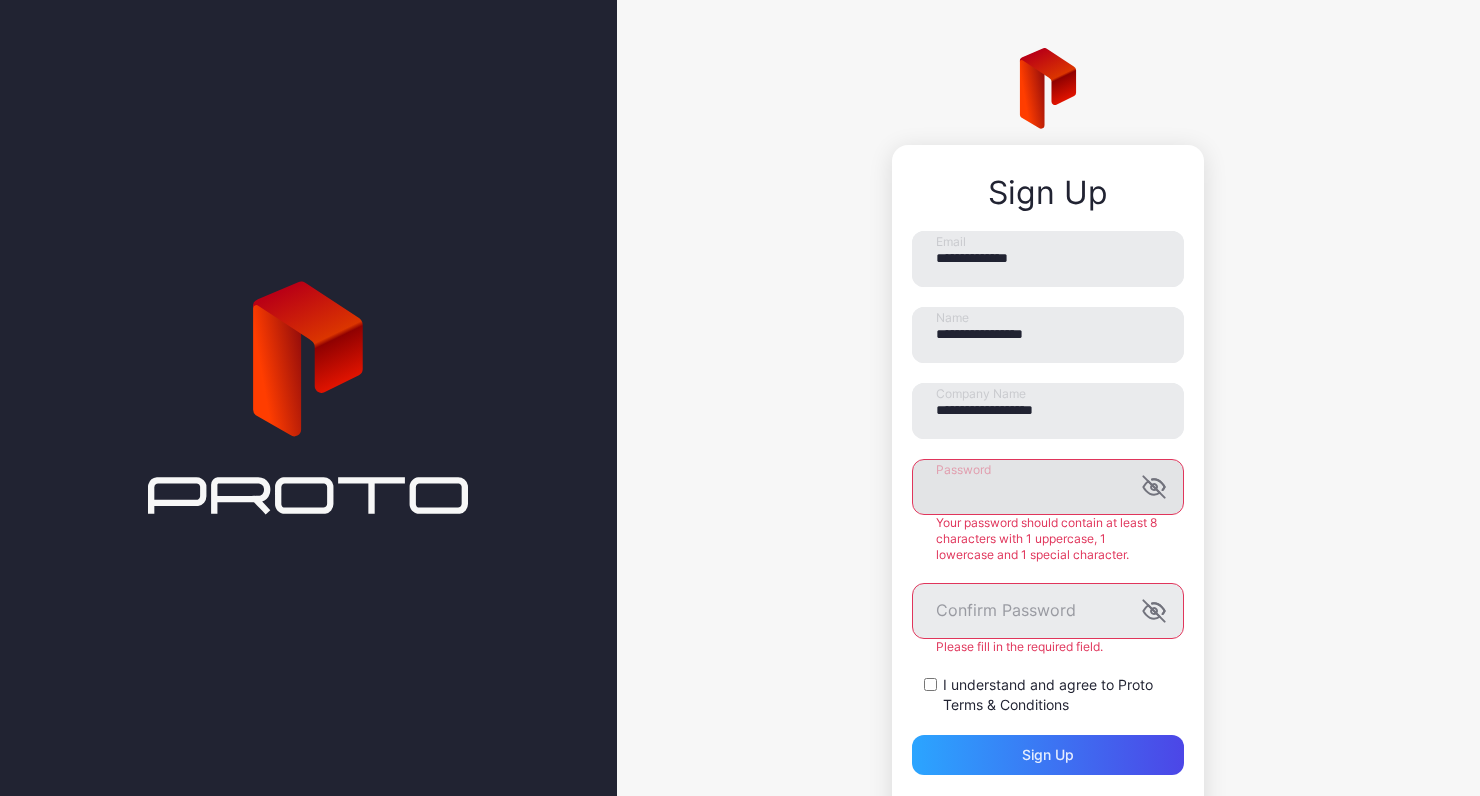 click 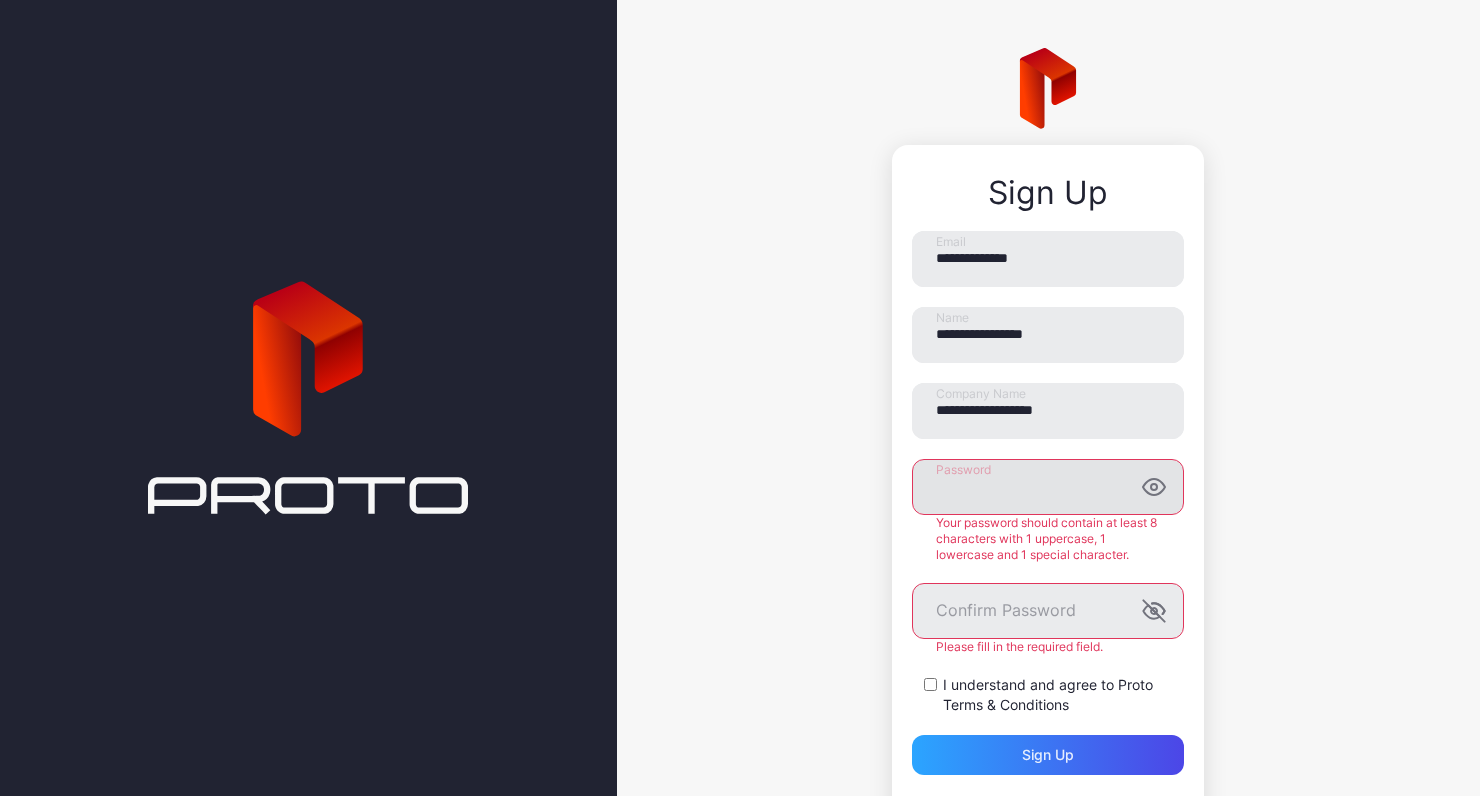 click on "**********" at bounding box center [1048, 449] 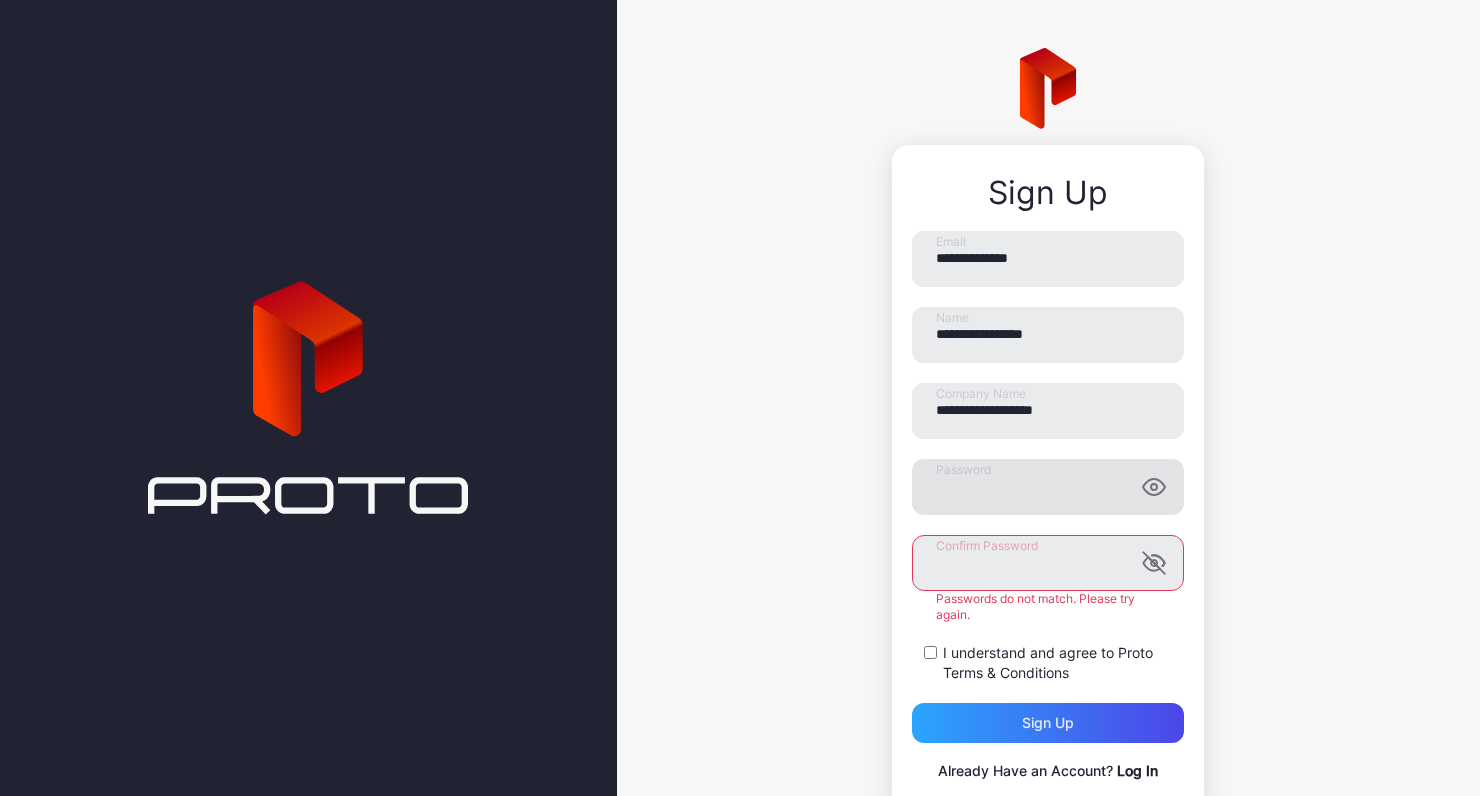 click on "**********" at bounding box center [1048, 433] 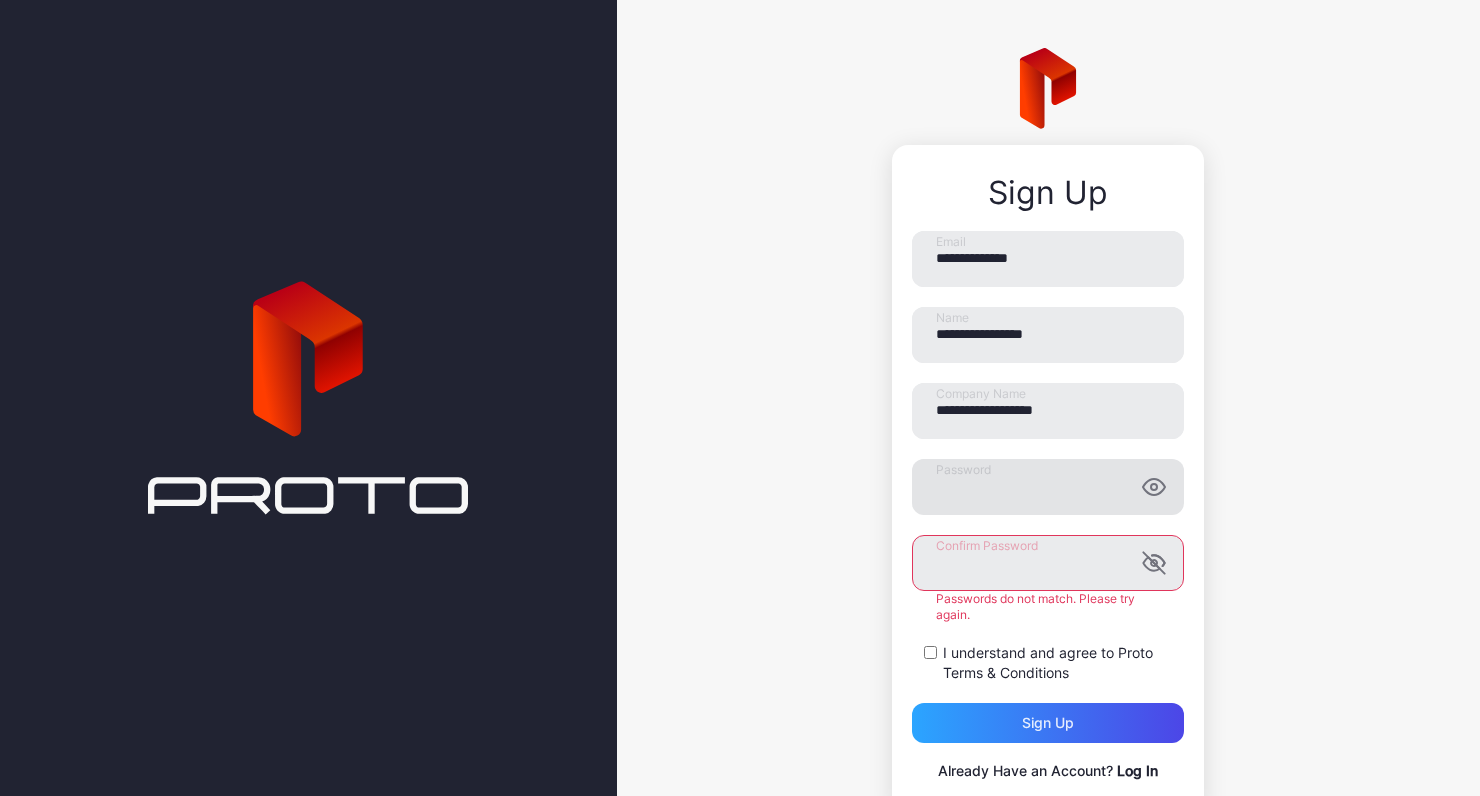 click on "**********" at bounding box center [1048, 433] 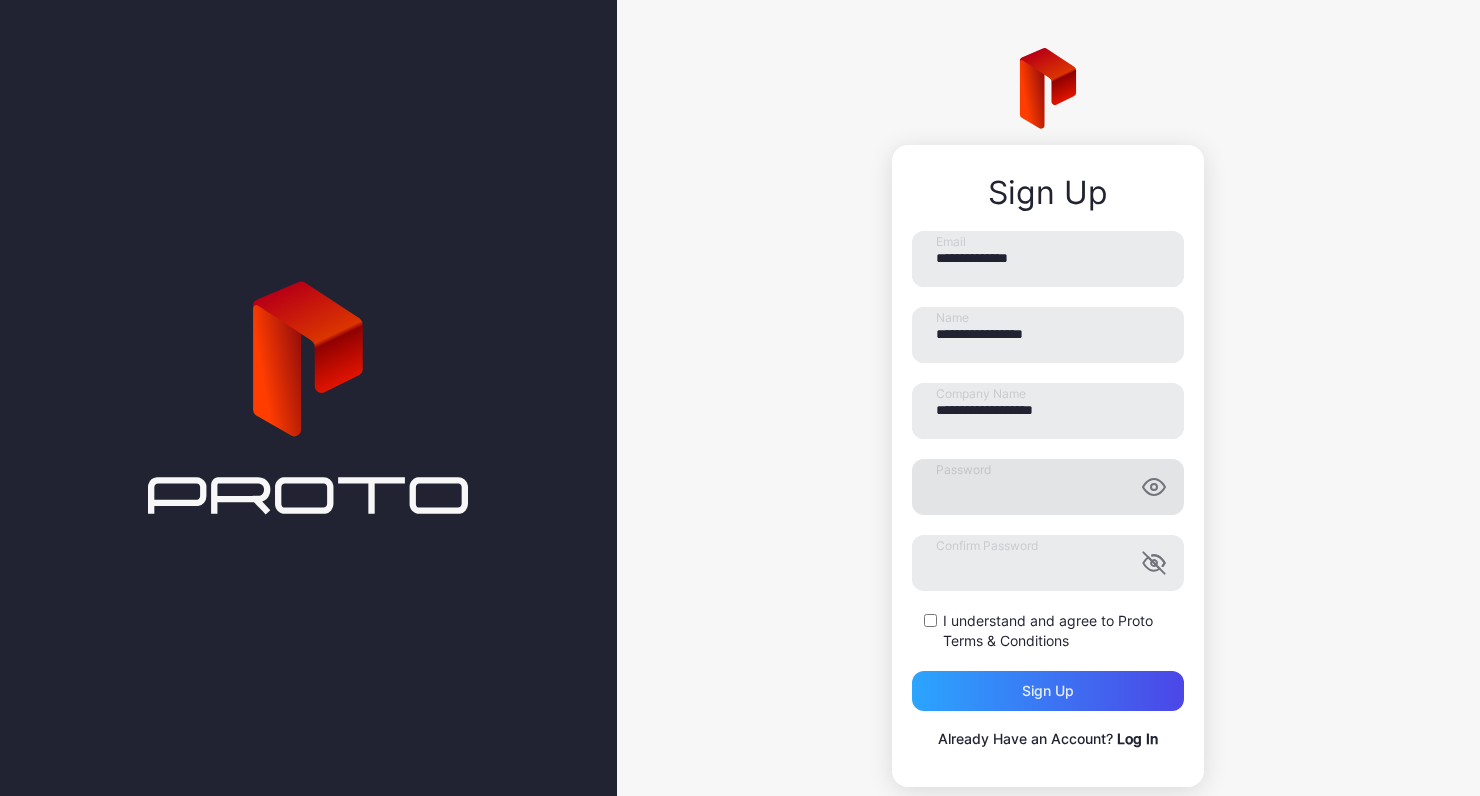 click on "I understand and agree to   Proto Terms & Conditions" at bounding box center [1063, 631] 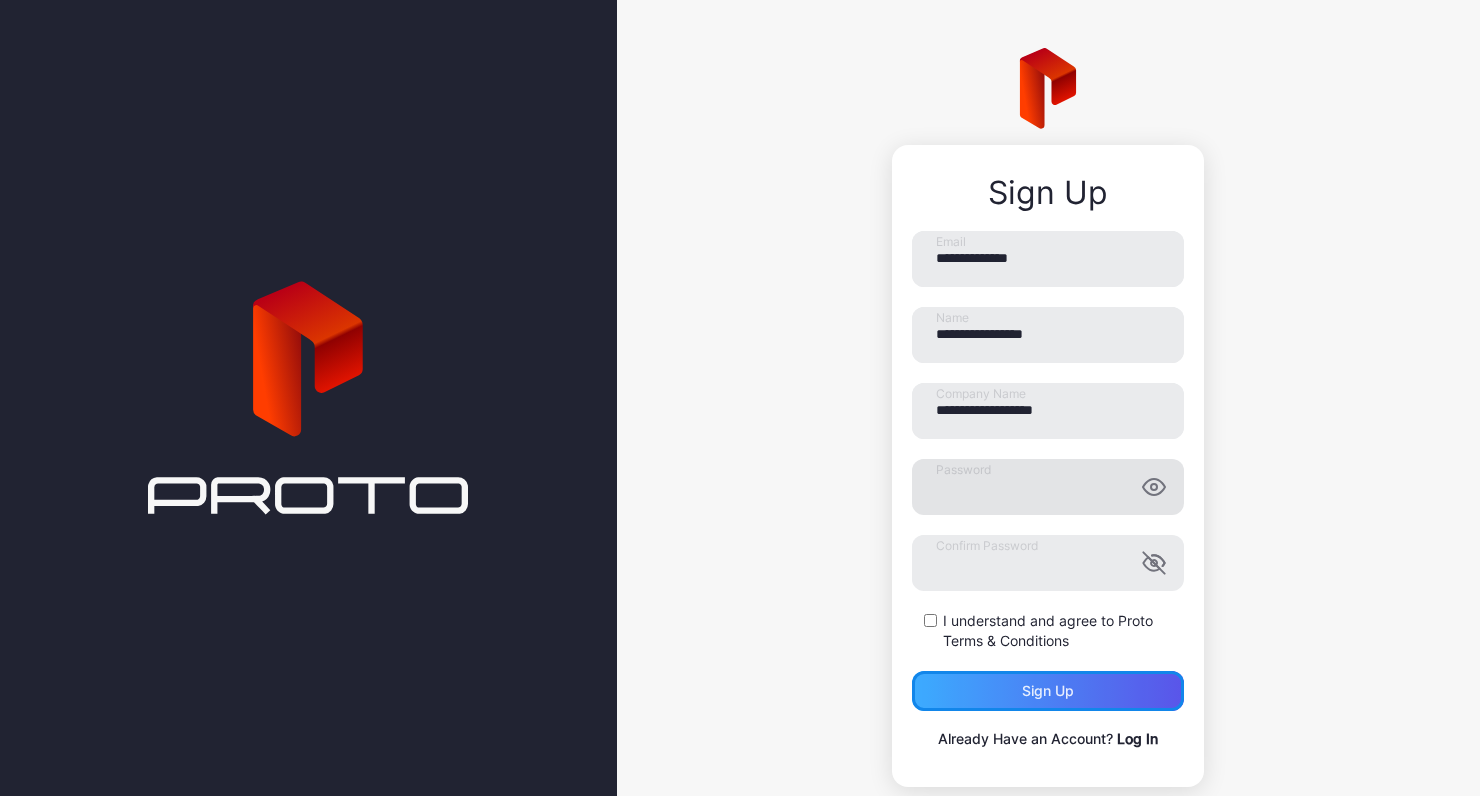 click on "Sign up" at bounding box center [1048, 691] 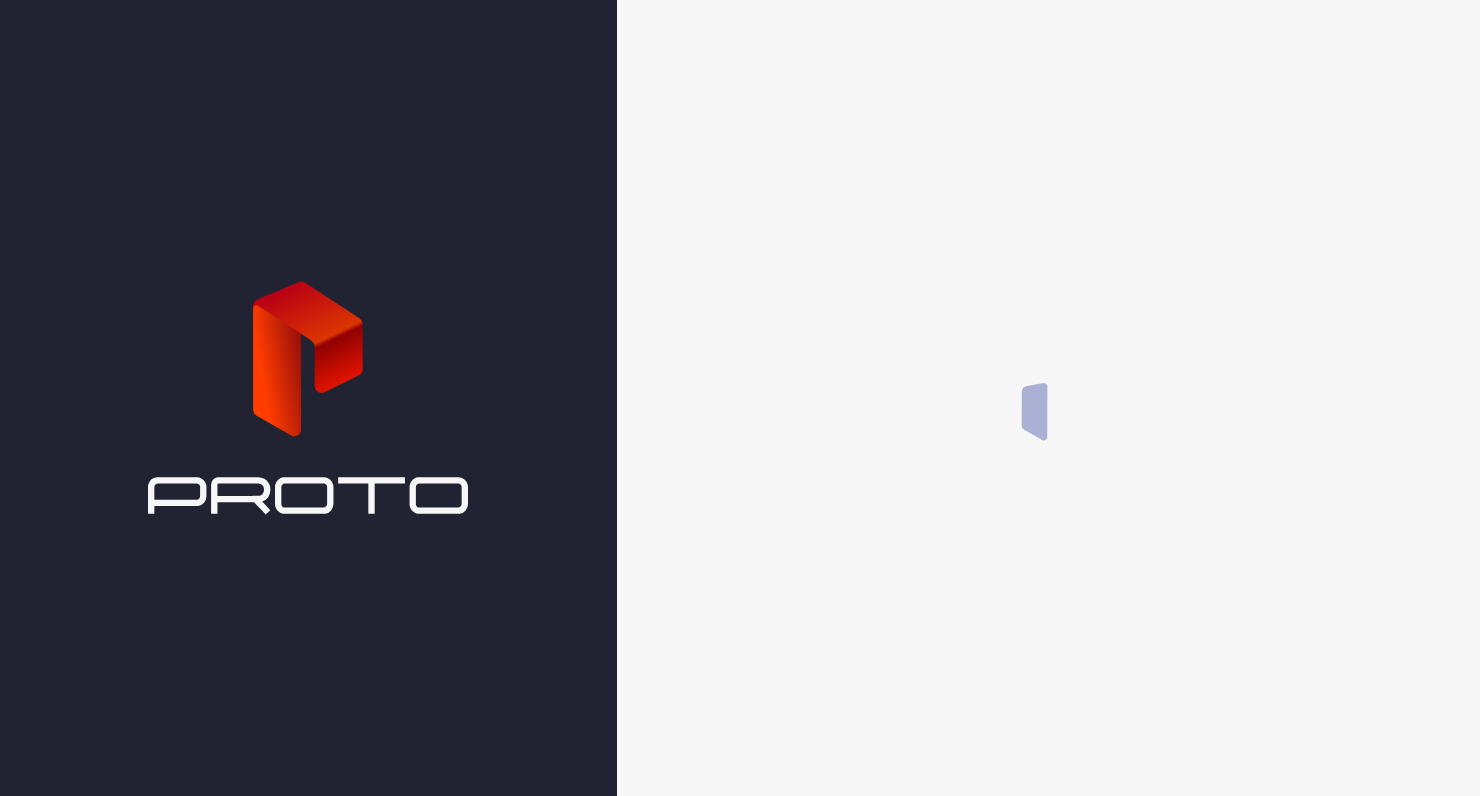 scroll, scrollTop: 0, scrollLeft: 0, axis: both 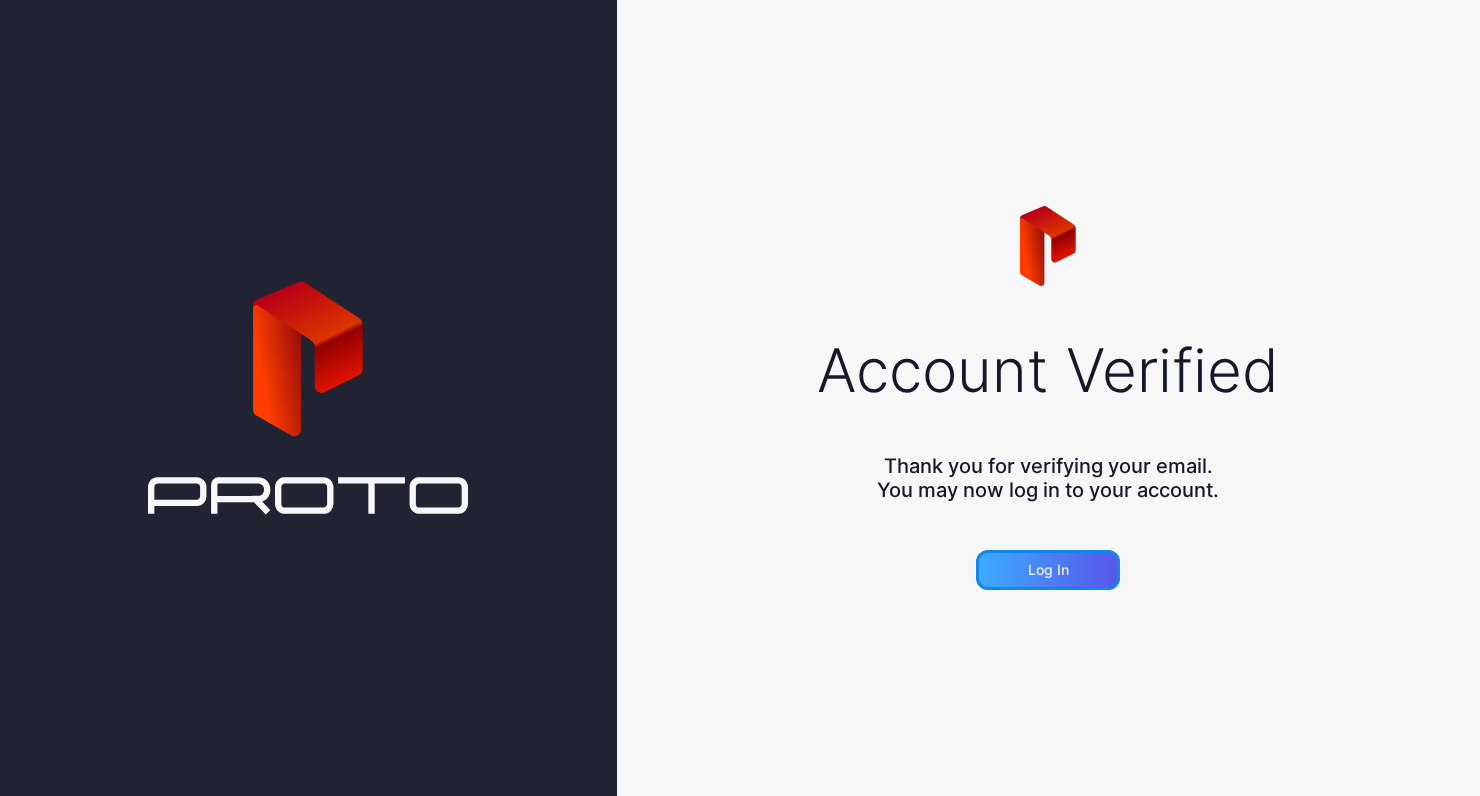 click on "Log in" at bounding box center [1048, 570] 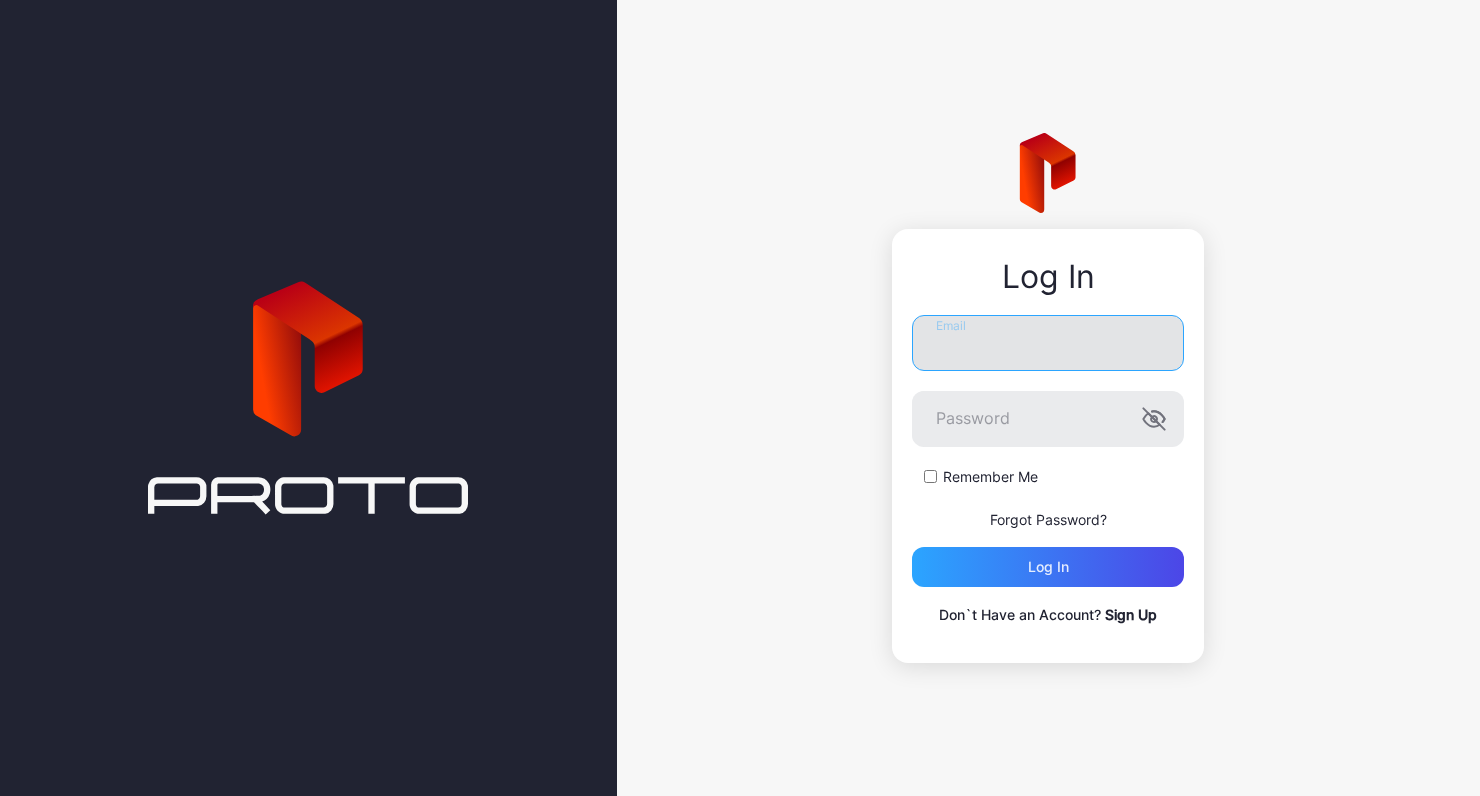 click on "Email" at bounding box center [1048, 343] 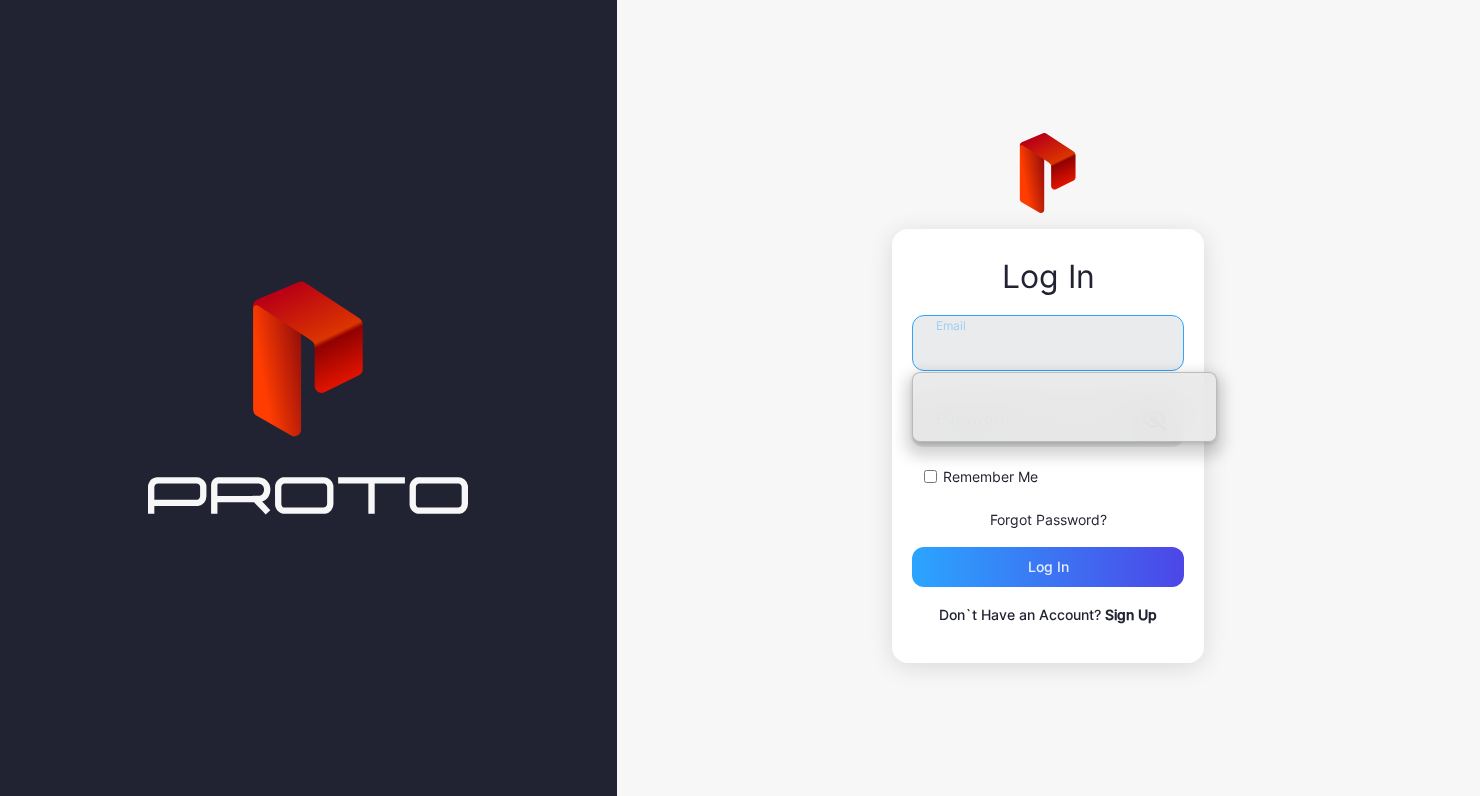 type on "**********" 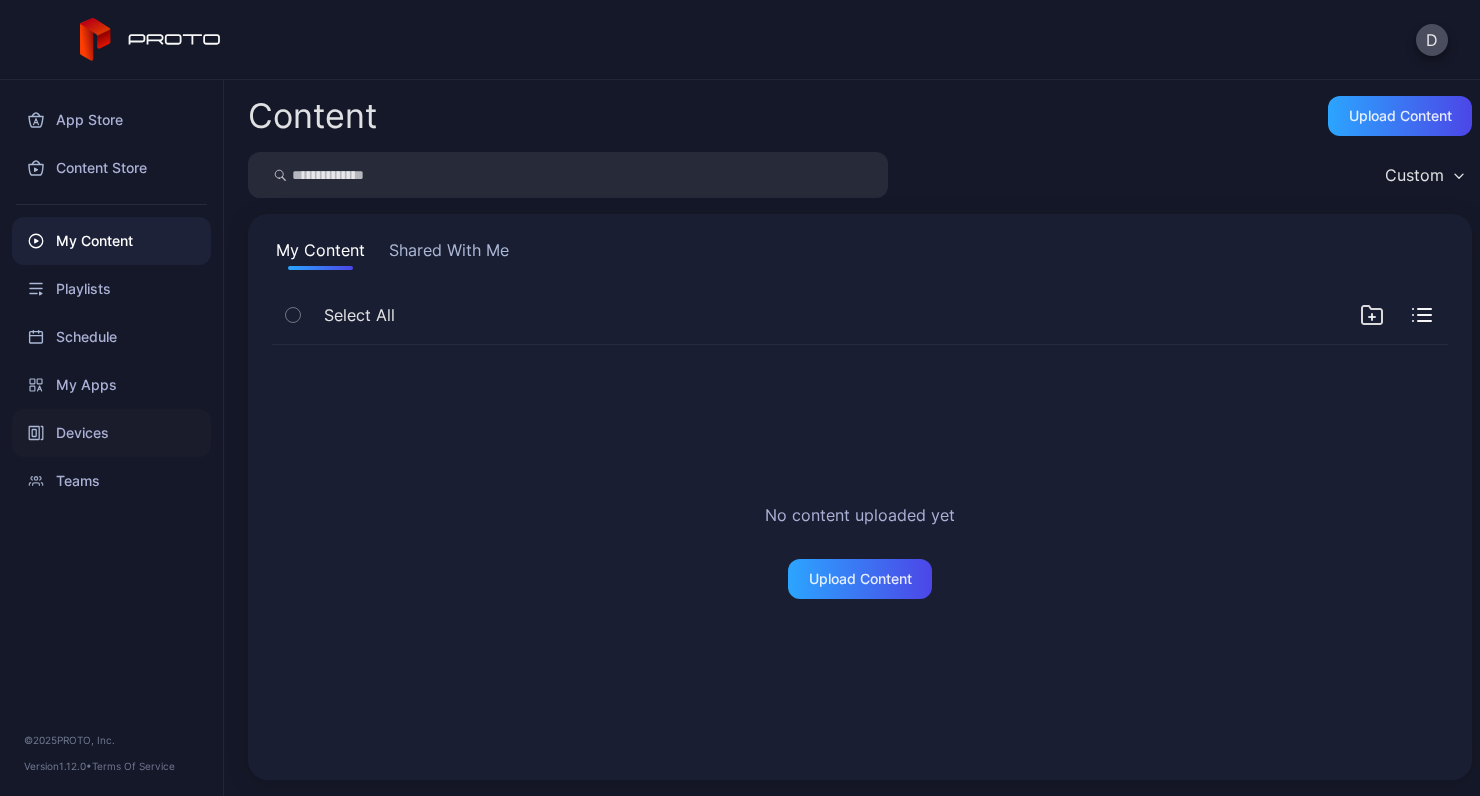 click on "Devices" at bounding box center [111, 433] 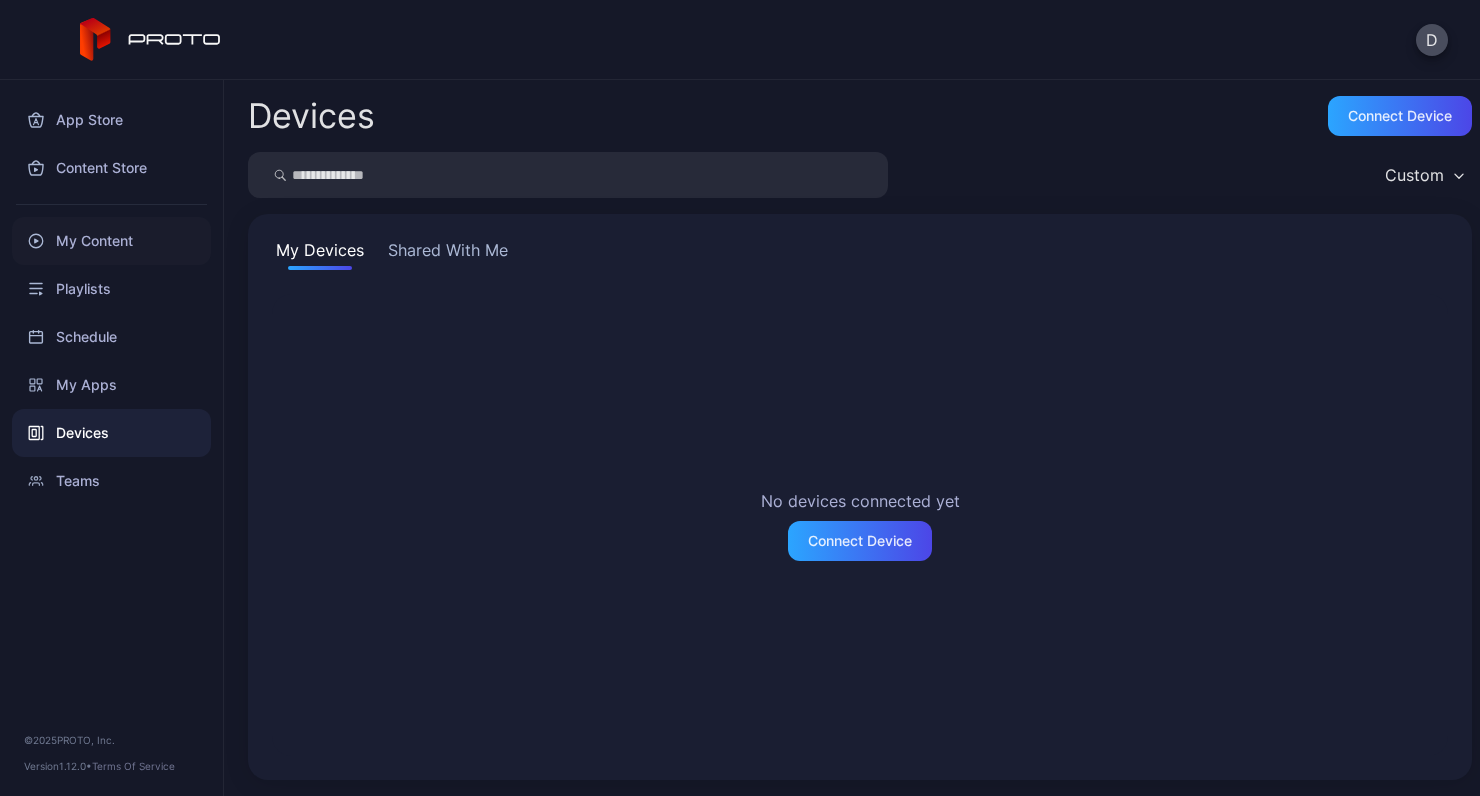 click on "My Content" at bounding box center (111, 241) 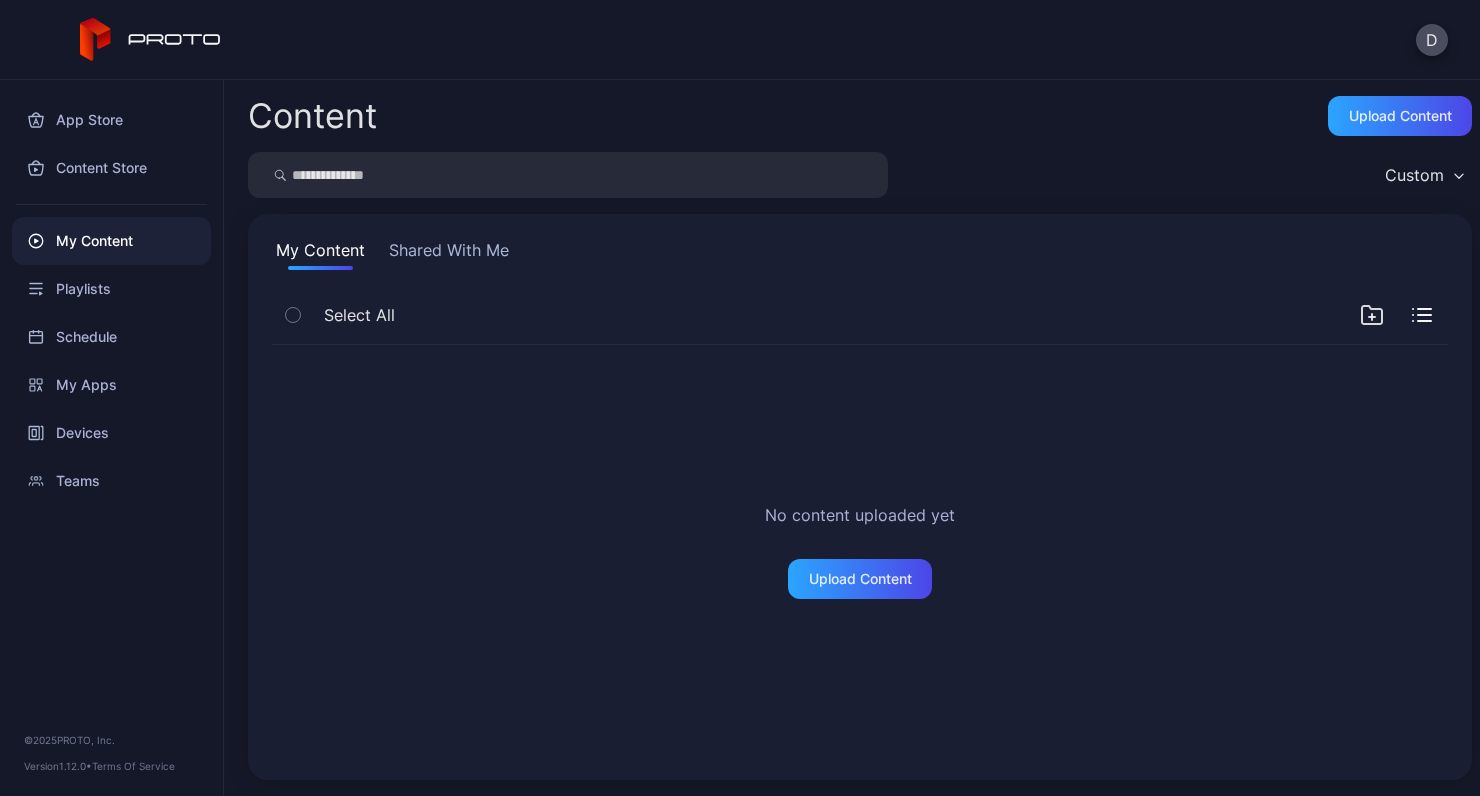 click on "Shared With Me" at bounding box center [449, 254] 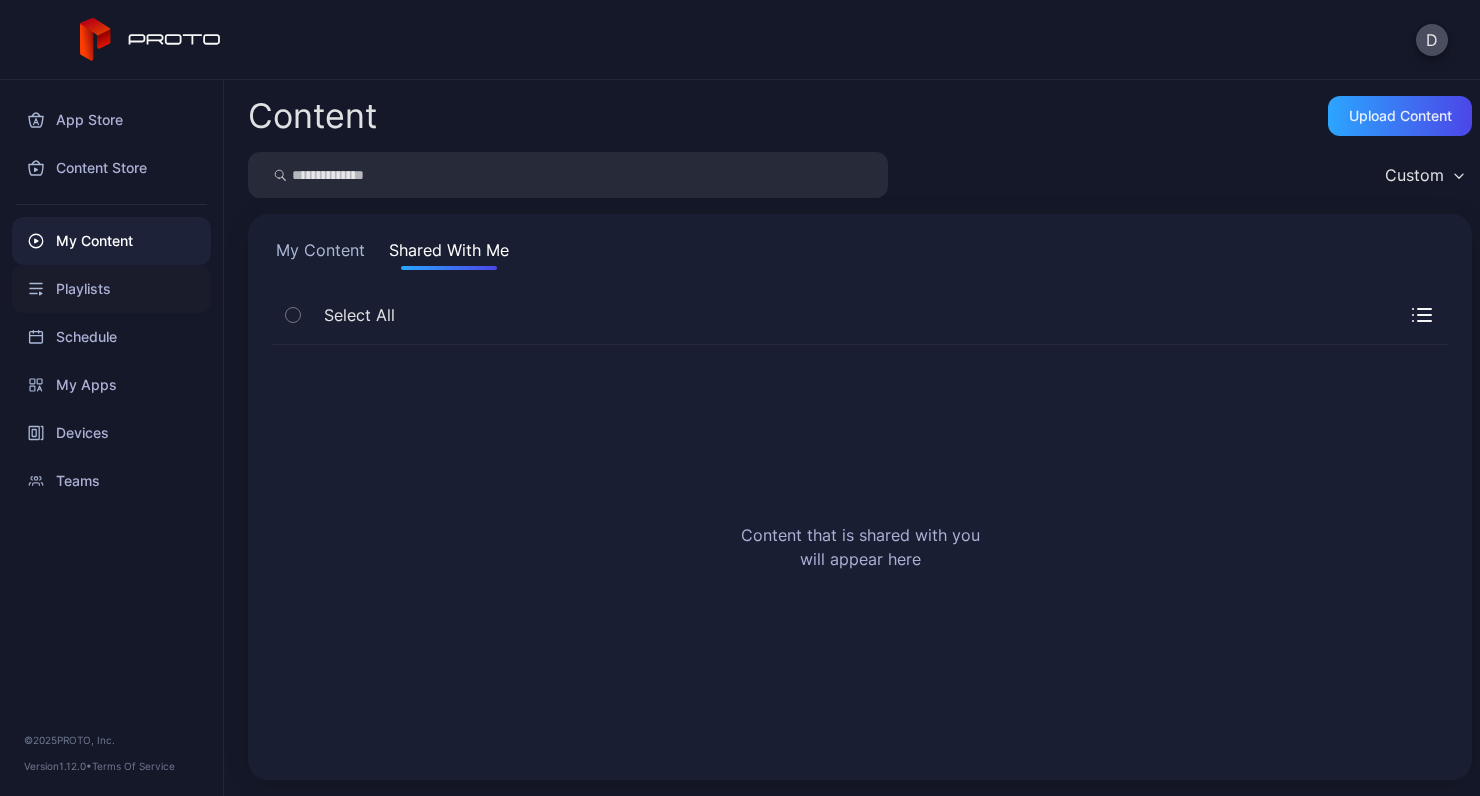 click on "Playlists" at bounding box center (111, 289) 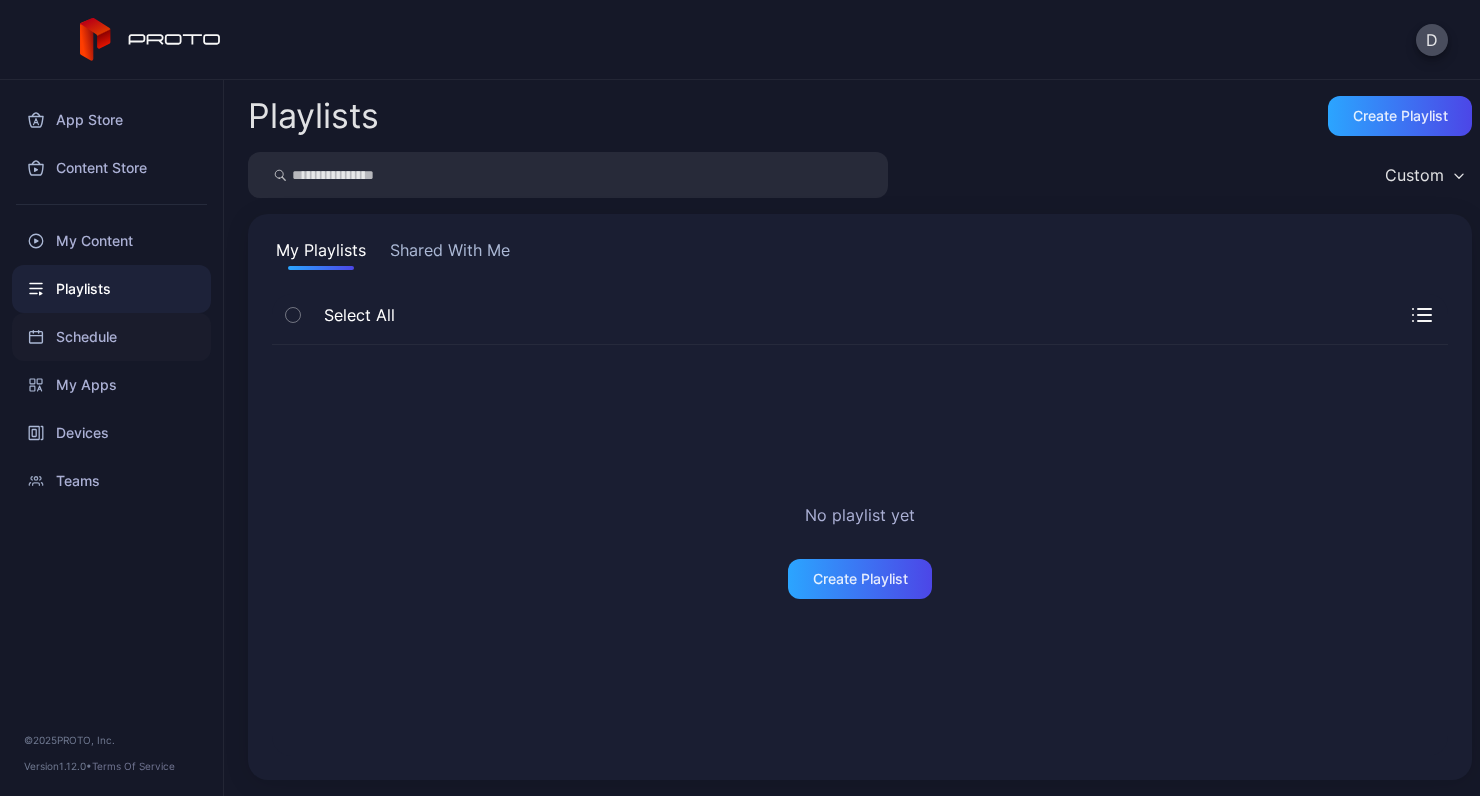 click on "Schedule" at bounding box center [111, 337] 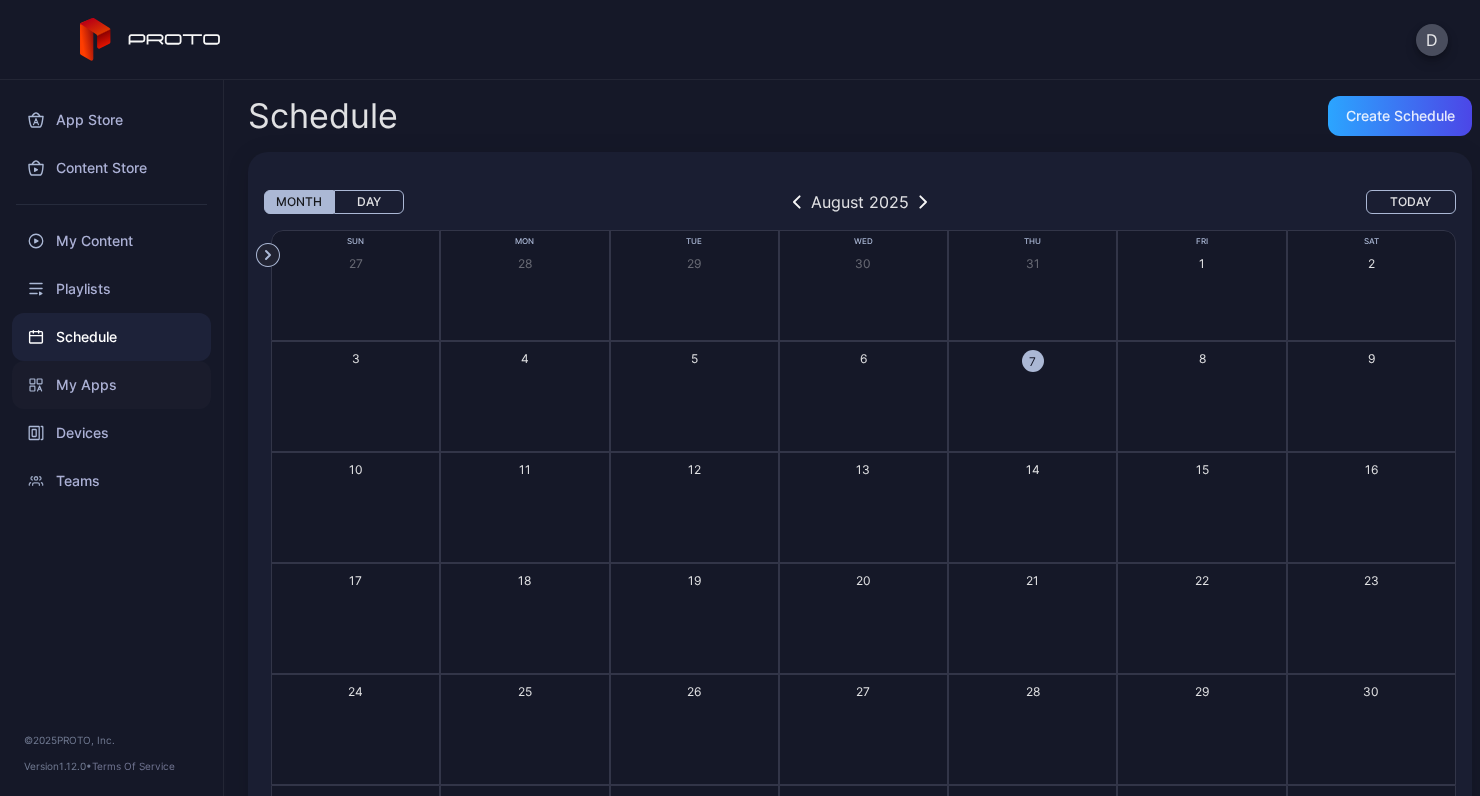 click on "My Apps" at bounding box center (111, 385) 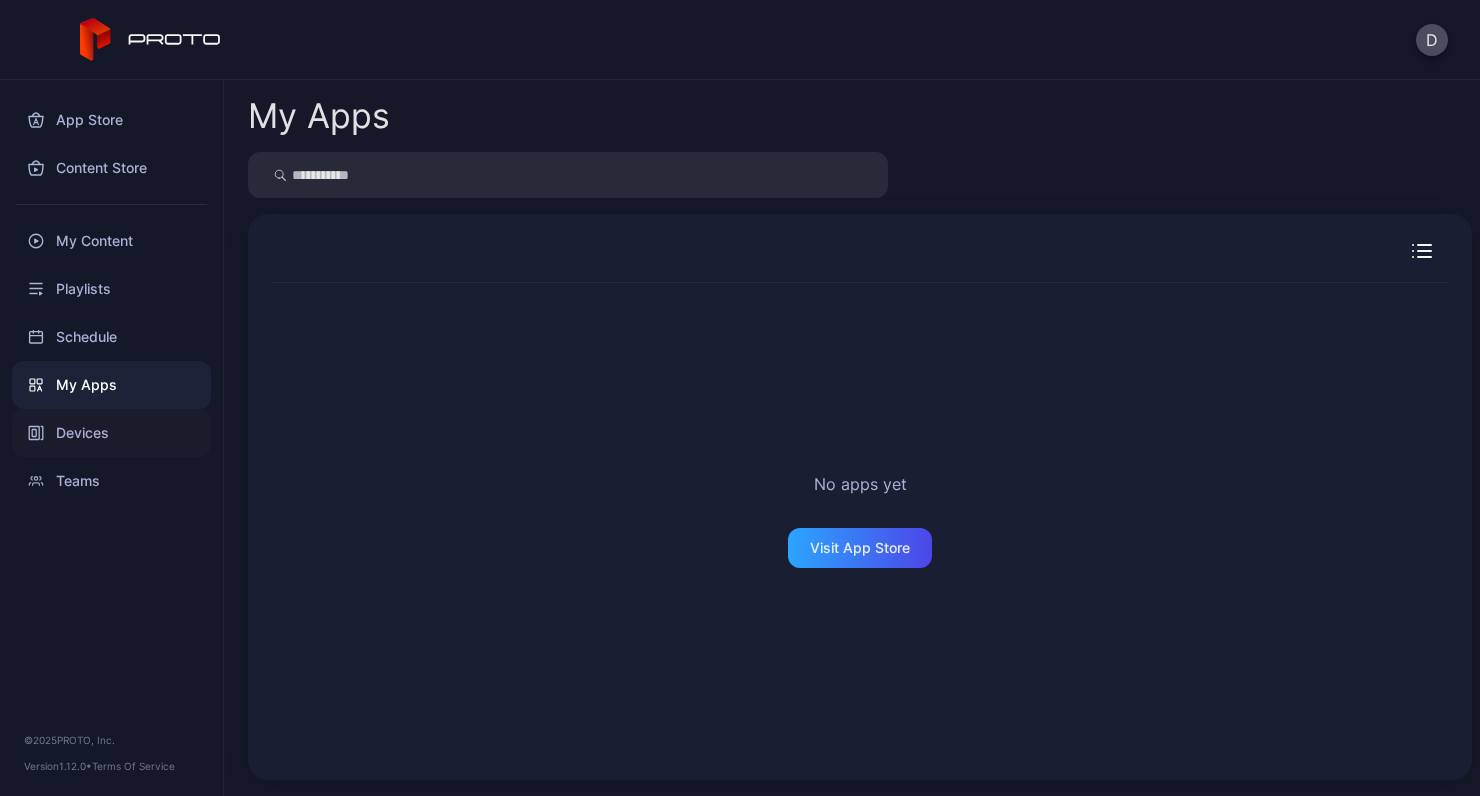 click on "Devices" at bounding box center (111, 433) 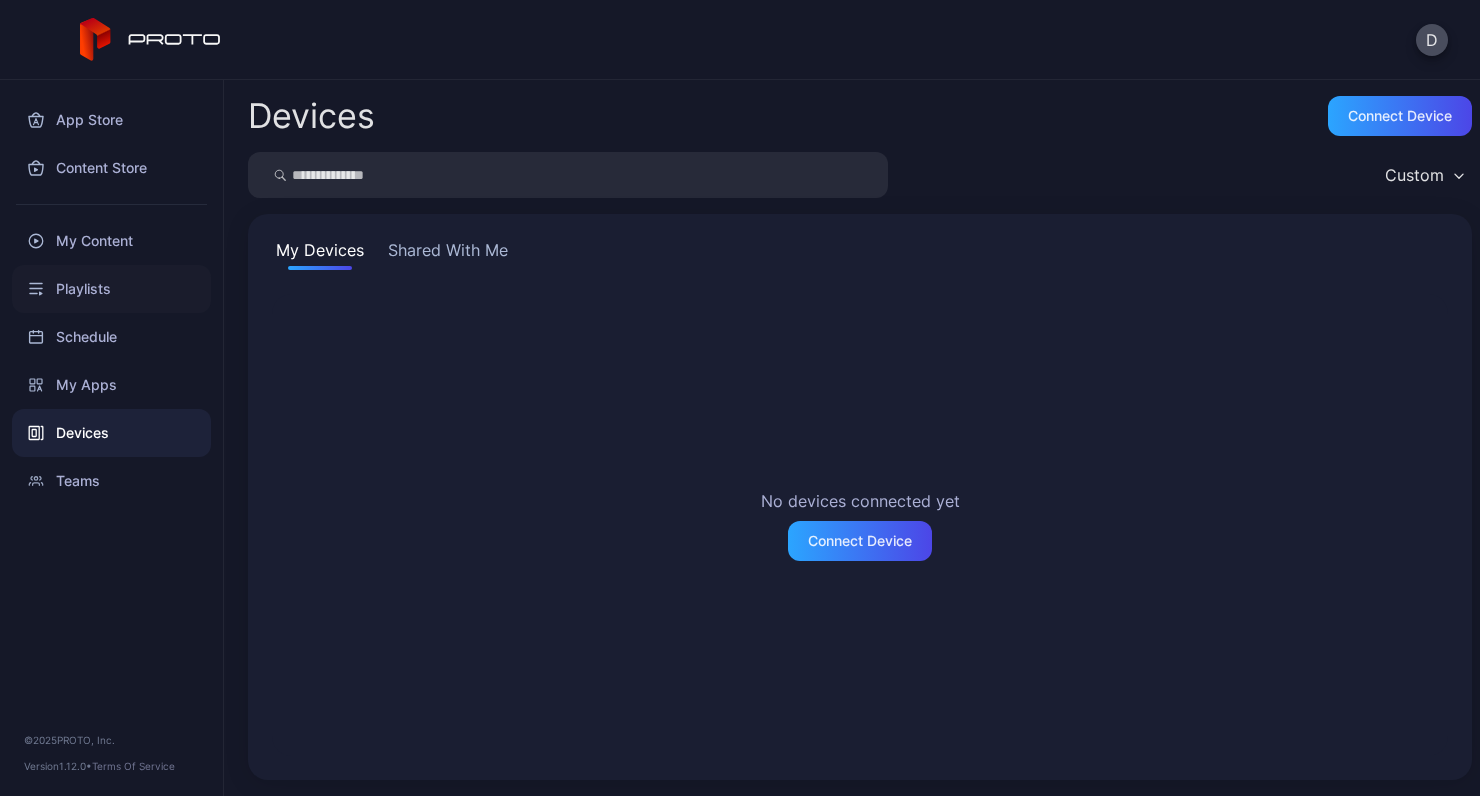 click on "Playlists" at bounding box center (111, 289) 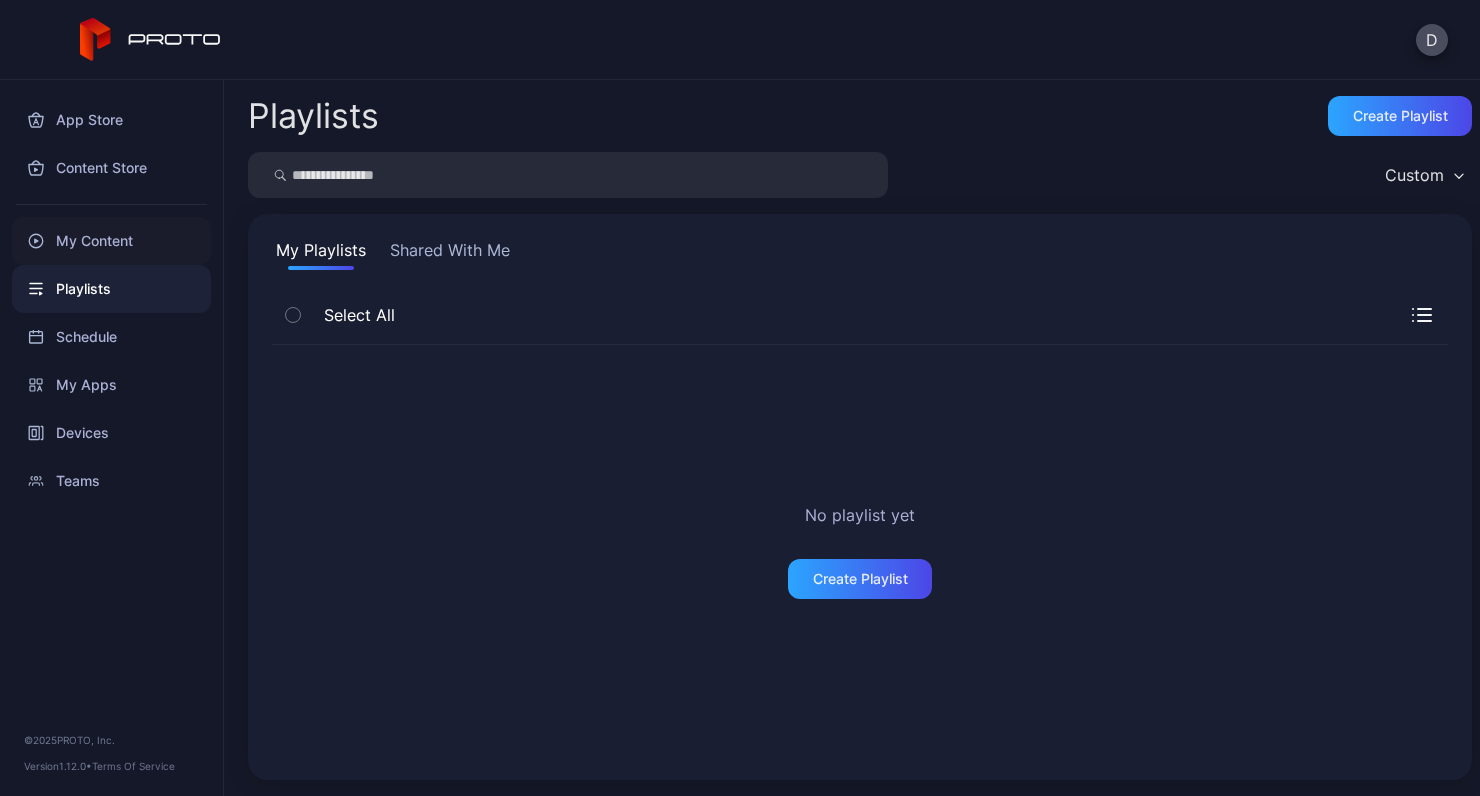 click on "My Content" at bounding box center (111, 241) 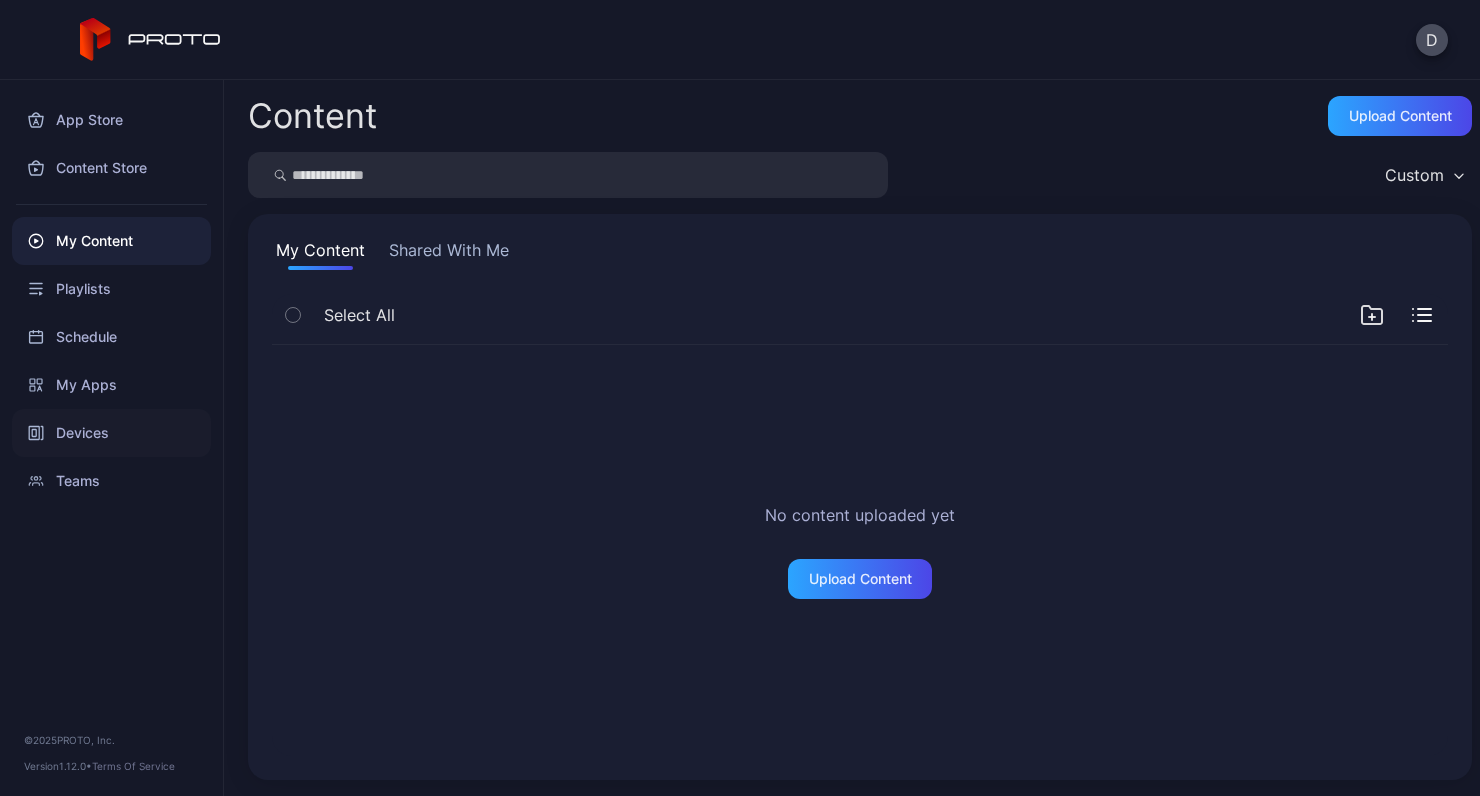 click on "Devices" at bounding box center (111, 433) 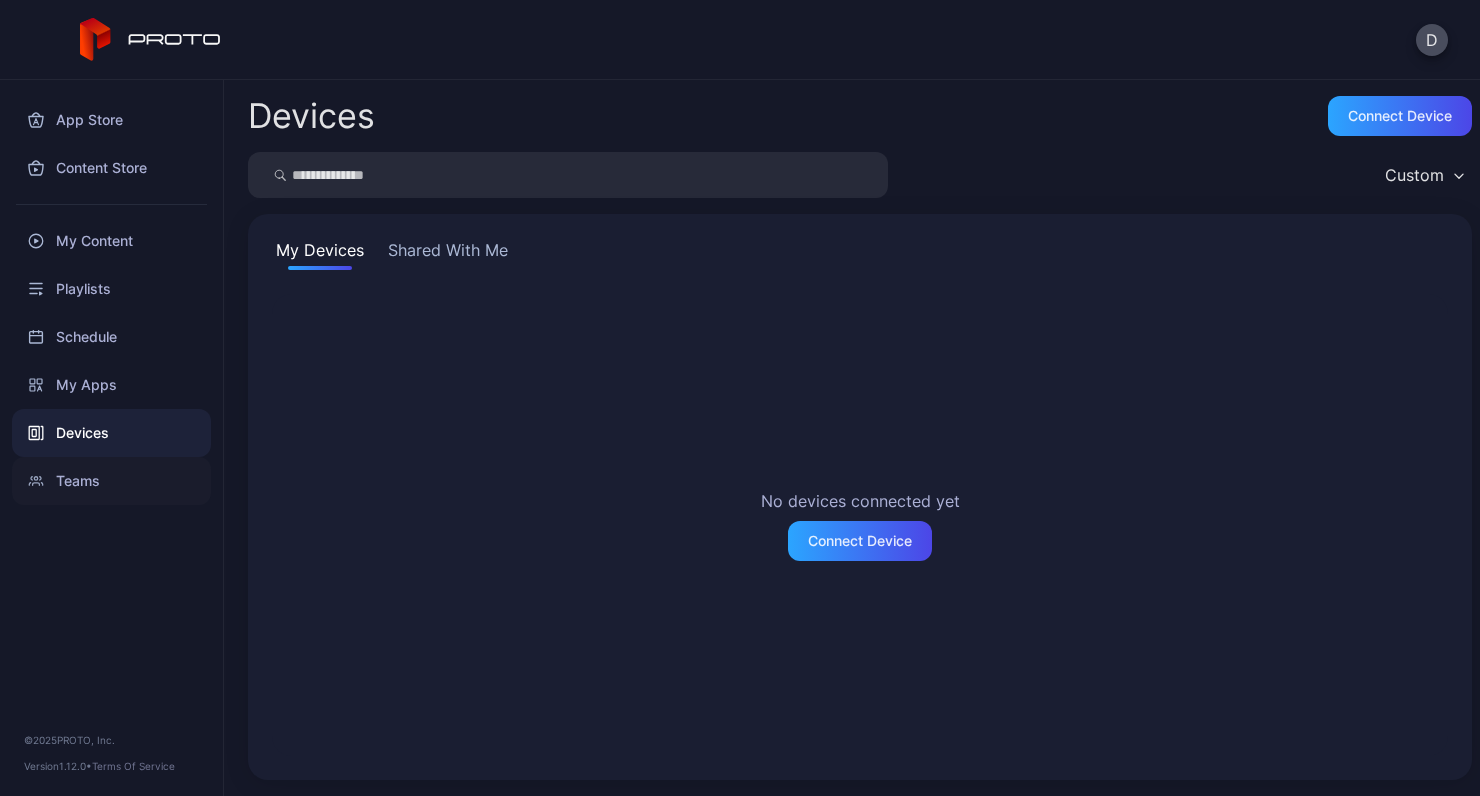 click on "Teams" at bounding box center (111, 481) 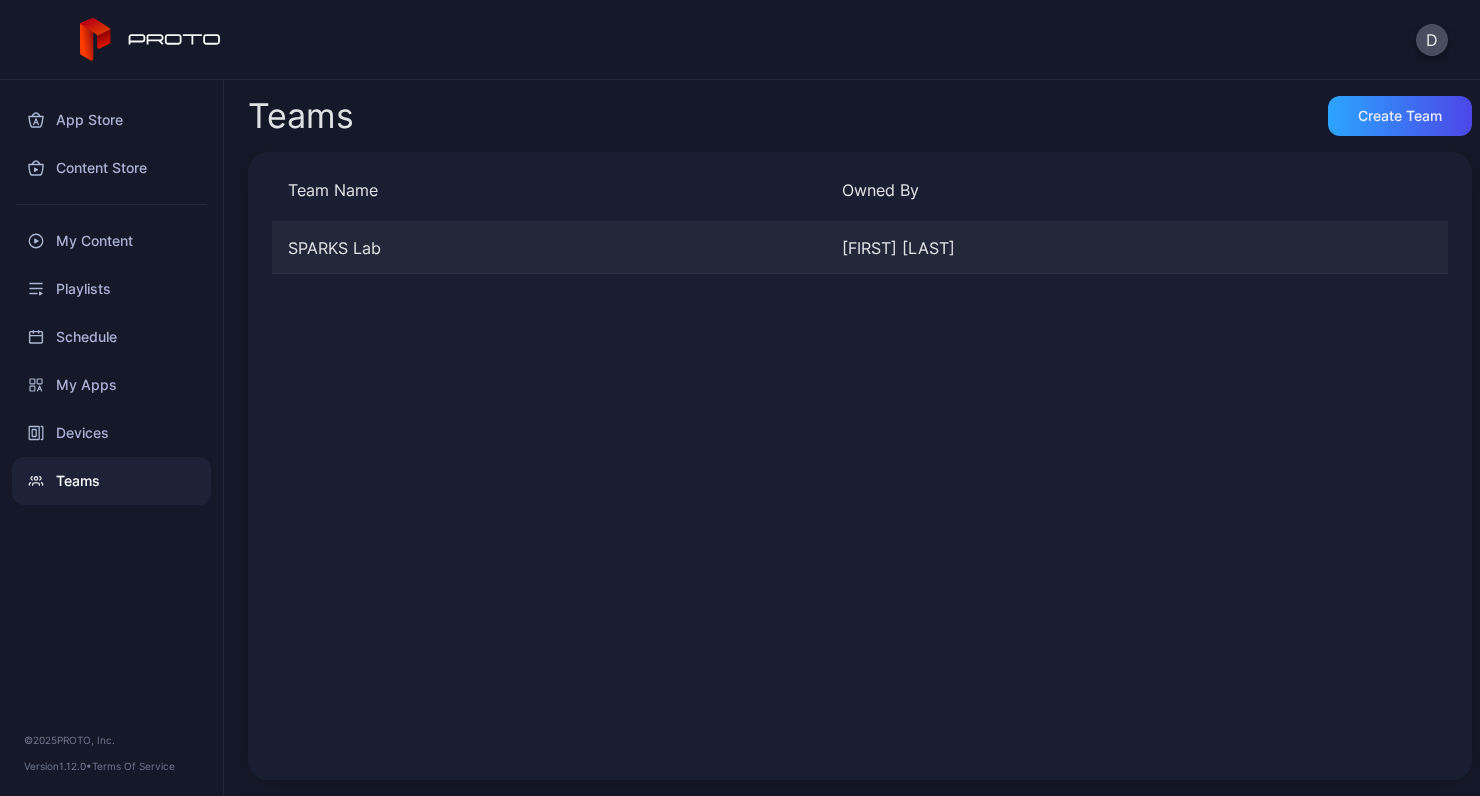 click on "SPARKS Lab [FIRST] [LAST]" at bounding box center [860, 248] 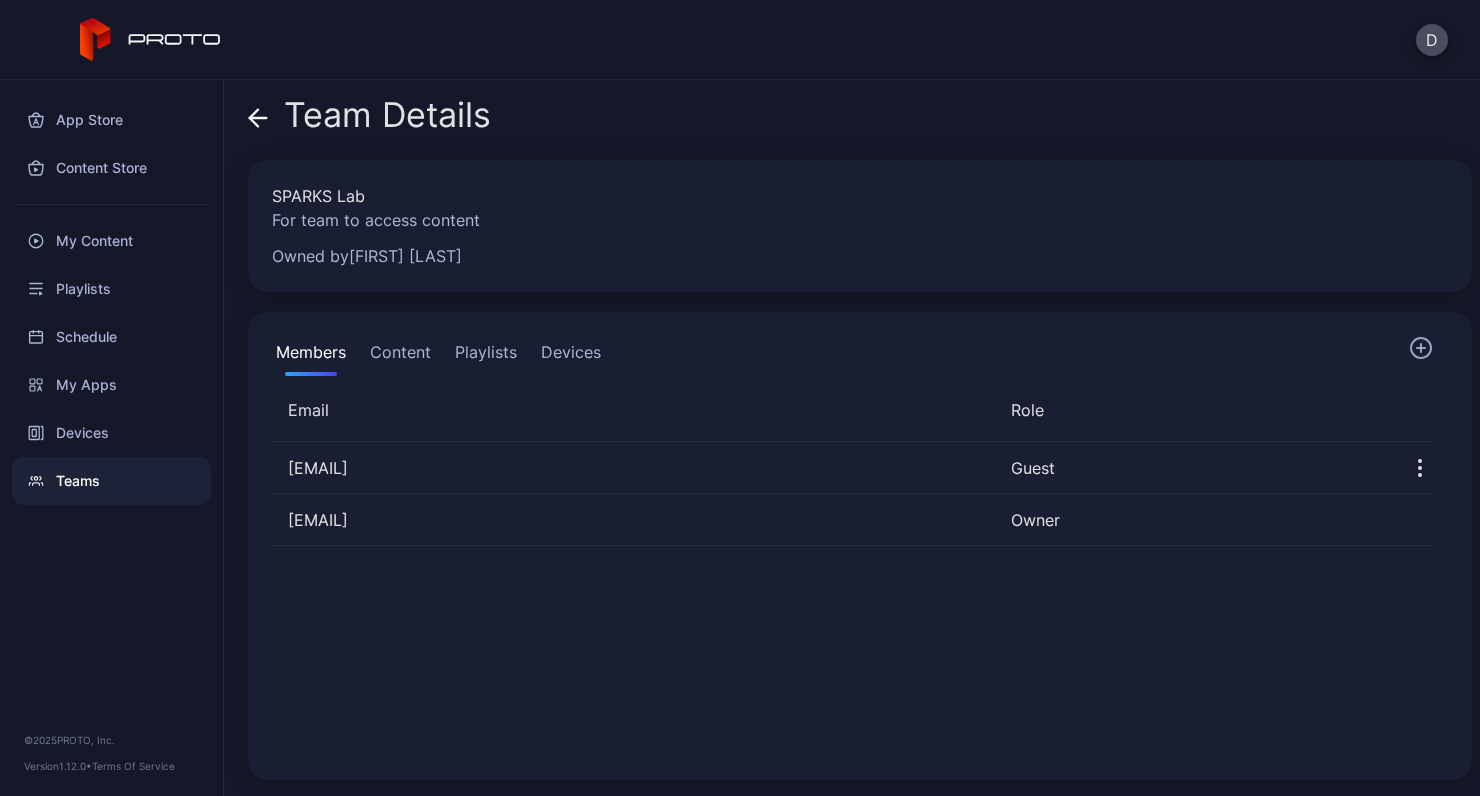 click on "Content" at bounding box center [400, 356] 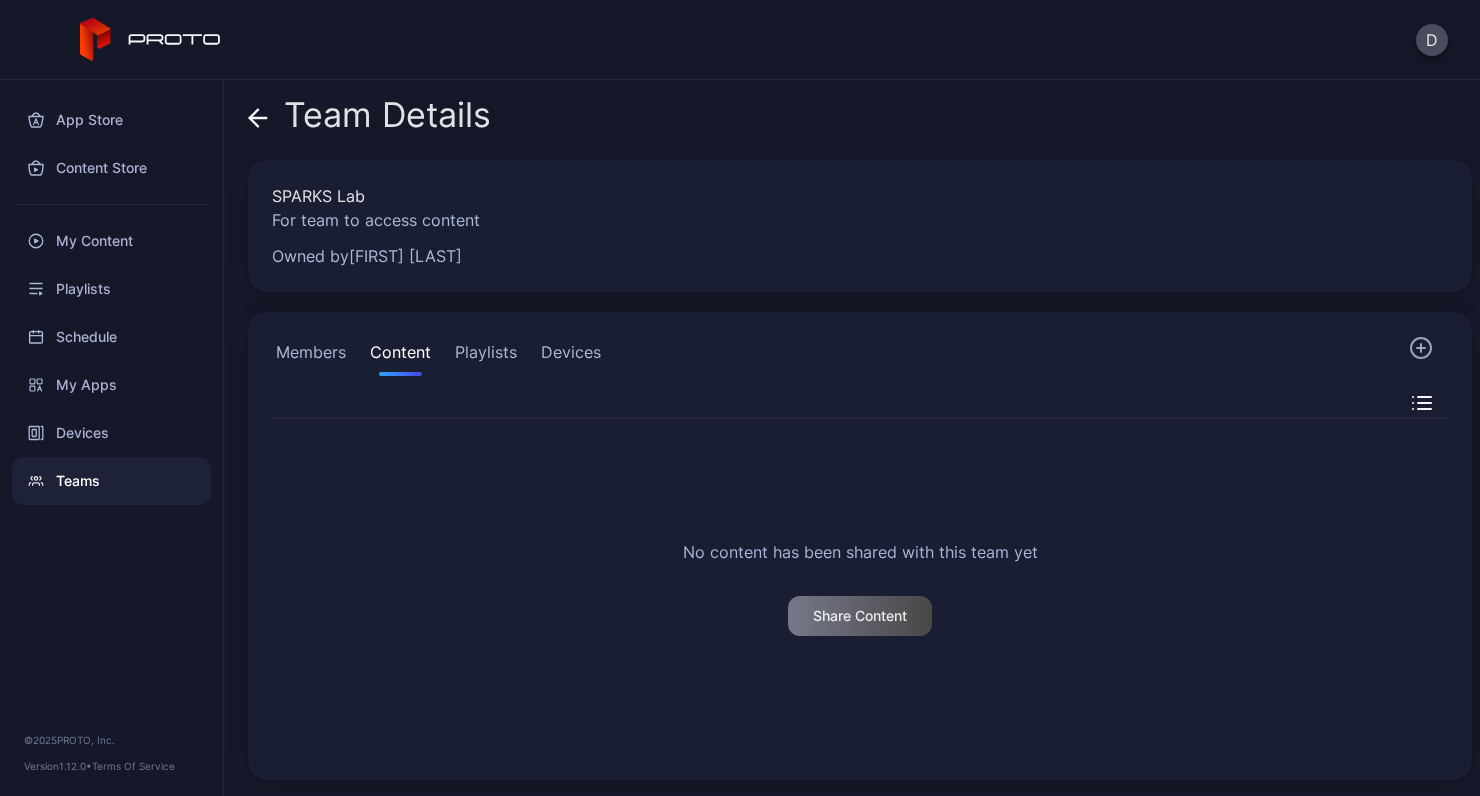 click on "Playlists" at bounding box center (486, 356) 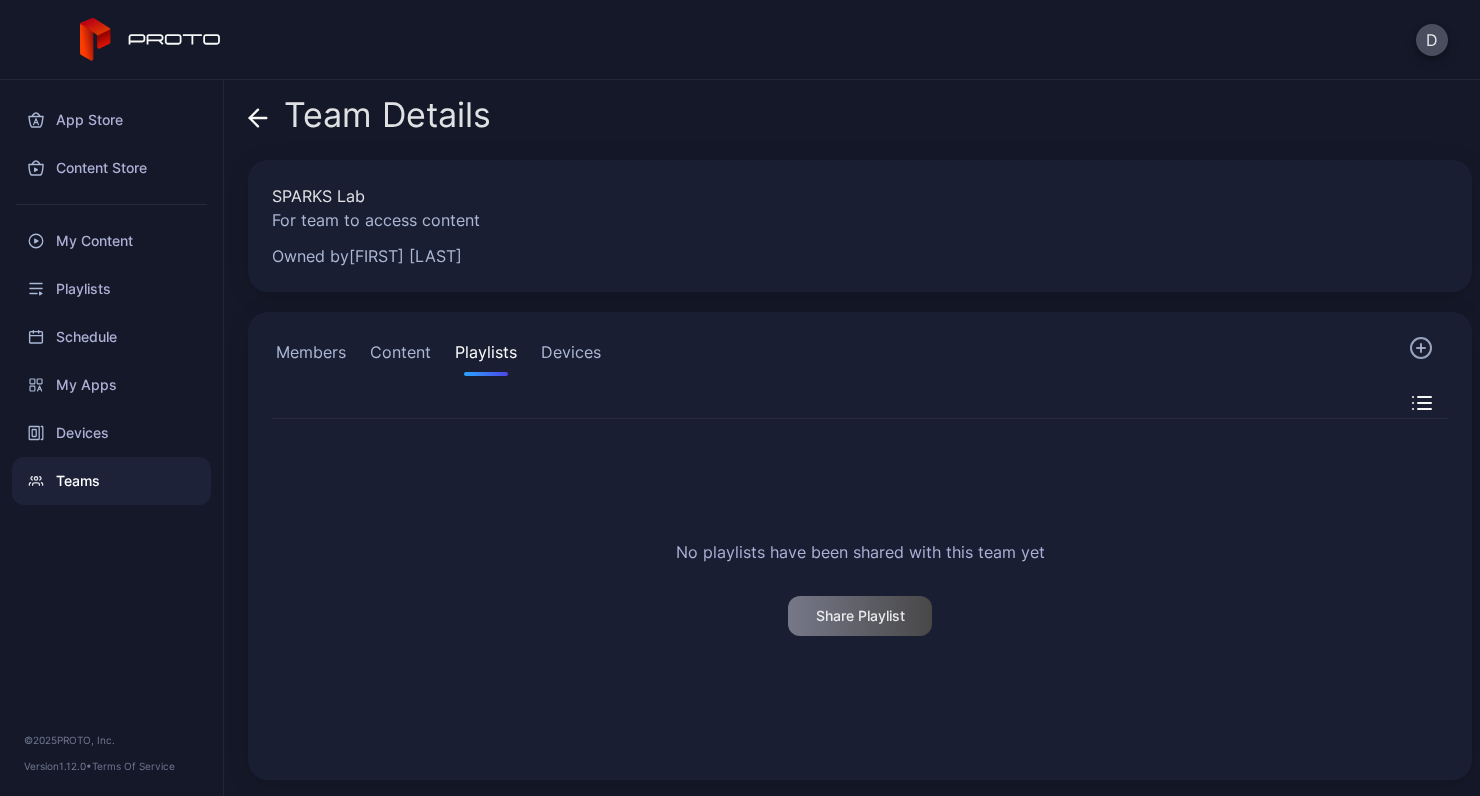 click on "Content" at bounding box center [400, 356] 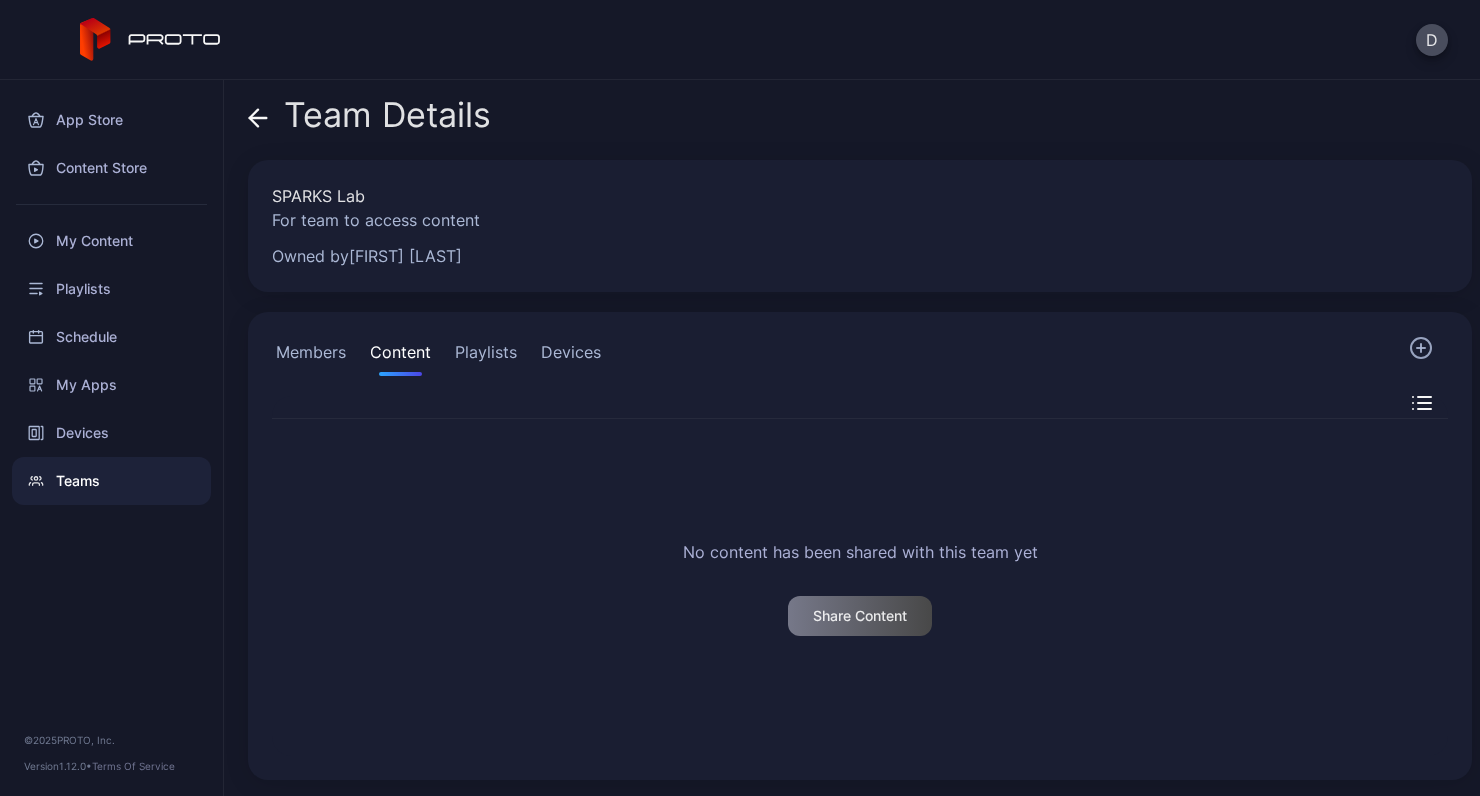 click on "Devices" at bounding box center (571, 356) 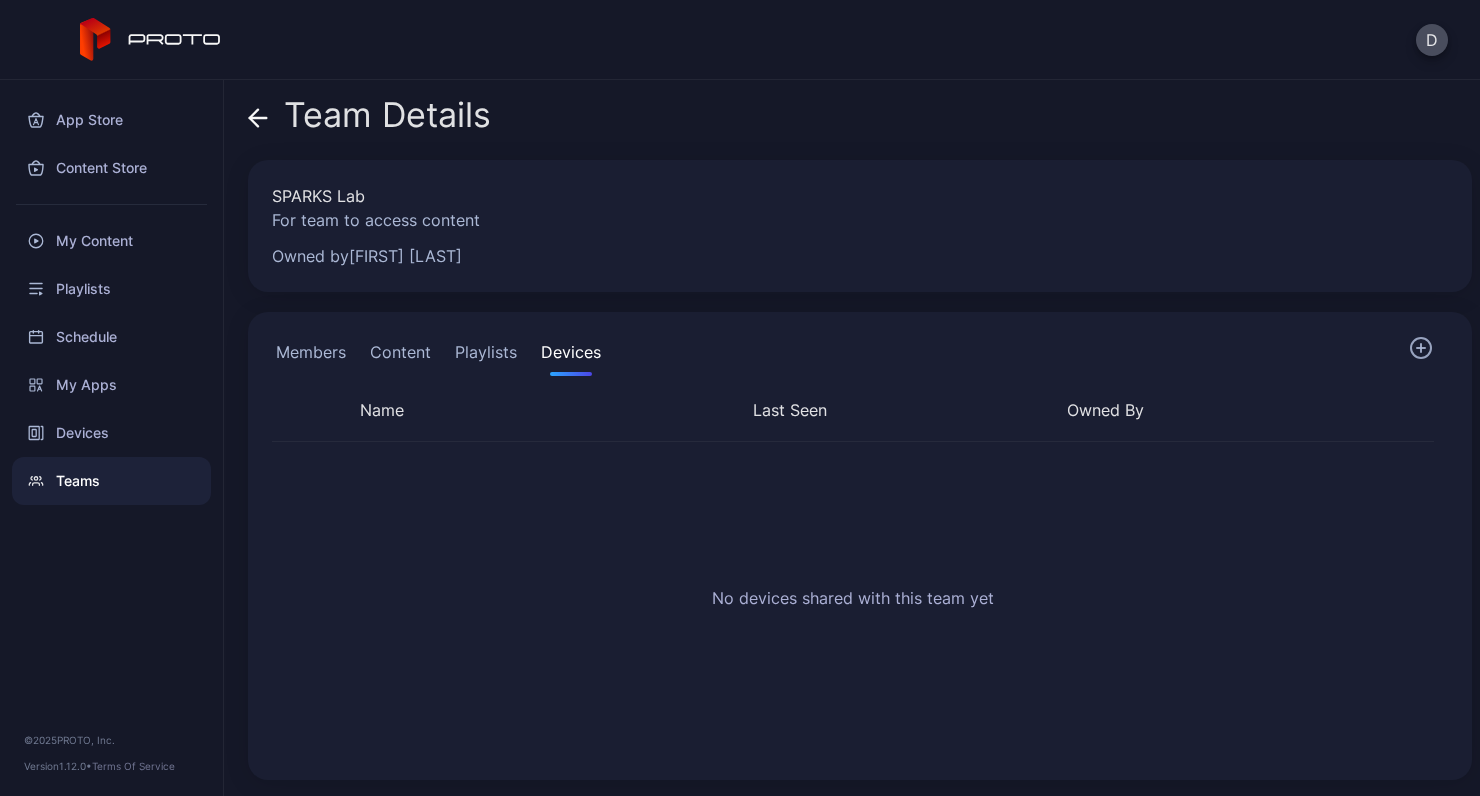 click on "Playlists" at bounding box center [486, 356] 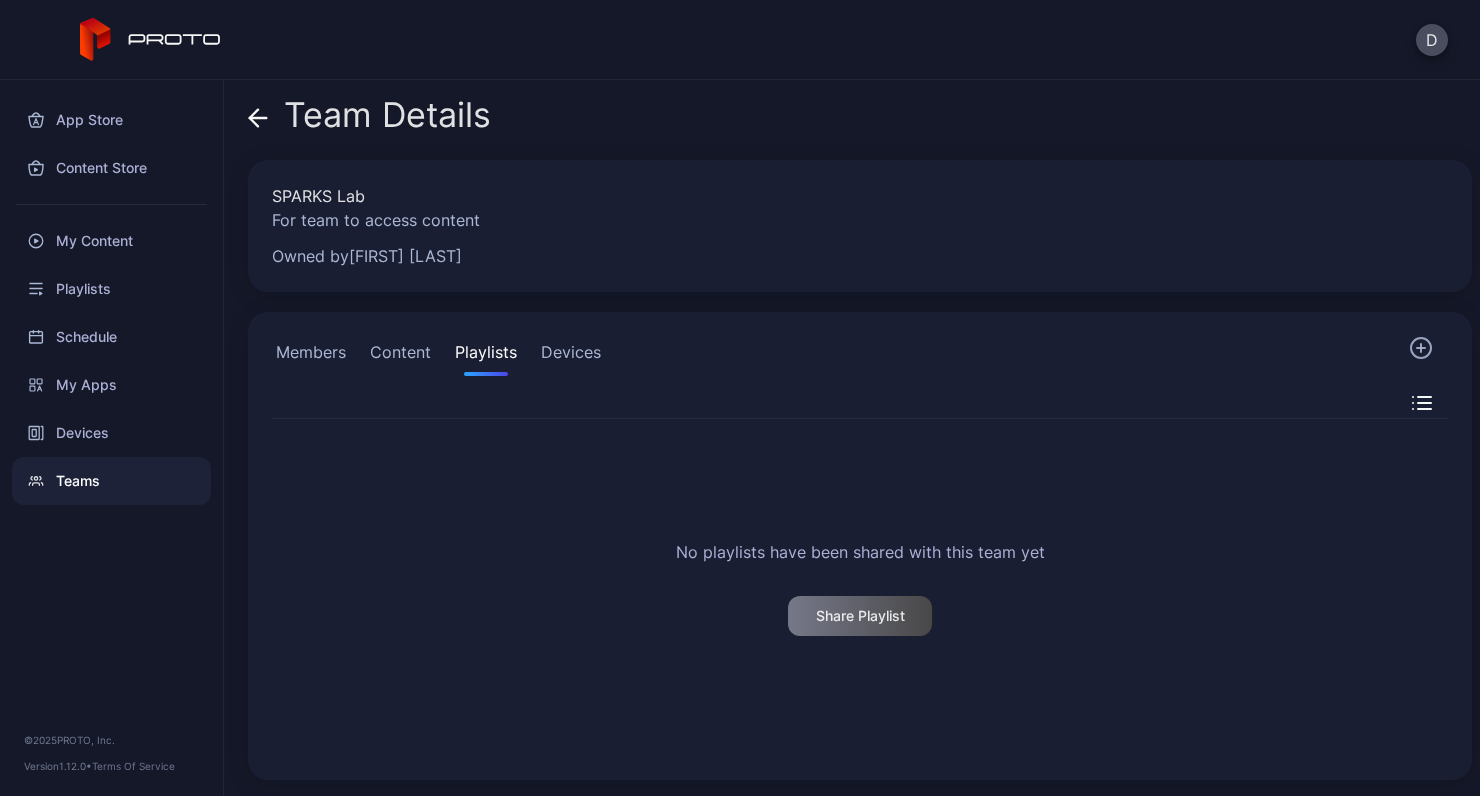click on "Content" at bounding box center (400, 356) 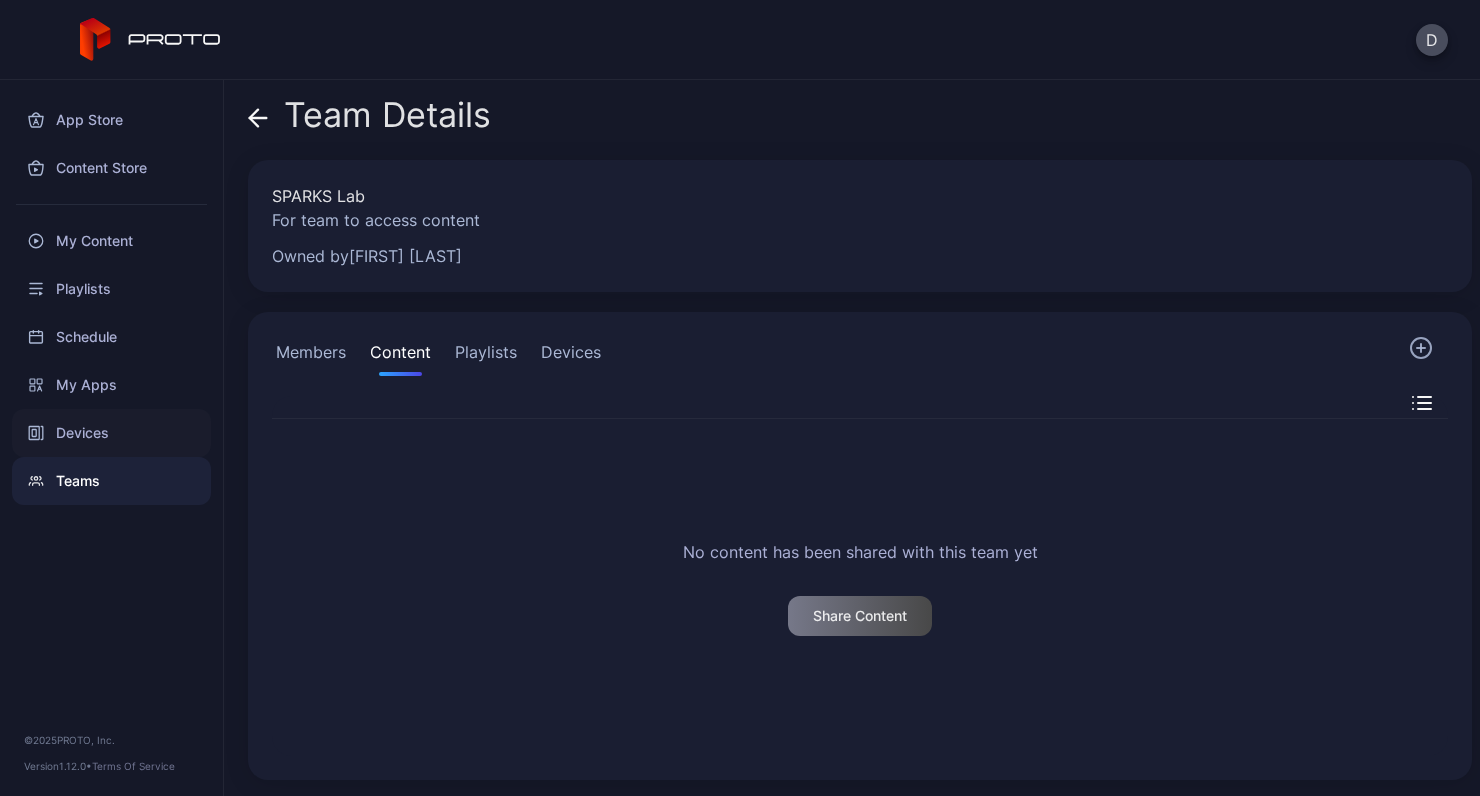 click on "Devices" at bounding box center [111, 433] 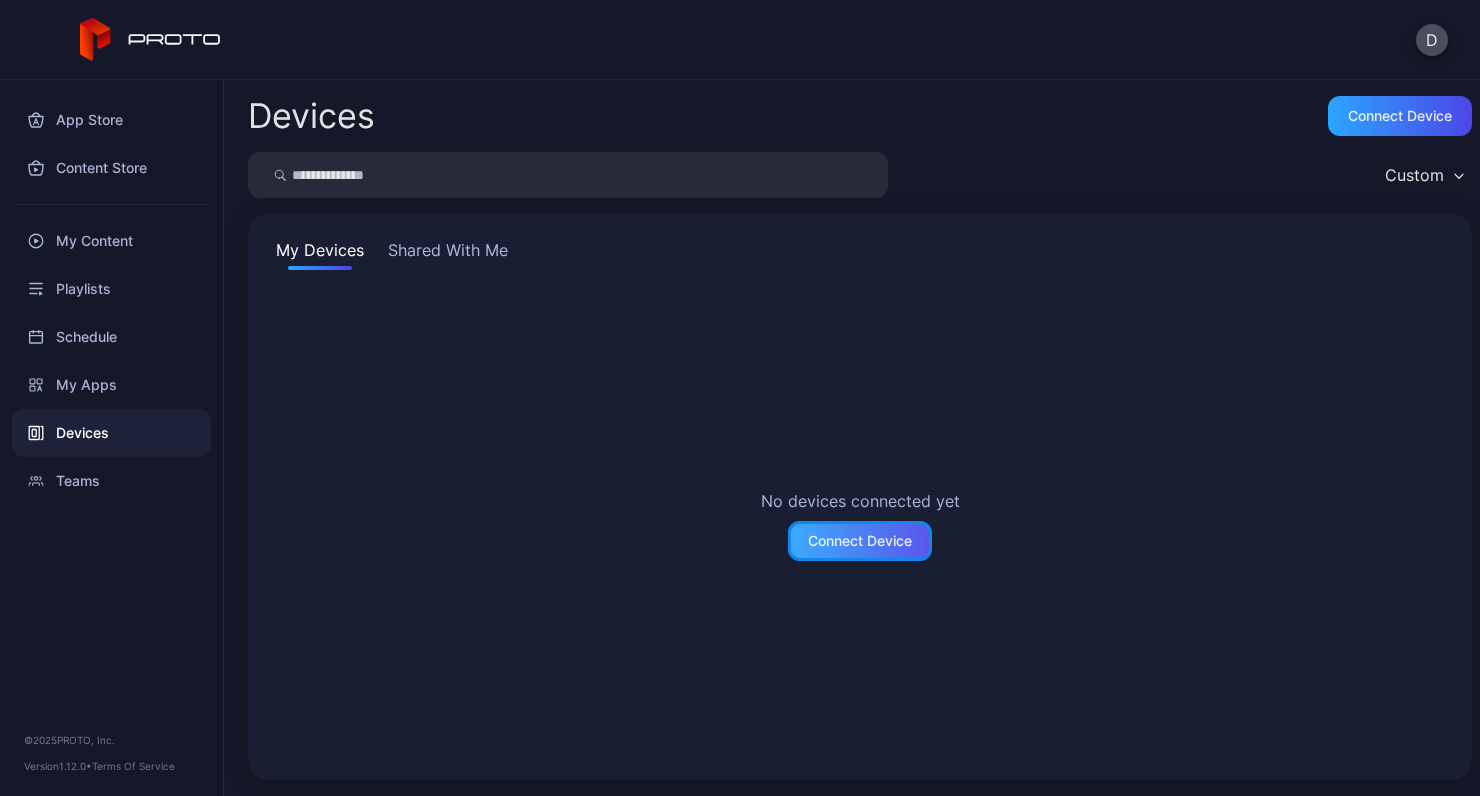click on "Connect Device" at bounding box center [860, 541] 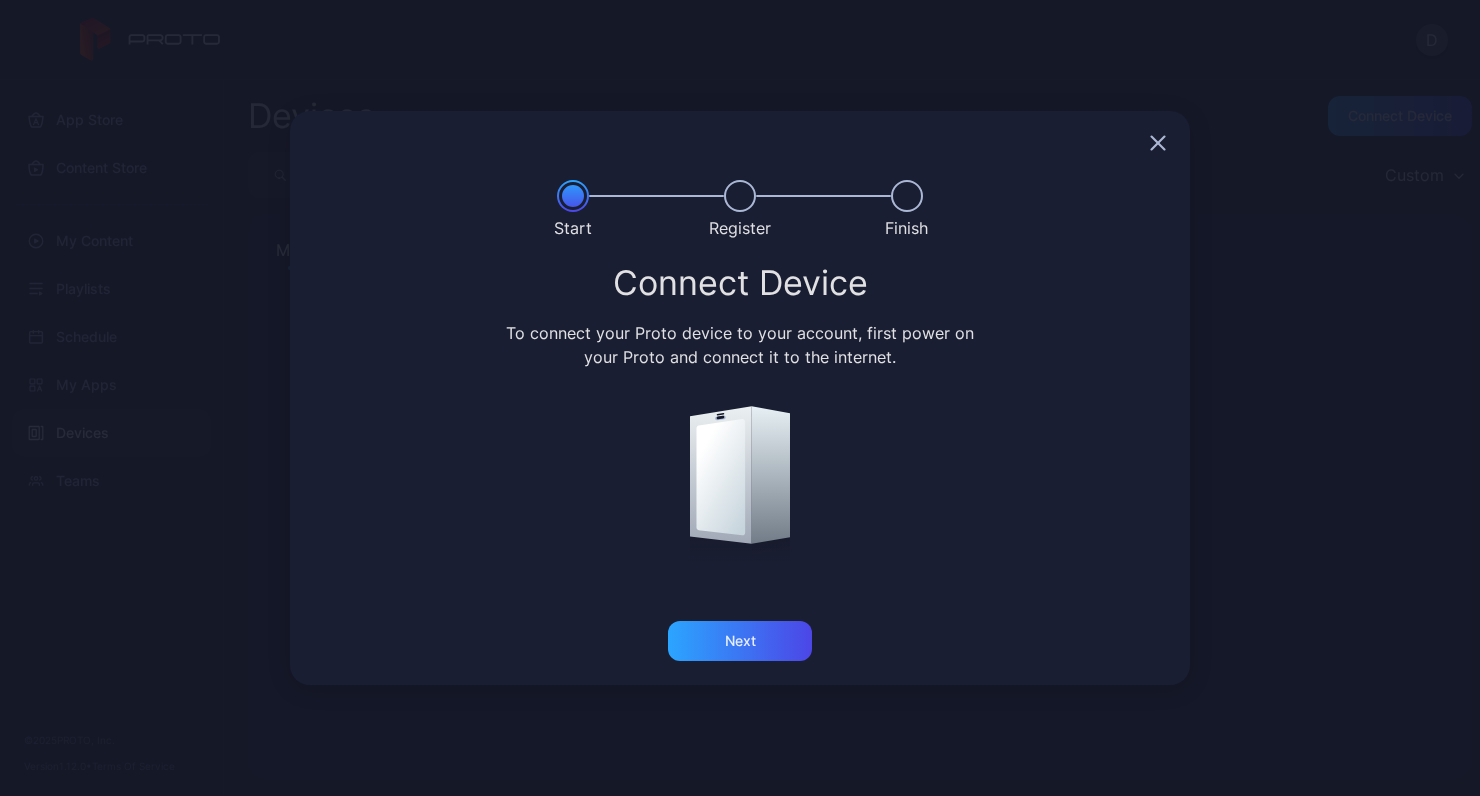 click at bounding box center (740, 143) 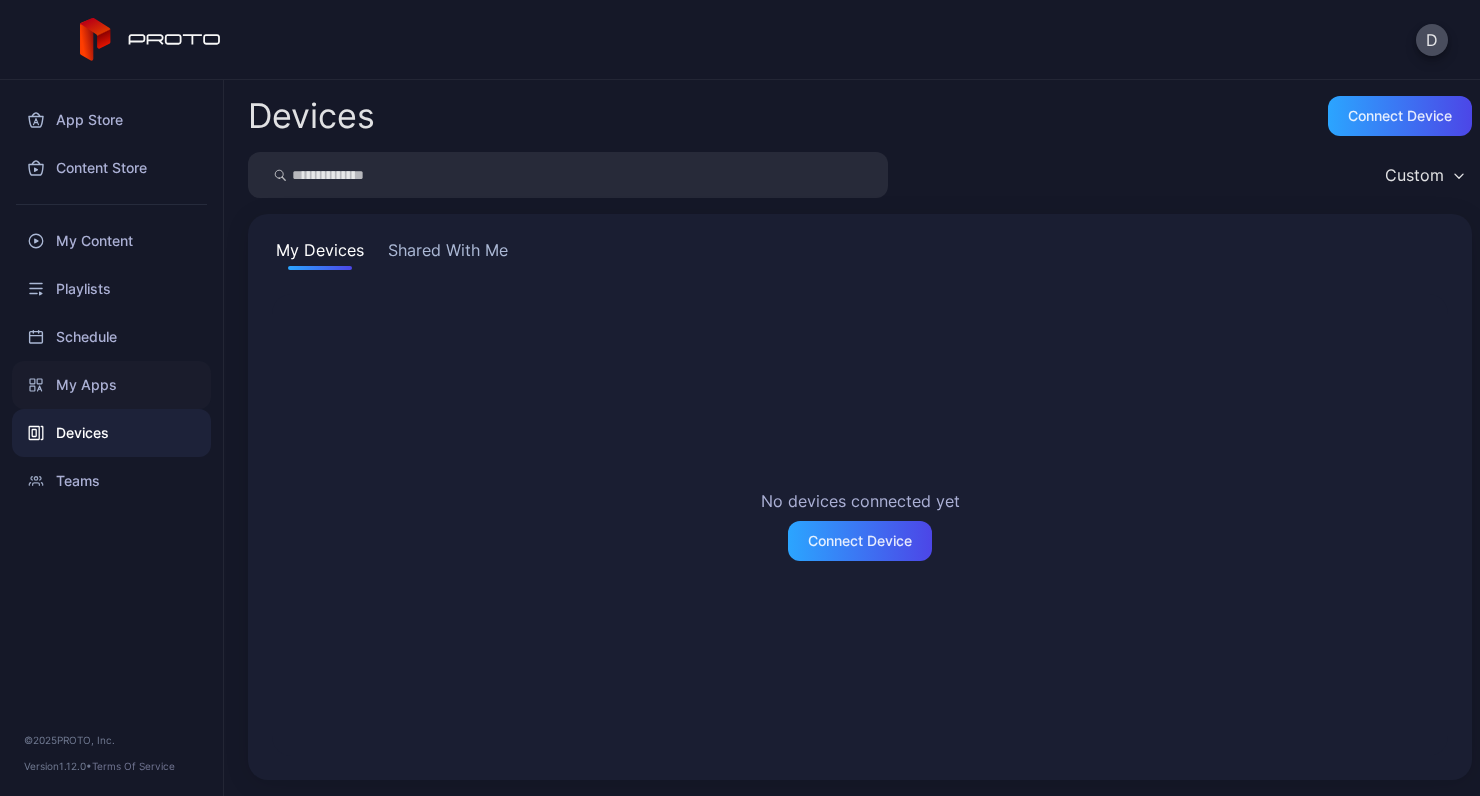 click on "My Apps" at bounding box center [111, 385] 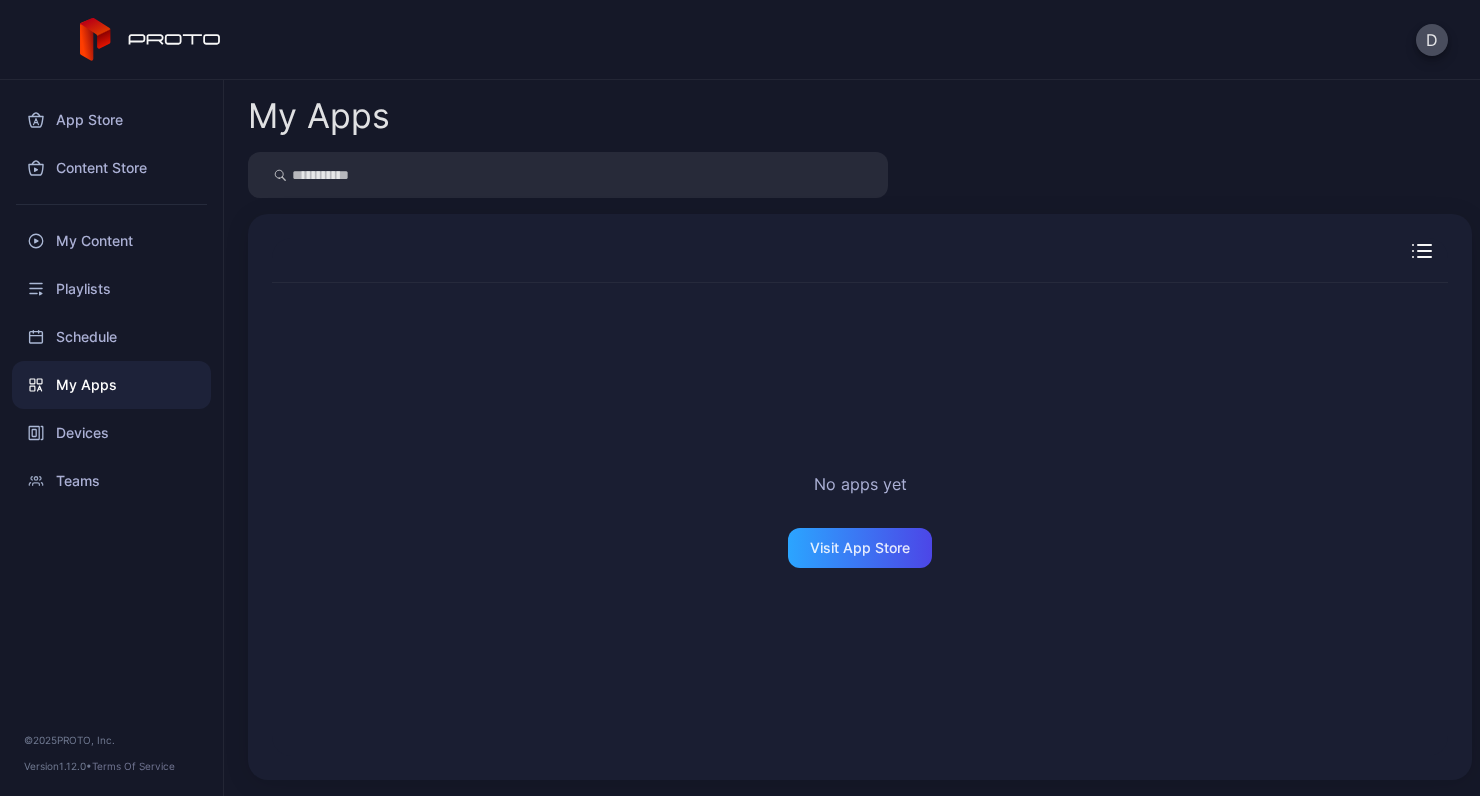 click on "My Apps" at bounding box center [111, 385] 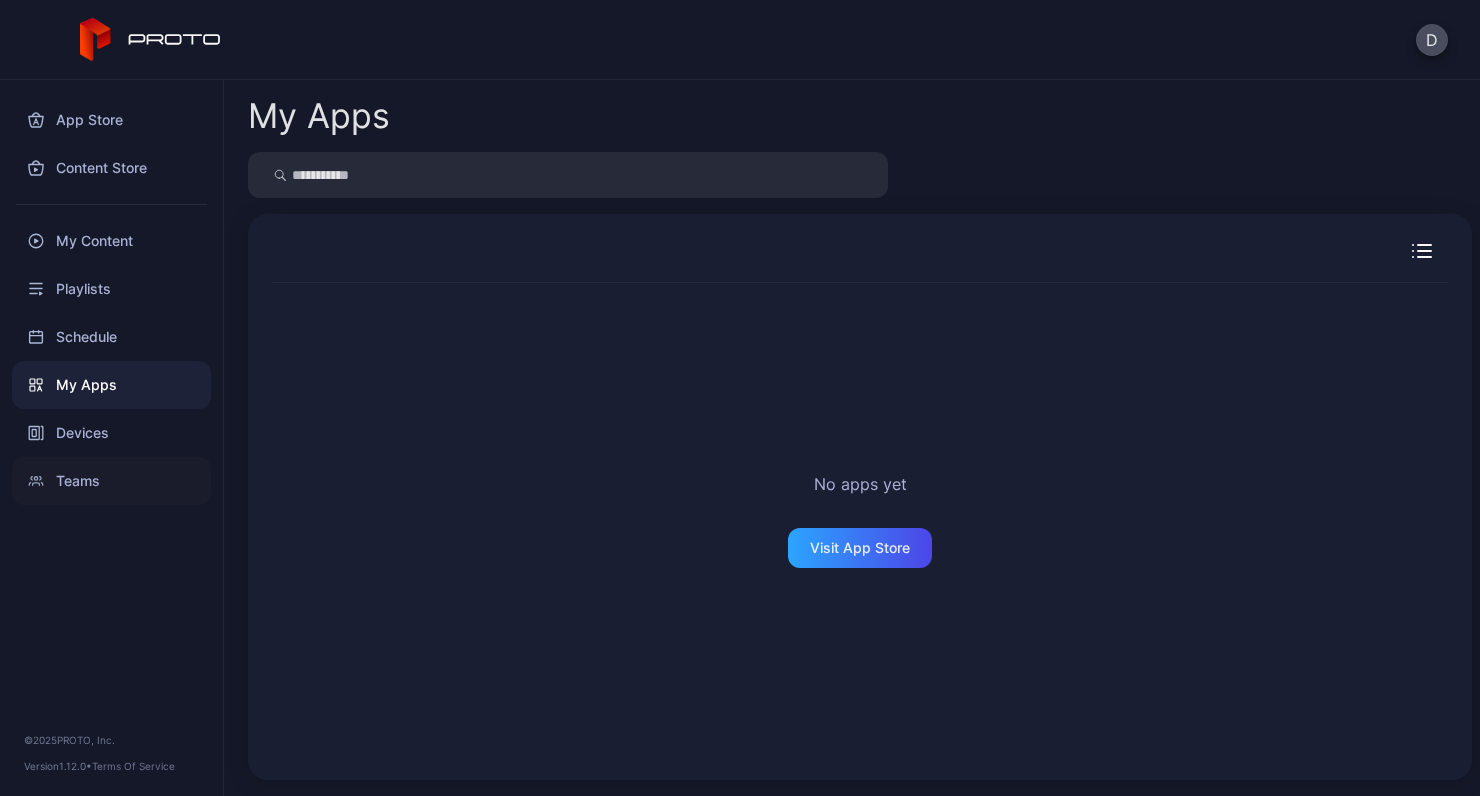click on "Teams" at bounding box center [111, 481] 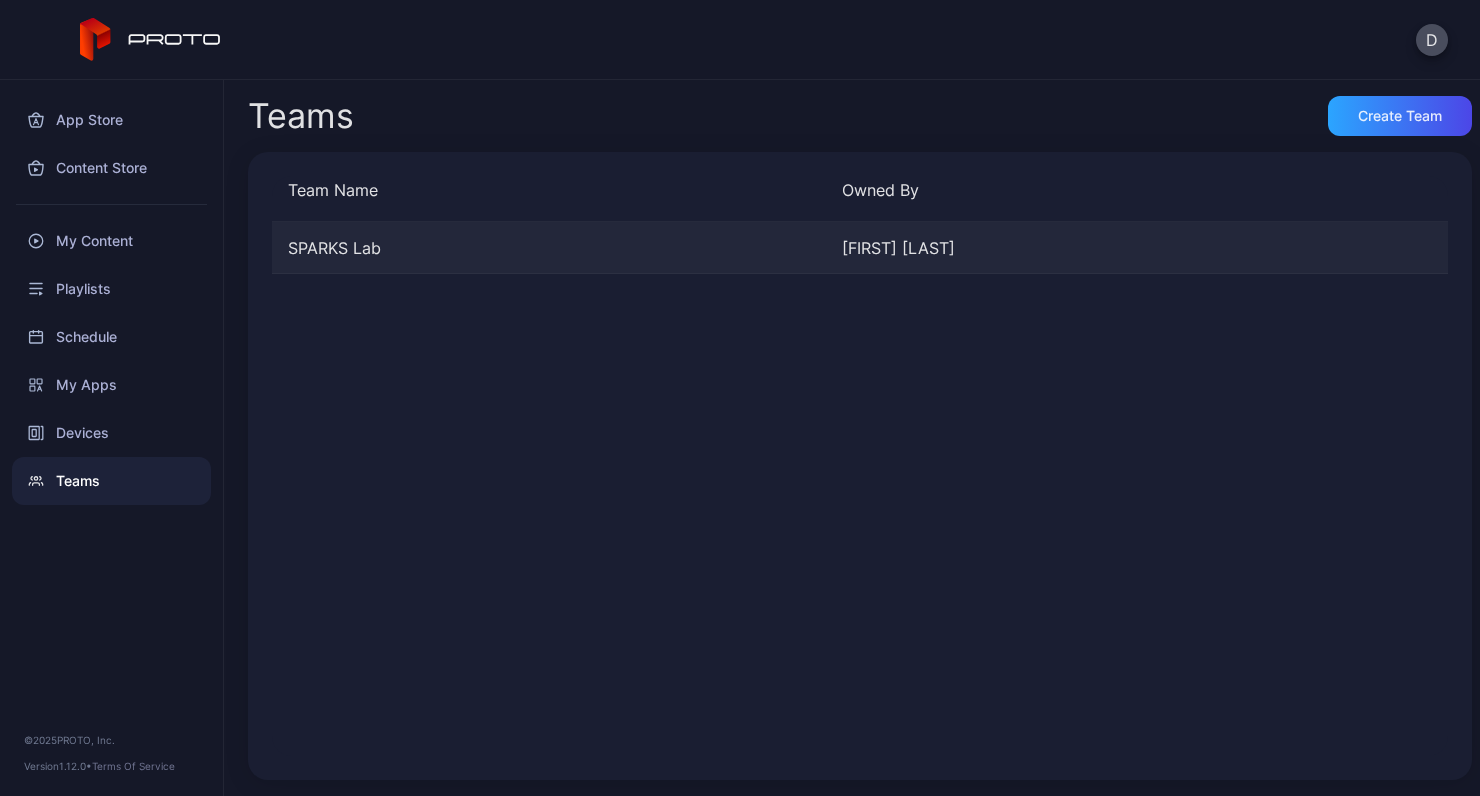click on "SPARKS Lab [FIRST] [LAST]" at bounding box center (860, 248) 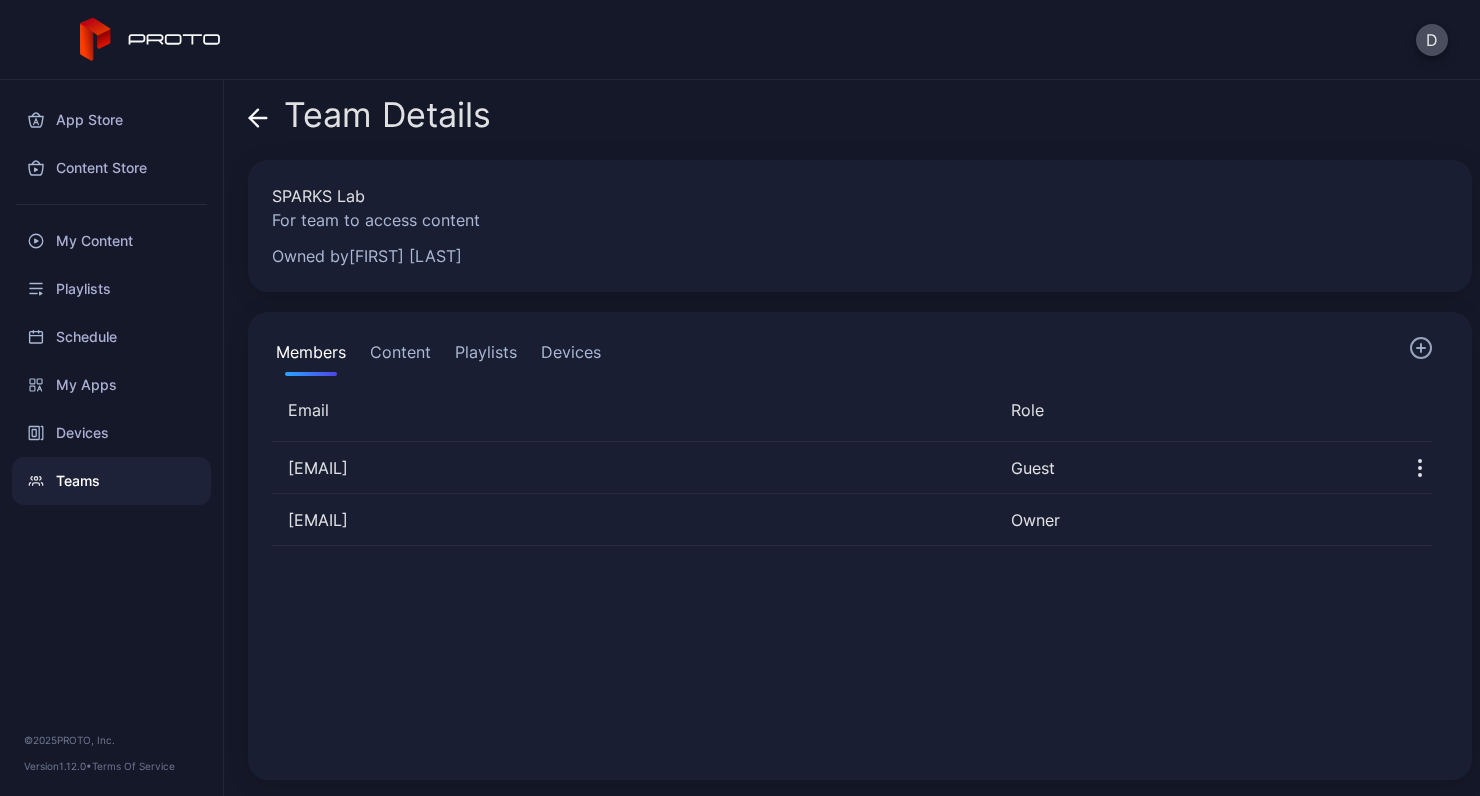 click on "Playlists" at bounding box center (486, 356) 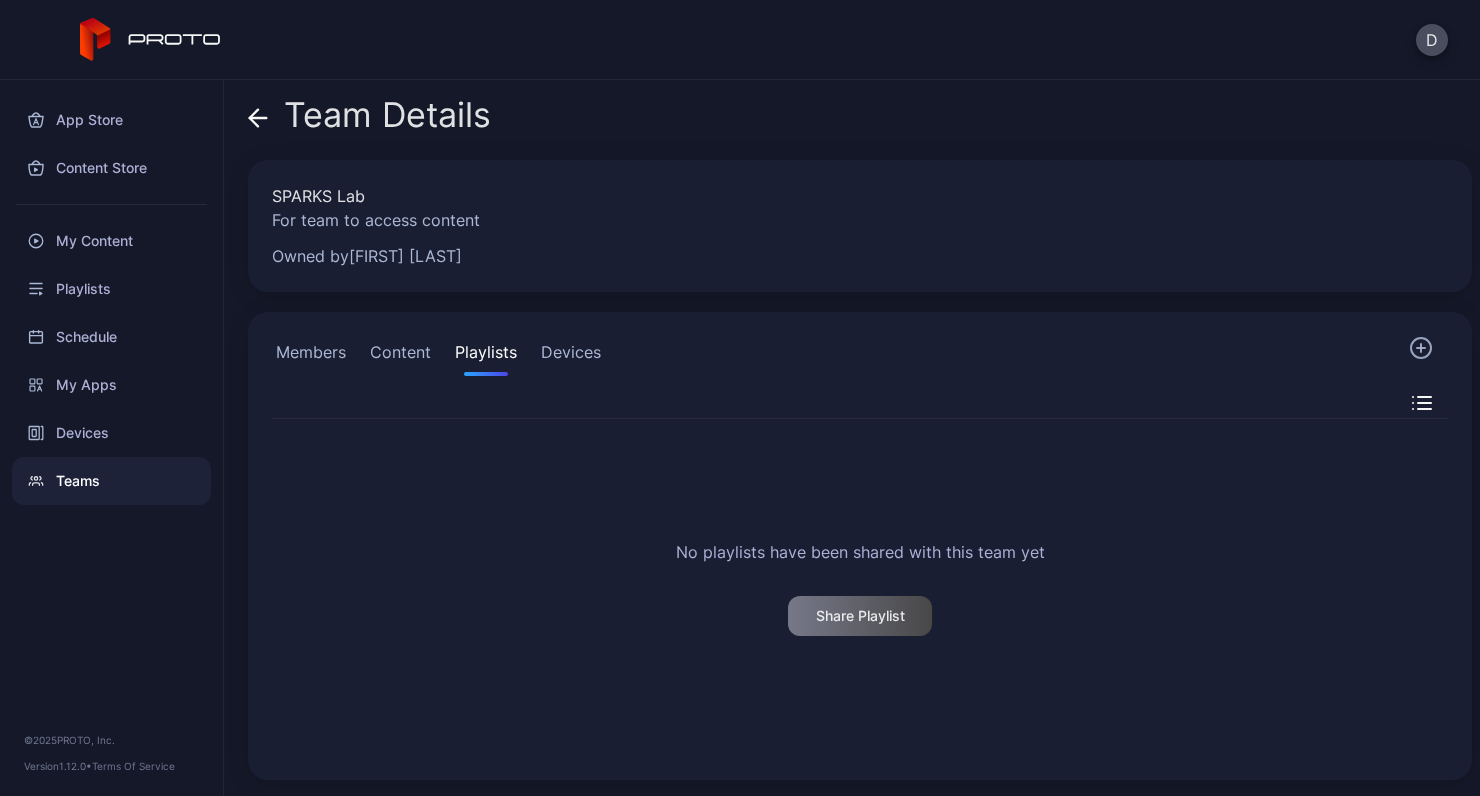 click on "Devices" at bounding box center (571, 356) 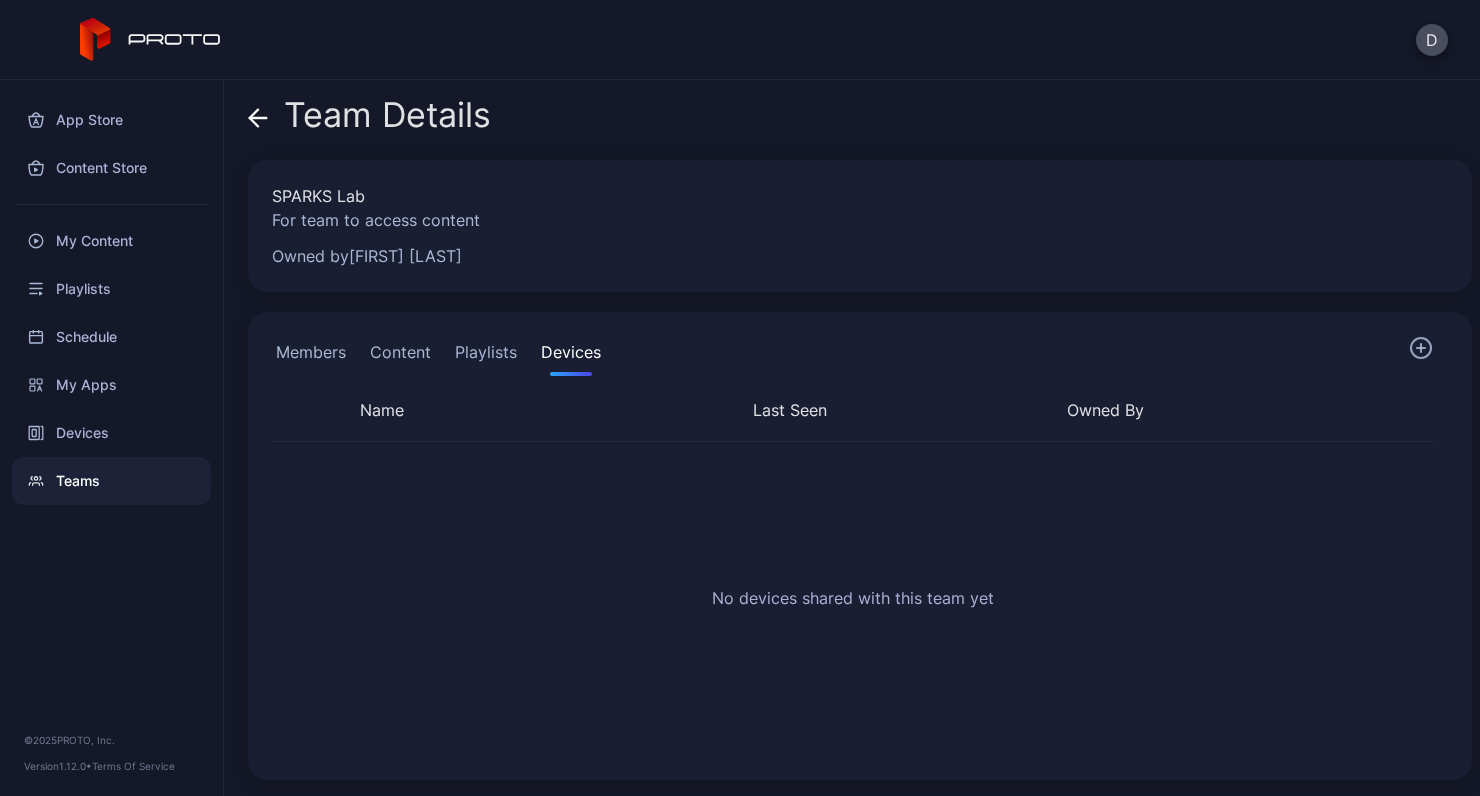 click on "Playlists" at bounding box center (486, 356) 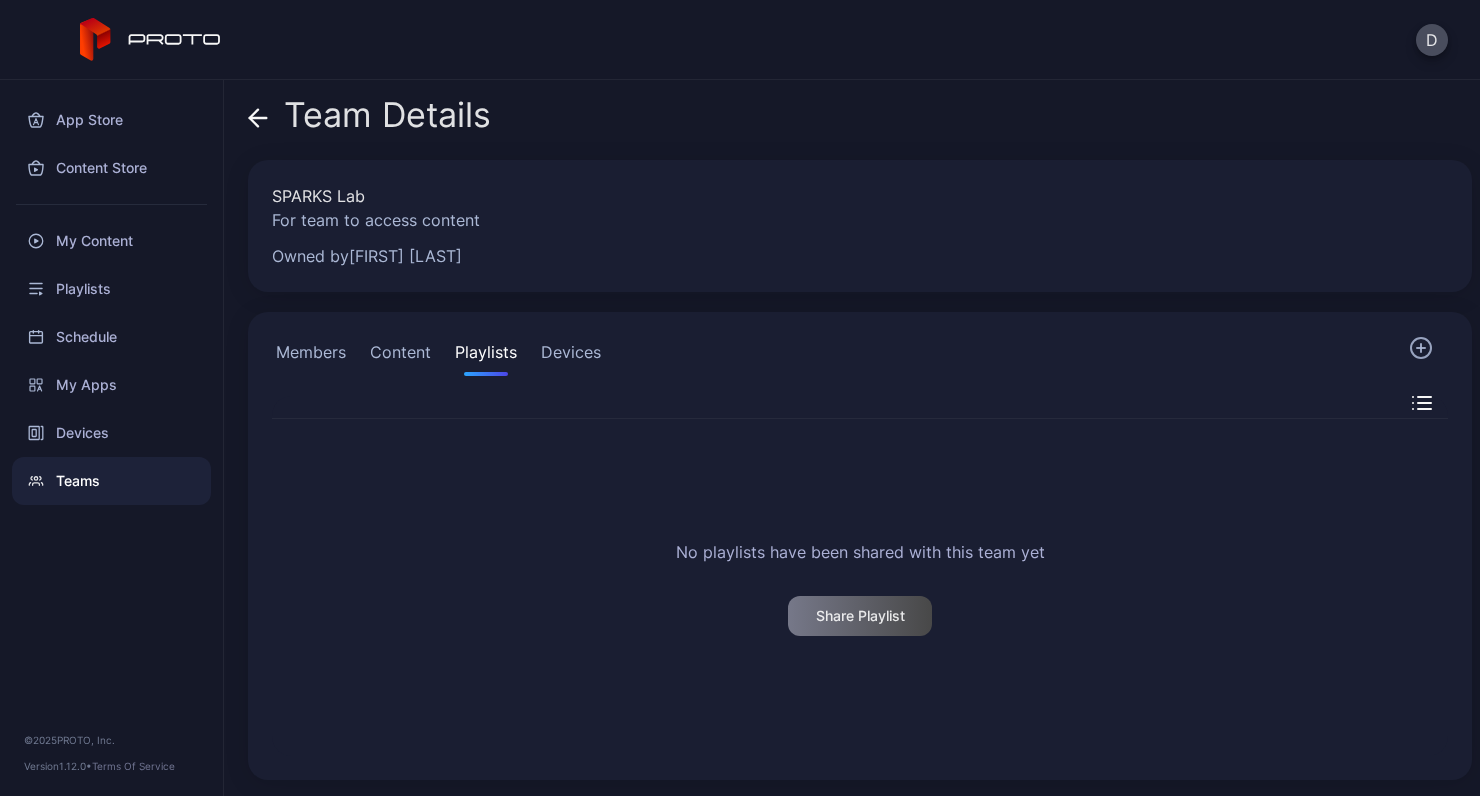 click on "Content" at bounding box center (400, 356) 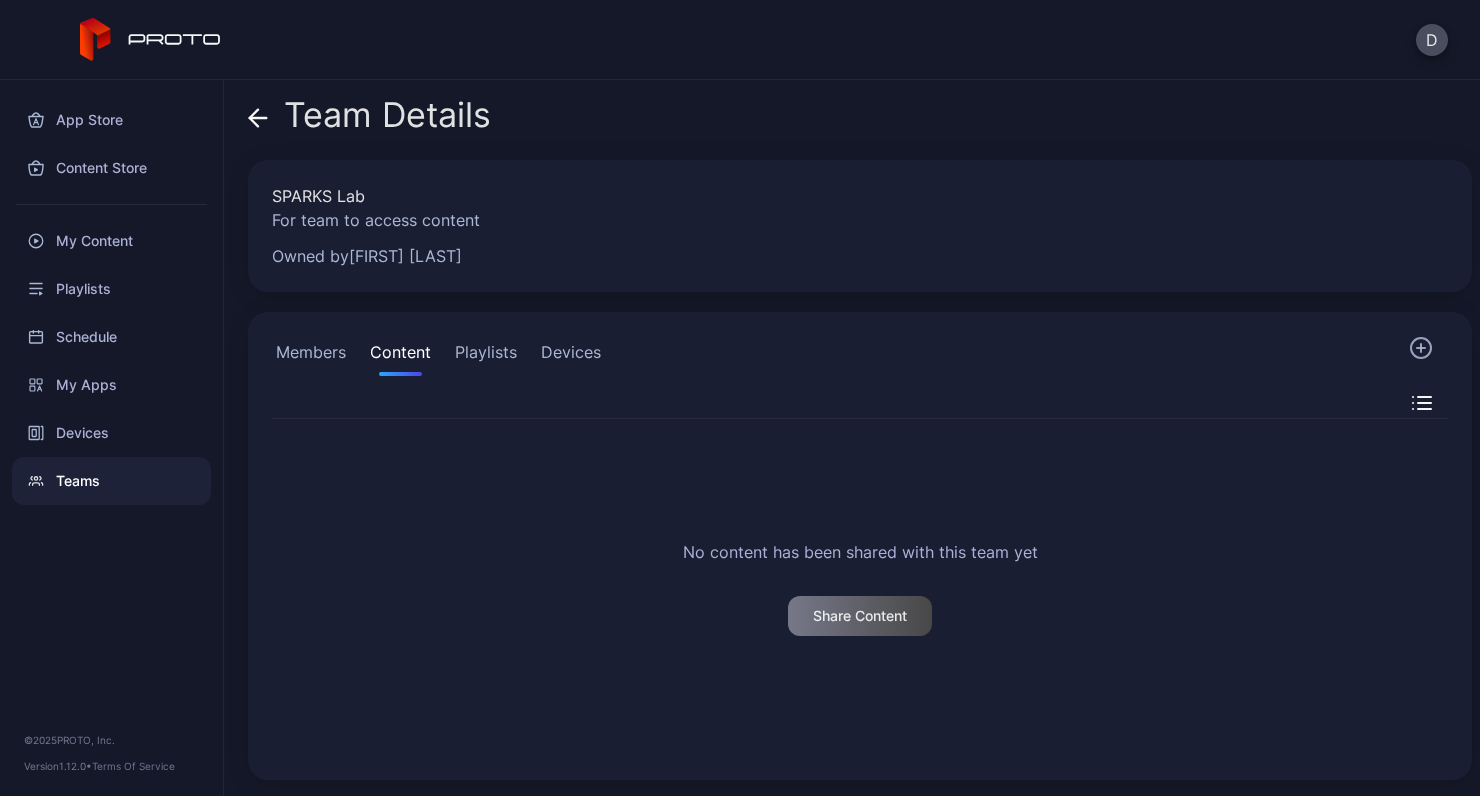 click on "Members" at bounding box center (311, 356) 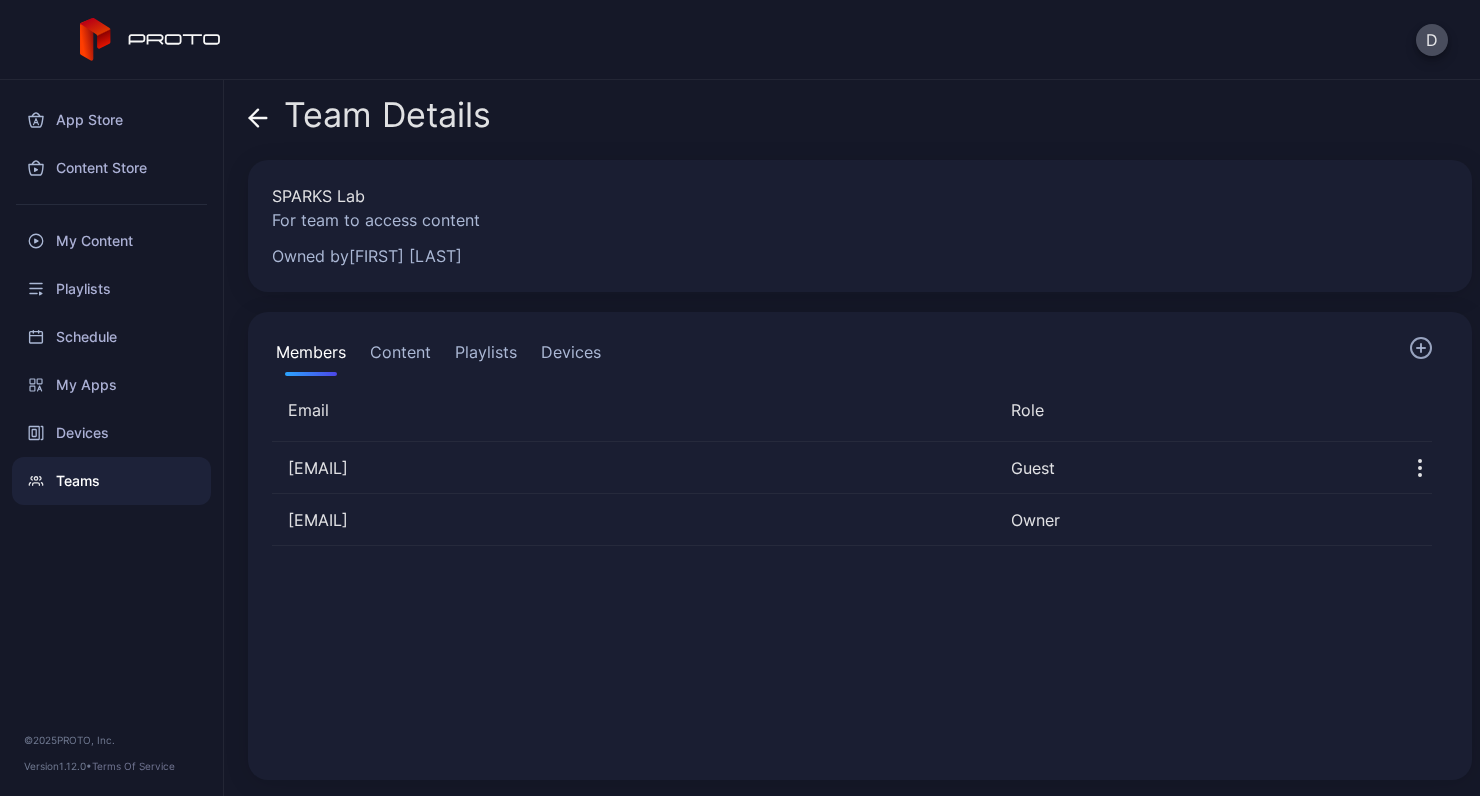 click on "Content" at bounding box center (400, 356) 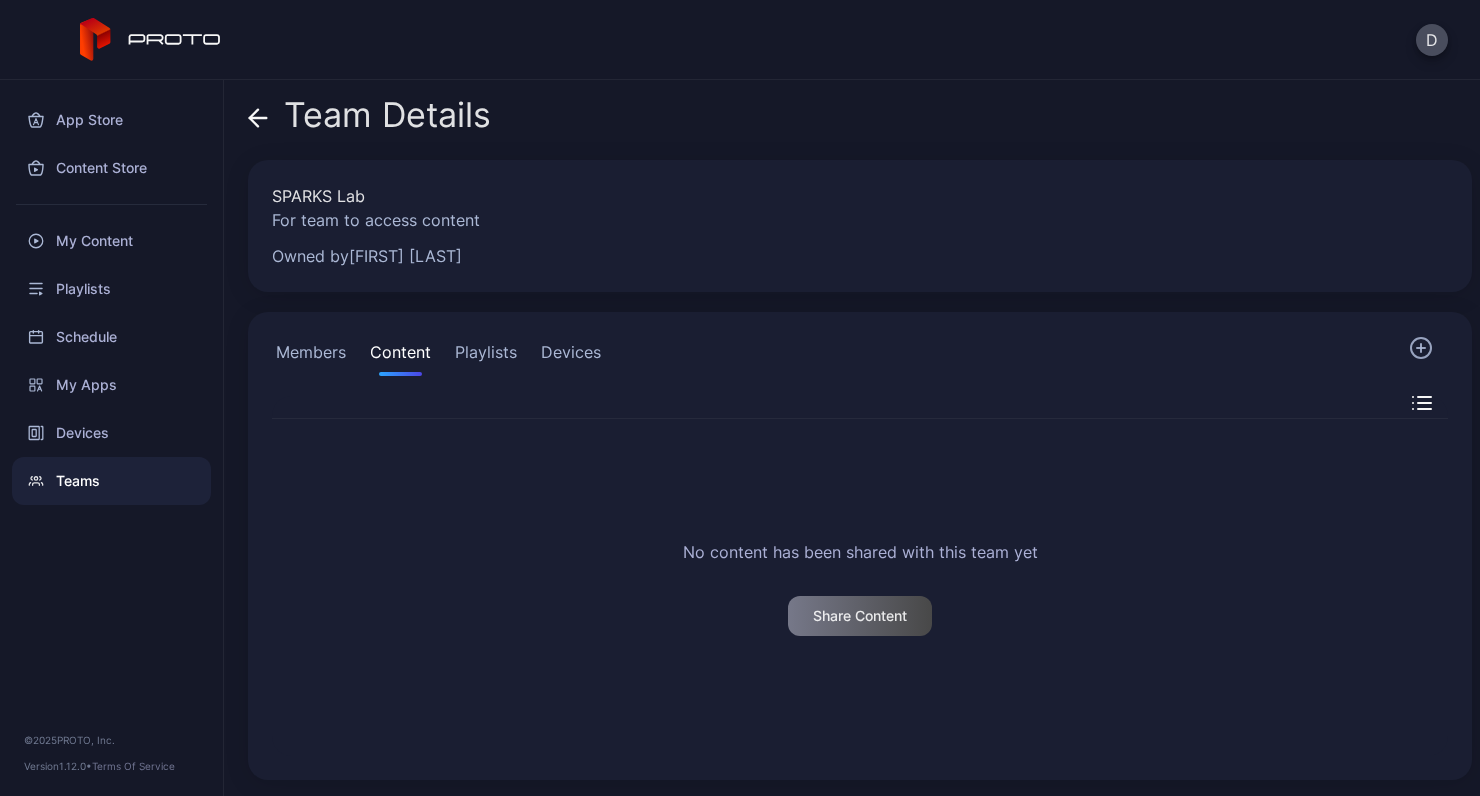 click on "Devices" at bounding box center (571, 356) 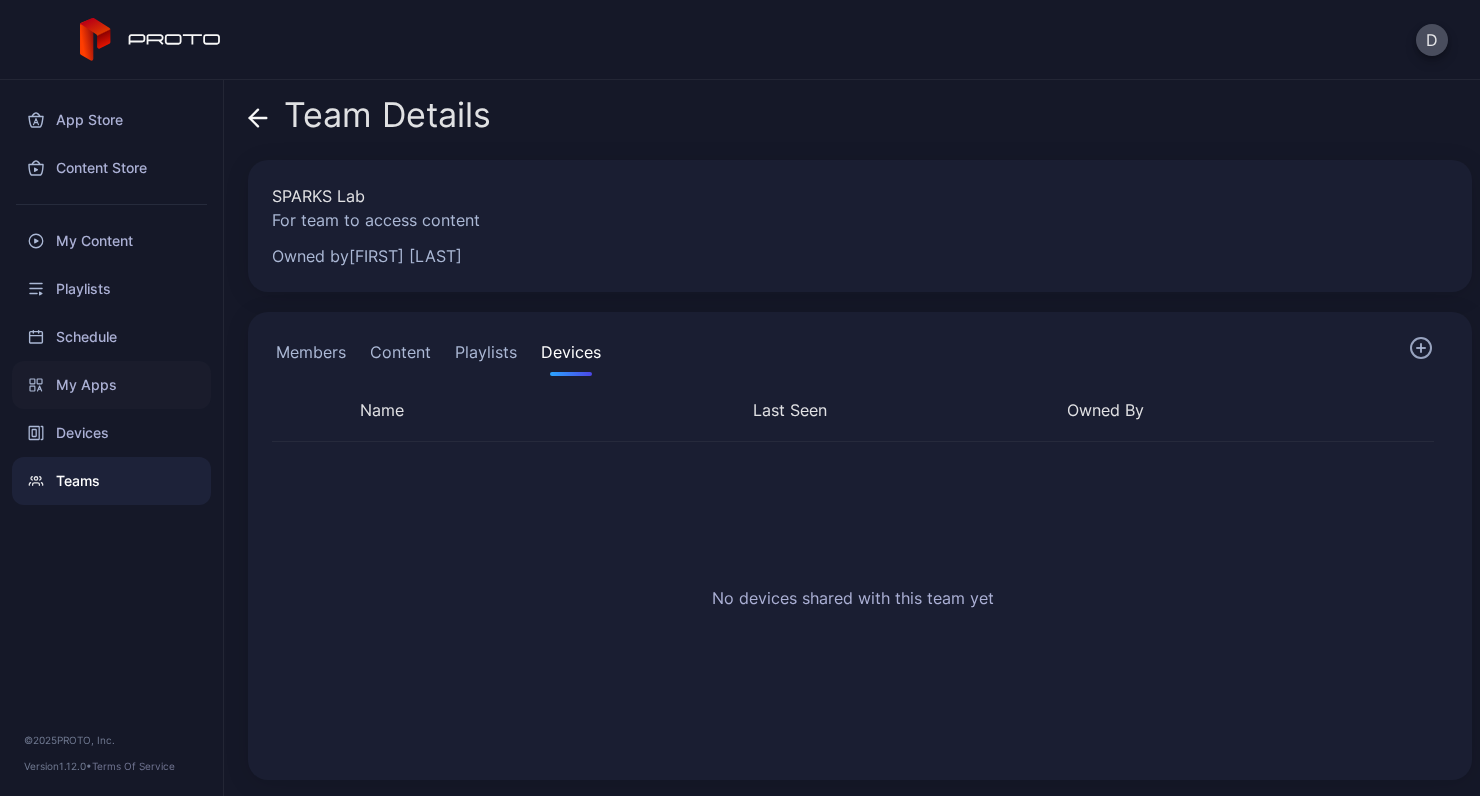 click on "My Apps" at bounding box center [111, 385] 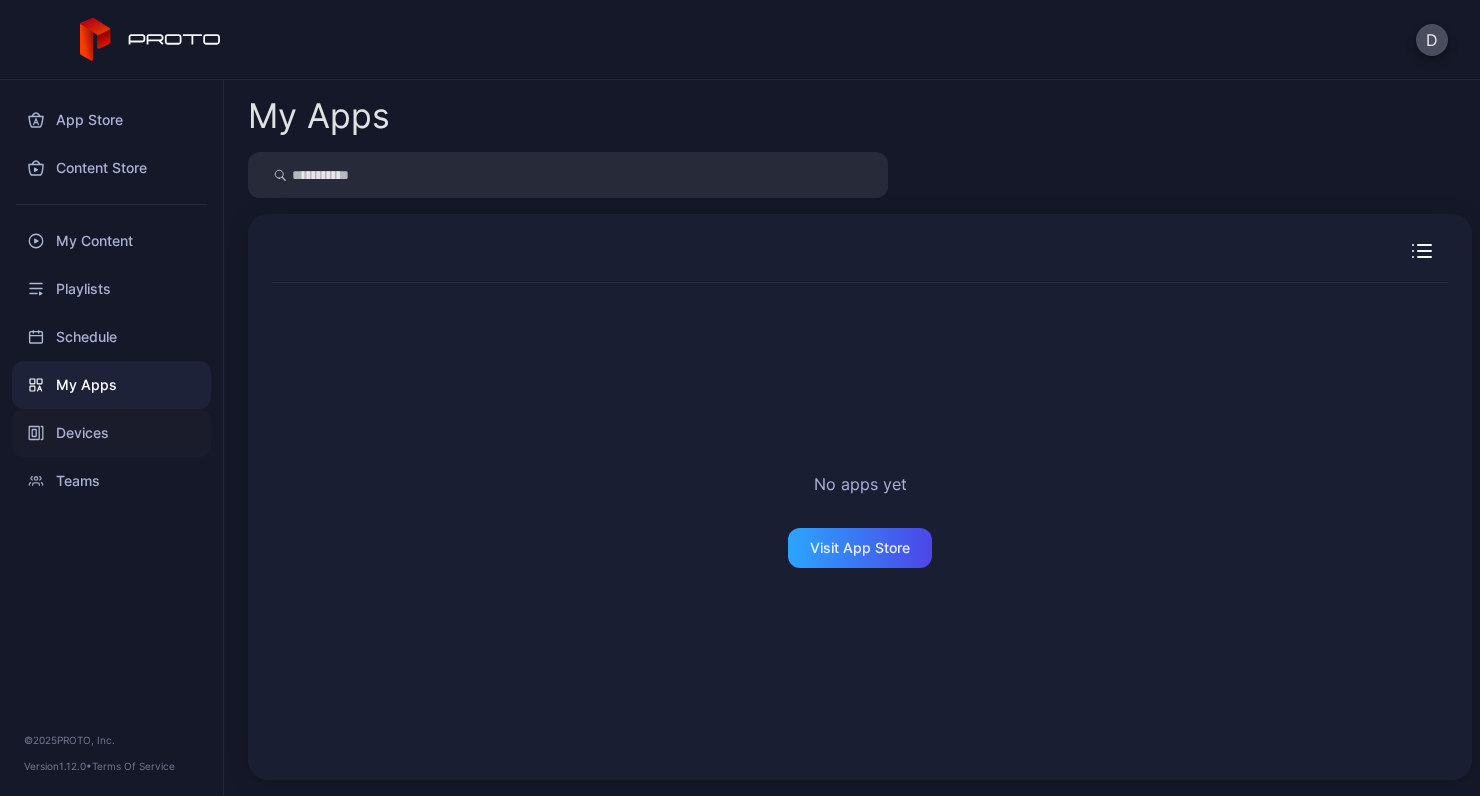 click on "Devices" at bounding box center (111, 433) 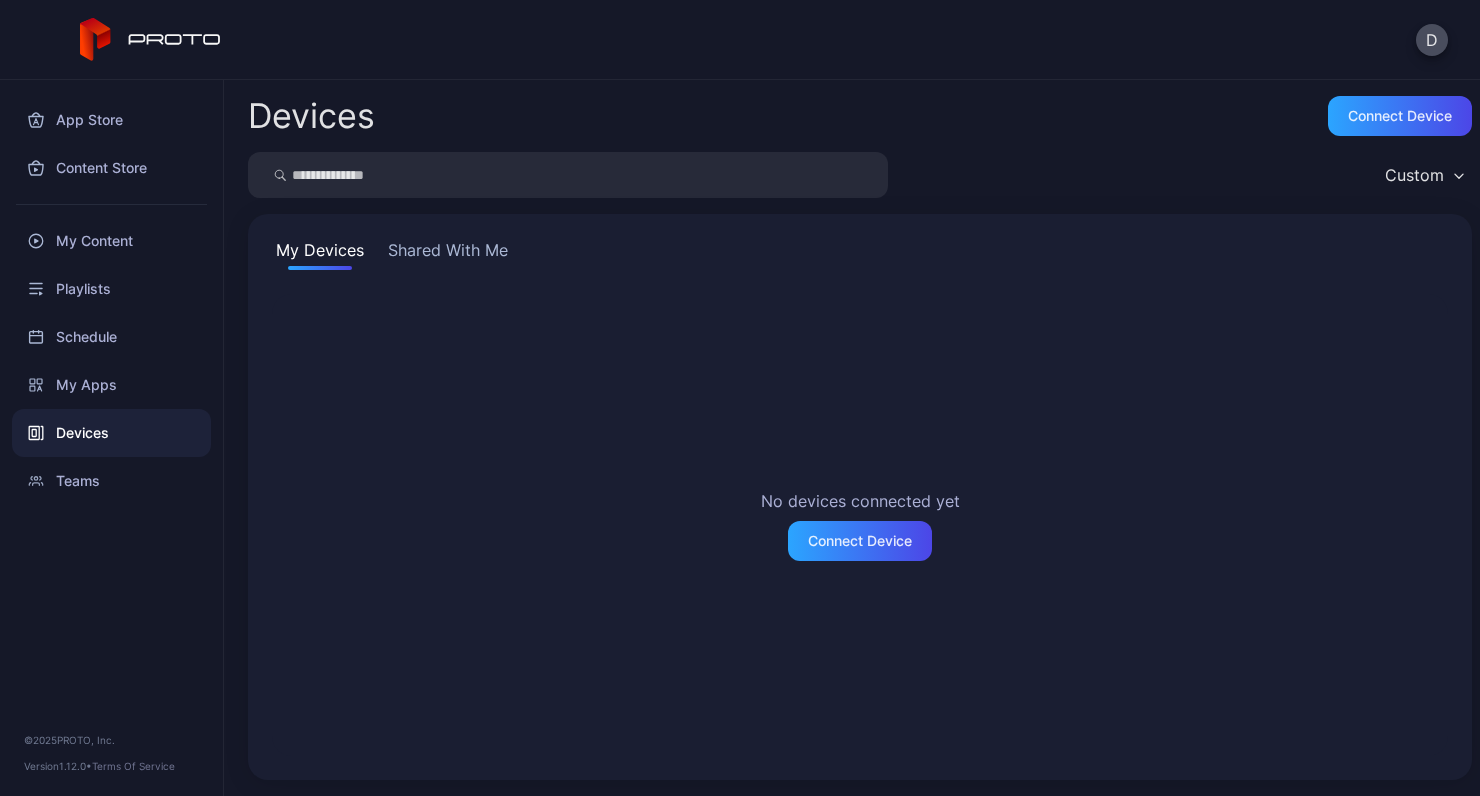 click on "My Devices Shared With Me No devices connected yet Connect Device" at bounding box center (860, 497) 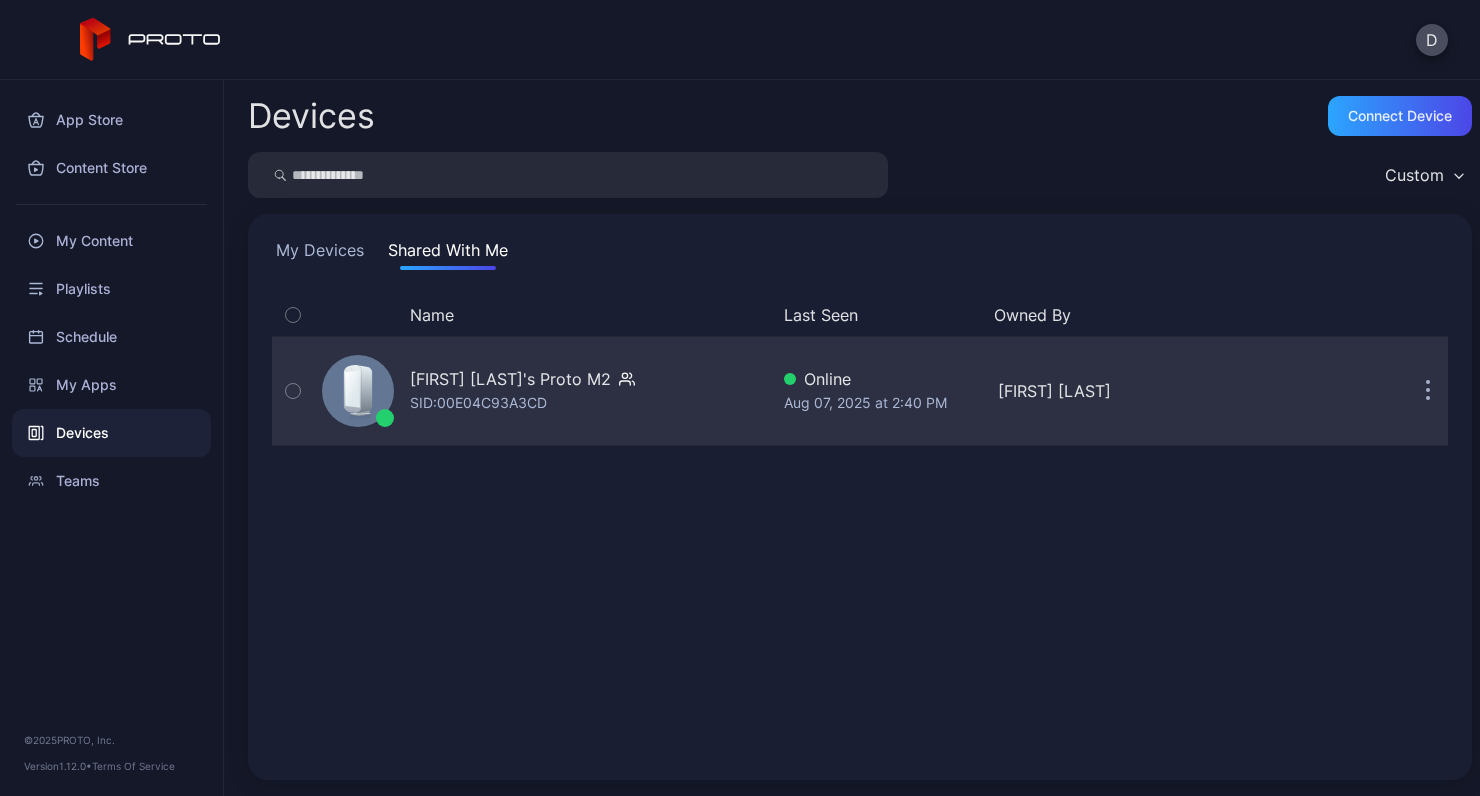 click on "SID:  00E04C93A3CD" at bounding box center [478, 403] 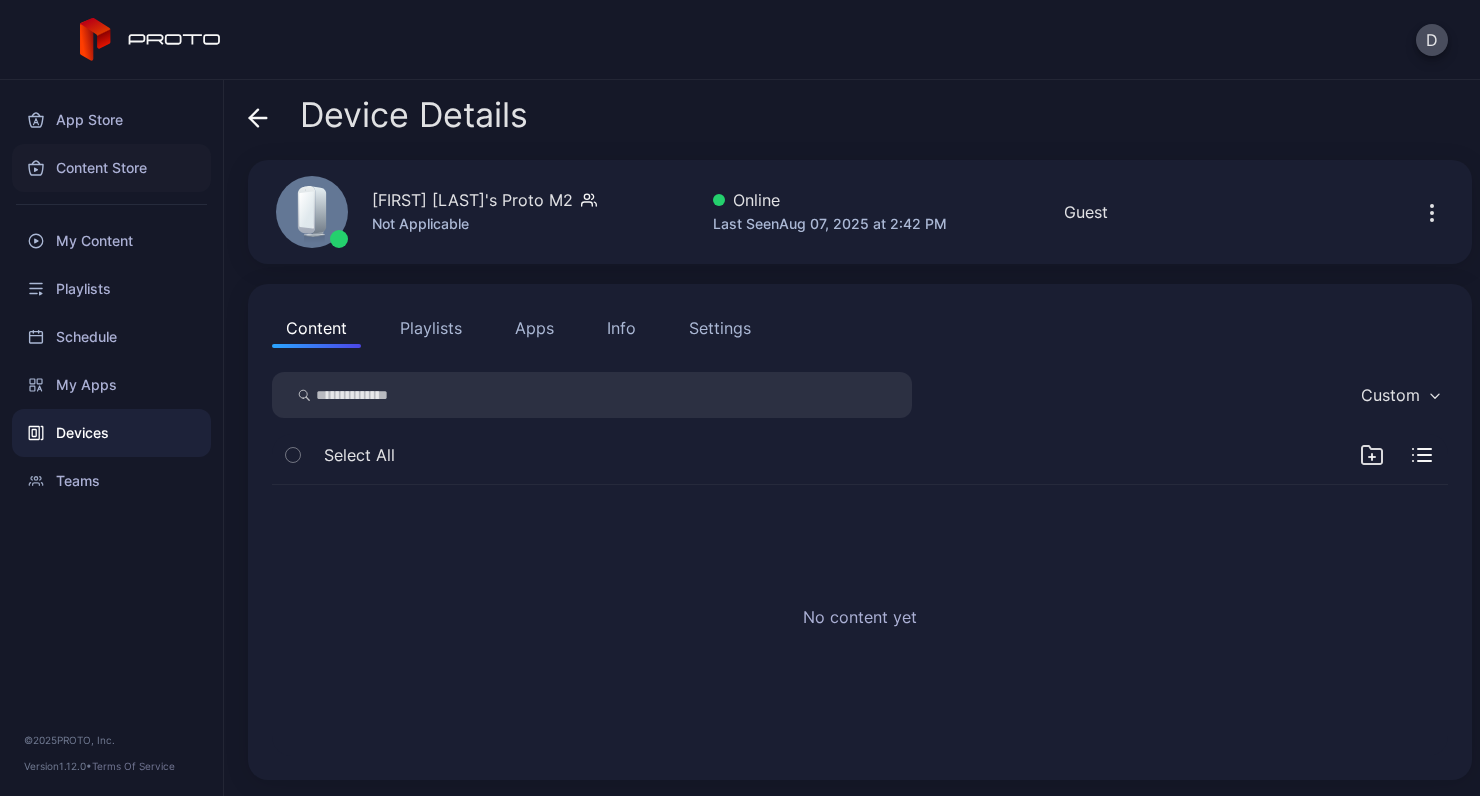 click on "Content Store" at bounding box center (111, 168) 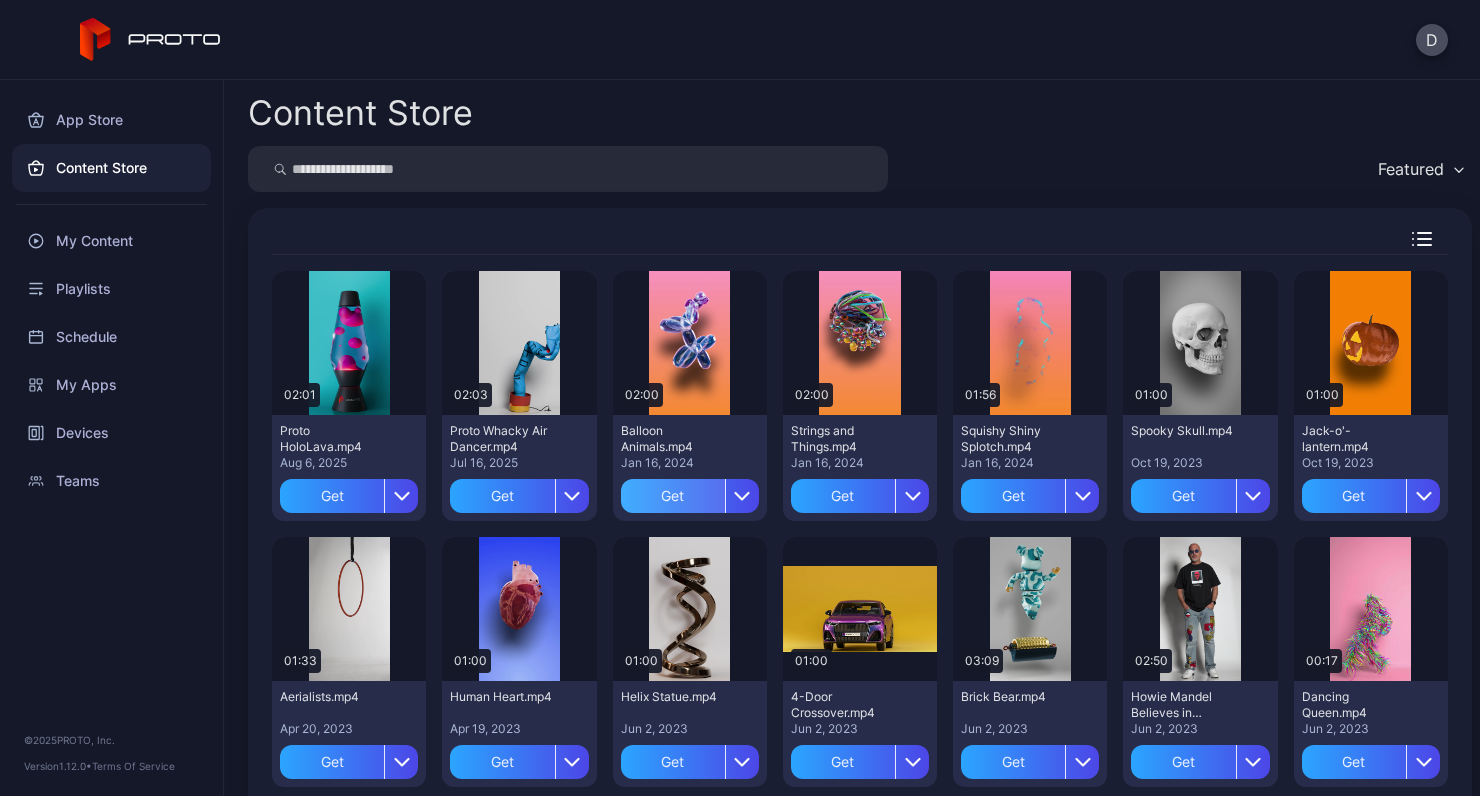 click on "Get" at bounding box center [673, 496] 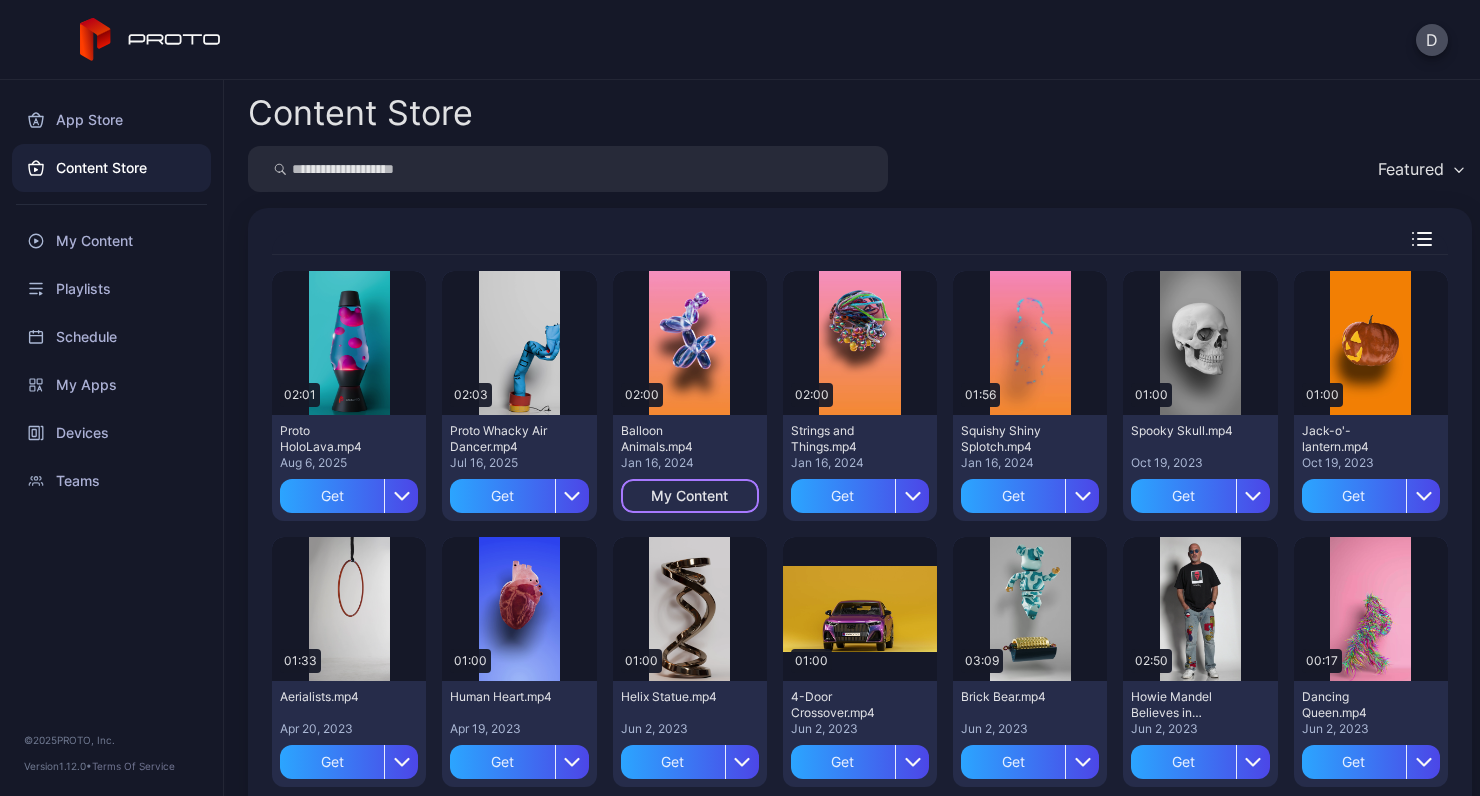 click on "My Content" at bounding box center [689, 496] 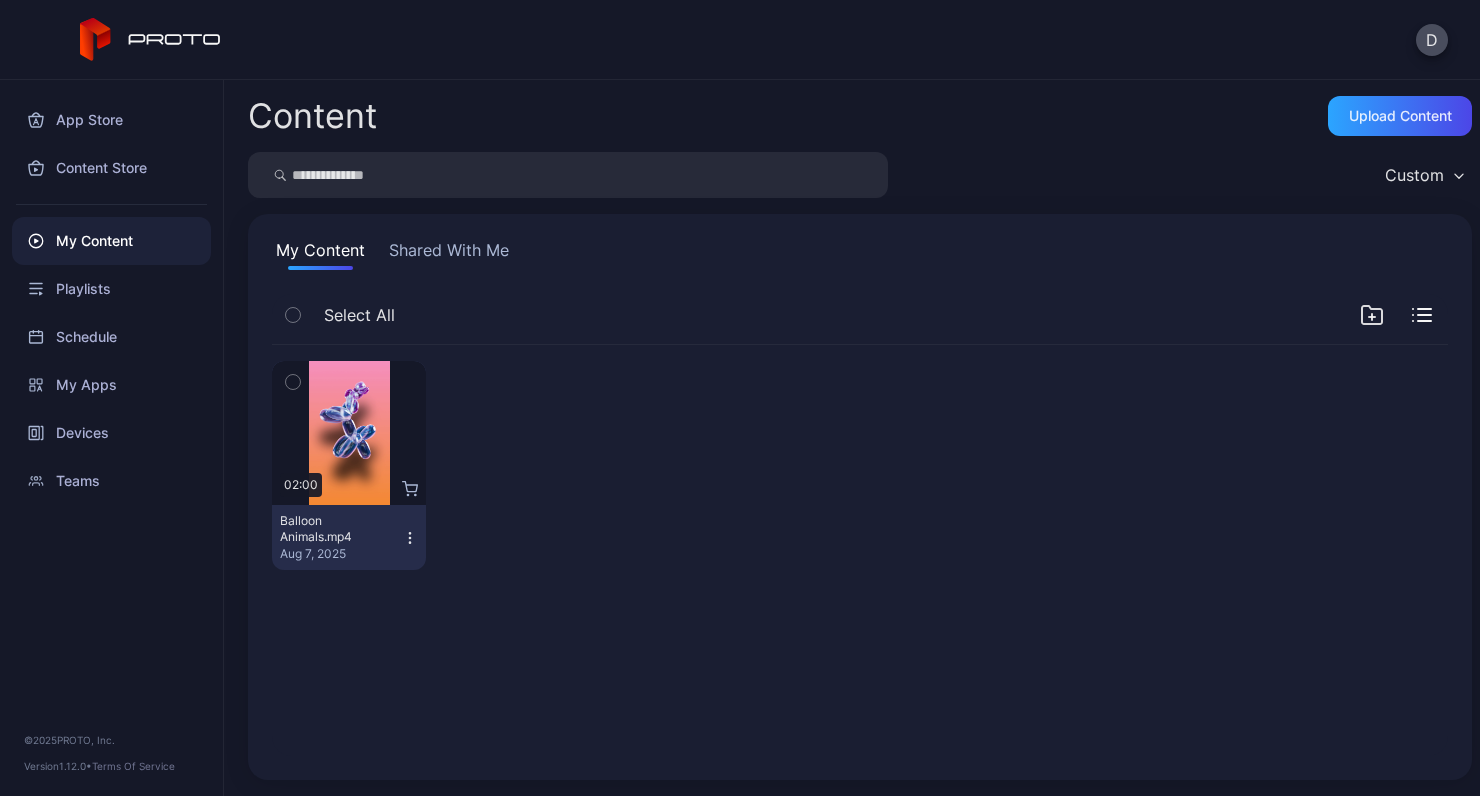 click 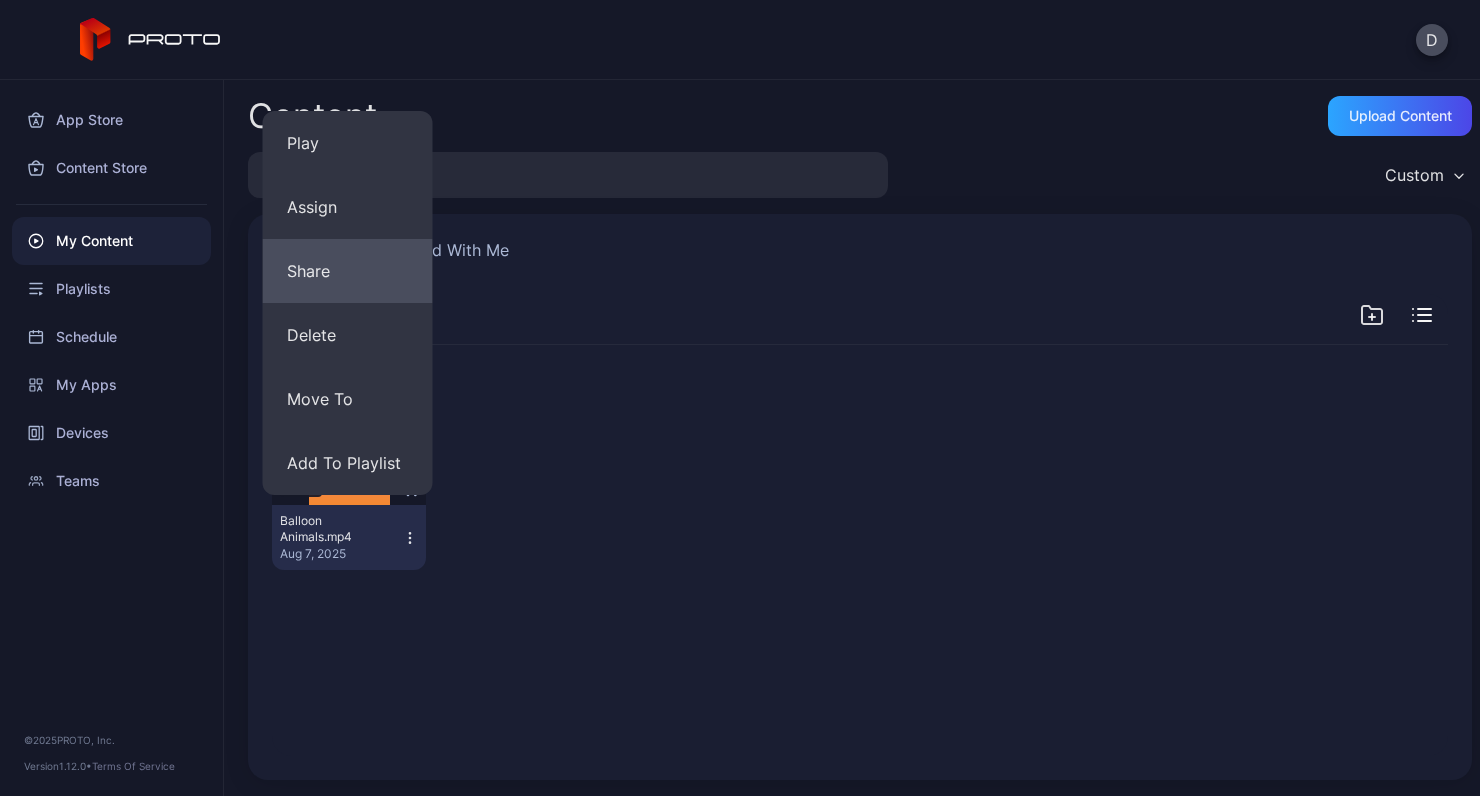 click on "Share" at bounding box center [348, 271] 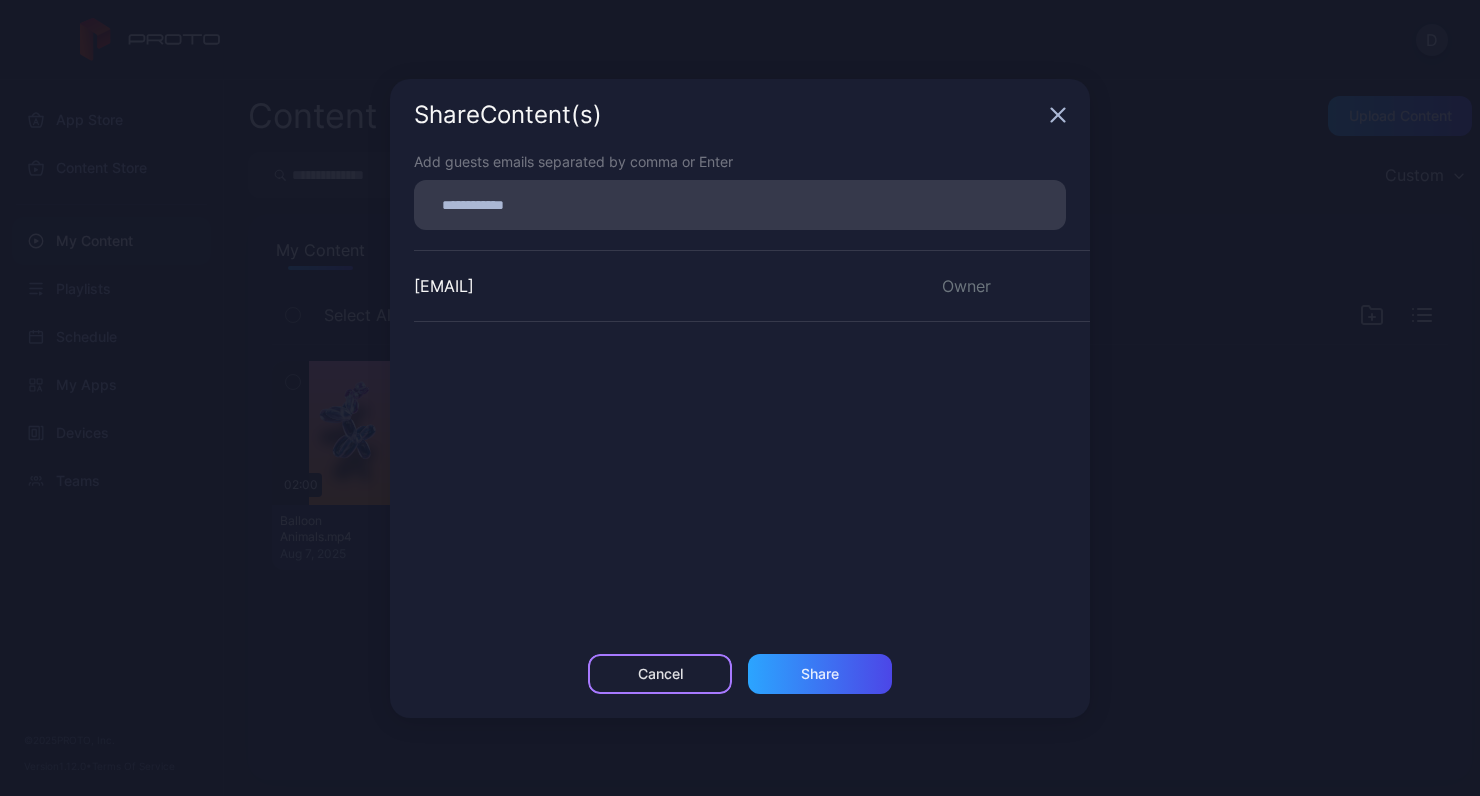 click on "Cancel" at bounding box center (660, 674) 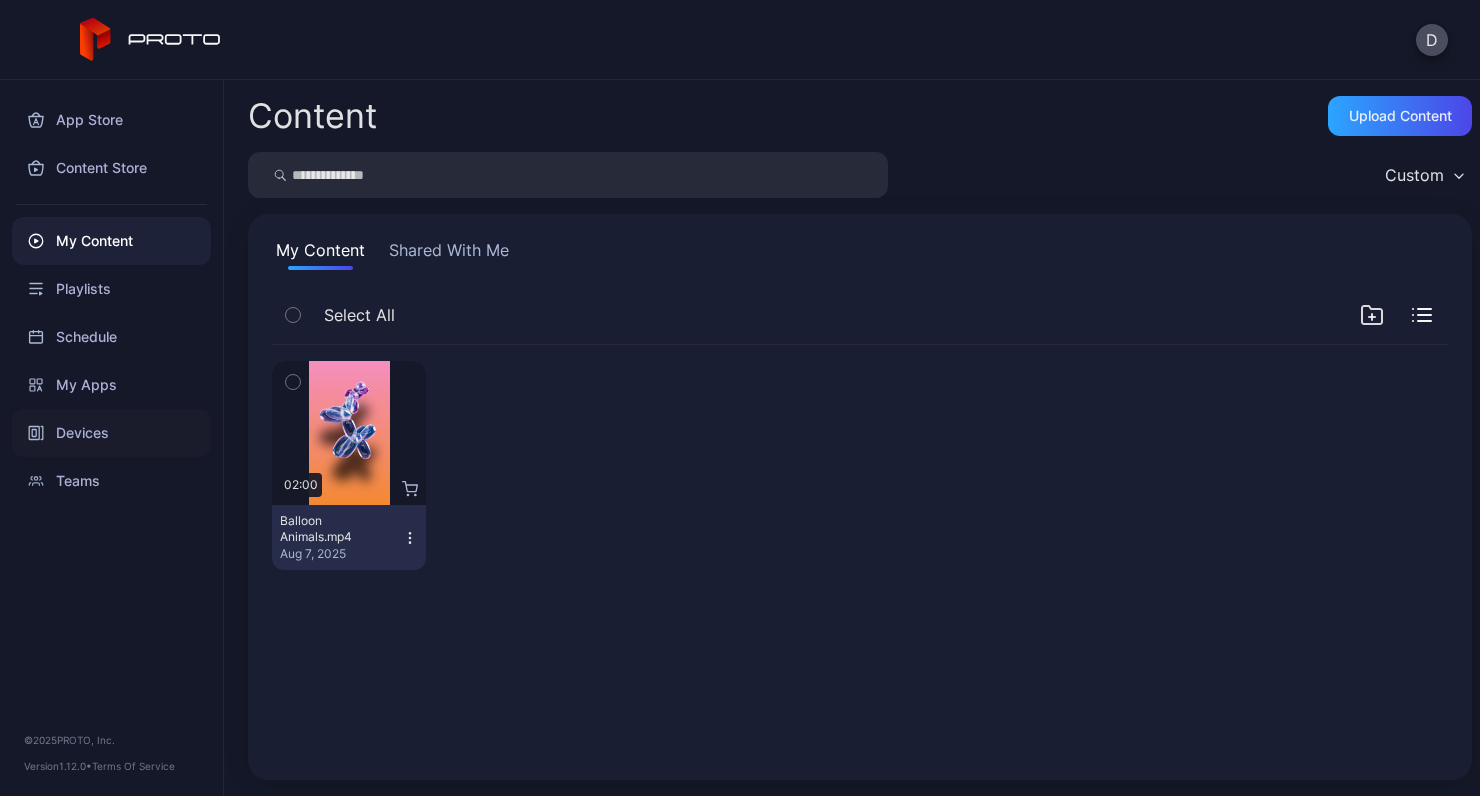 click on "Devices" at bounding box center (111, 433) 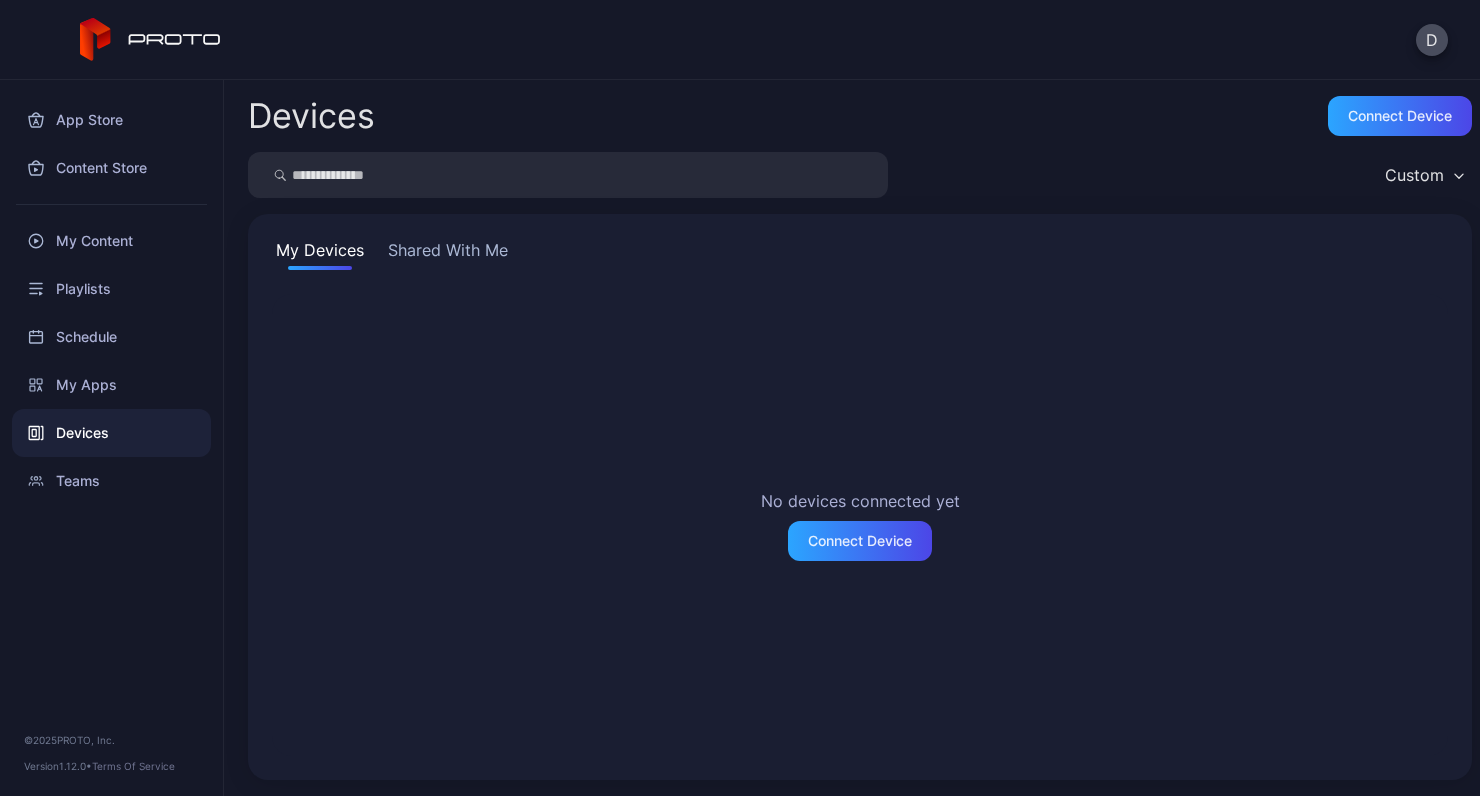 click on "Shared With Me" at bounding box center (448, 254) 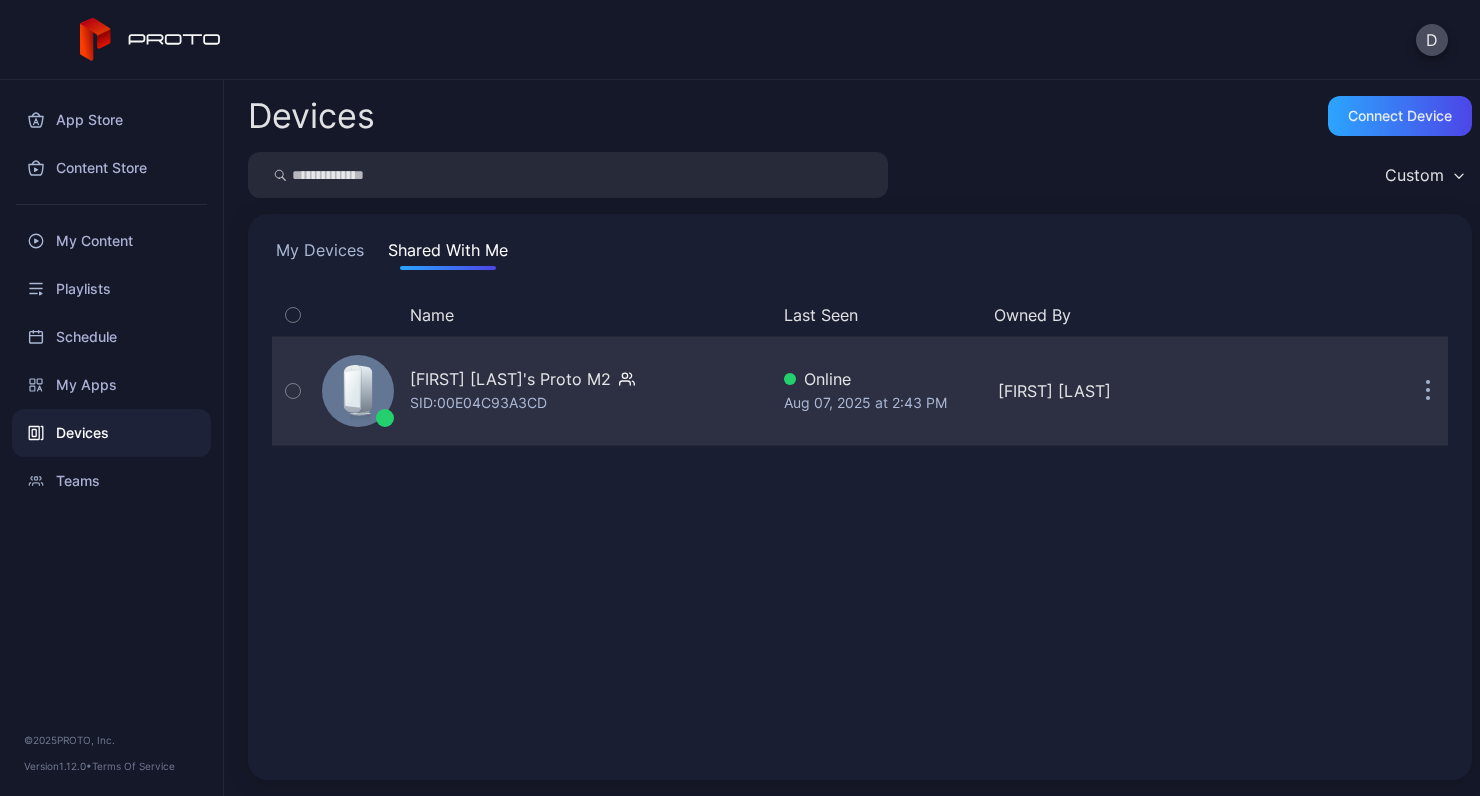 click on "[FIRST] [LAST]'s Proto M2" at bounding box center (510, 379) 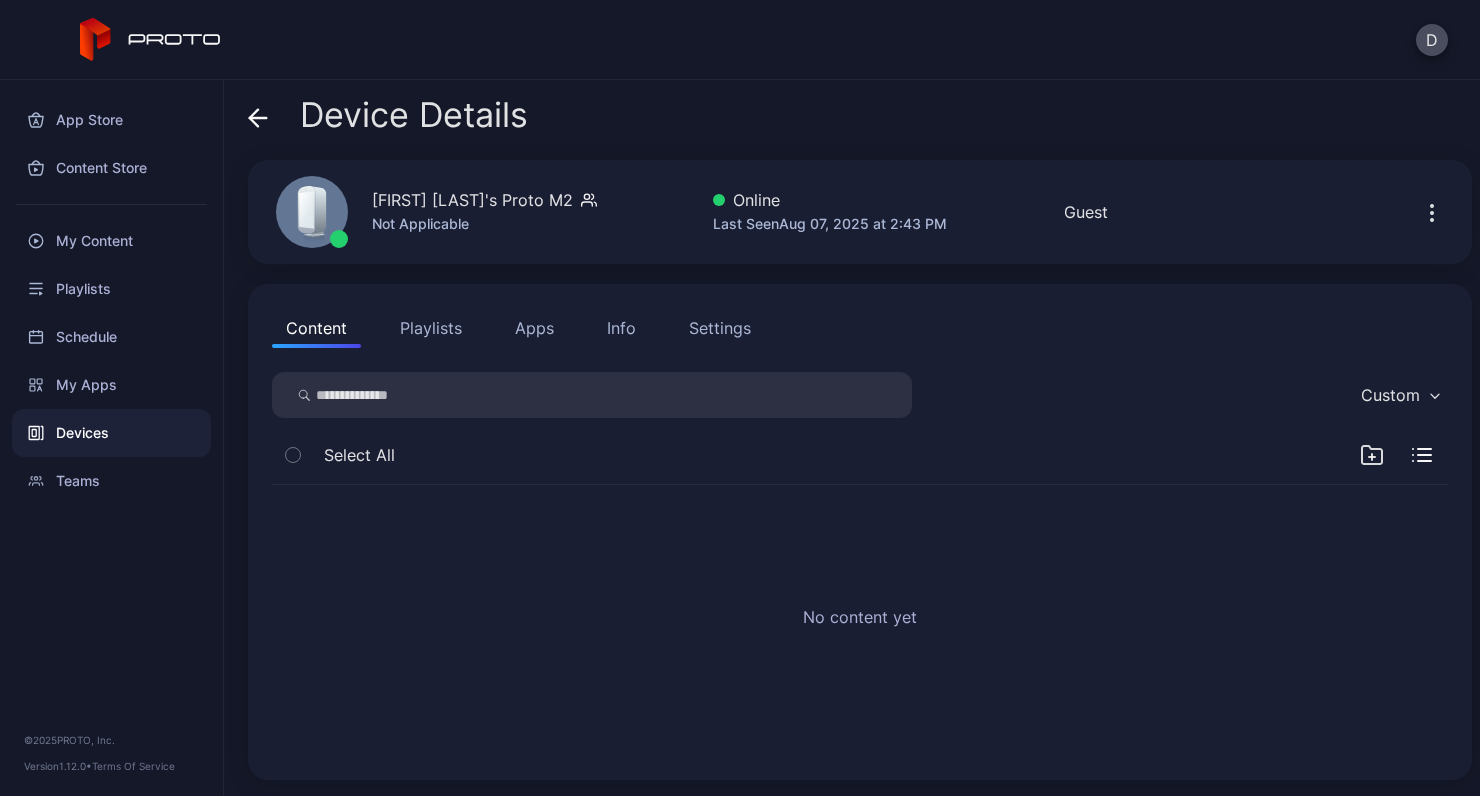 click on "Select All" at bounding box center (860, 459) 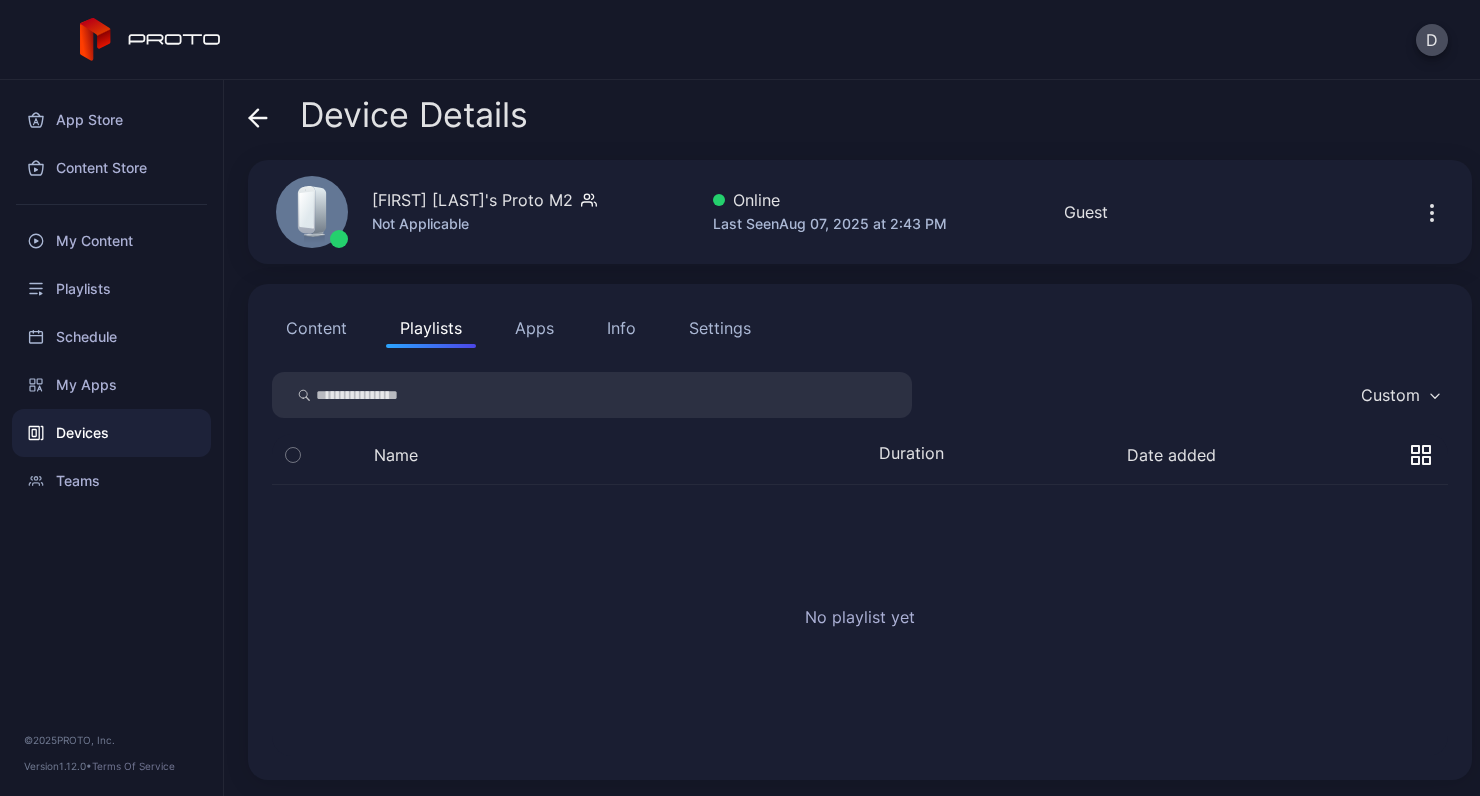 click on "Apps" at bounding box center (534, 328) 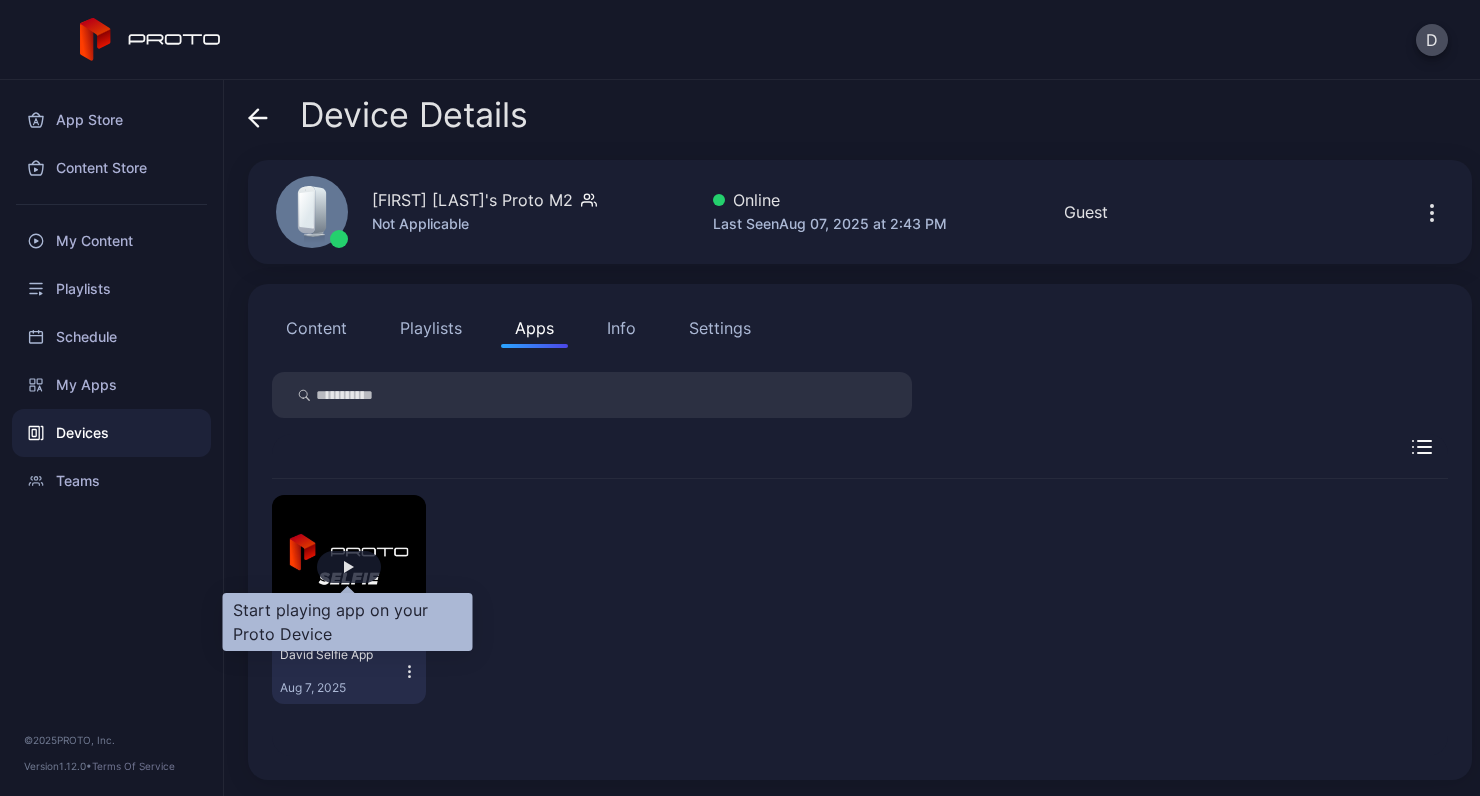 click at bounding box center [349, 567] 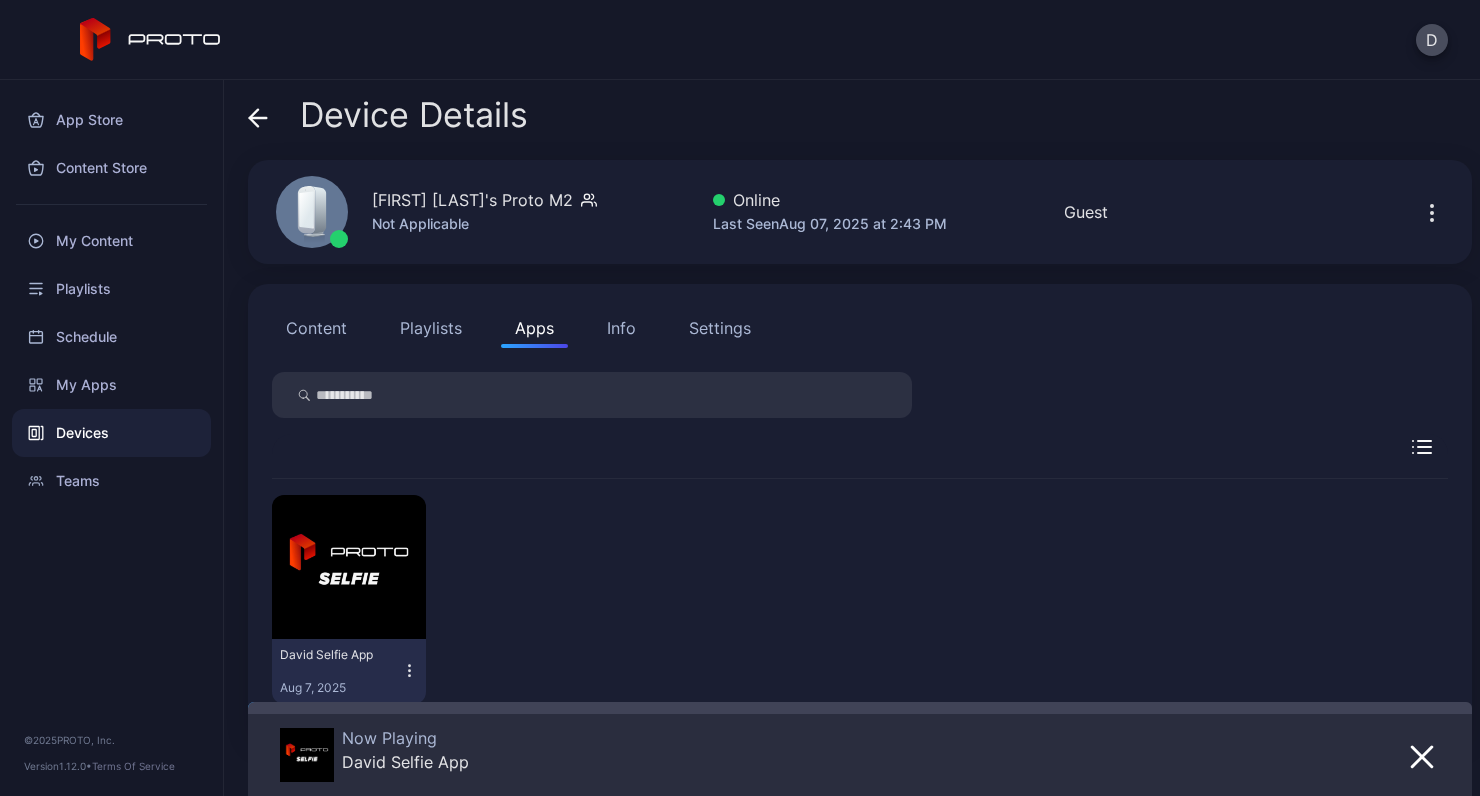 click on "Content" at bounding box center (316, 328) 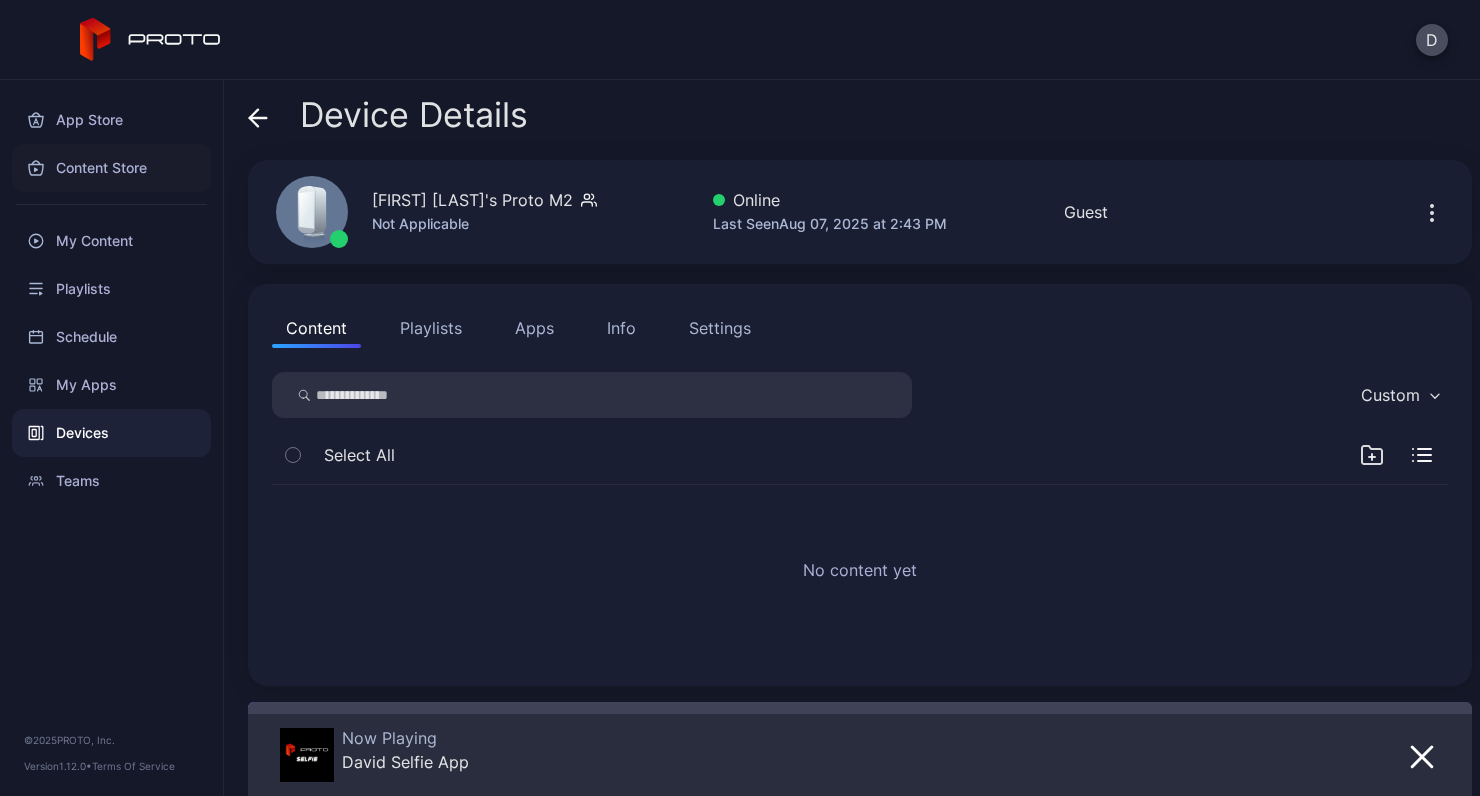 click on "Content Store" at bounding box center (111, 168) 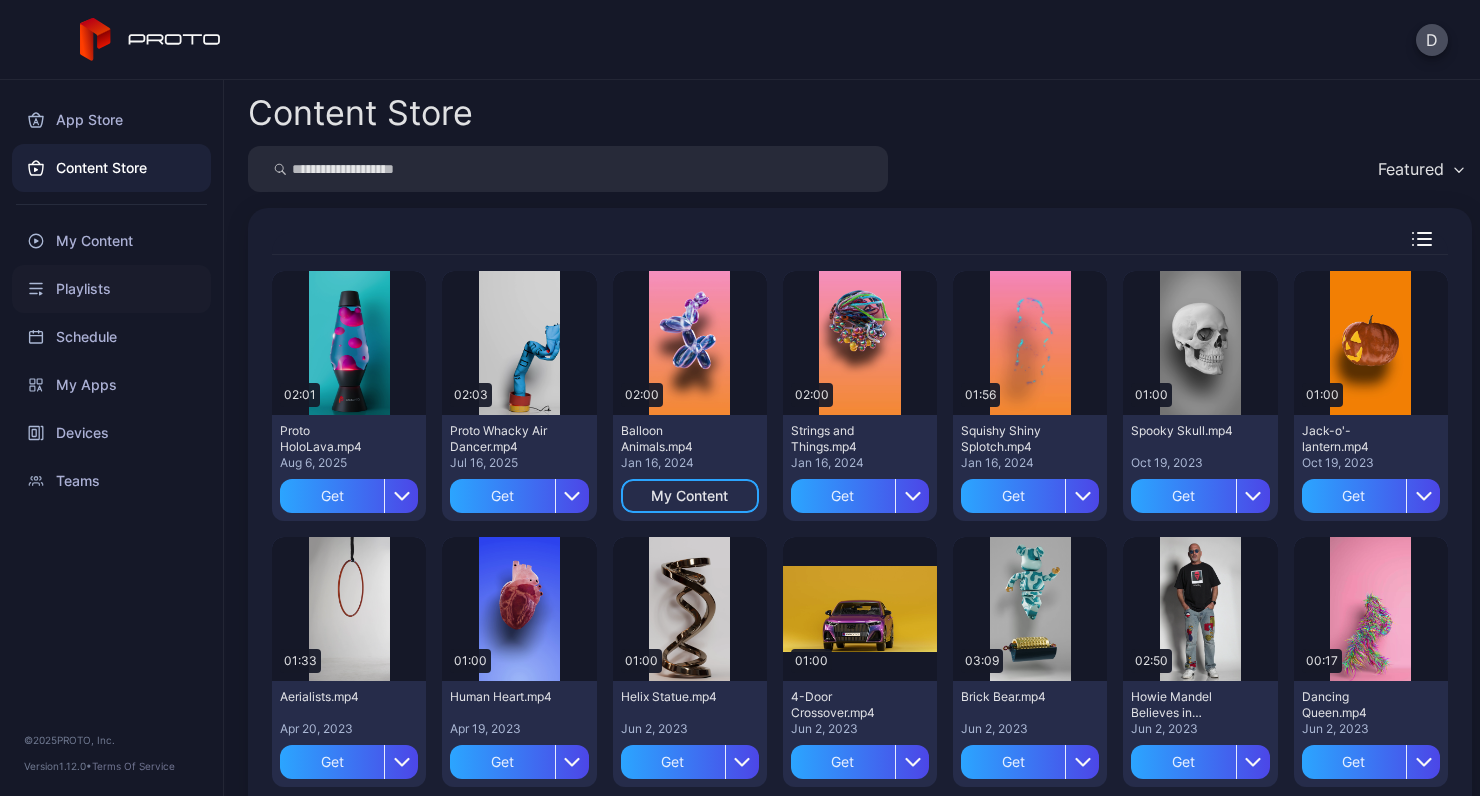 click on "Playlists" at bounding box center [111, 289] 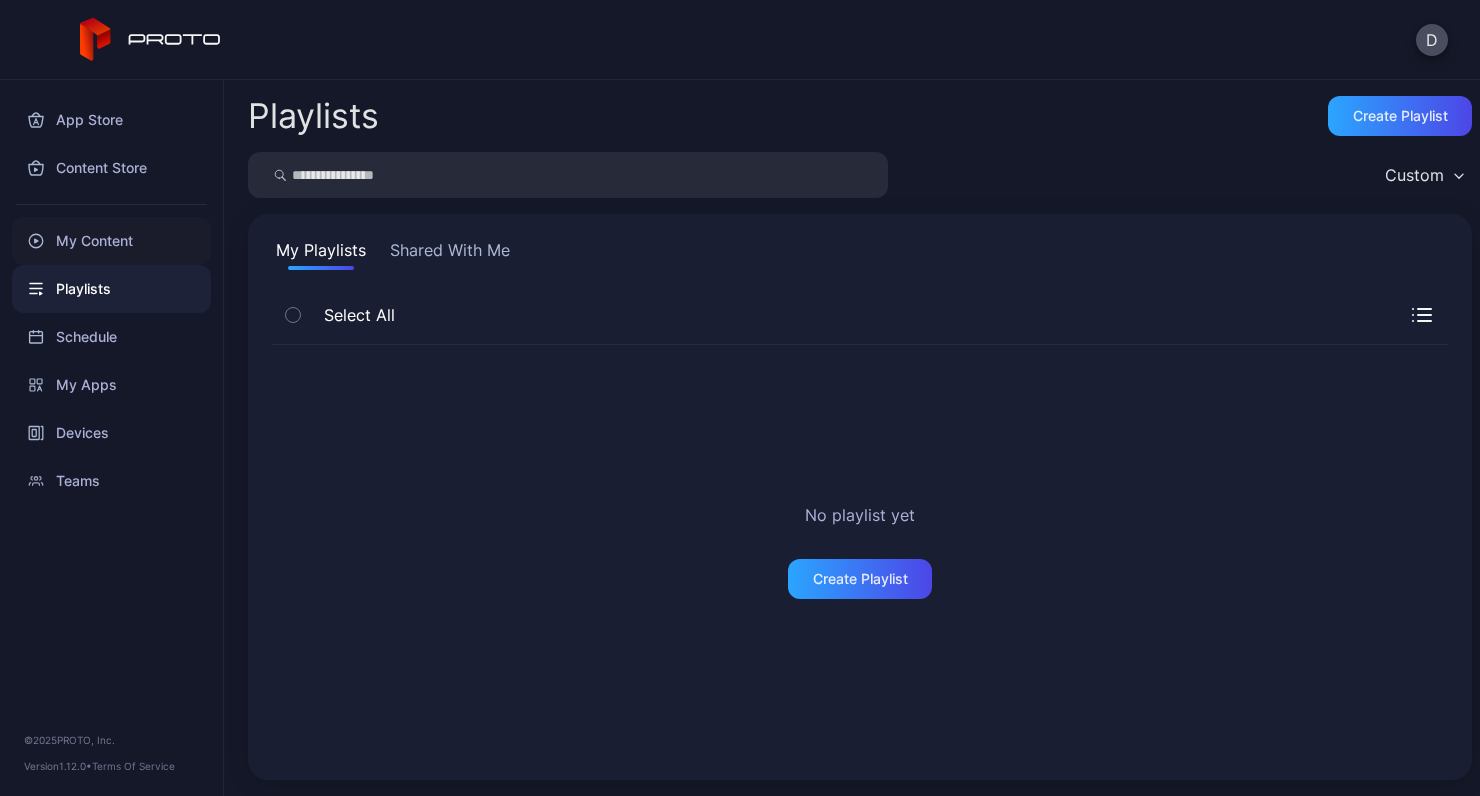 click on "My Content" at bounding box center (111, 241) 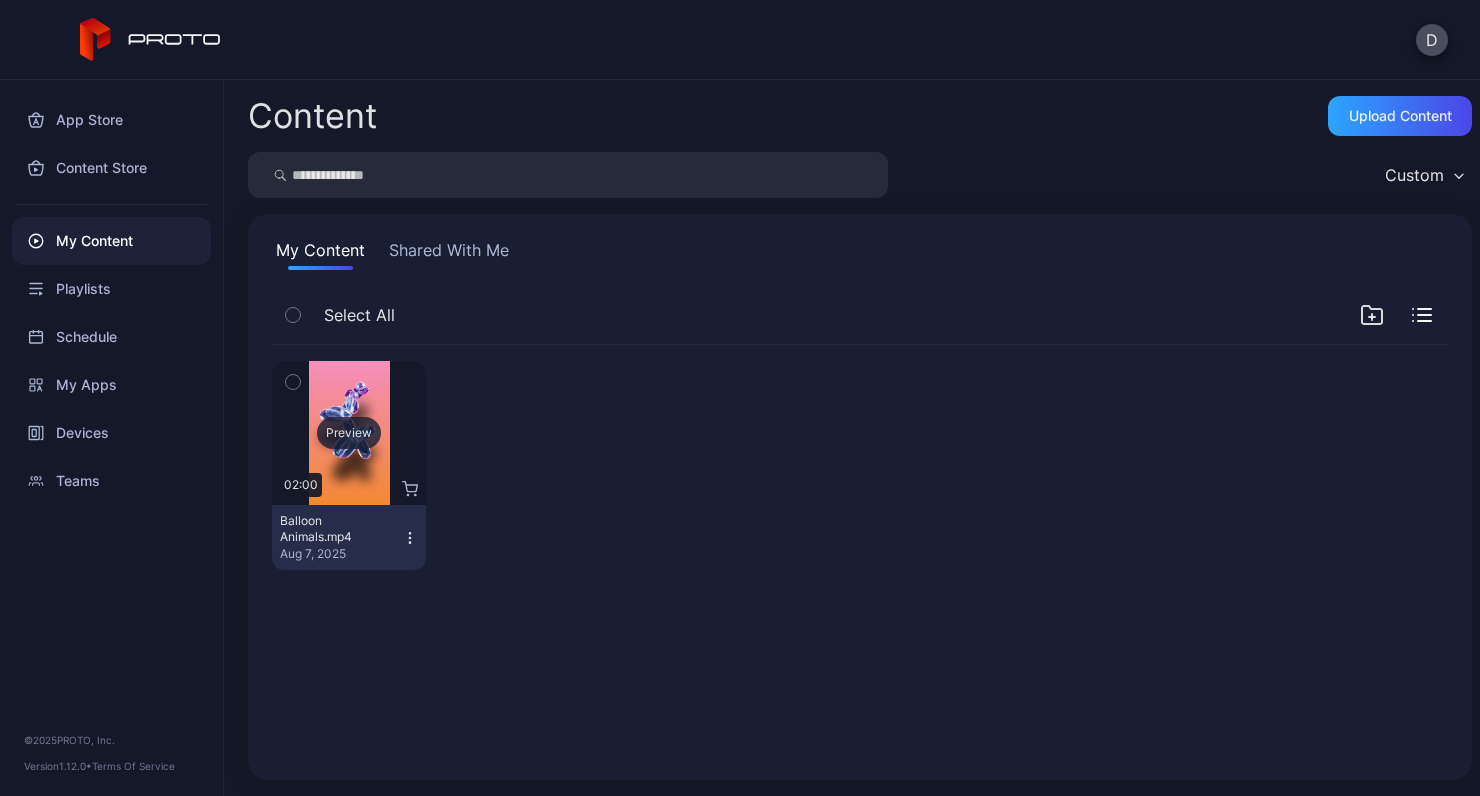 click on "Preview" at bounding box center (349, 433) 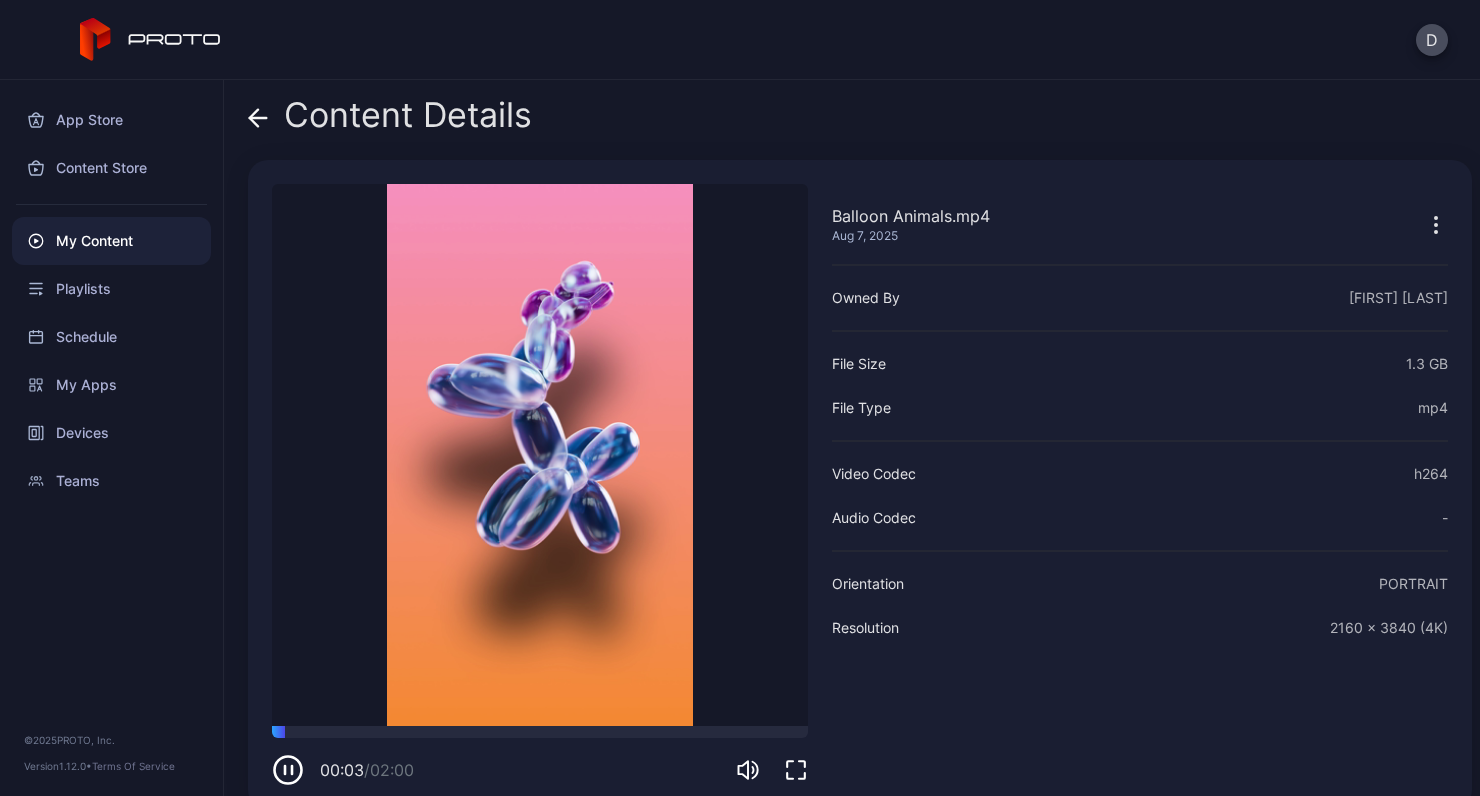 click 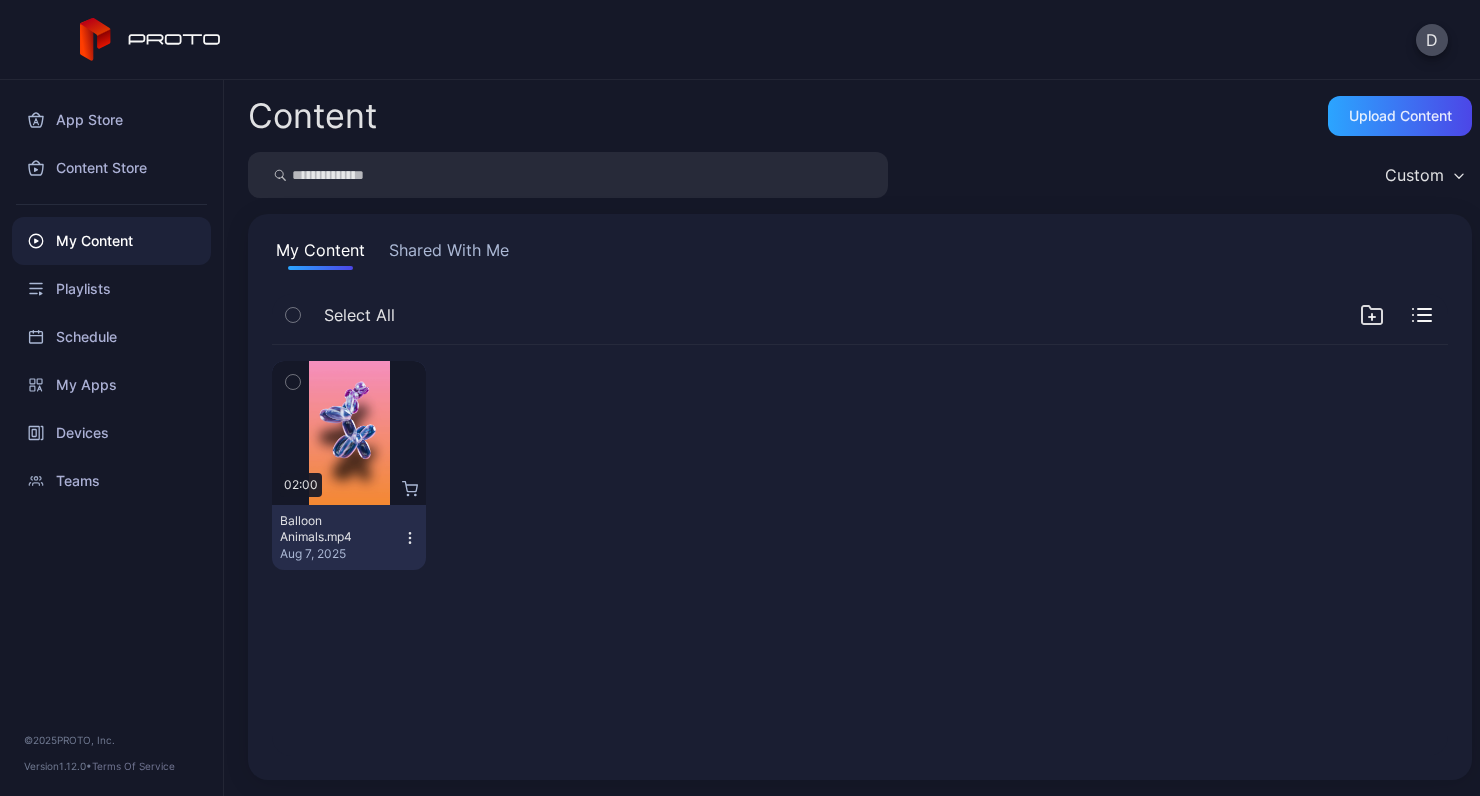 click 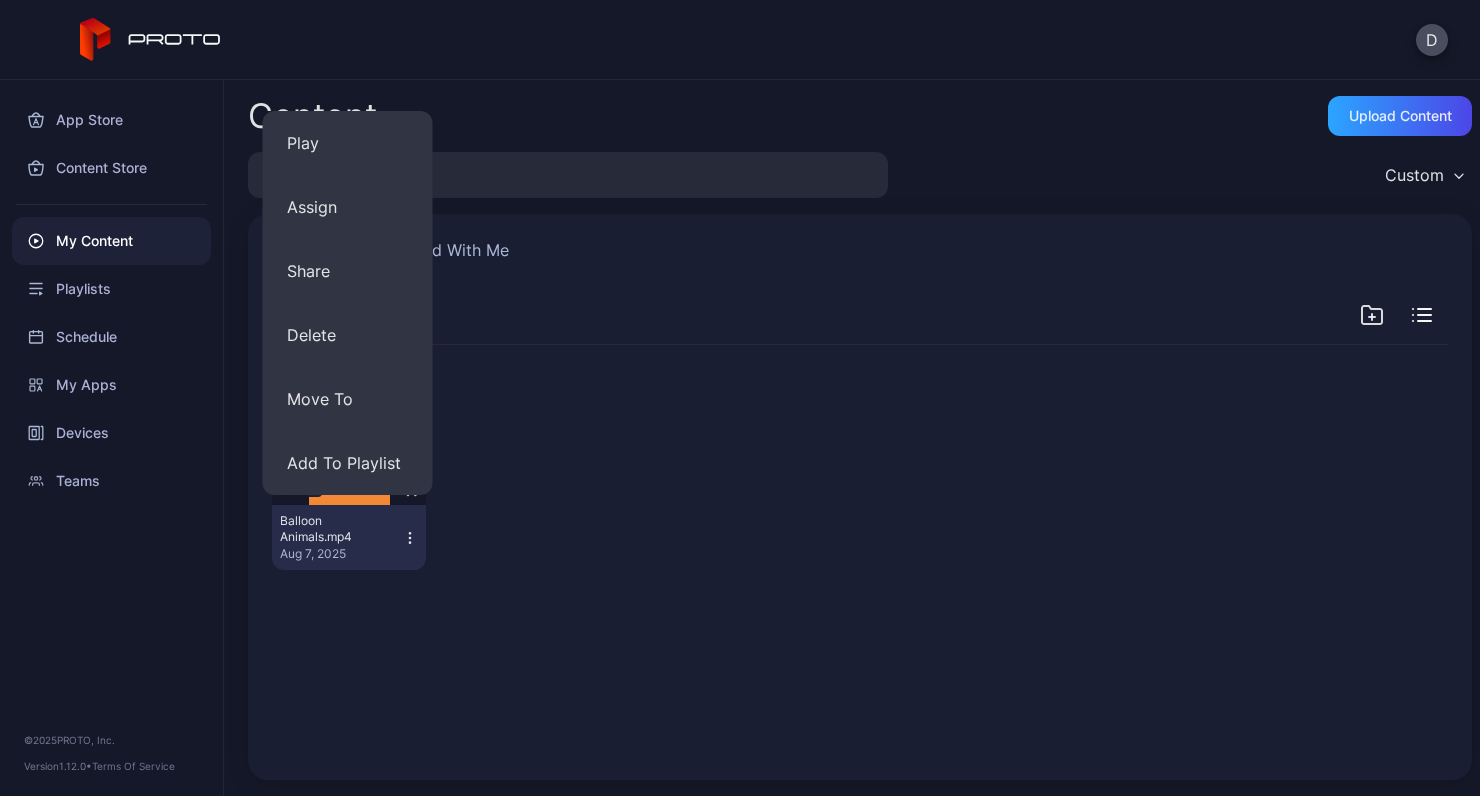 click 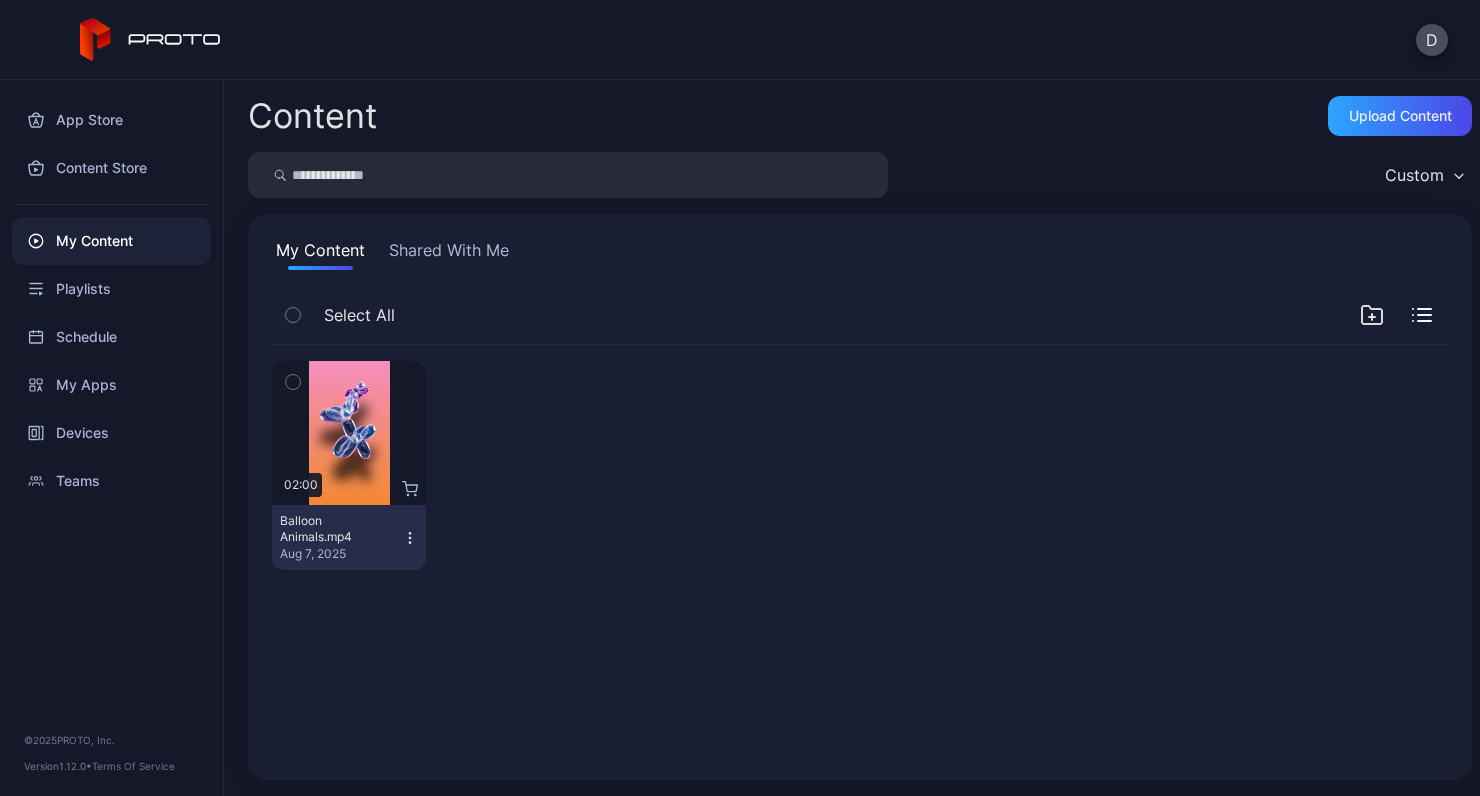 click 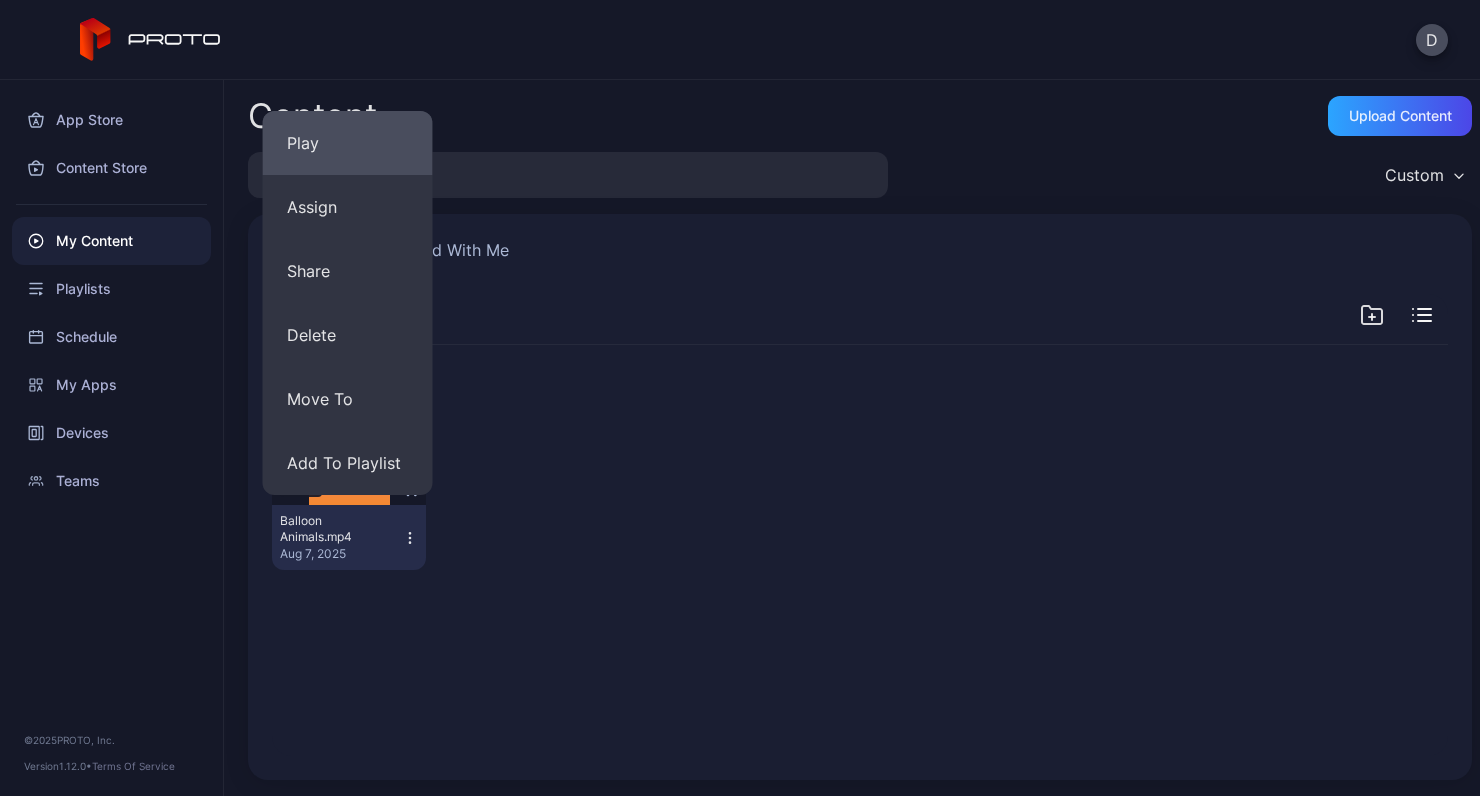 click on "Play" at bounding box center [348, 143] 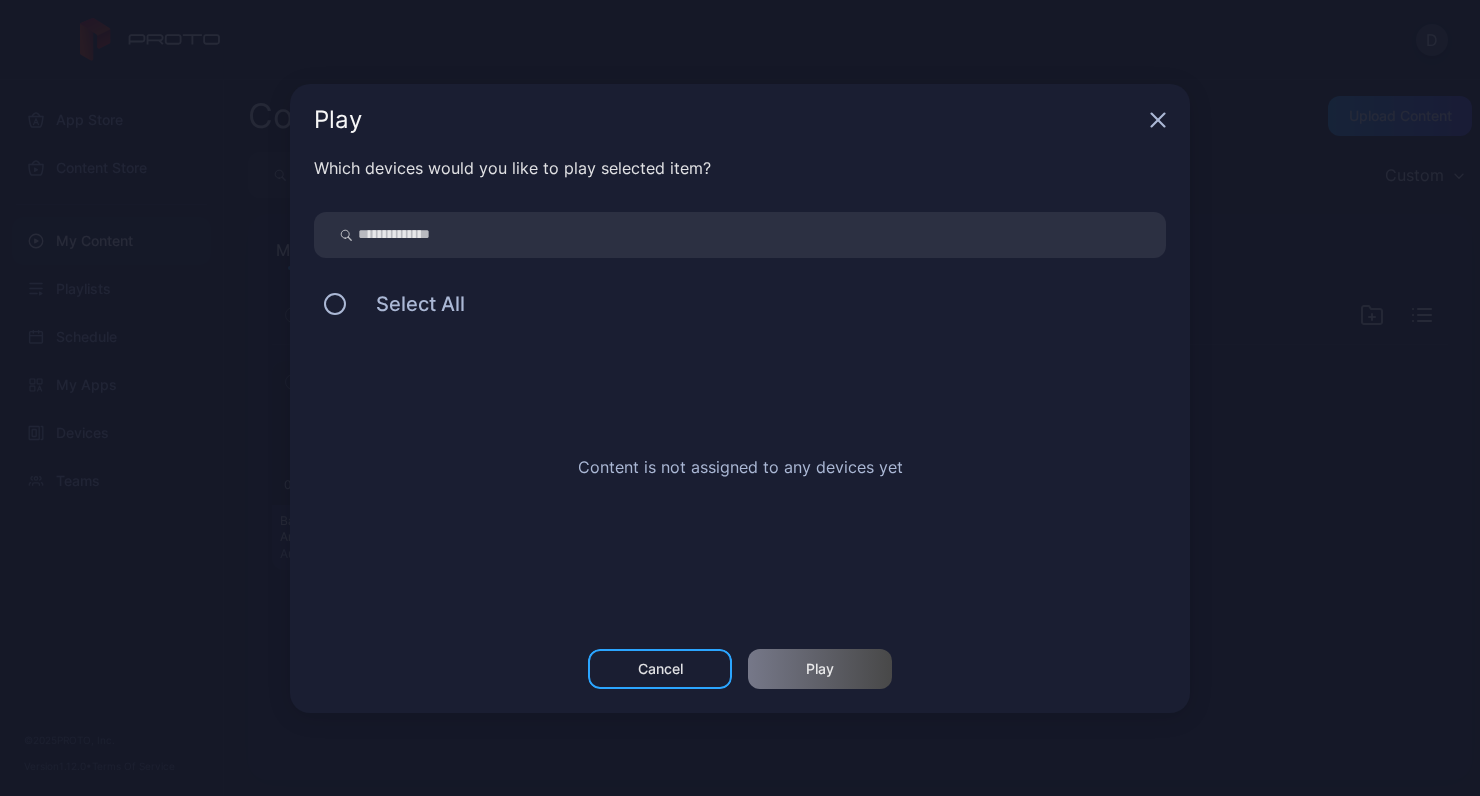 click at bounding box center (740, 235) 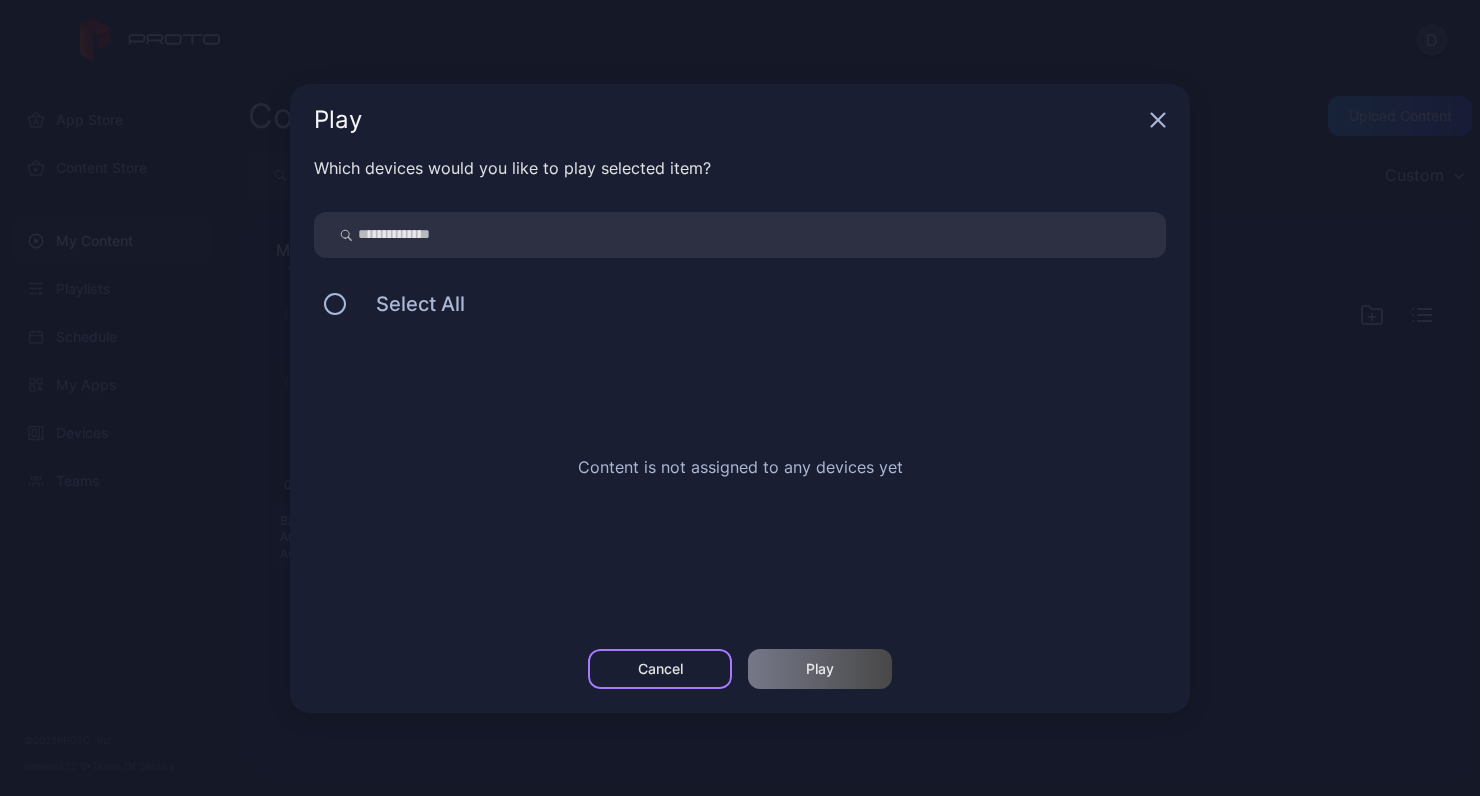 click on "Cancel" at bounding box center (660, 669) 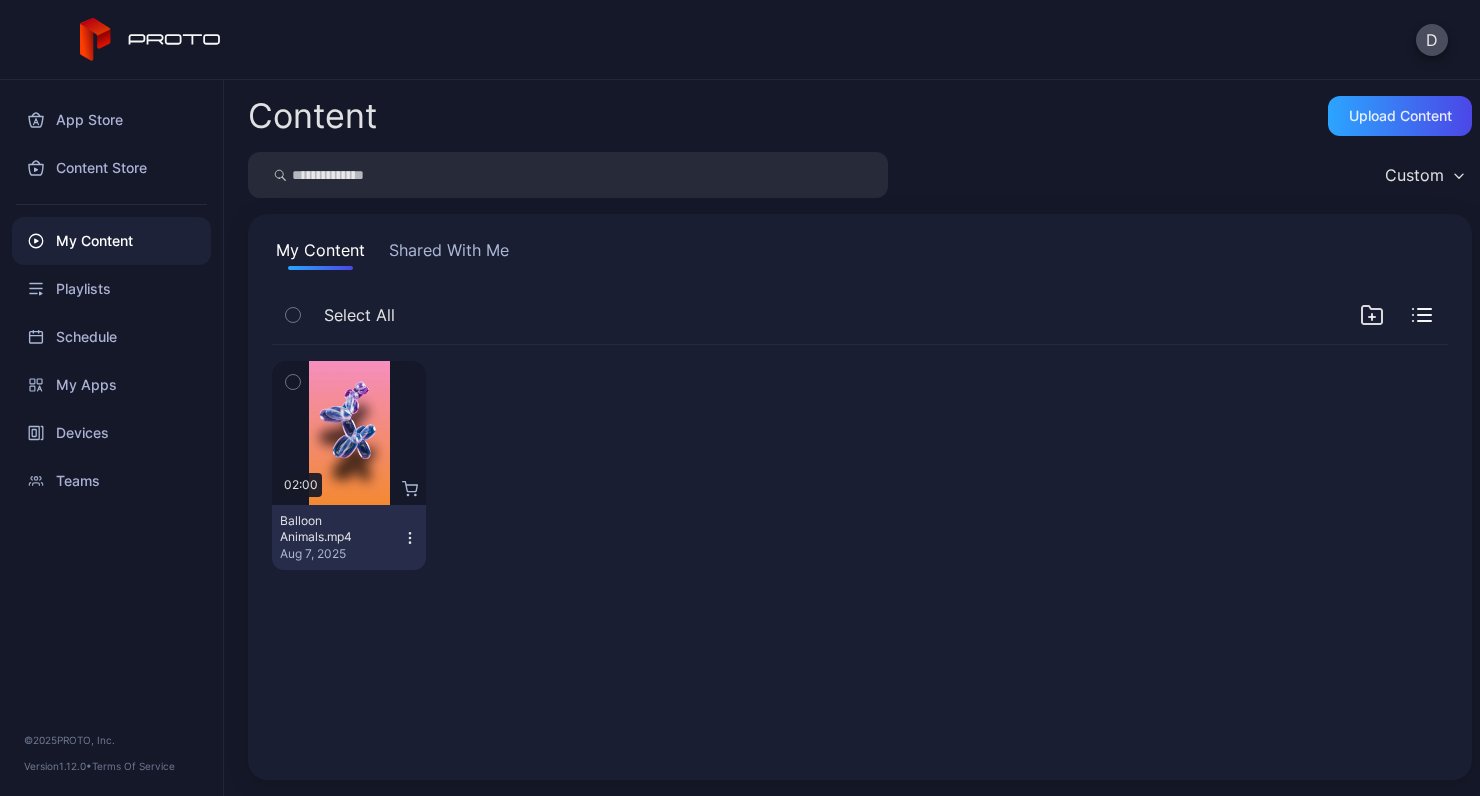 click on "Shared With Me" at bounding box center [449, 254] 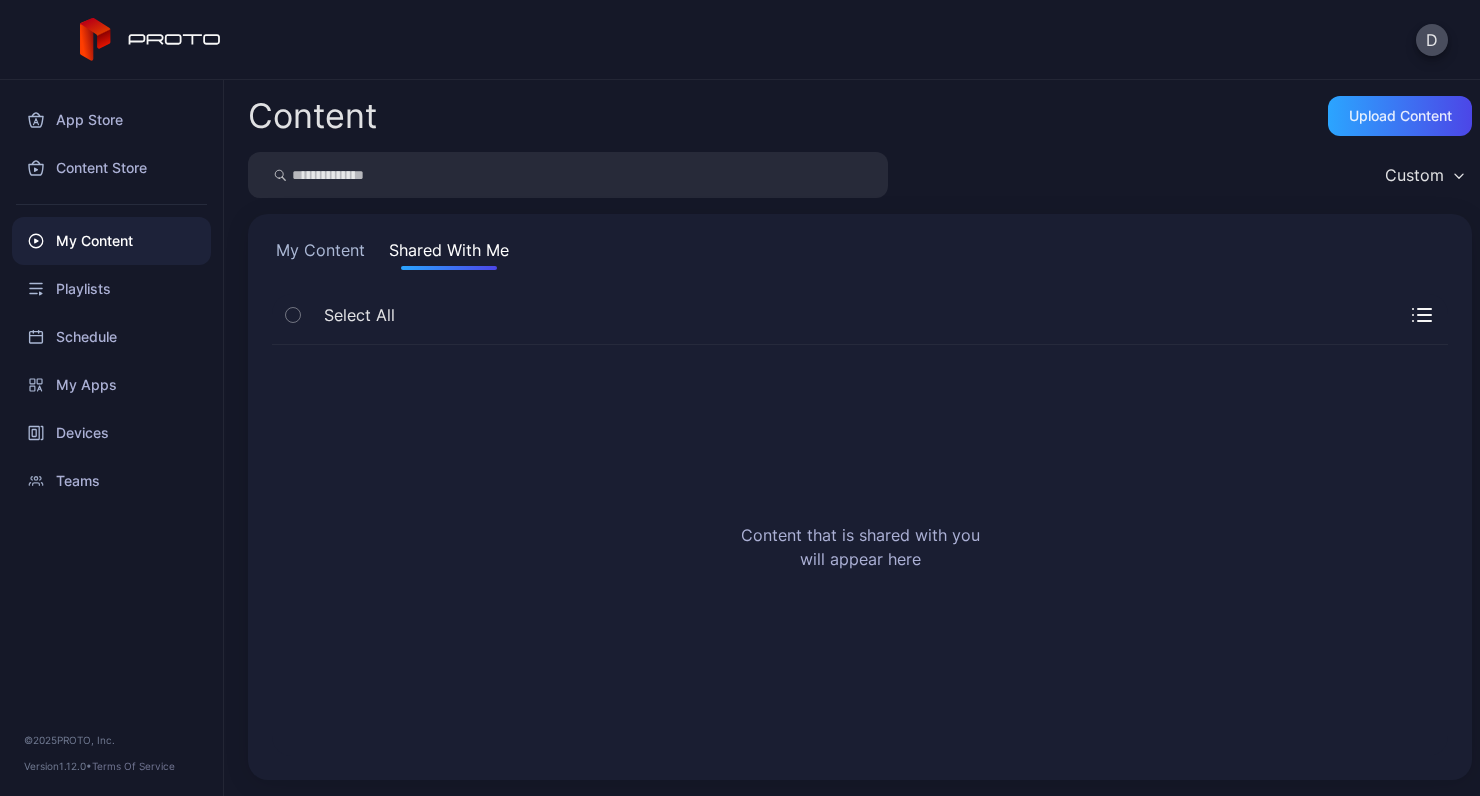 click on "My Content" at bounding box center [320, 254] 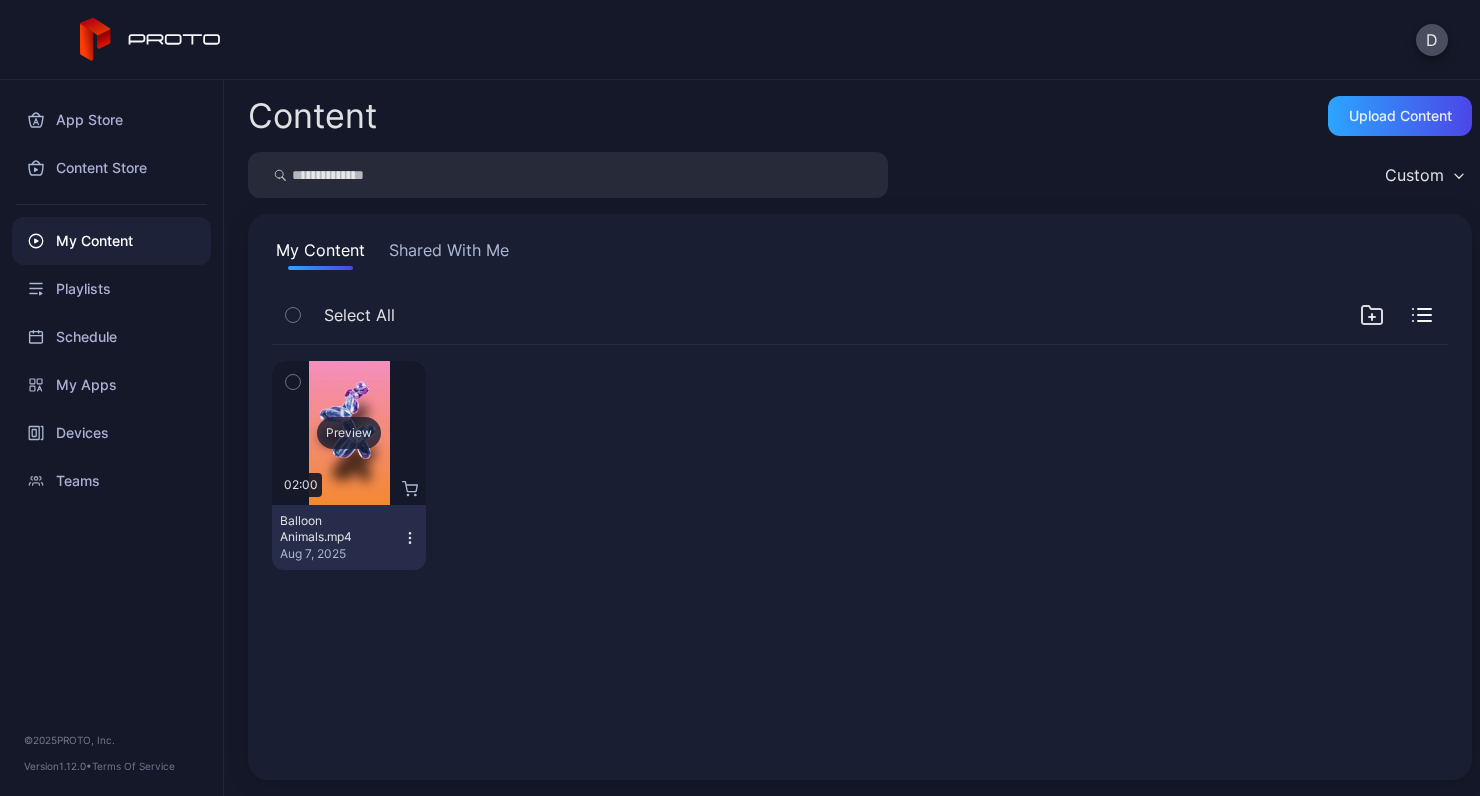 click on "Preview" at bounding box center (349, 433) 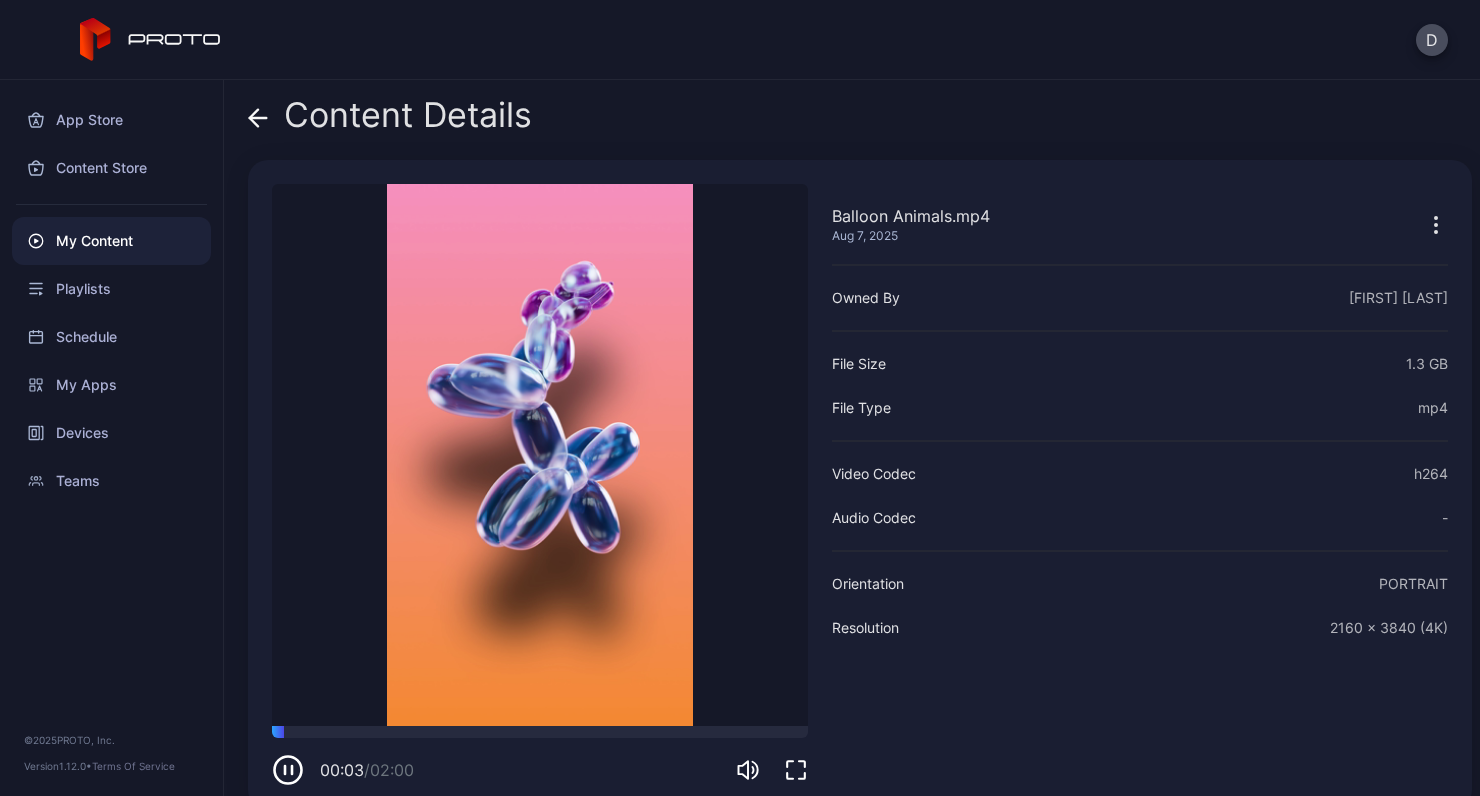 scroll, scrollTop: 30, scrollLeft: 0, axis: vertical 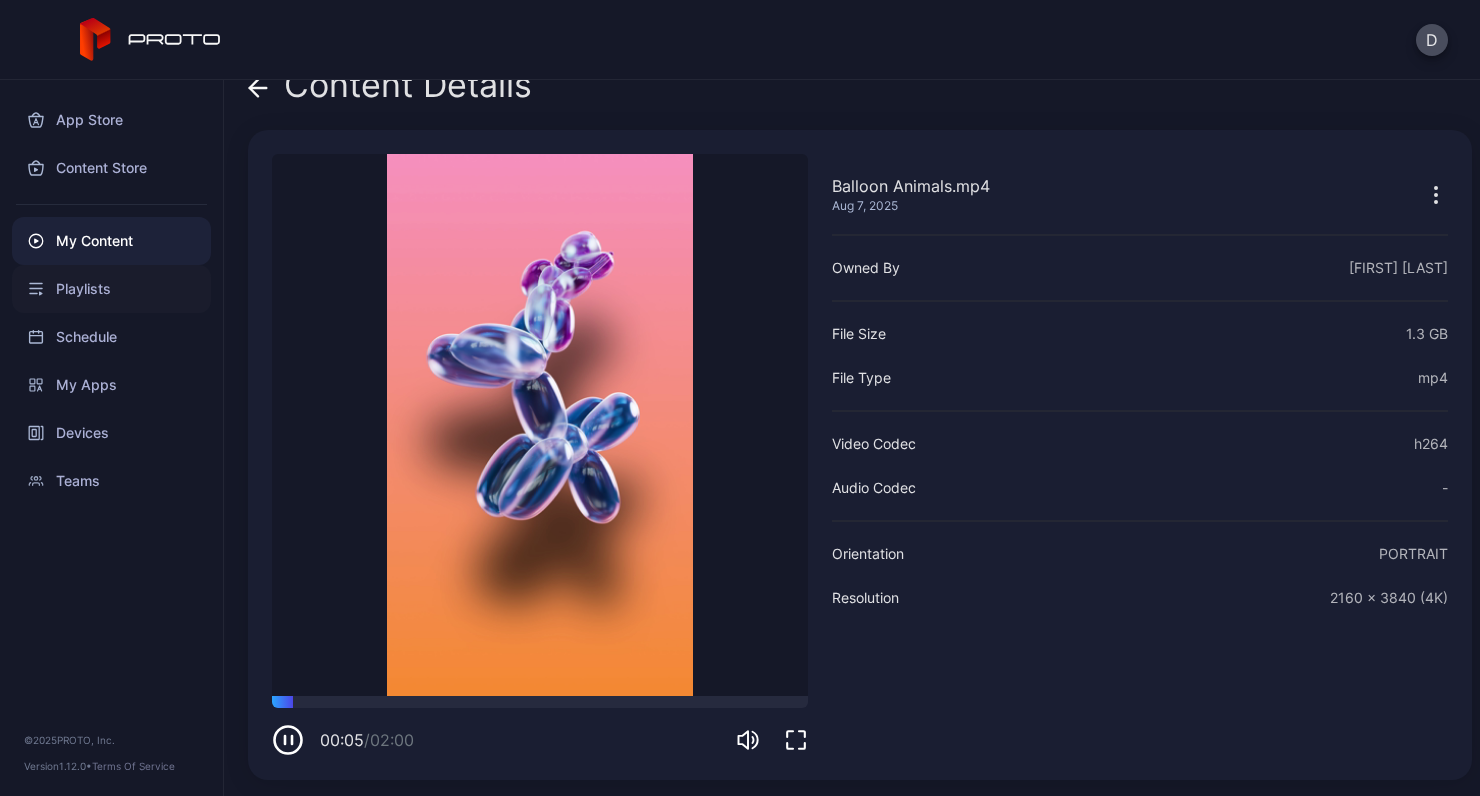 click on "Playlists" at bounding box center (111, 289) 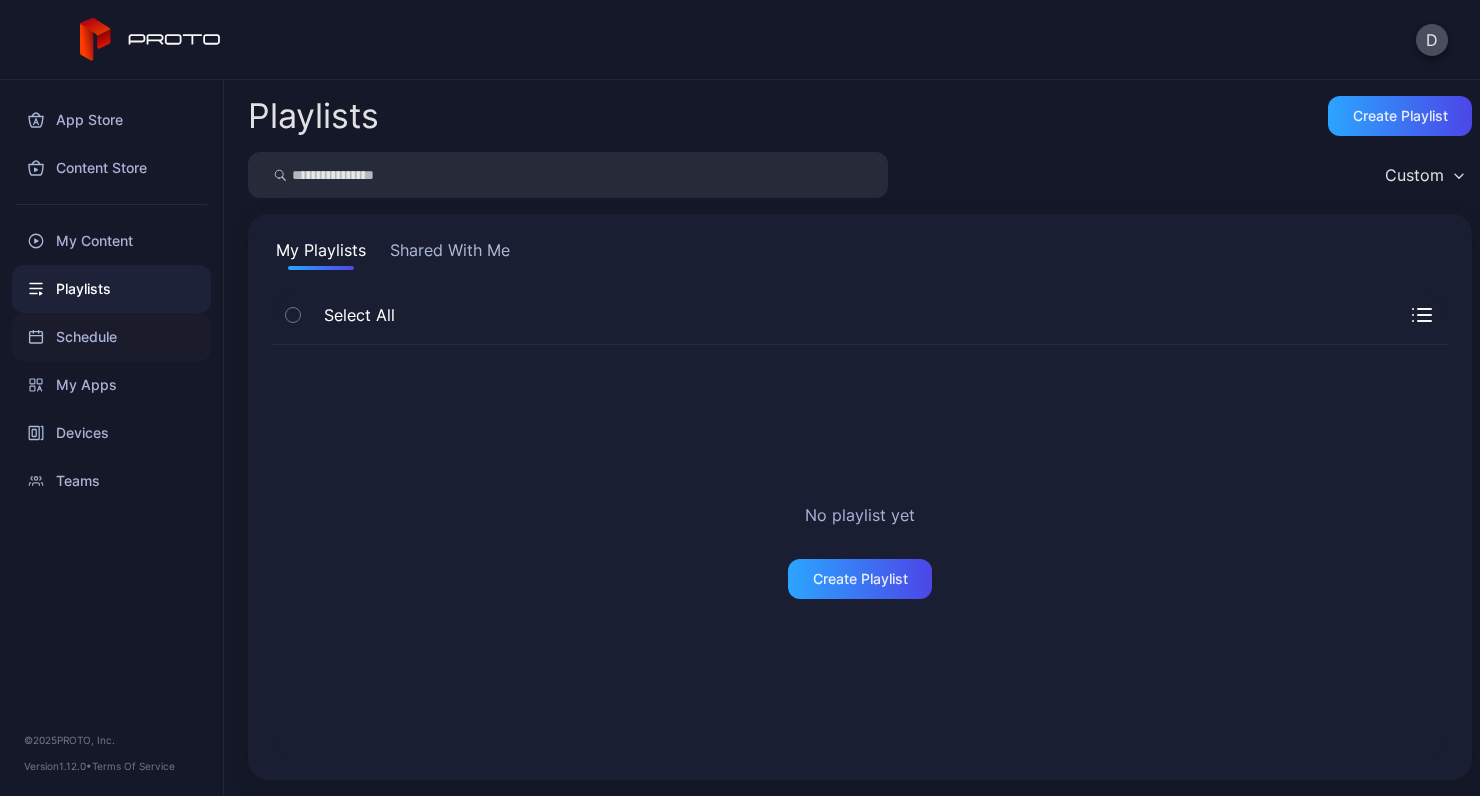 click on "Schedule" at bounding box center [111, 337] 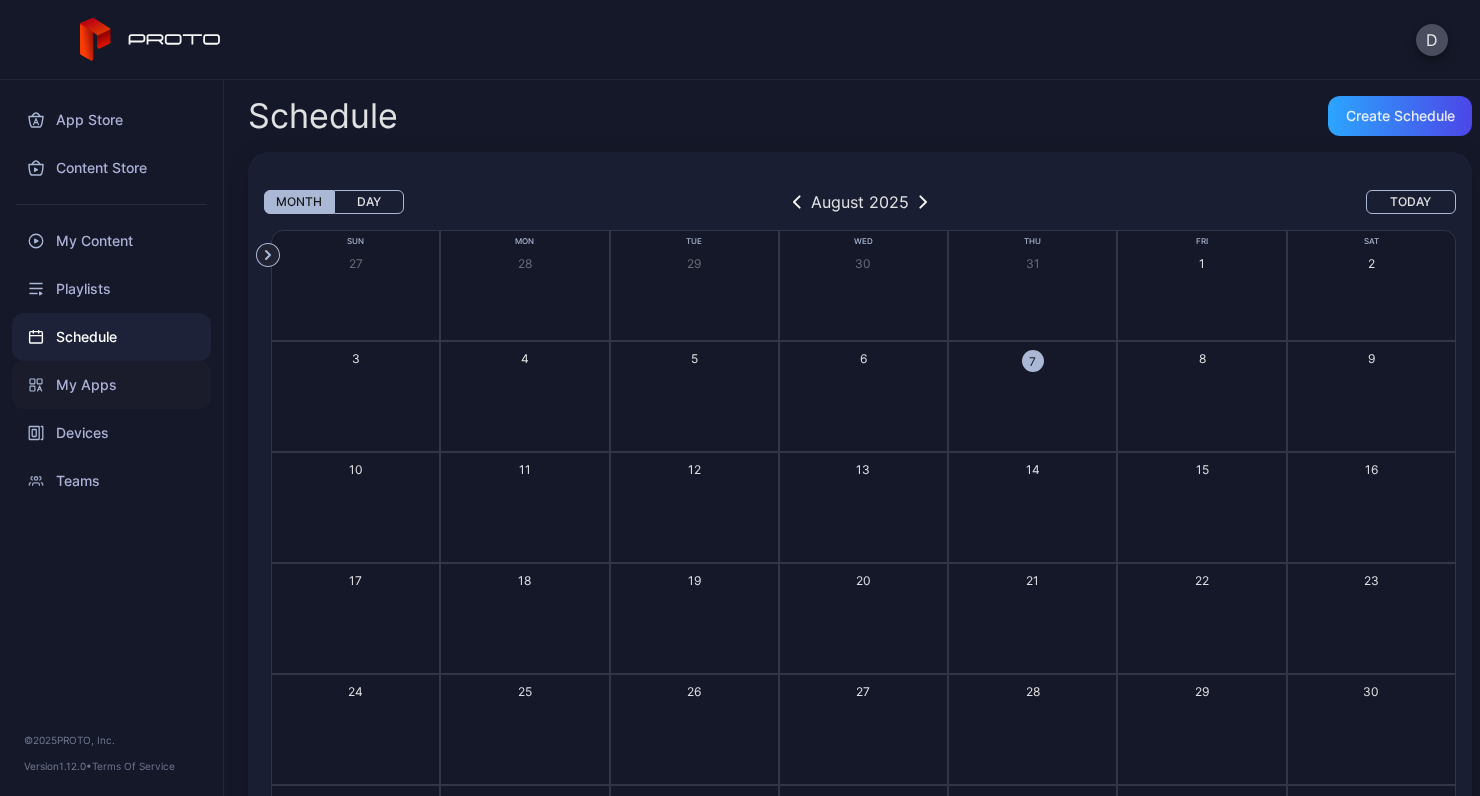 click on "My Apps" at bounding box center [111, 385] 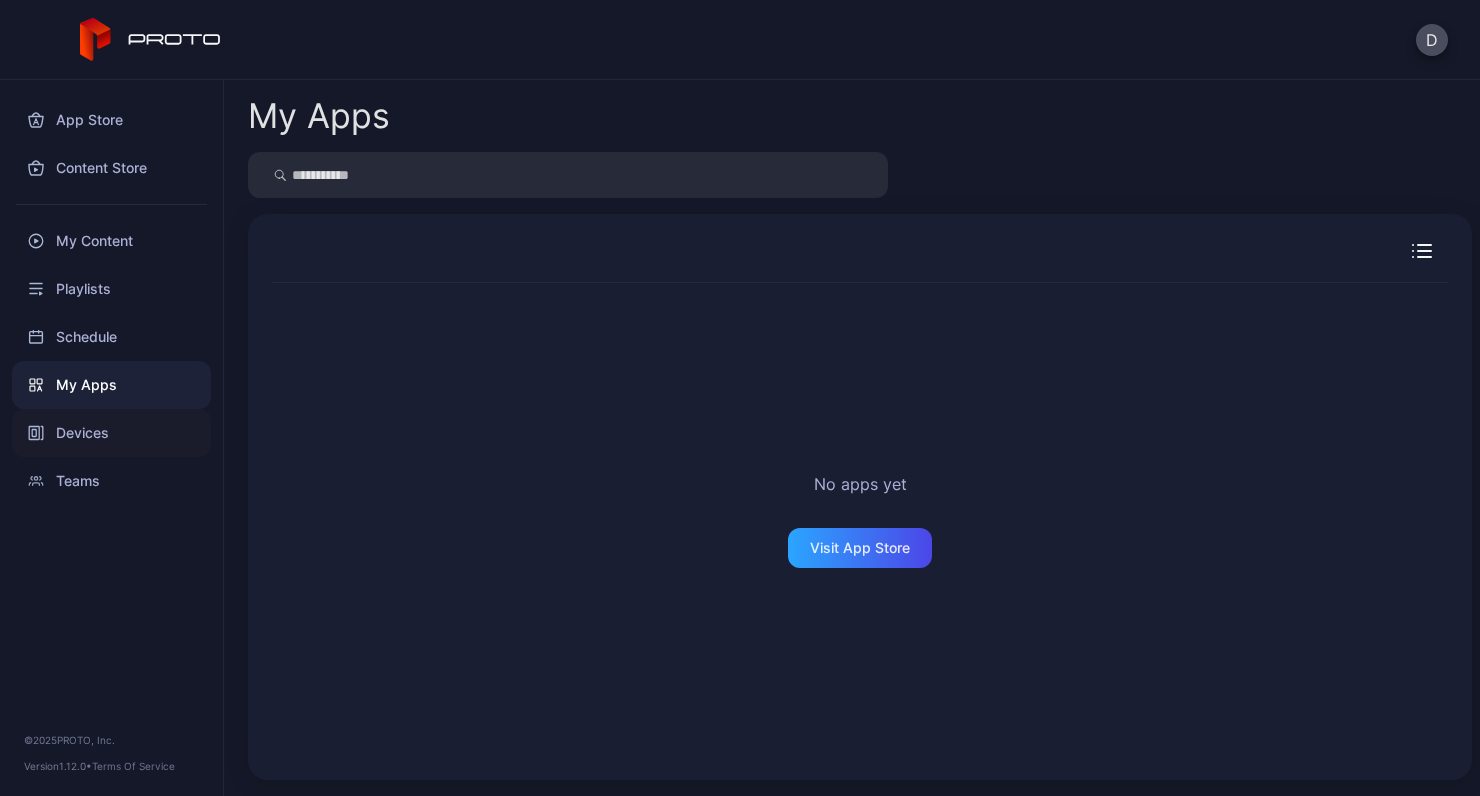 click on "Devices" at bounding box center [111, 433] 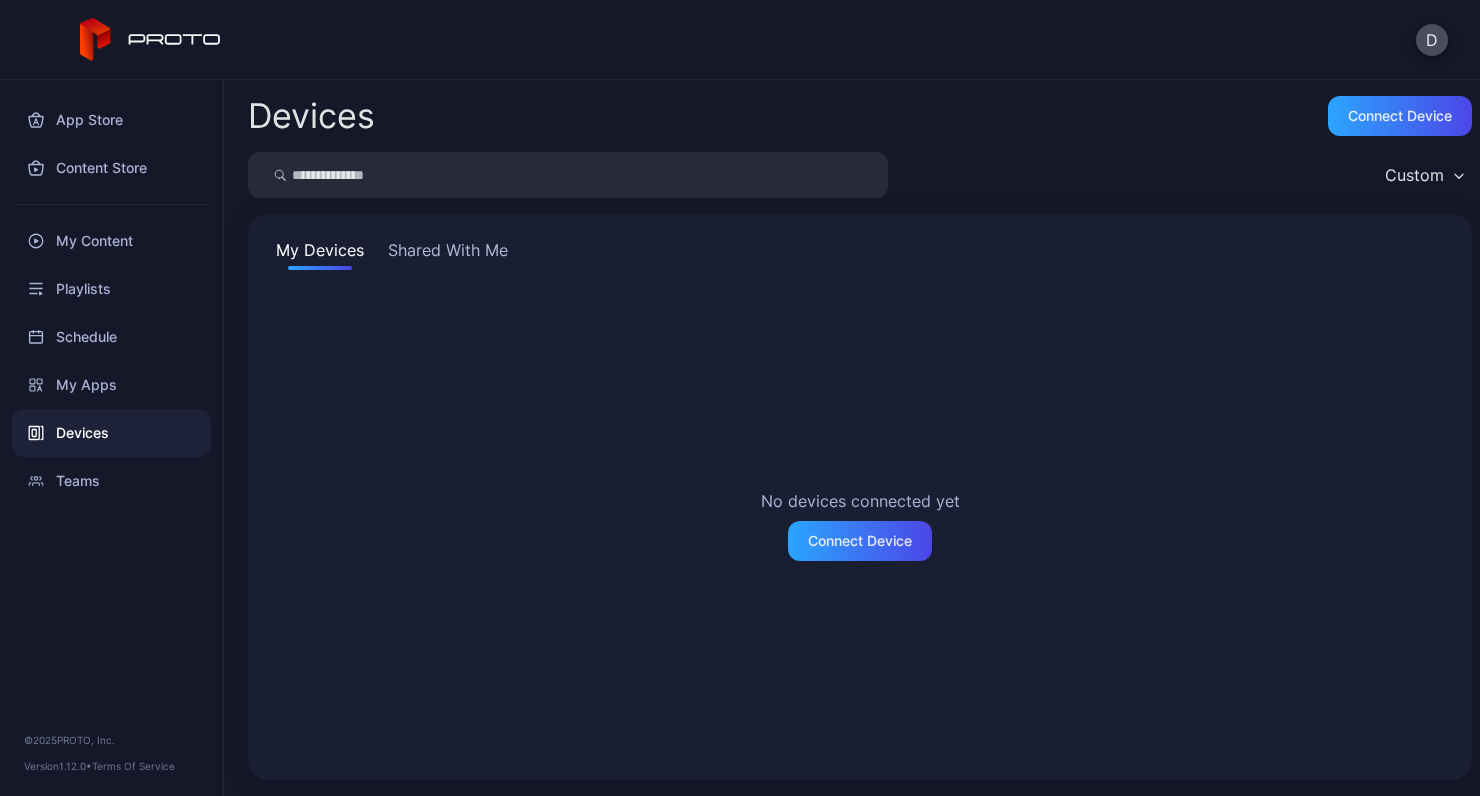 click on "Shared With Me" at bounding box center (448, 254) 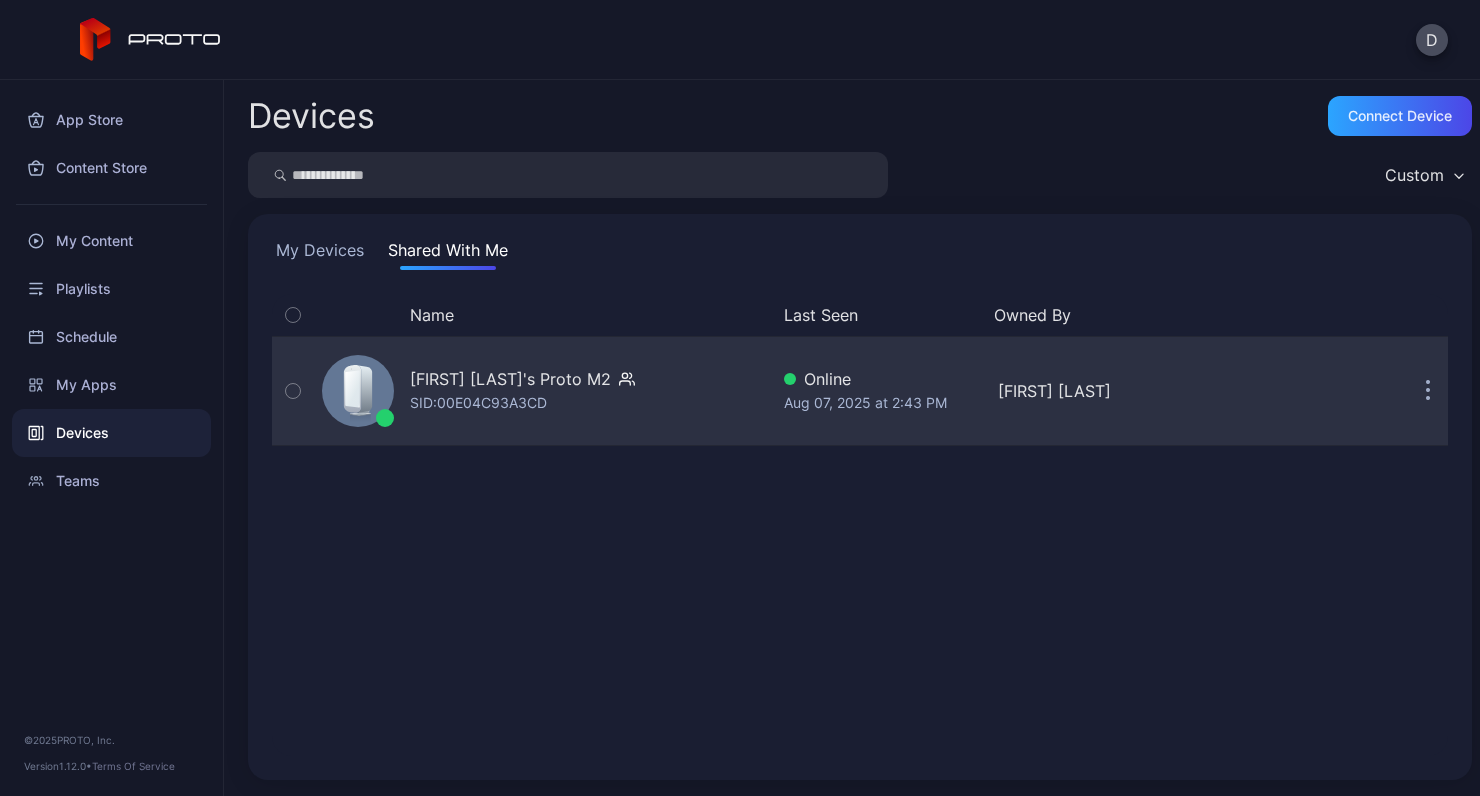 click on "[FIRST] [LAST]'s Proto M2" at bounding box center [510, 379] 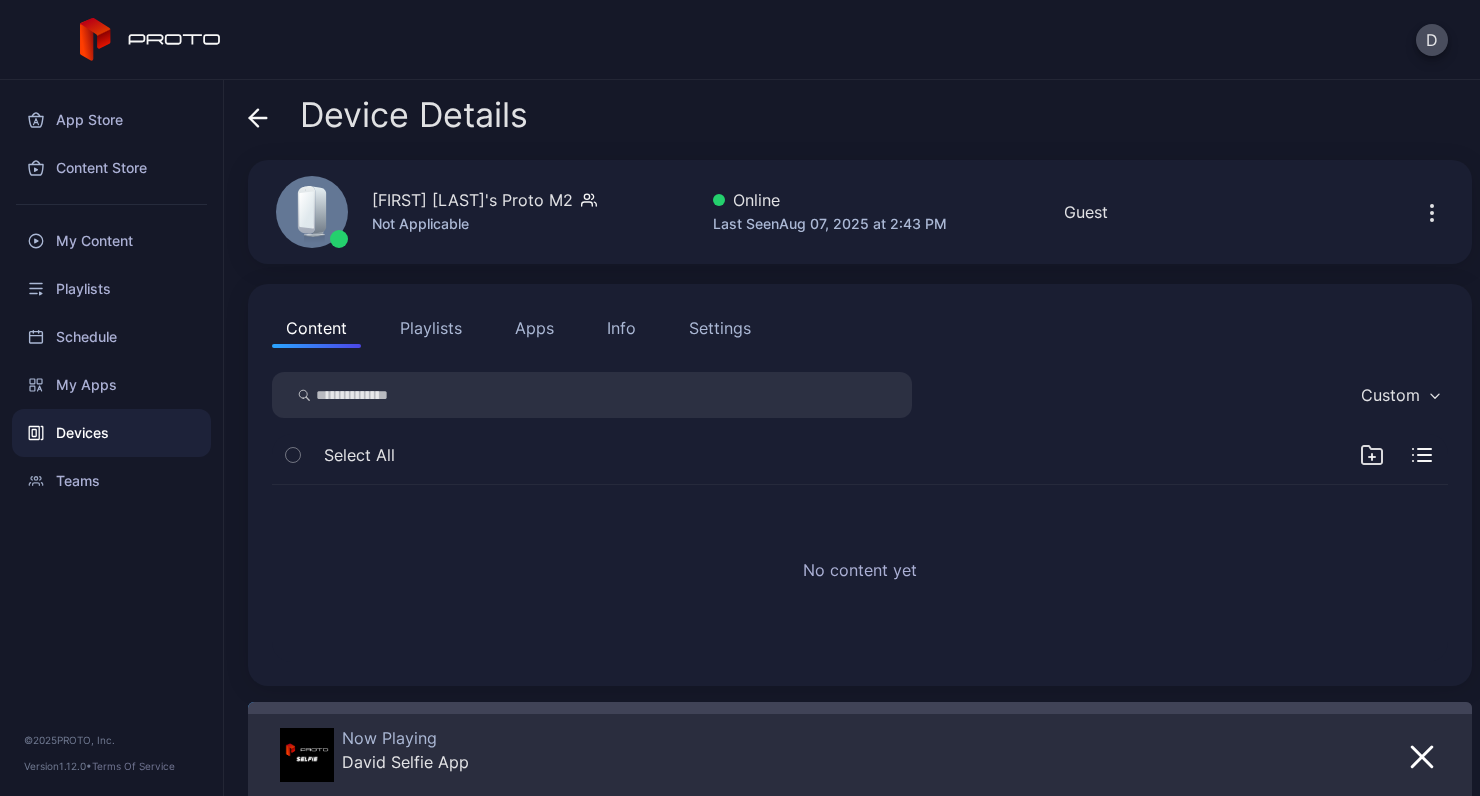 click on "Select All" at bounding box center [860, 459] 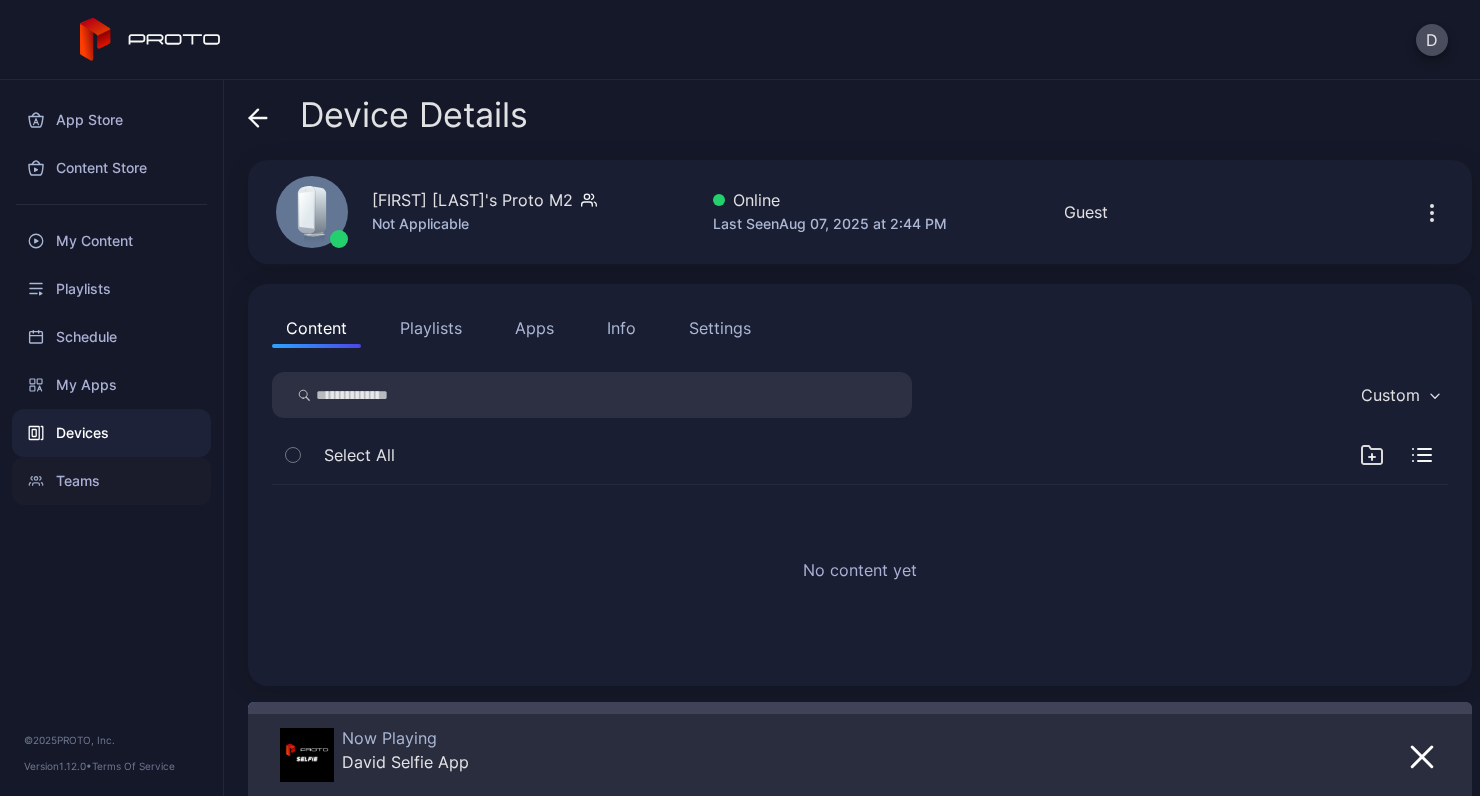 click on "Teams" at bounding box center [111, 481] 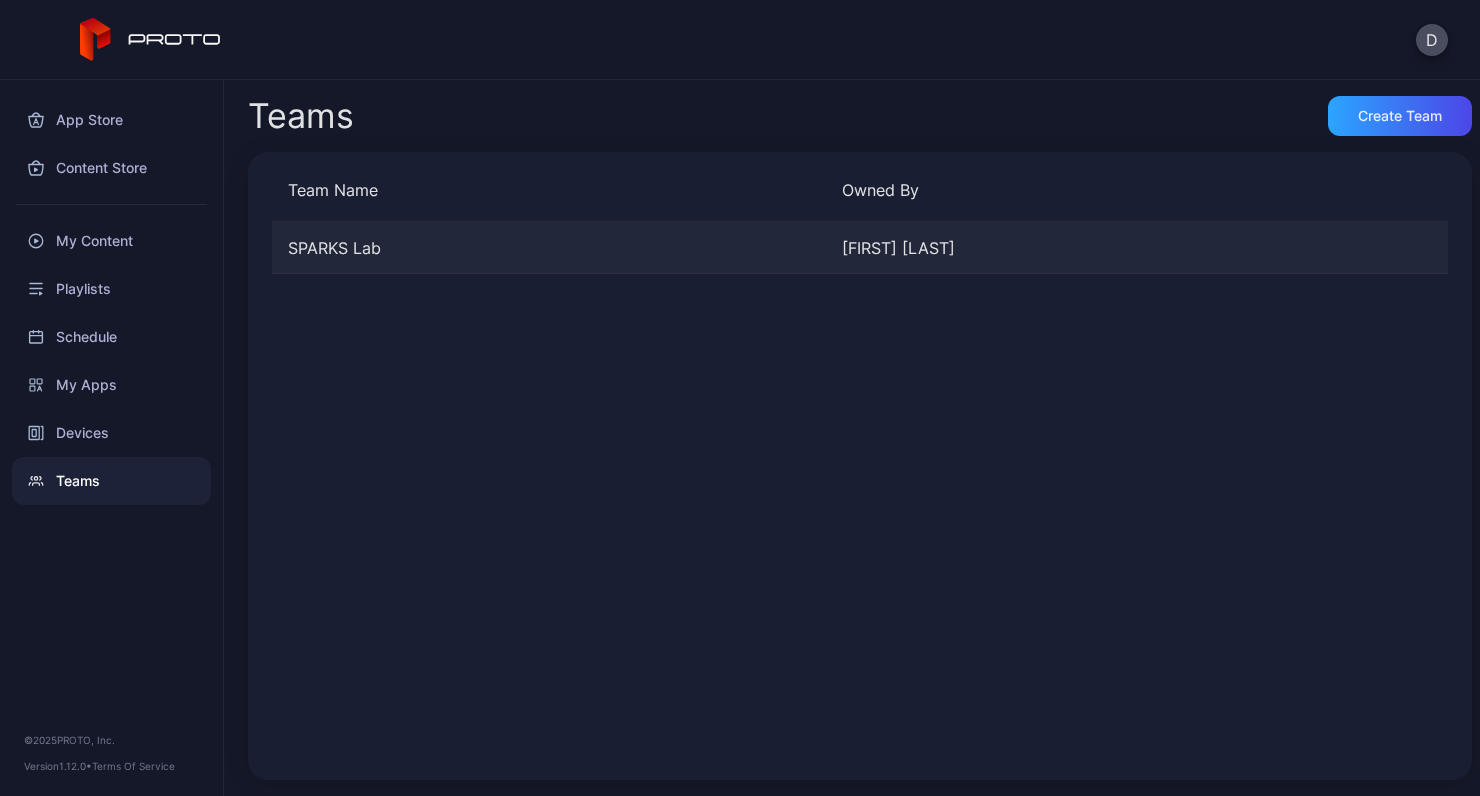 click on "SPARKS Lab [FIRST] [LAST]" at bounding box center [860, 248] 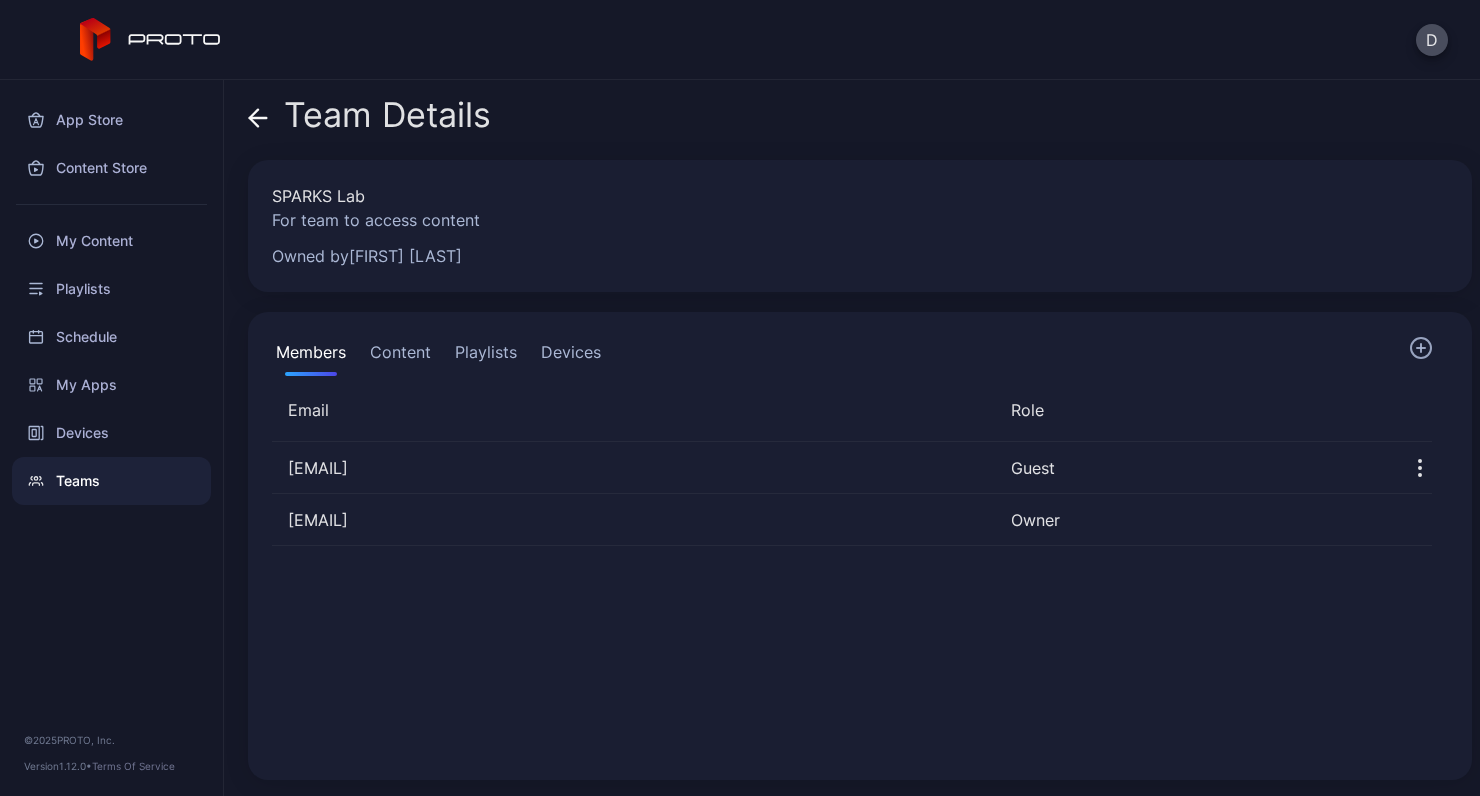 click on "Content" at bounding box center [400, 356] 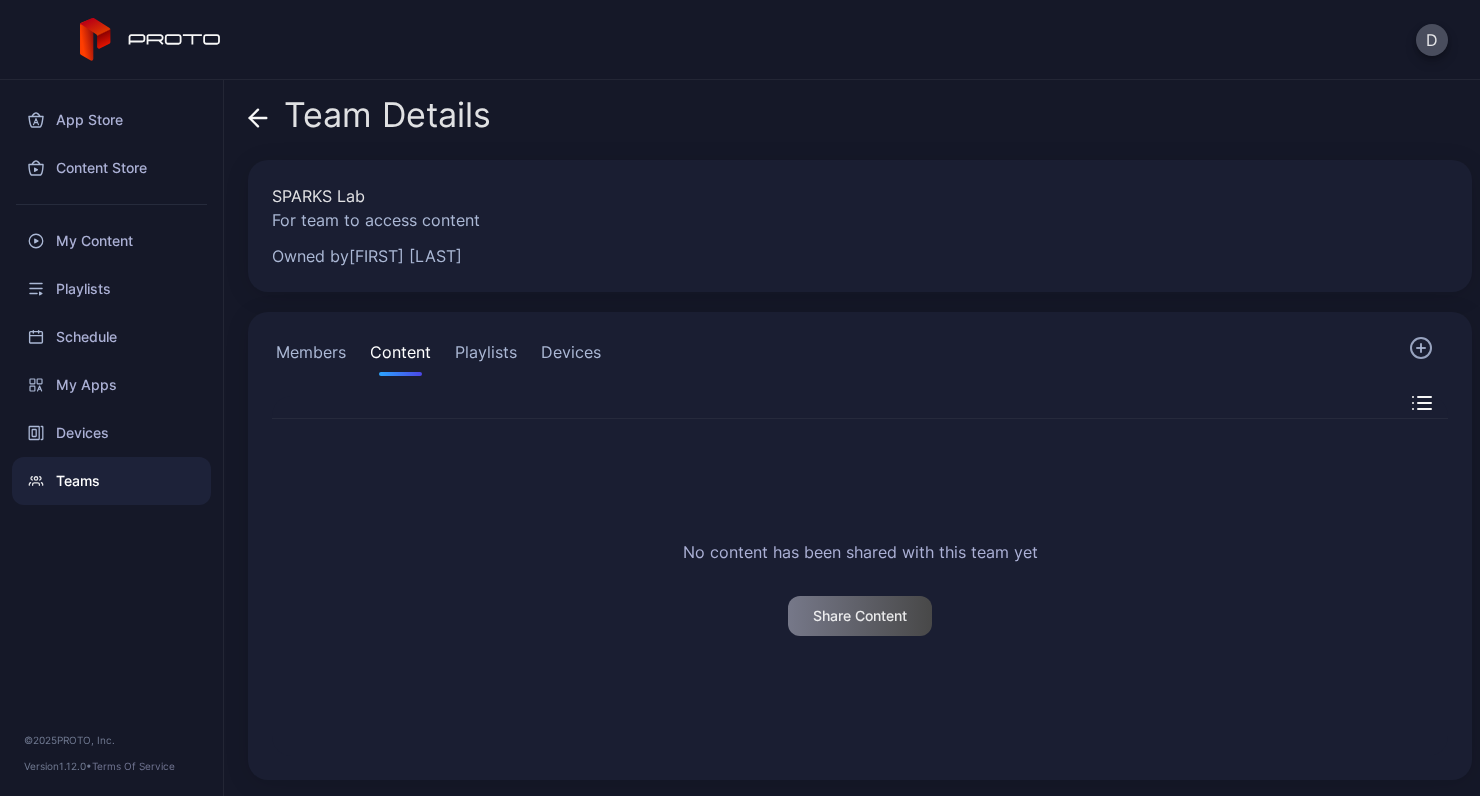 click on "Playlists" at bounding box center [486, 356] 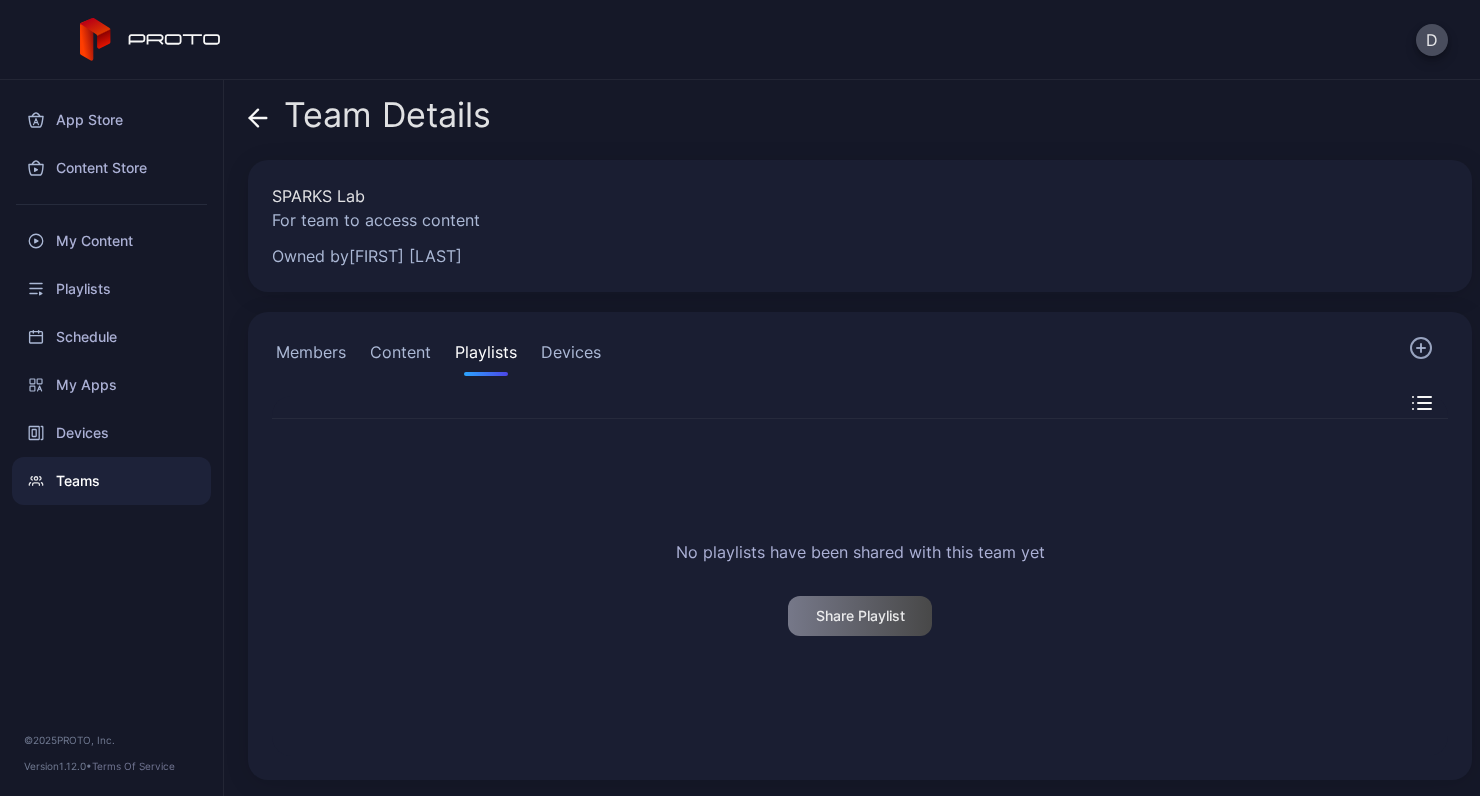 click on "Members Content Playlists Devices" at bounding box center [438, 356] 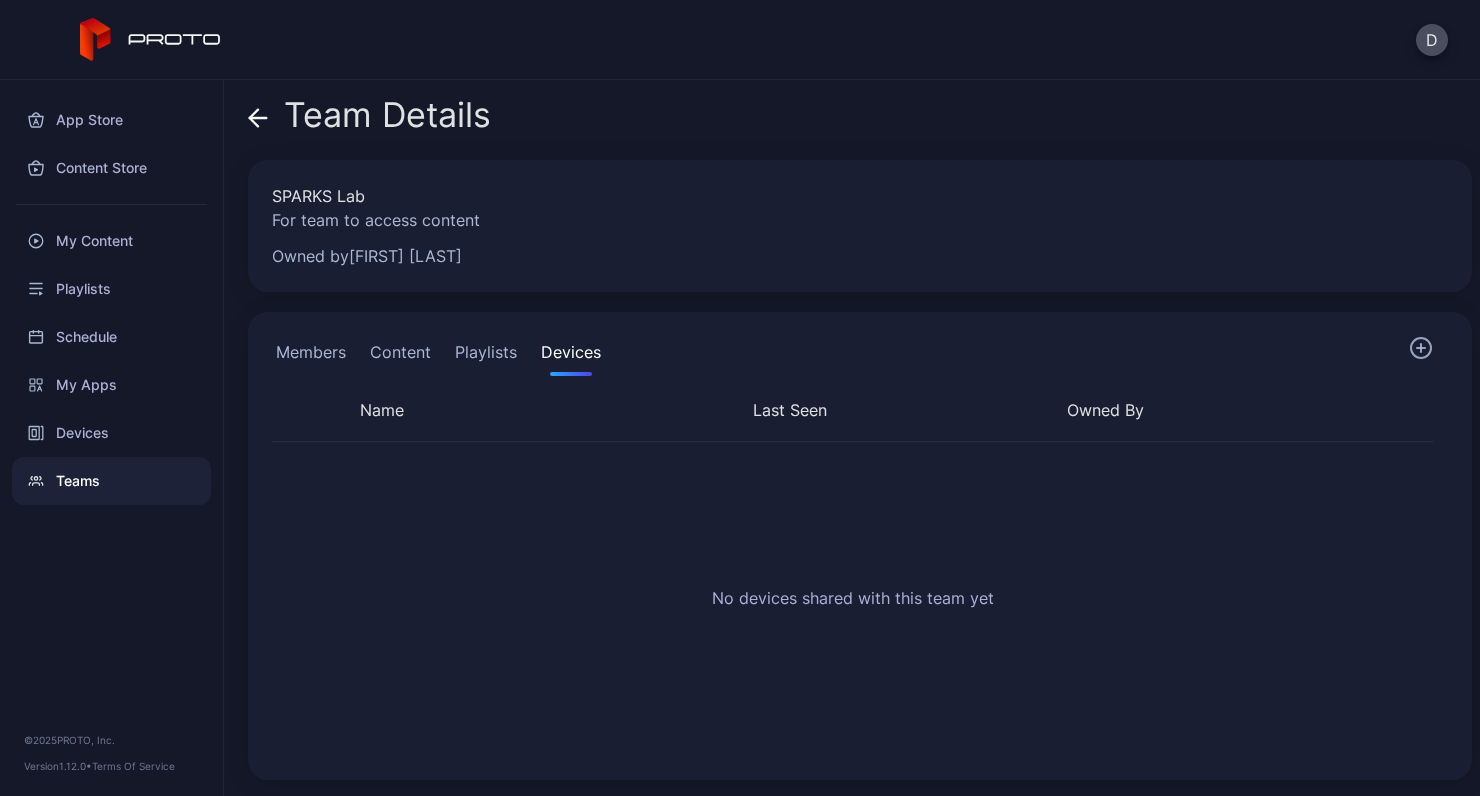 click on "Content" at bounding box center [400, 356] 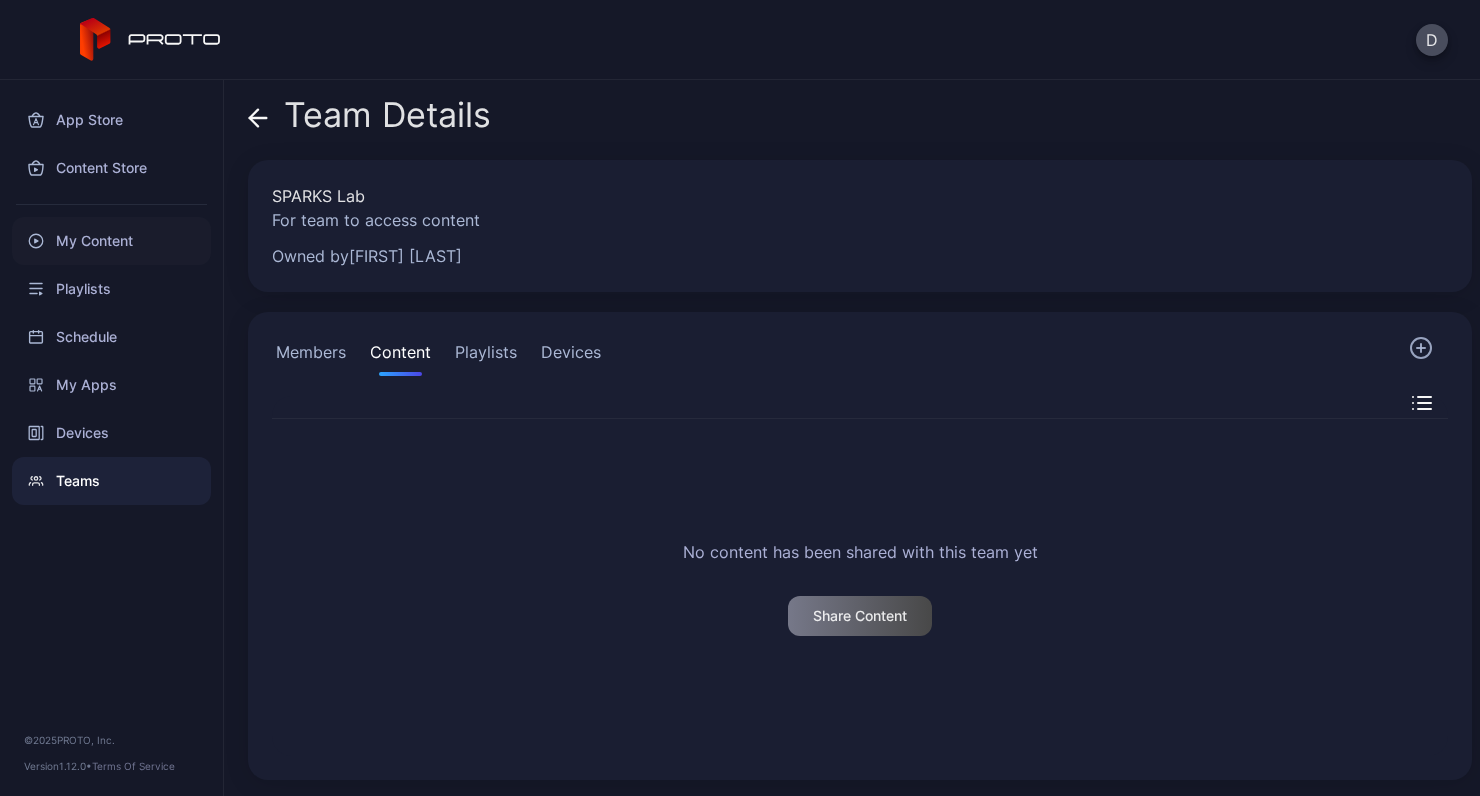 click on "My Content" at bounding box center [111, 241] 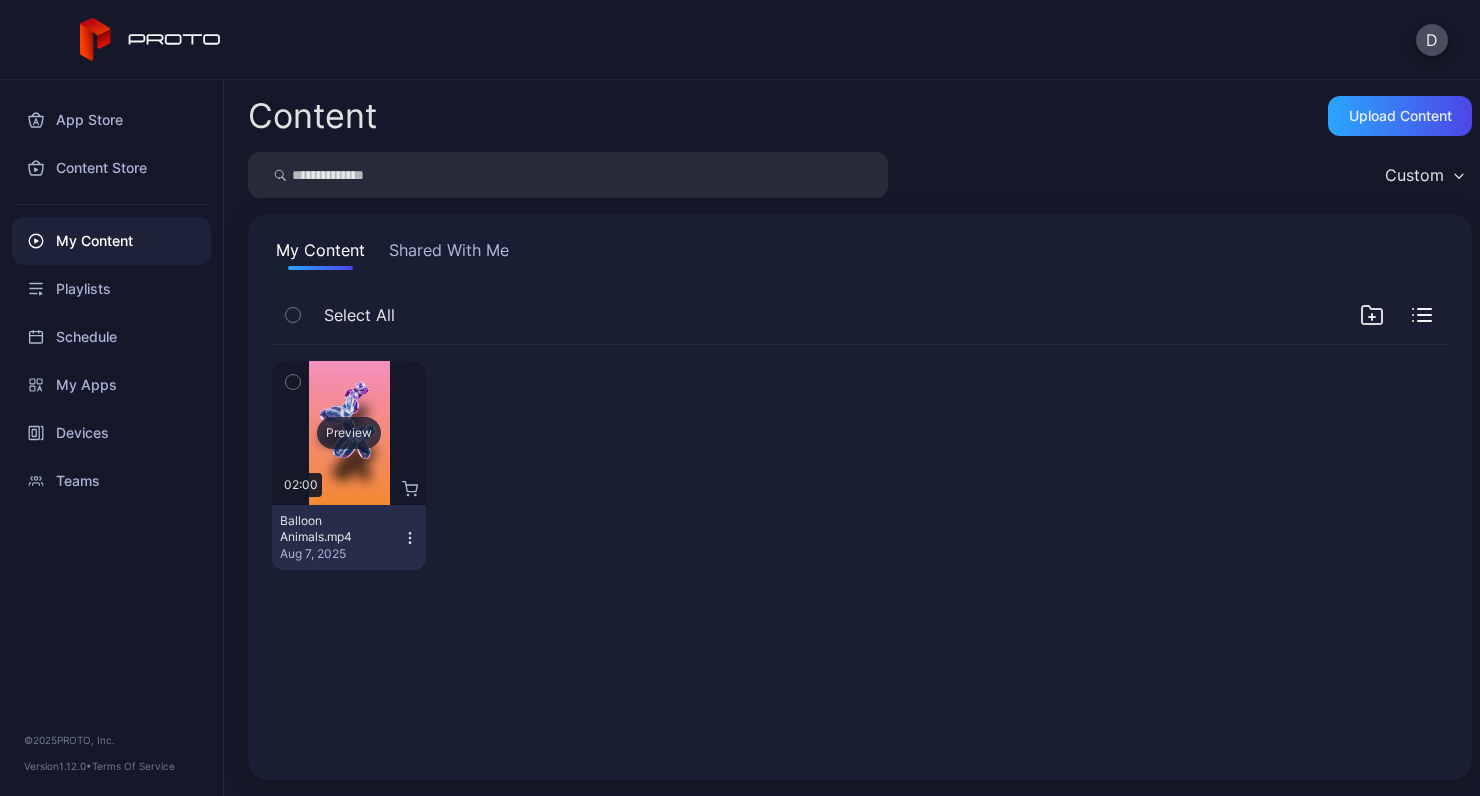 click on "Preview" at bounding box center (349, 433) 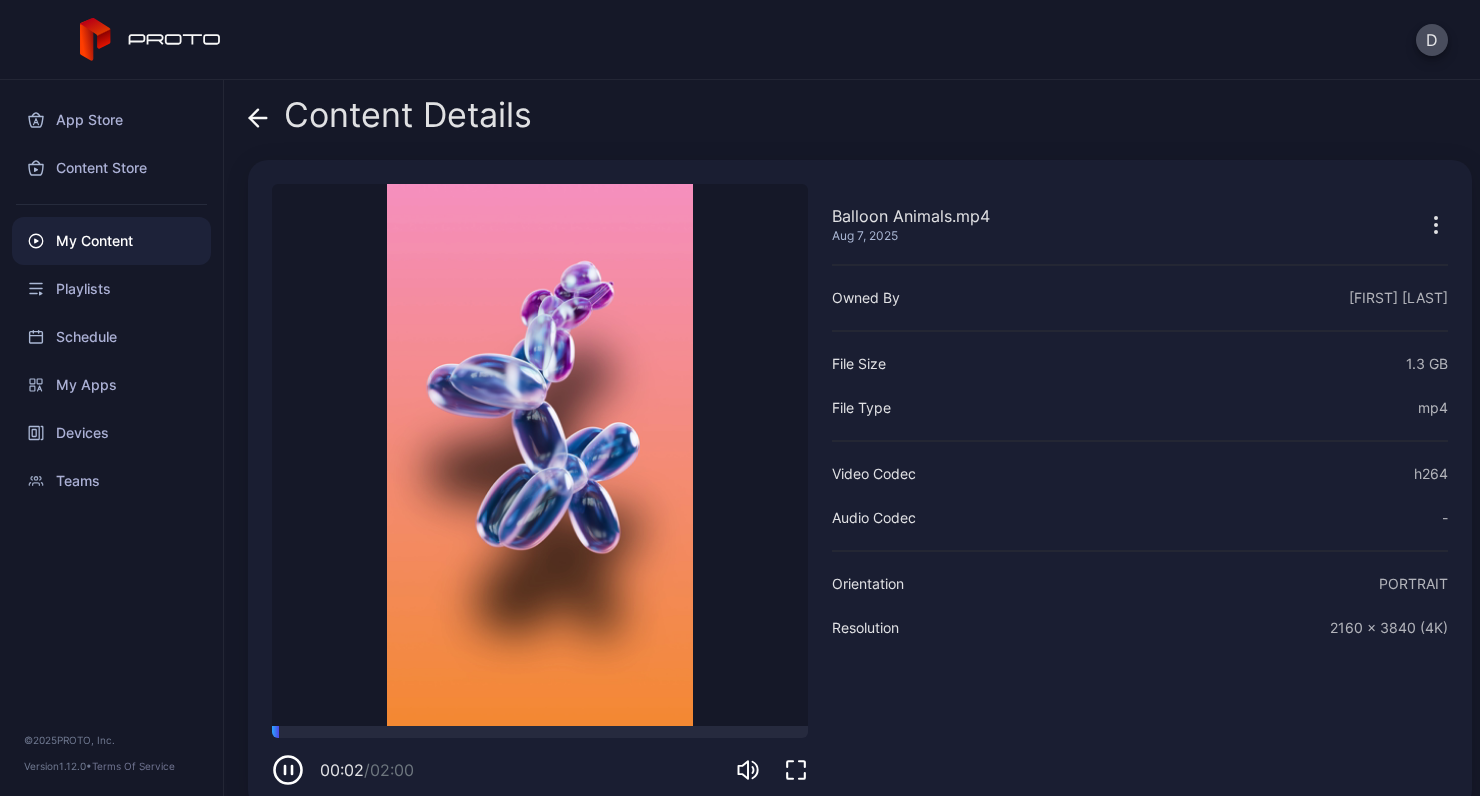 click 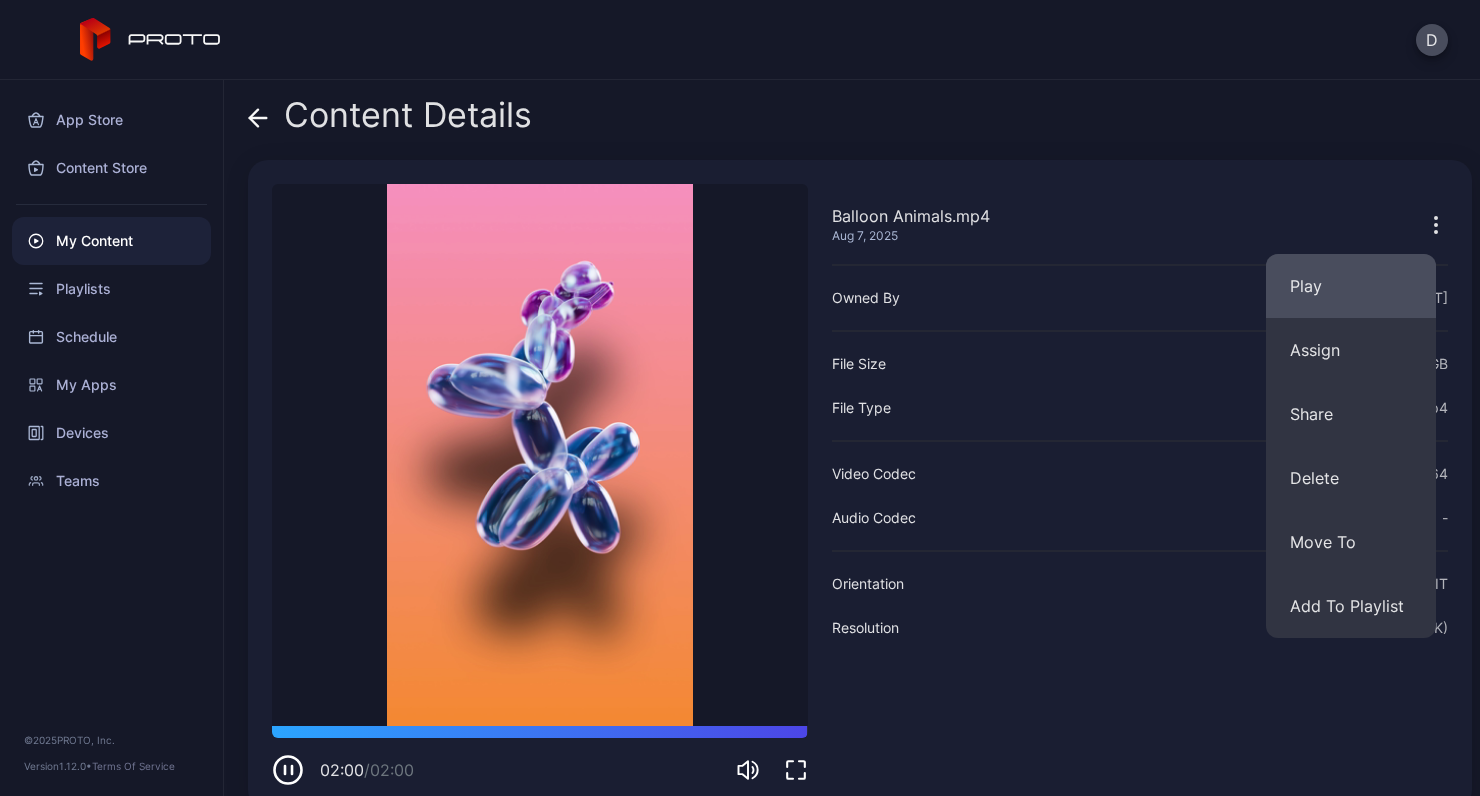 click on "Play" at bounding box center [1351, 286] 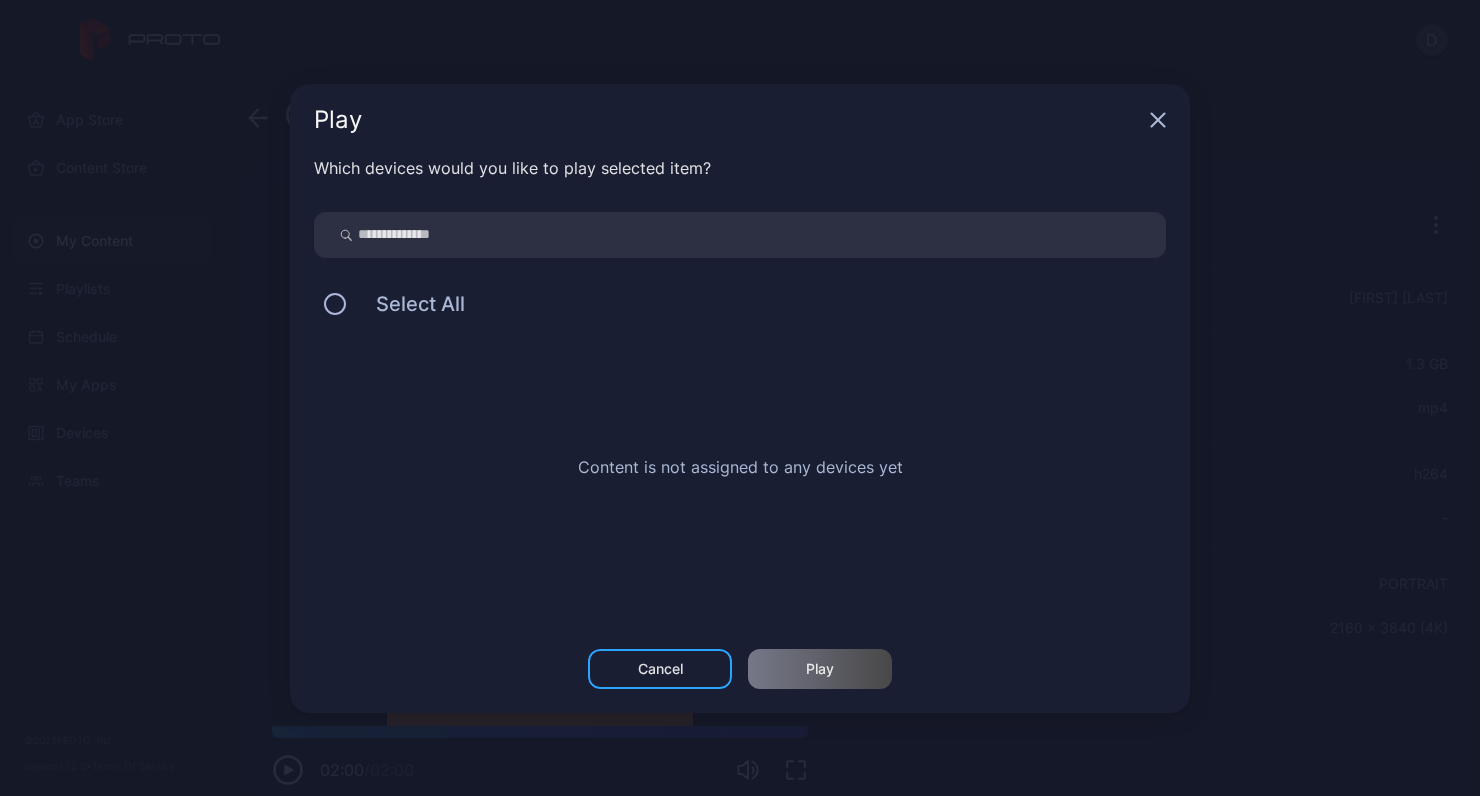 click 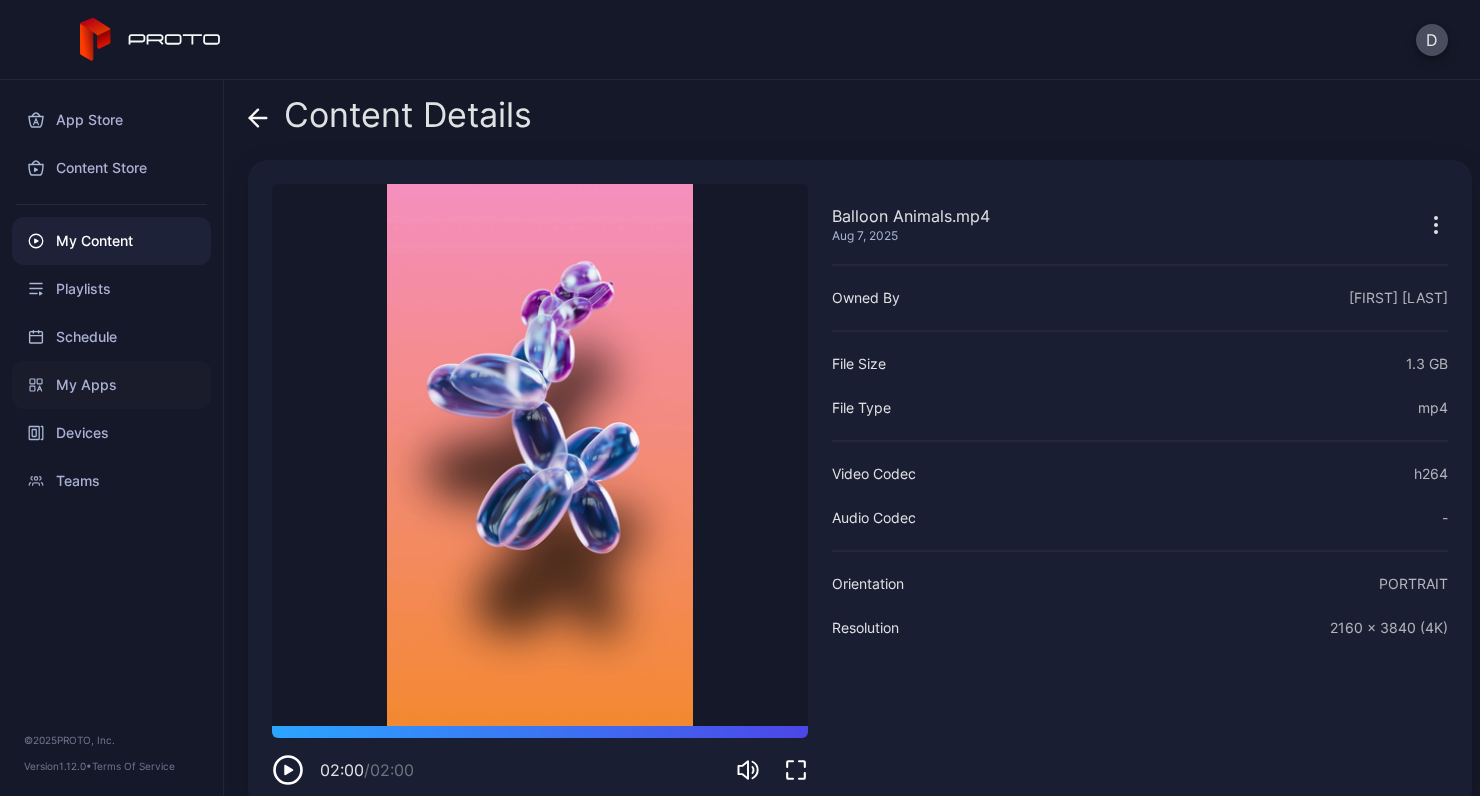 click on "My Apps" at bounding box center [111, 385] 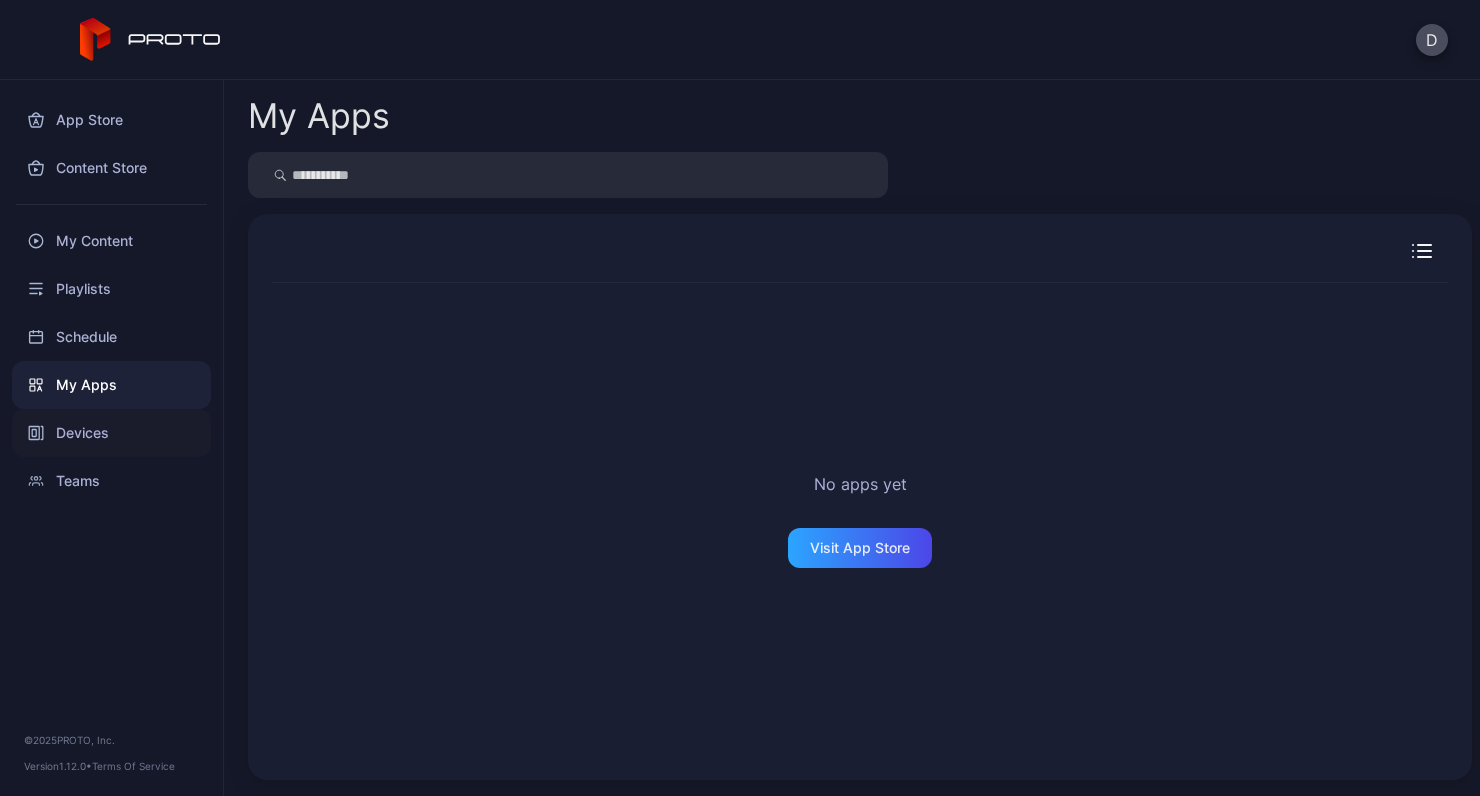click on "Devices" at bounding box center (111, 433) 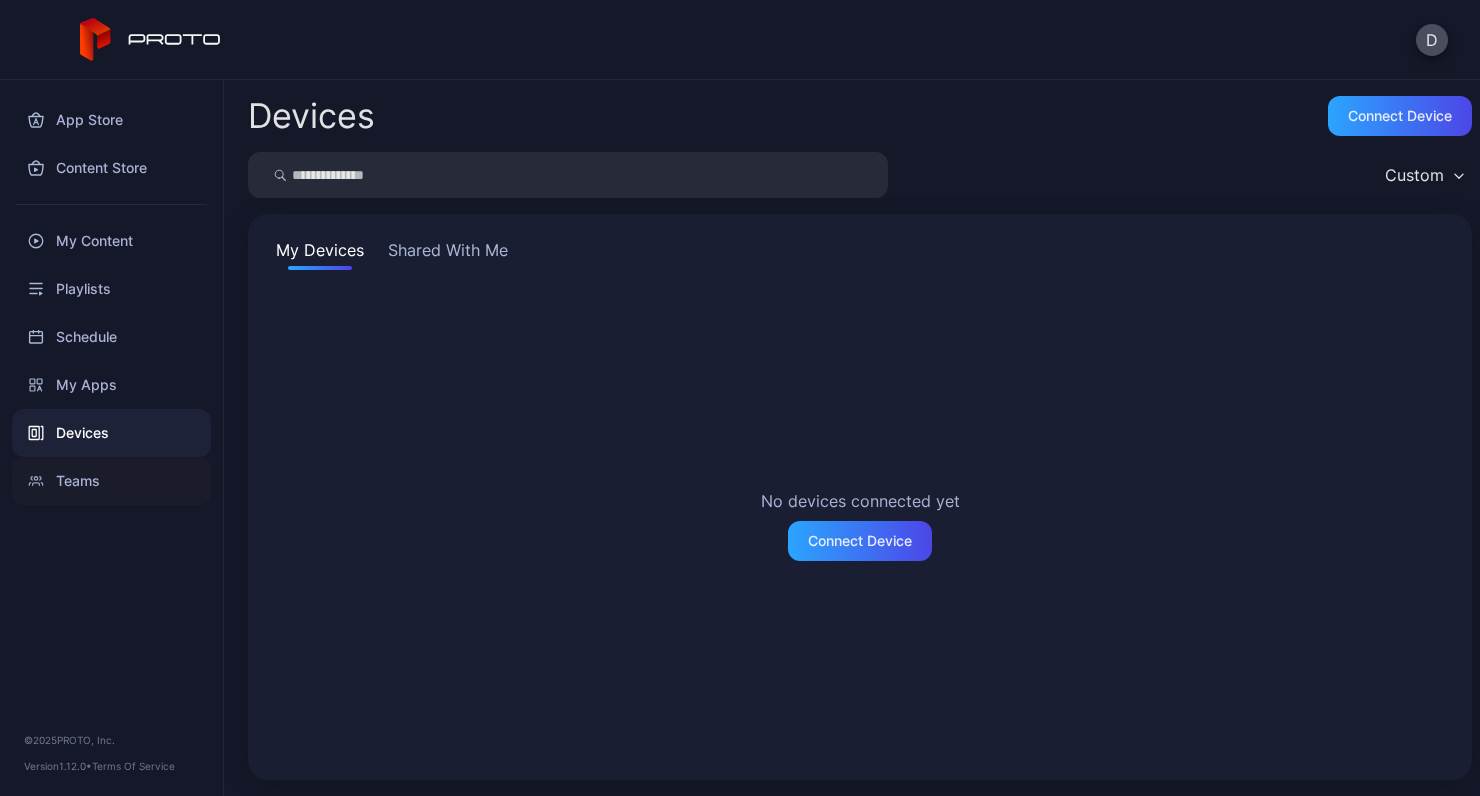 click on "Teams" at bounding box center (111, 481) 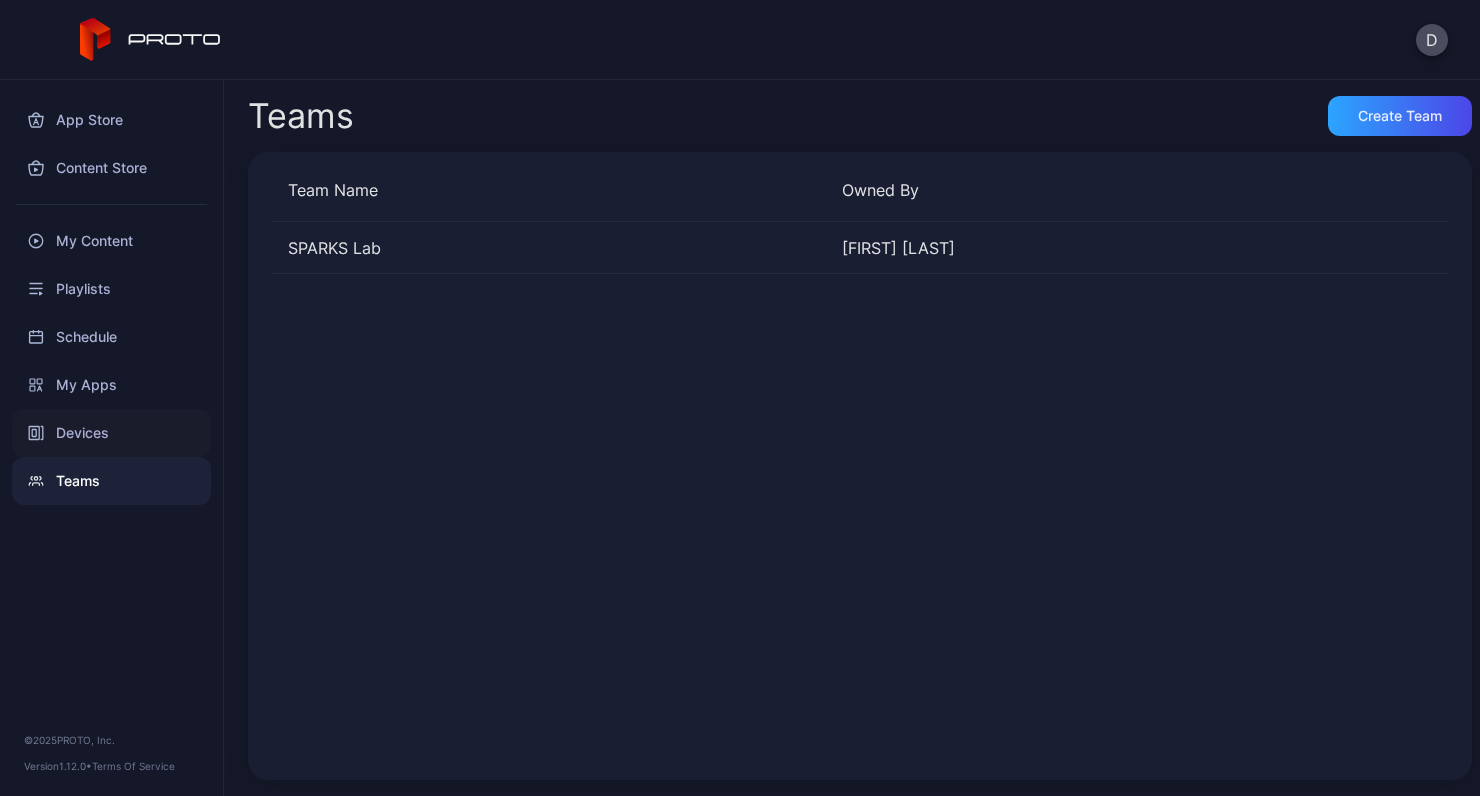 click on "Devices" at bounding box center [111, 433] 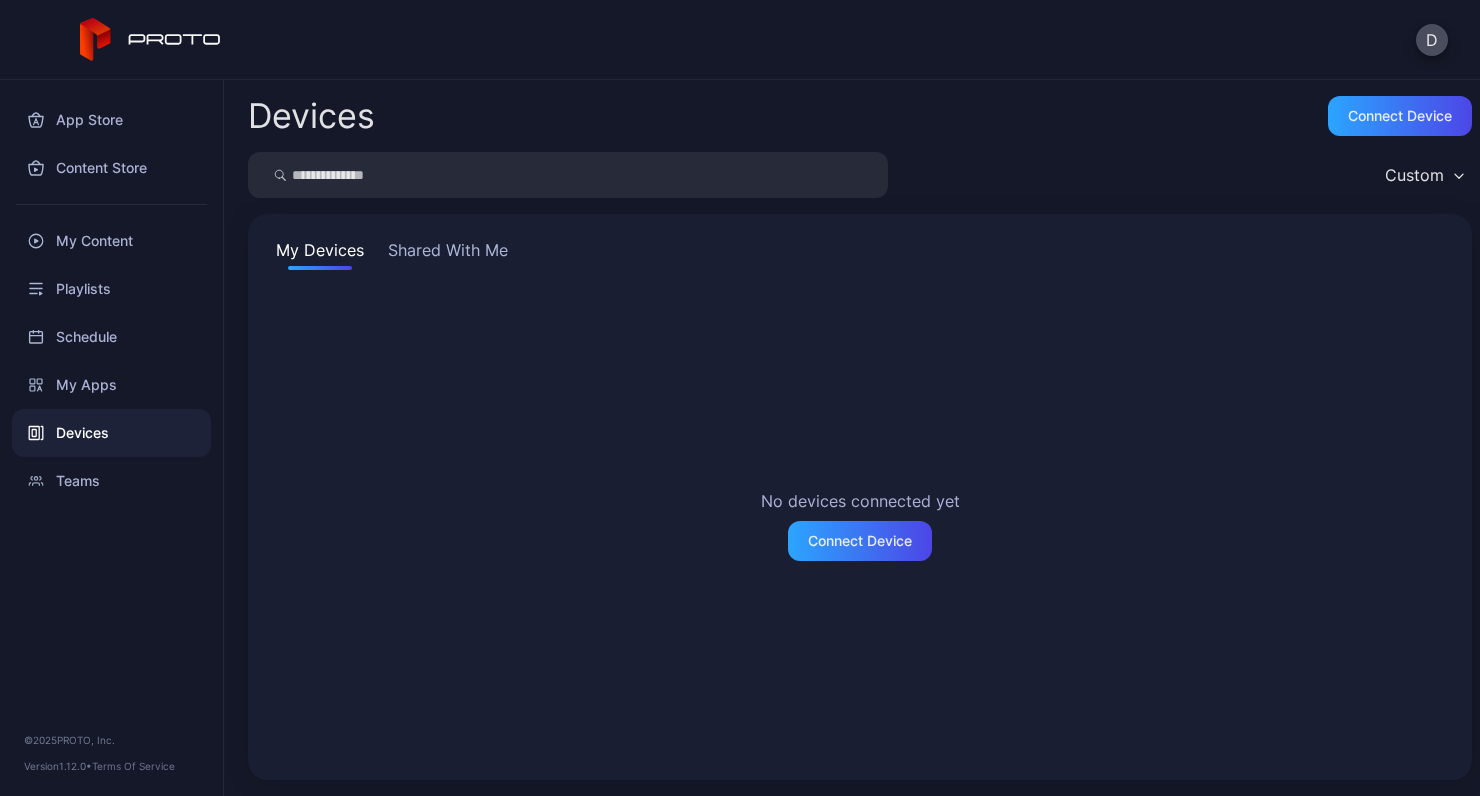click on "My Devices Shared With Me No devices connected yet Connect Device" at bounding box center [860, 497] 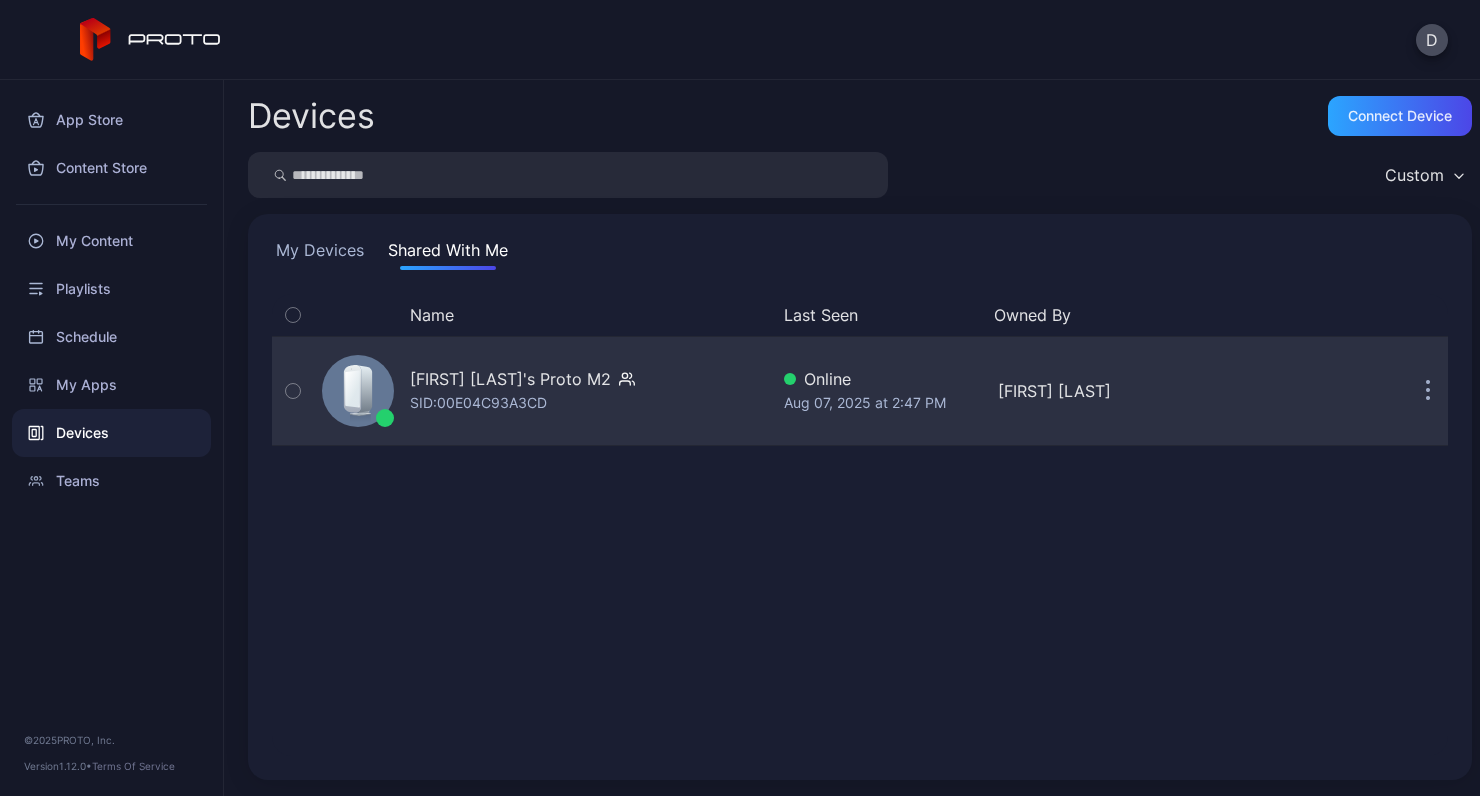 click on "[FIRST] [LAST]'s Proto M2" at bounding box center (510, 379) 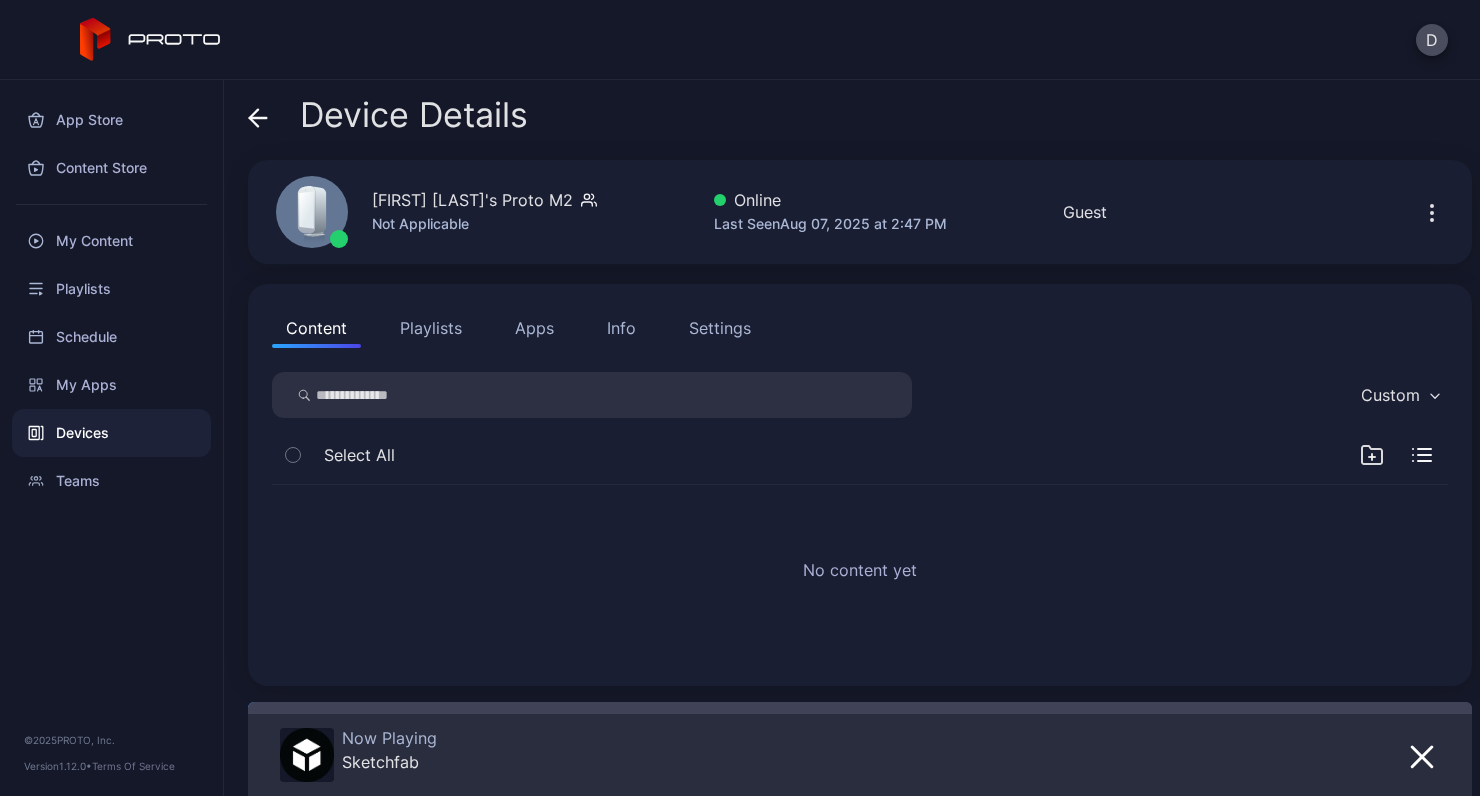 click on "Playlists" at bounding box center [431, 328] 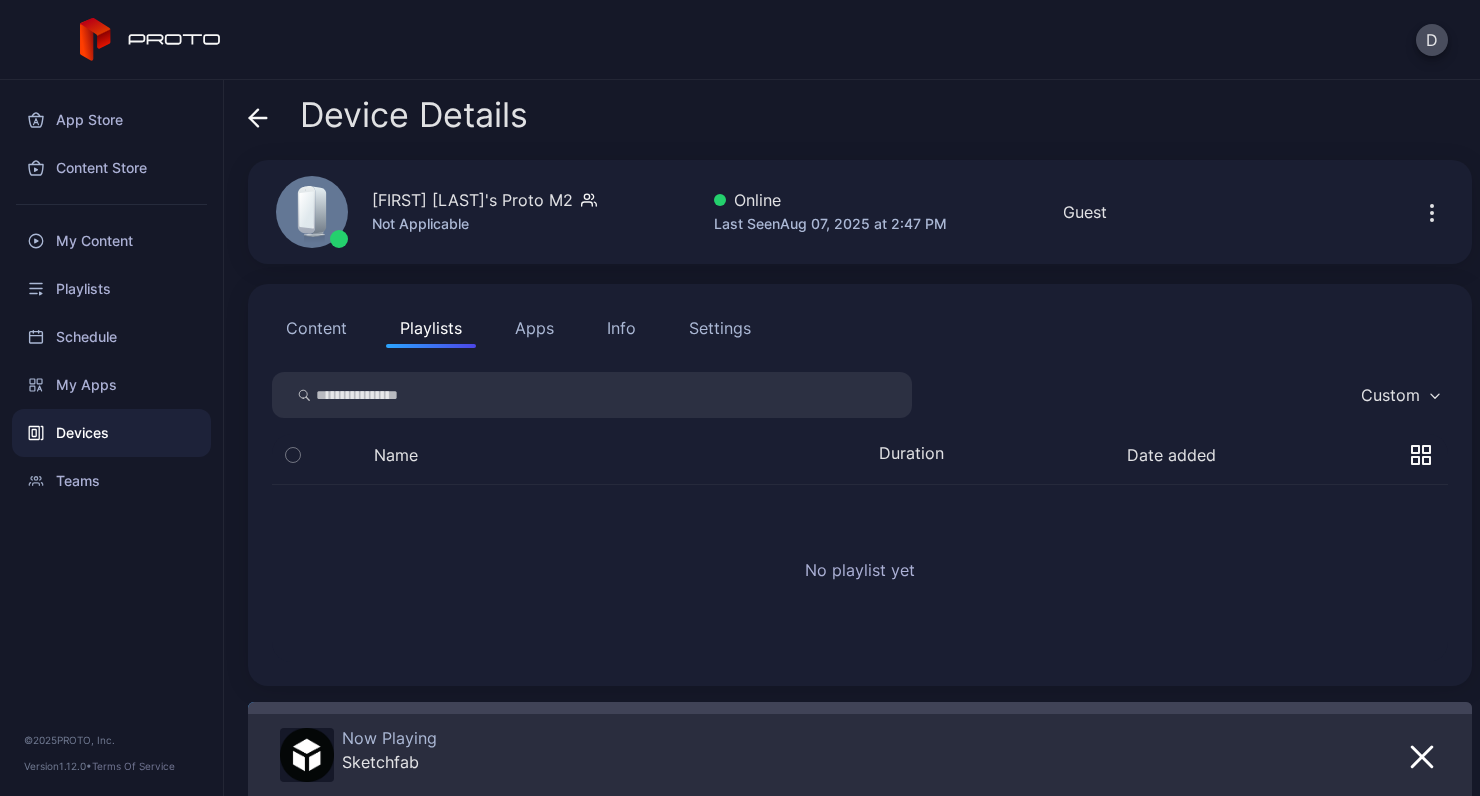 click on "Apps" at bounding box center [534, 328] 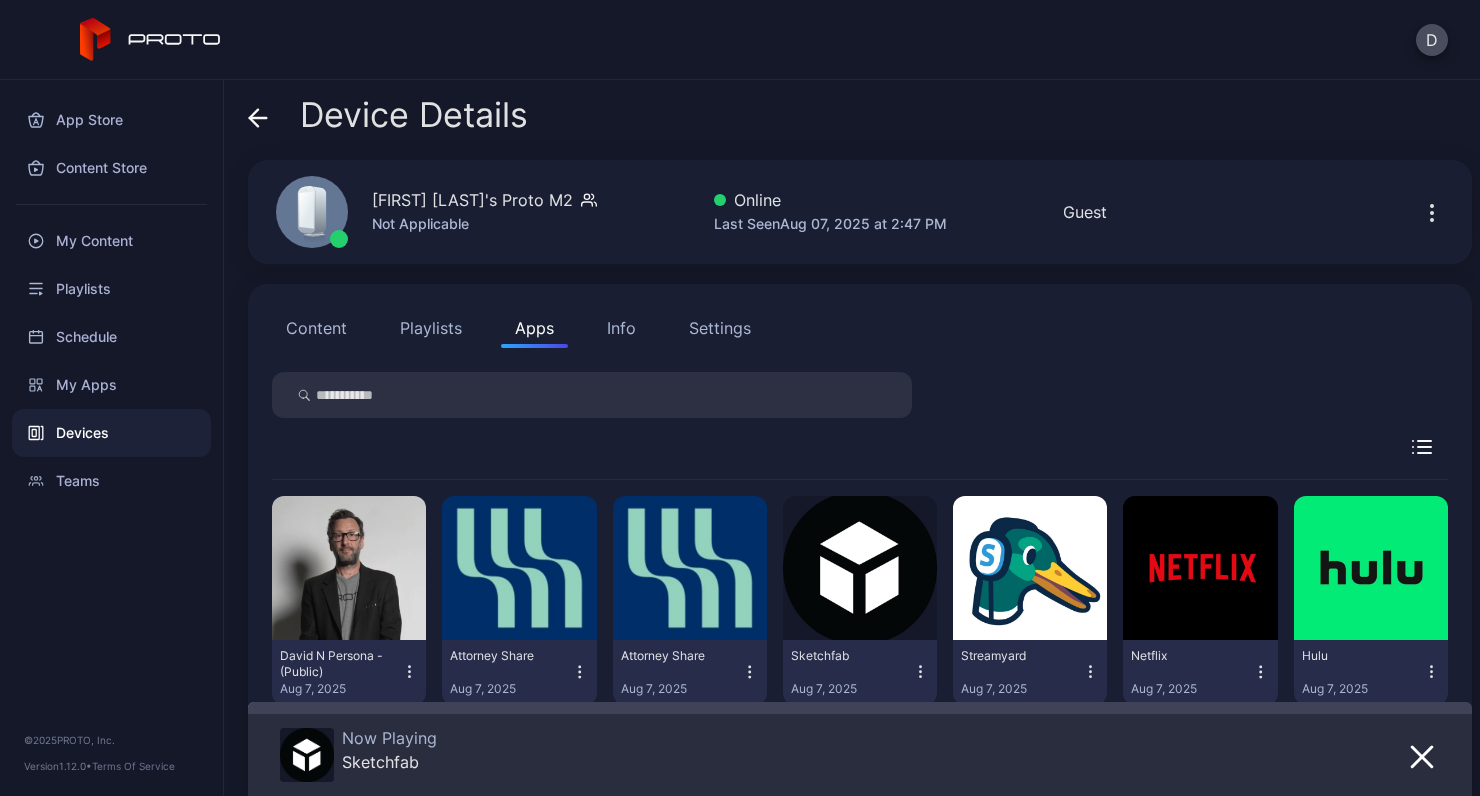click on "Info" at bounding box center (621, 328) 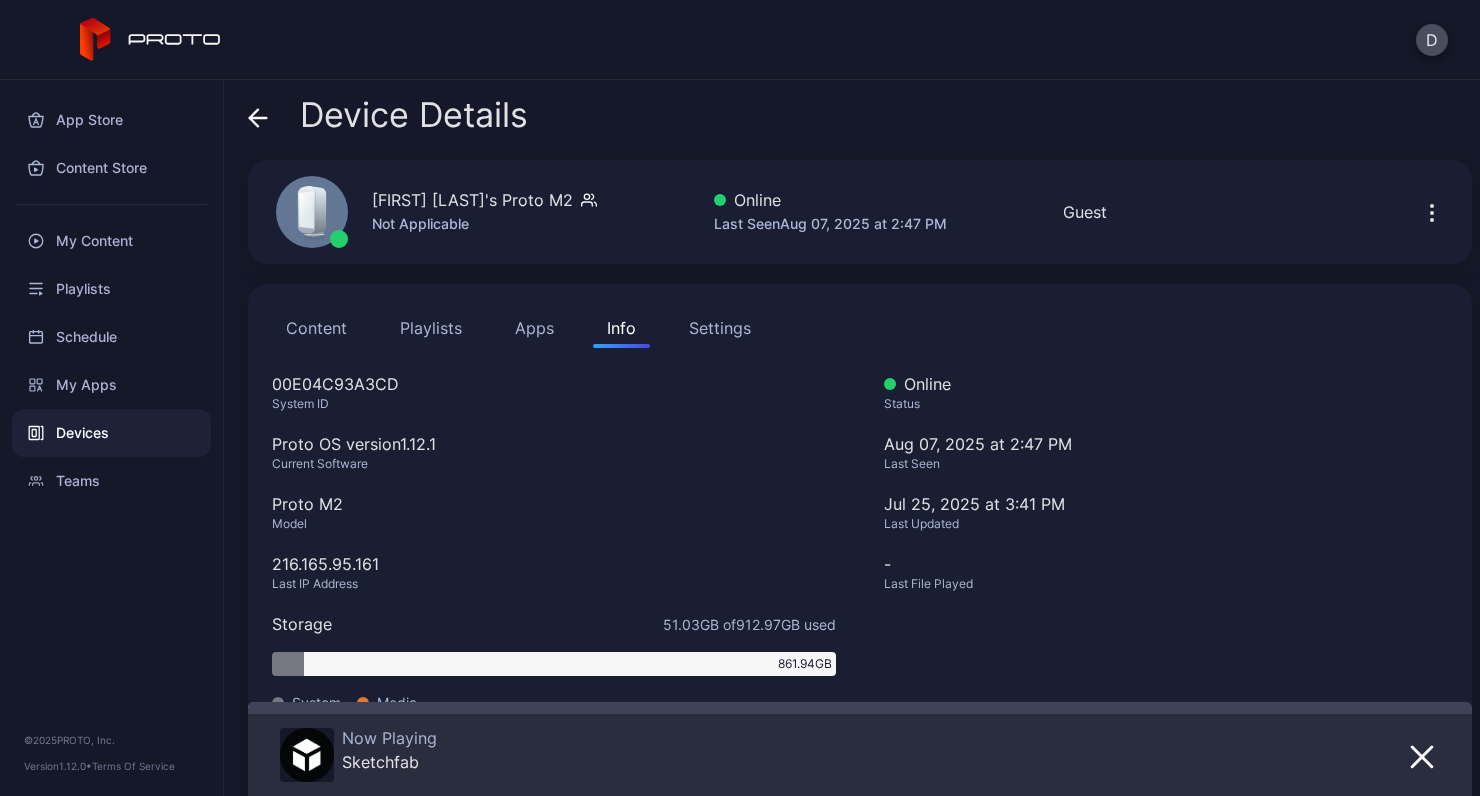 click on "Content Playlists Apps Info Settings" at bounding box center (860, 328) 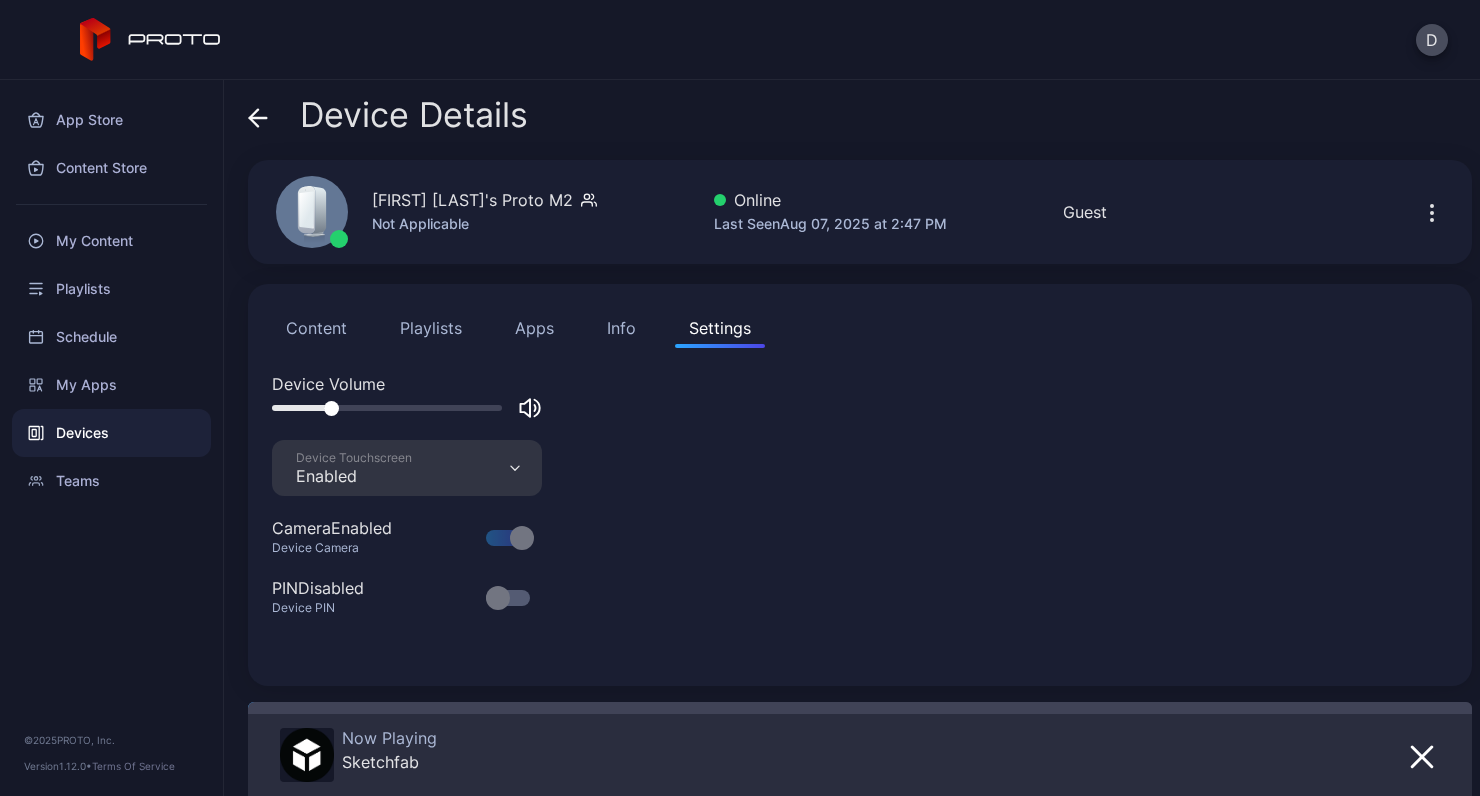 click on "Content" at bounding box center [316, 328] 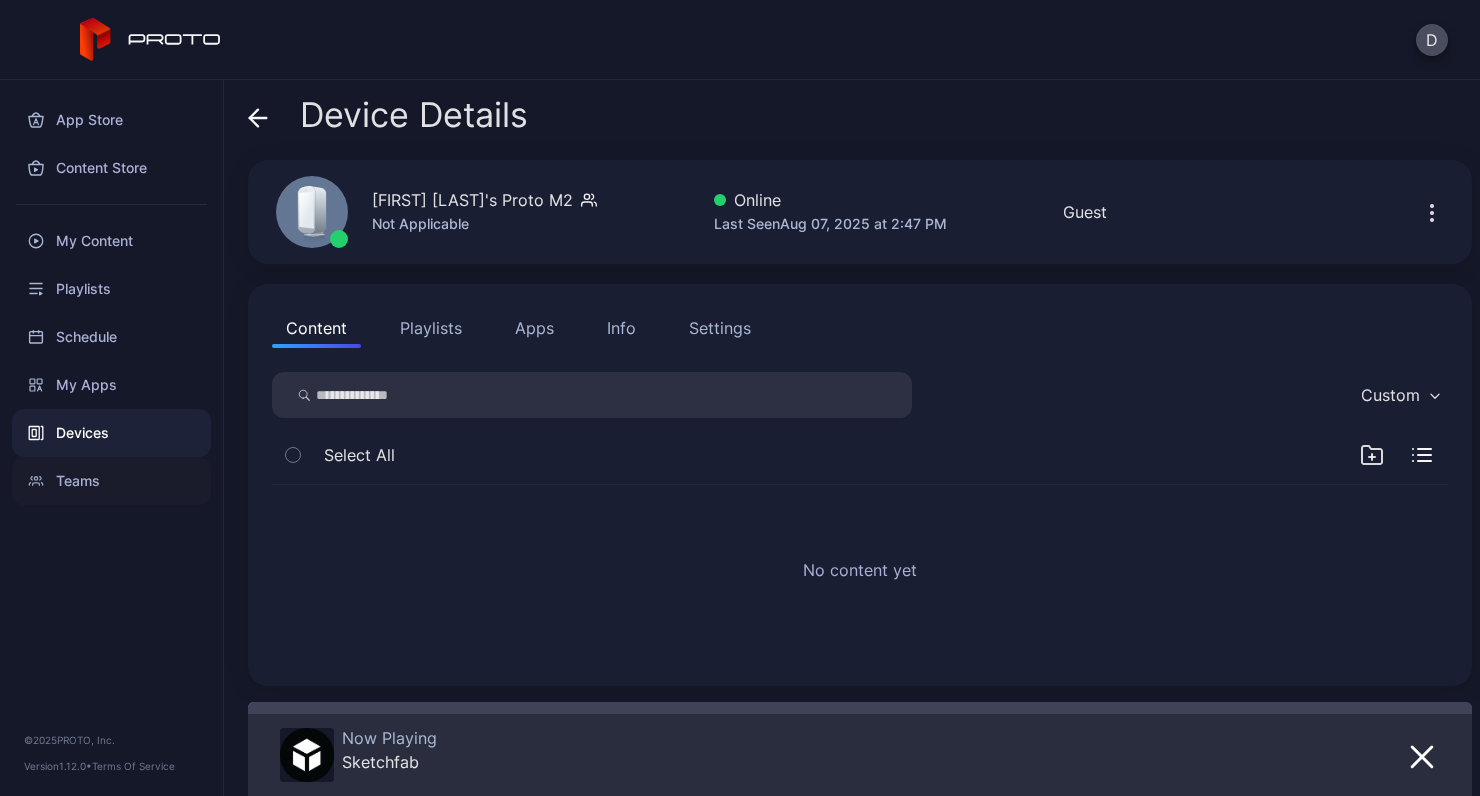 click on "Teams" at bounding box center [111, 481] 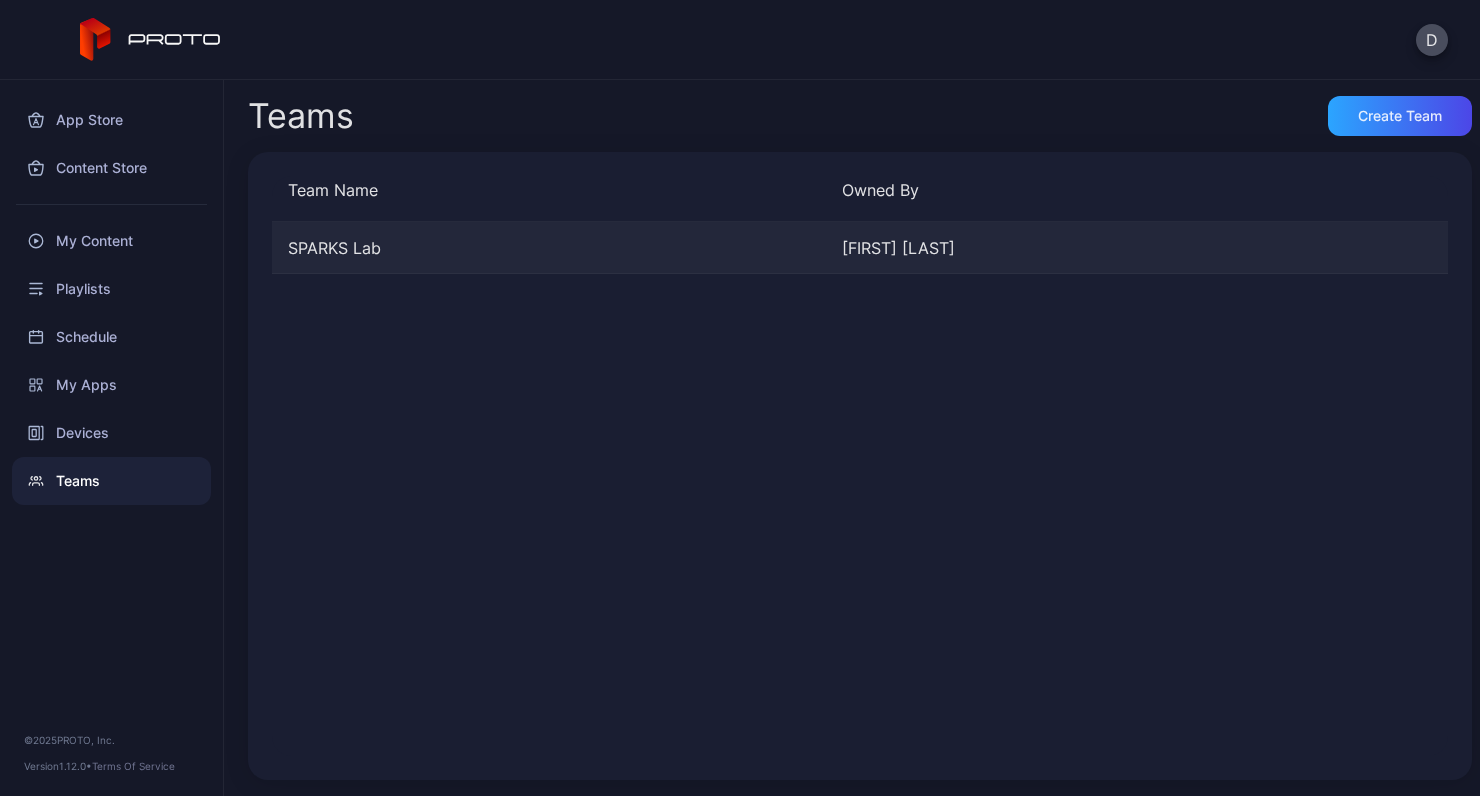 click on "[FIRST] [LAST]" at bounding box center (1111, 248) 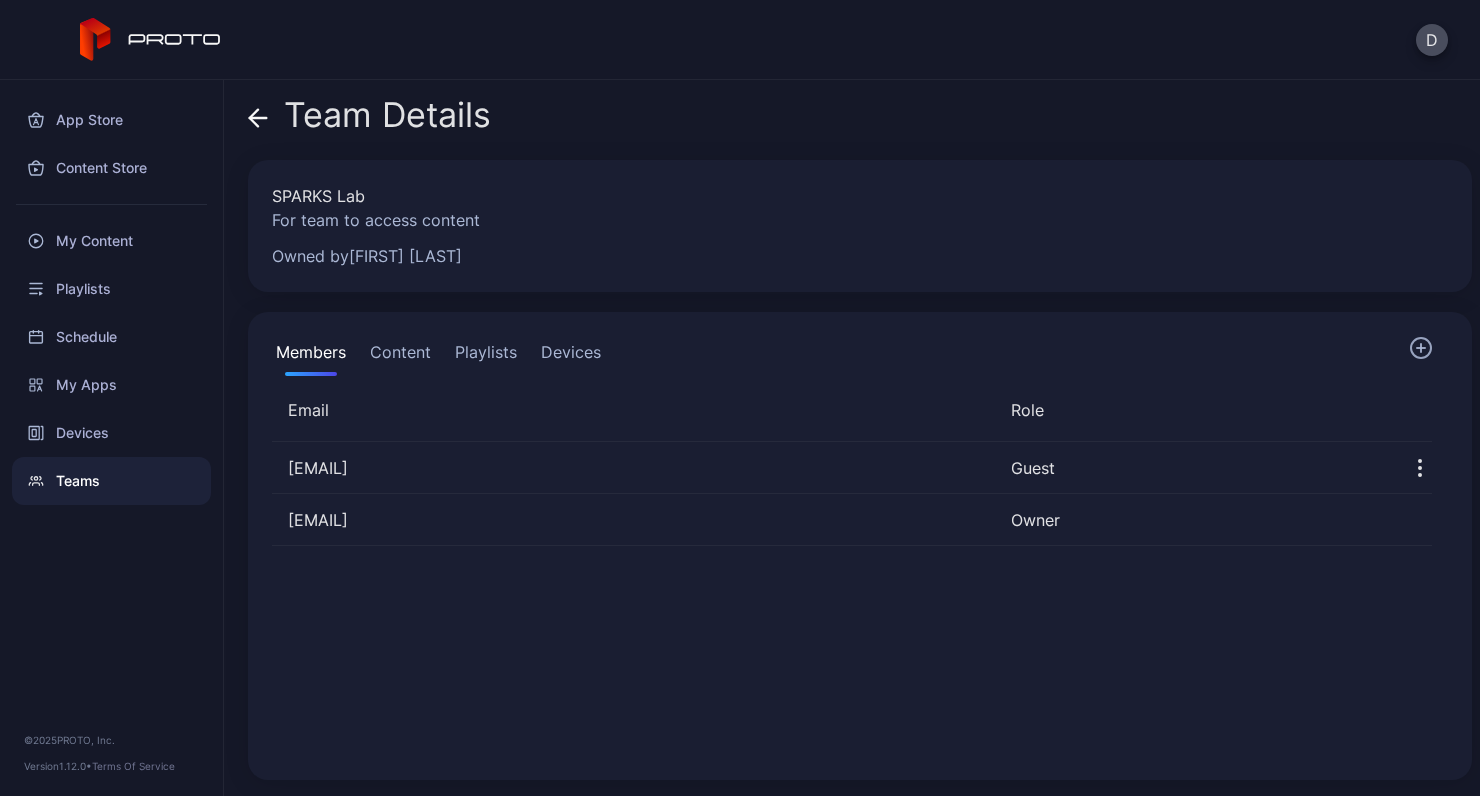 click on "Devices" at bounding box center (571, 356) 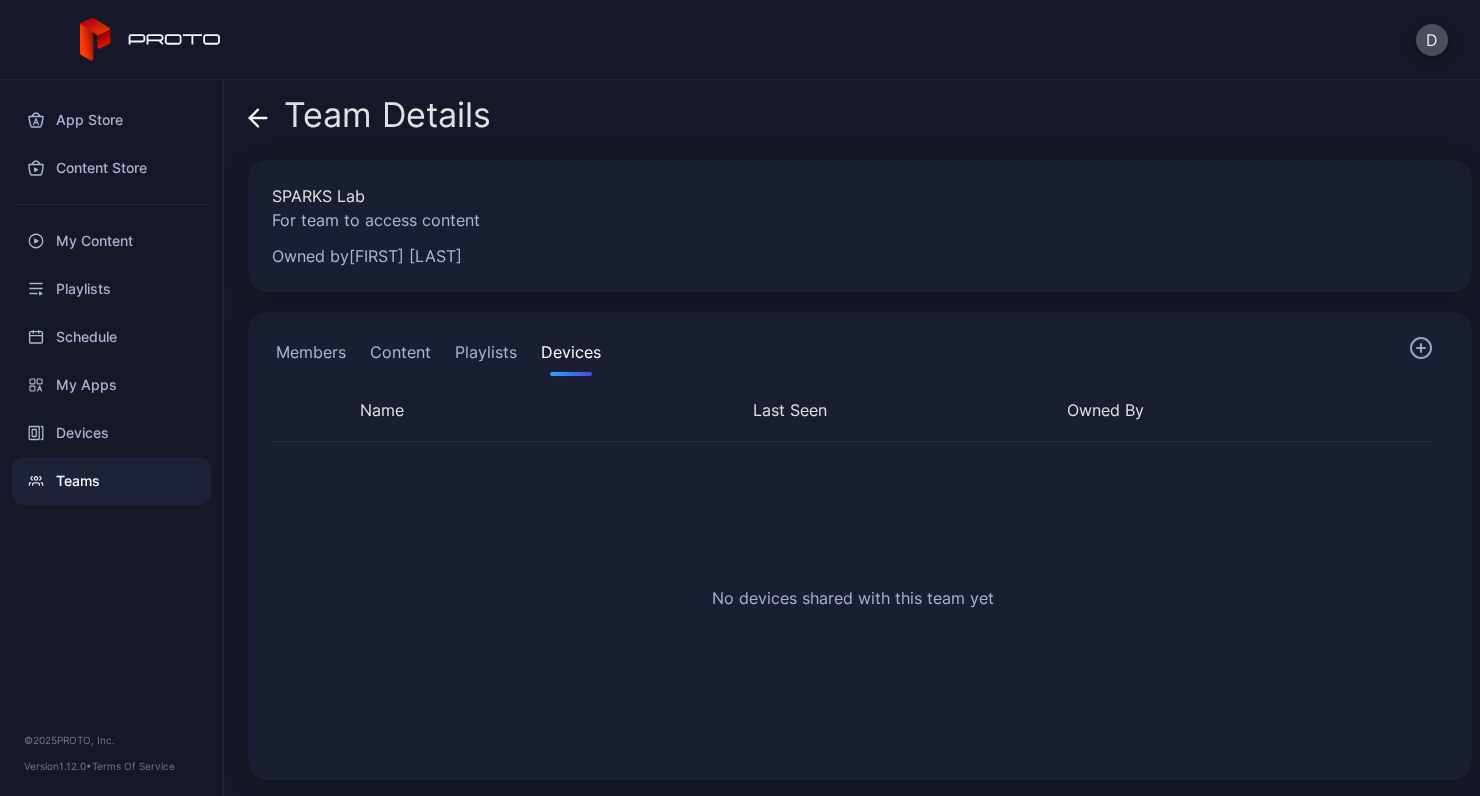 click on "Playlists" at bounding box center (486, 356) 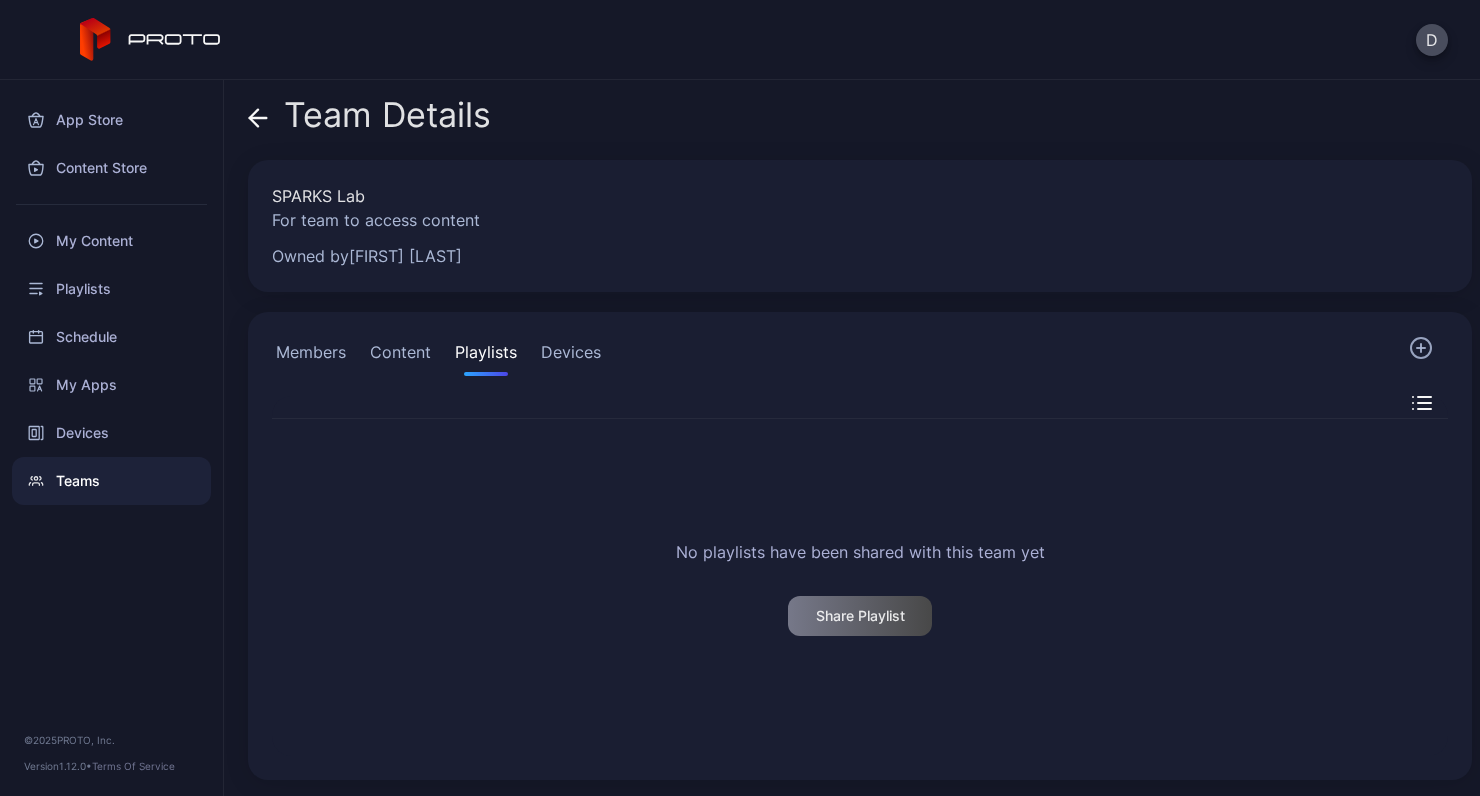 click on "Content" at bounding box center (400, 356) 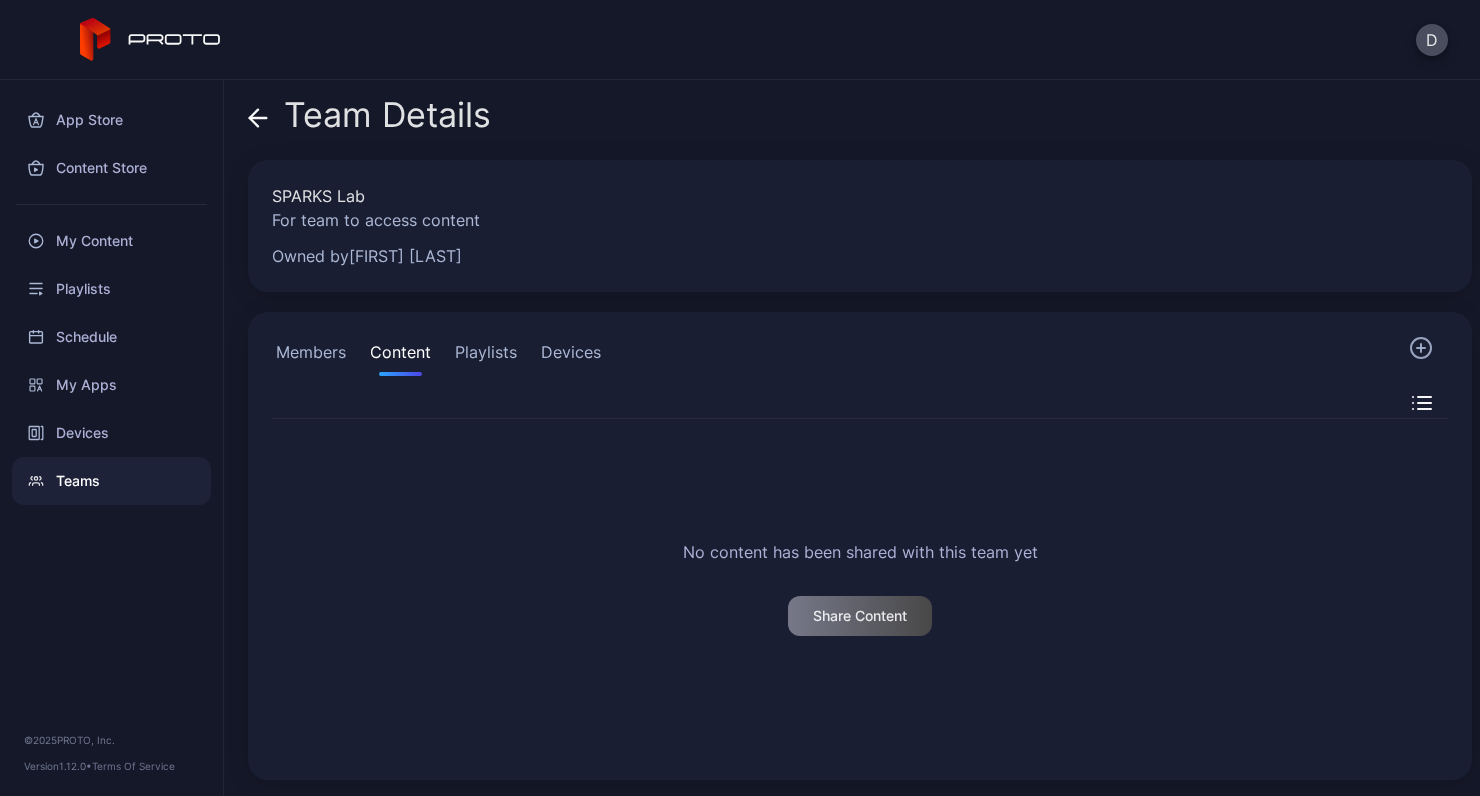 click on "Members" at bounding box center (311, 356) 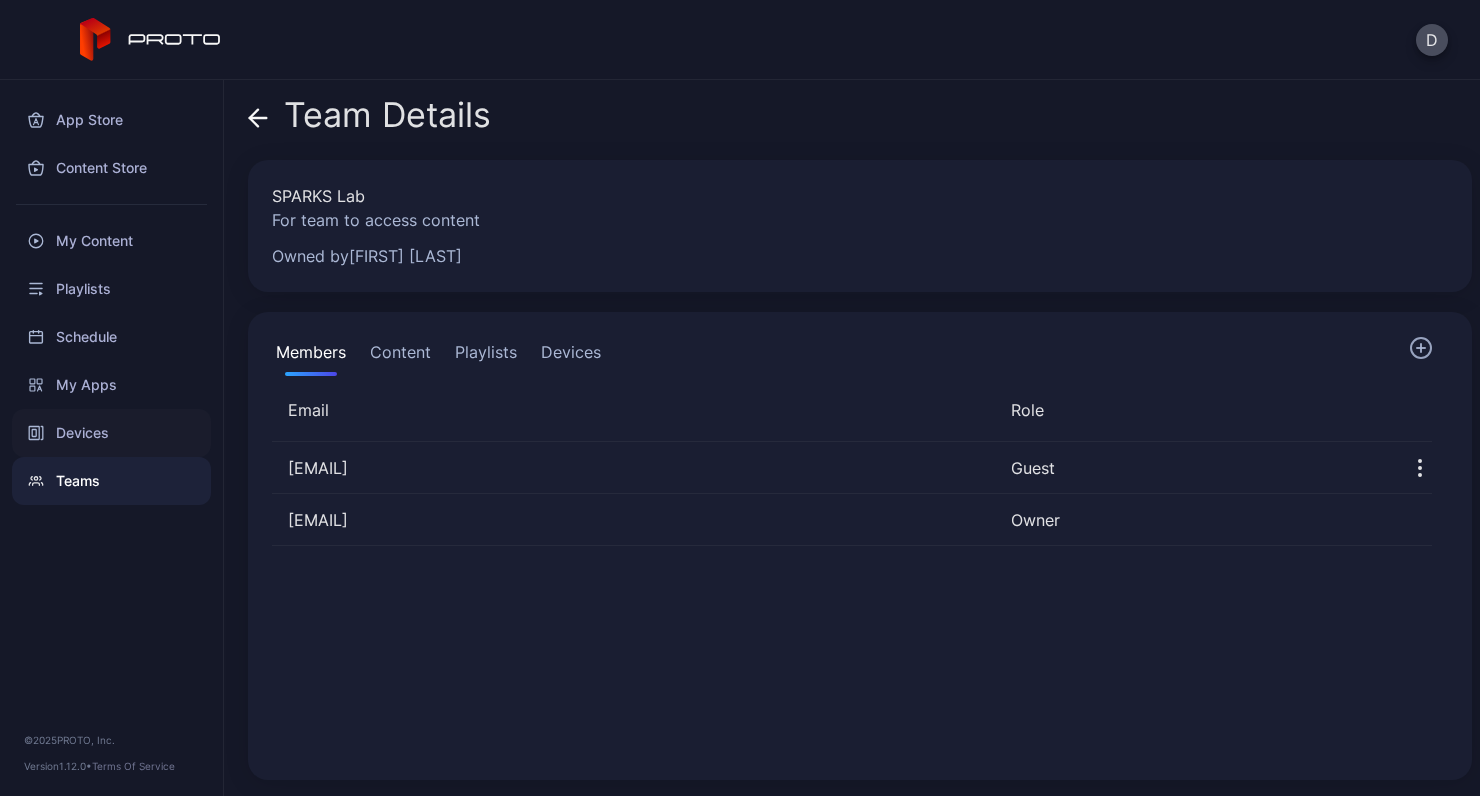 click on "Devices" at bounding box center [111, 433] 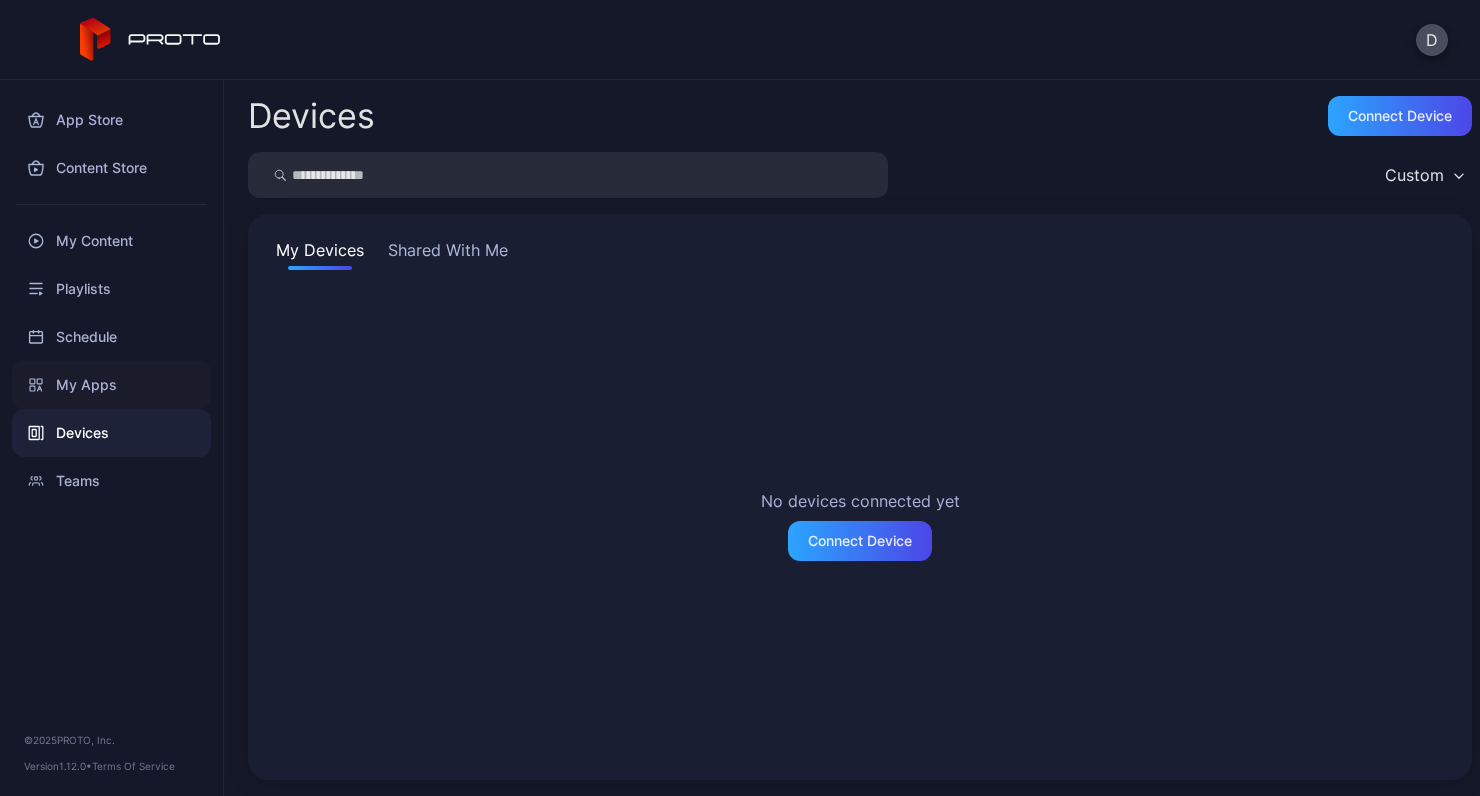 click on "My Apps" at bounding box center (111, 385) 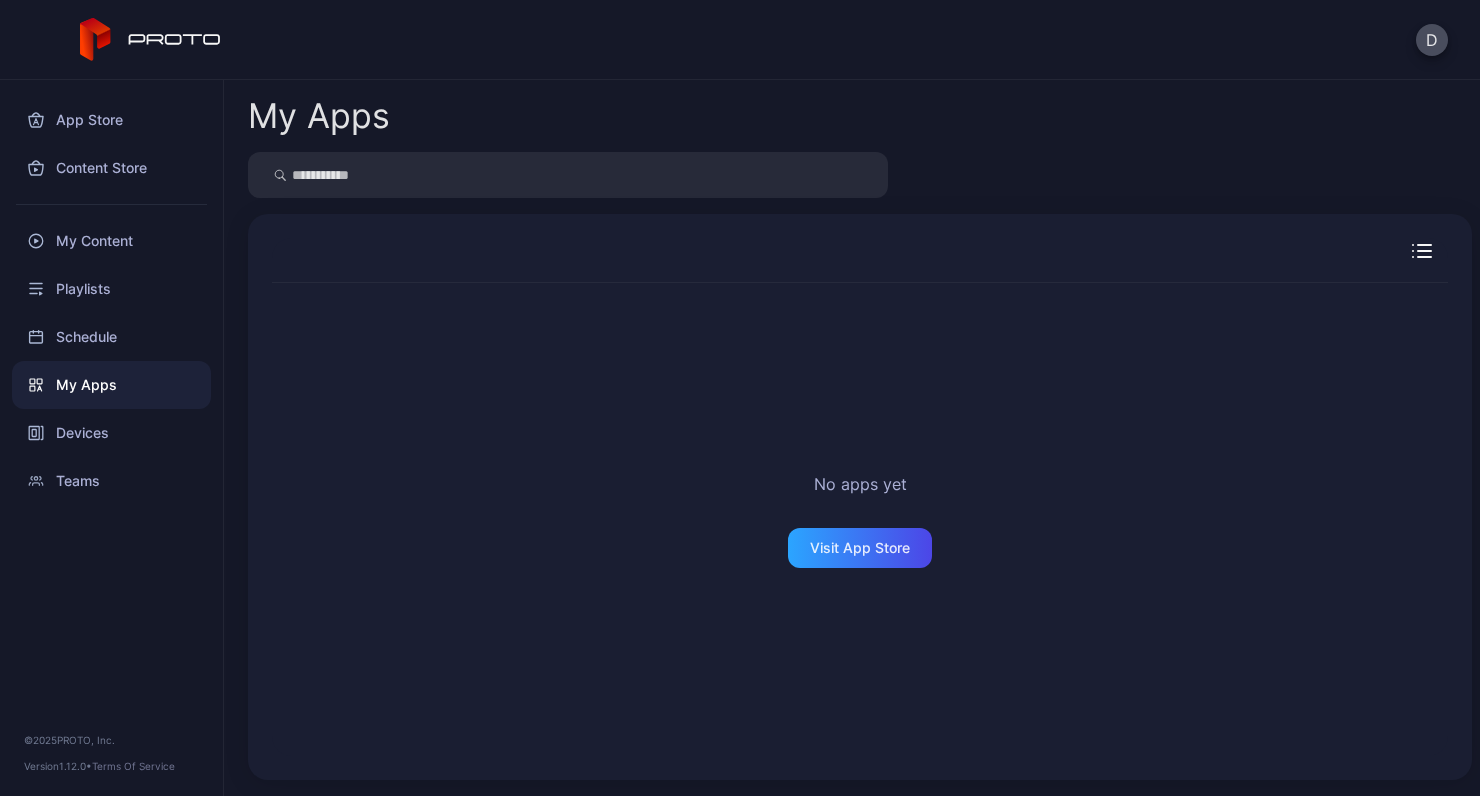 click on "My Apps" at bounding box center [111, 385] 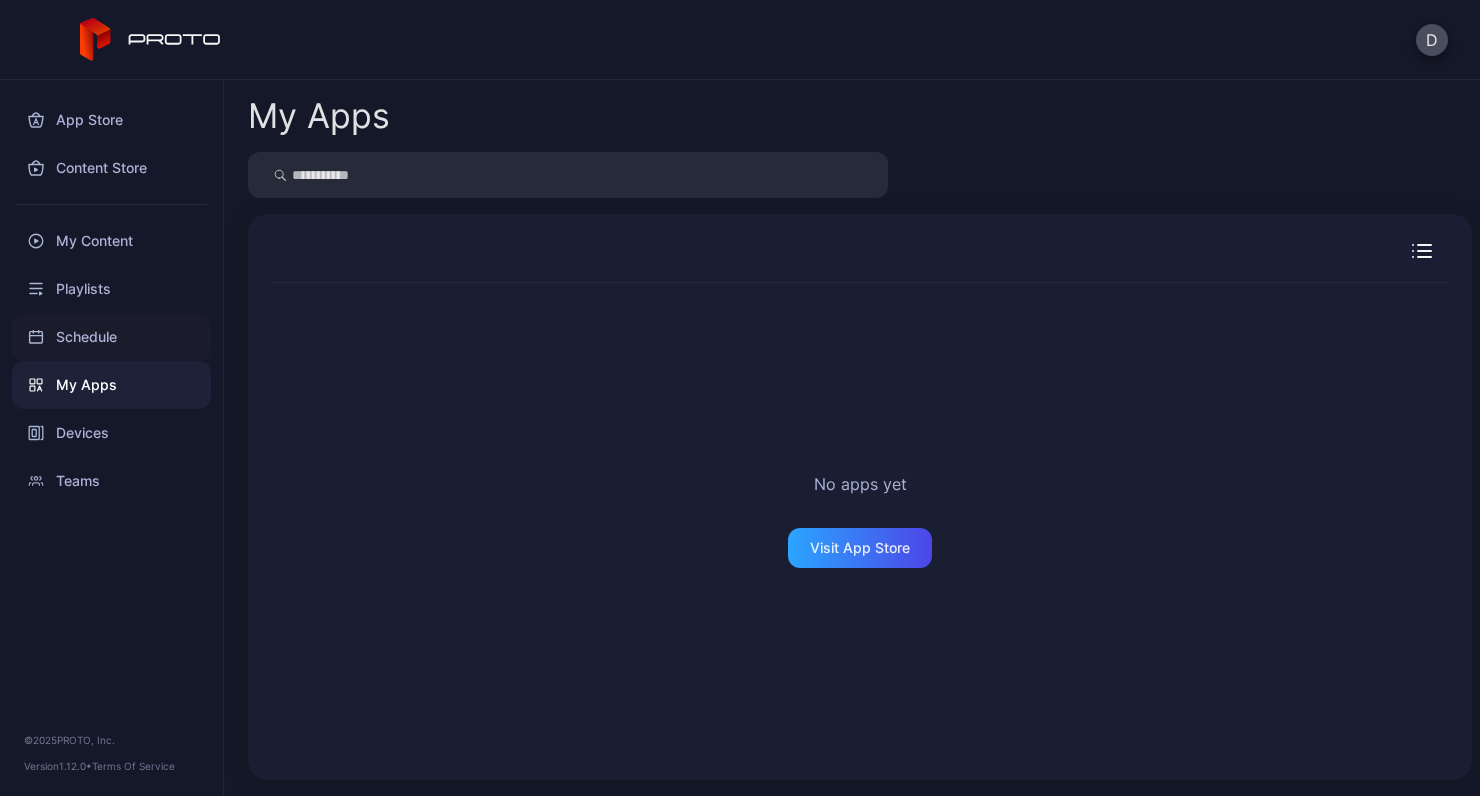 click on "Schedule" at bounding box center (111, 337) 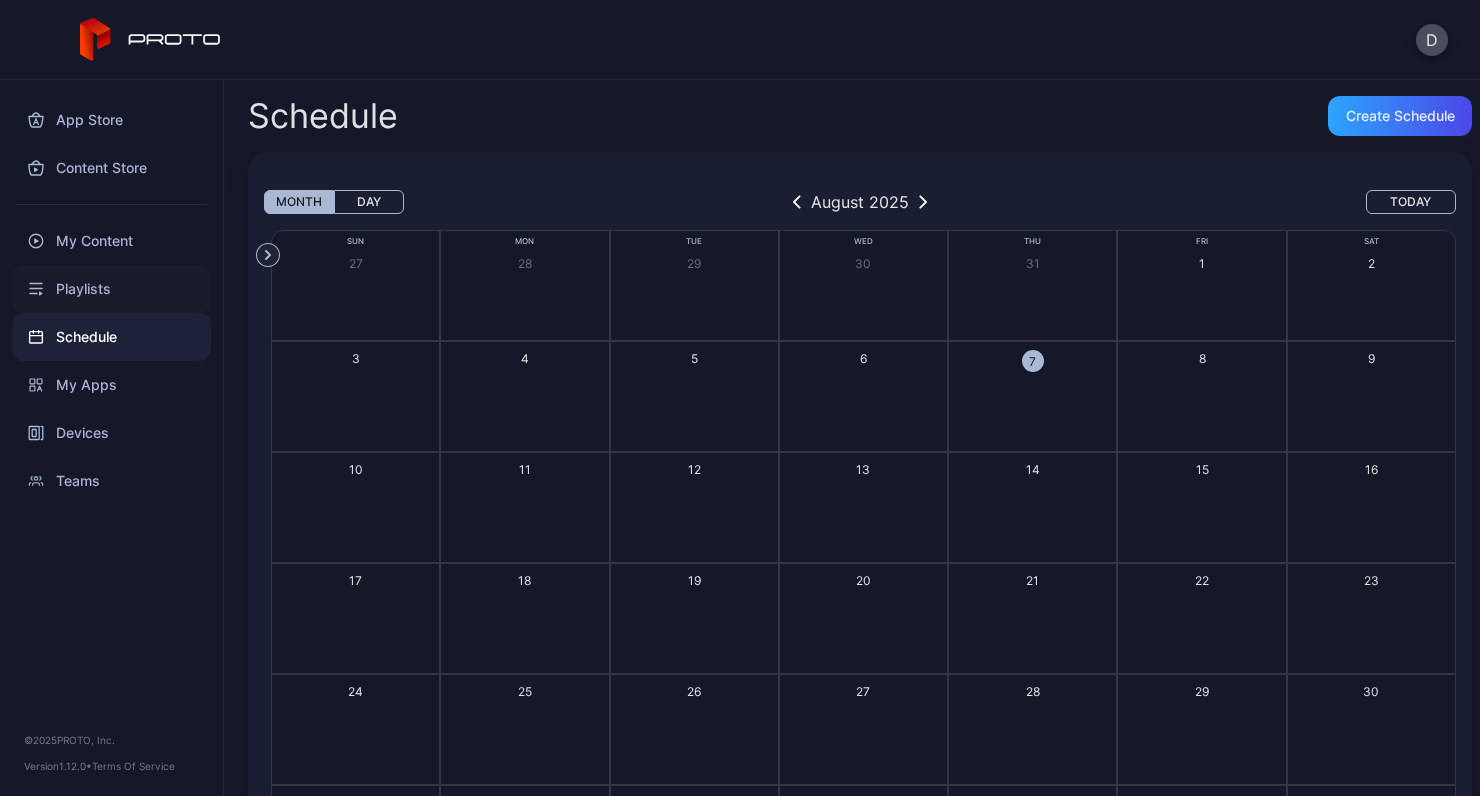 click on "Playlists" at bounding box center [111, 289] 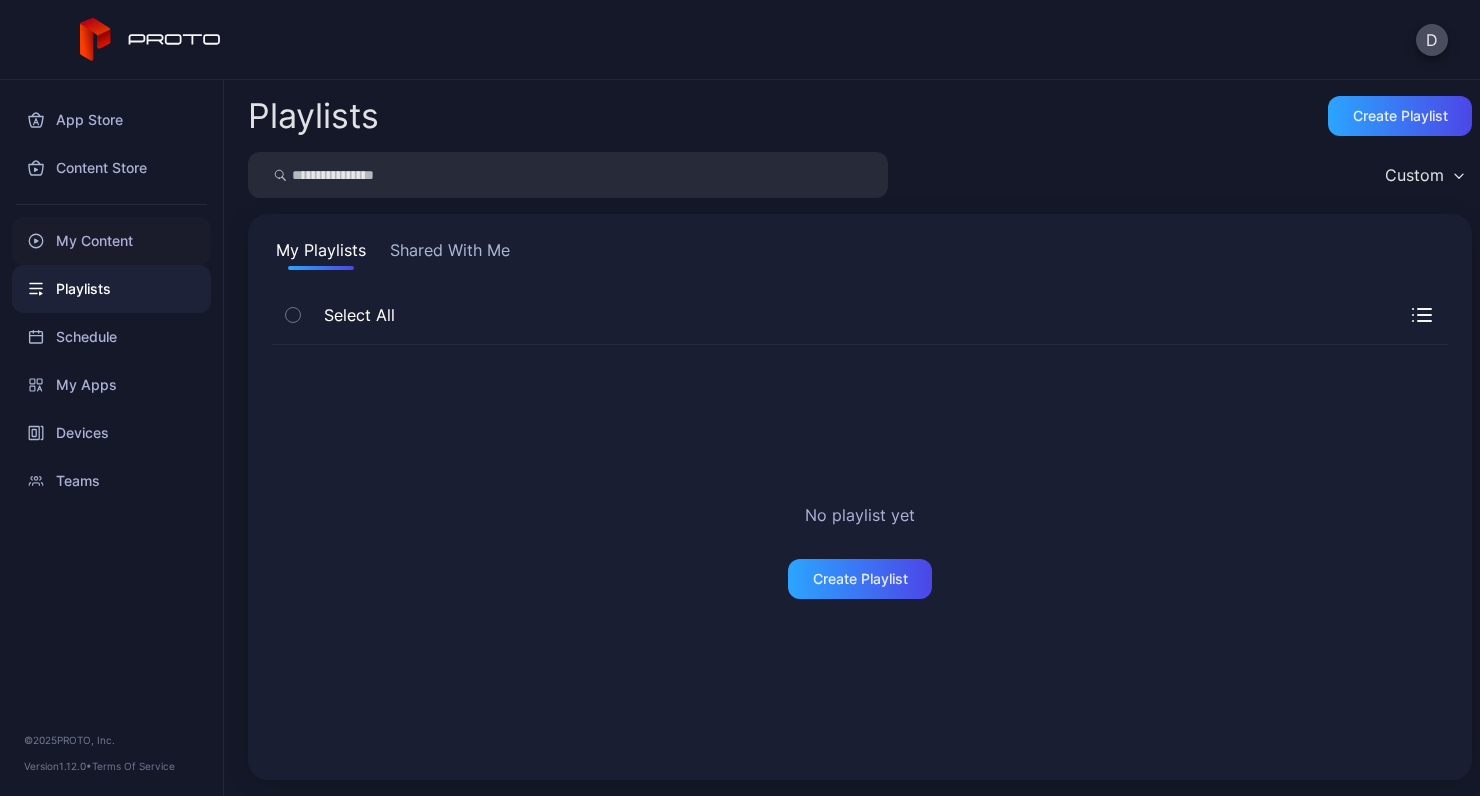 click on "My Content" at bounding box center [111, 241] 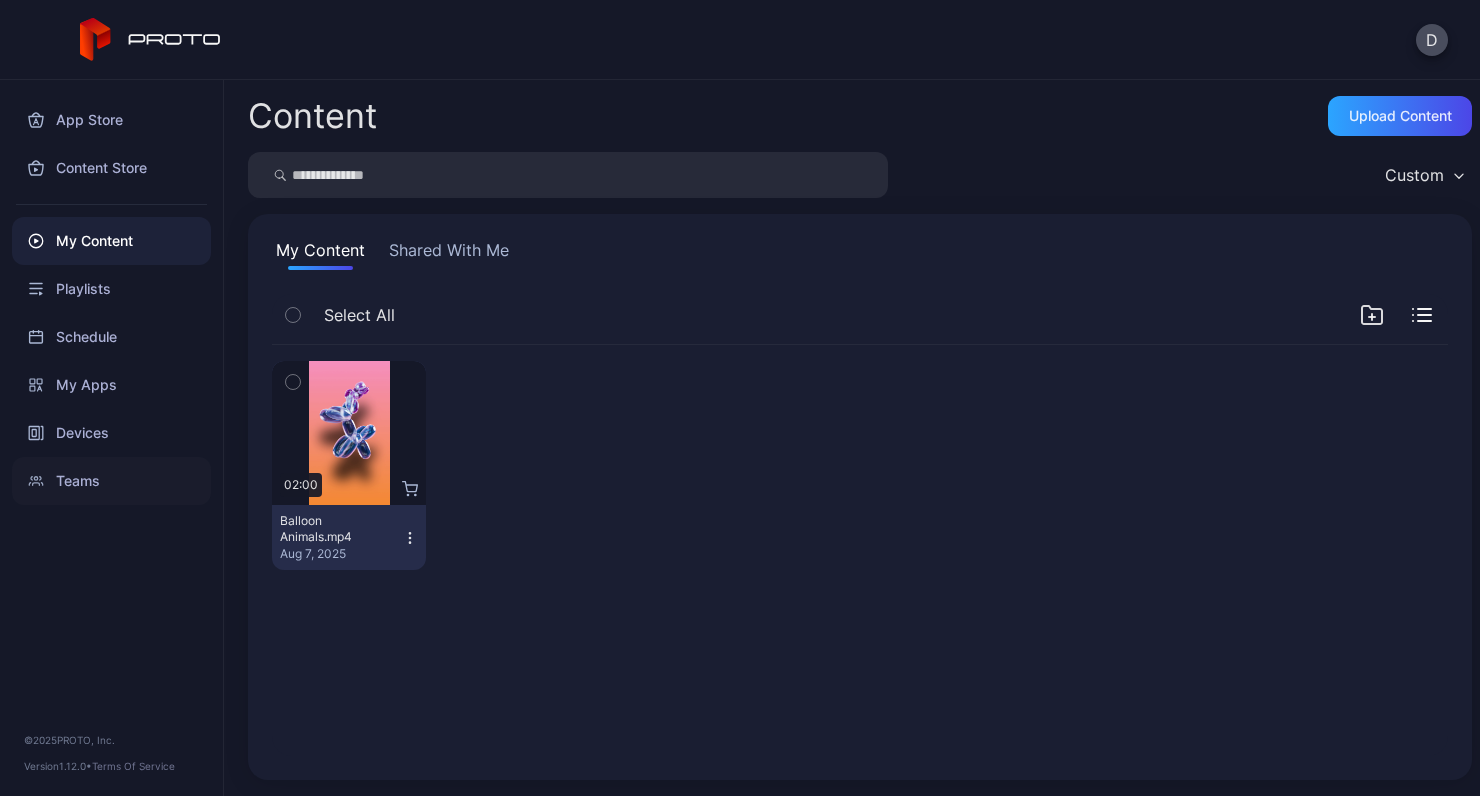 click on "Teams" at bounding box center (111, 481) 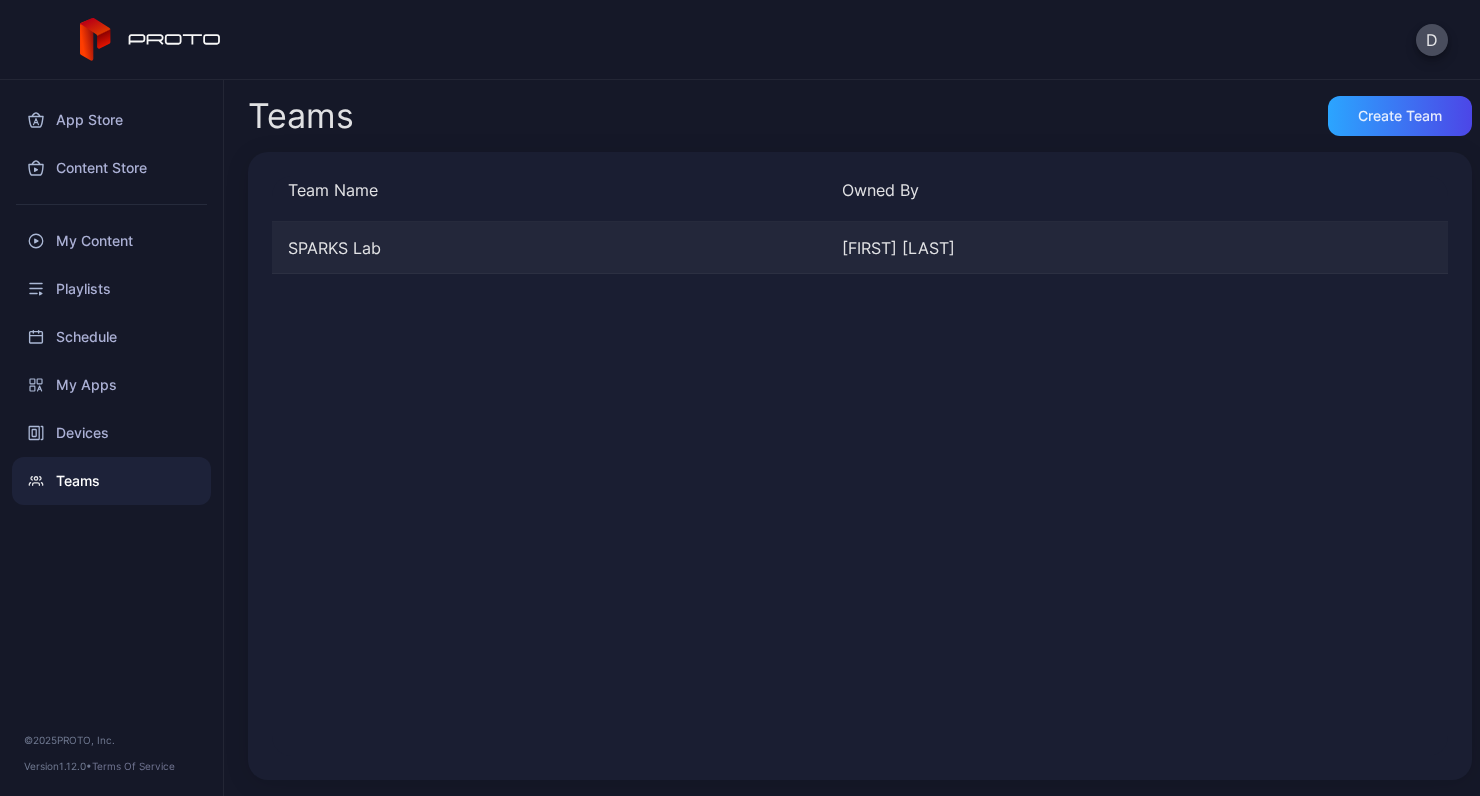 click on "SPARKS Lab" at bounding box center (549, 248) 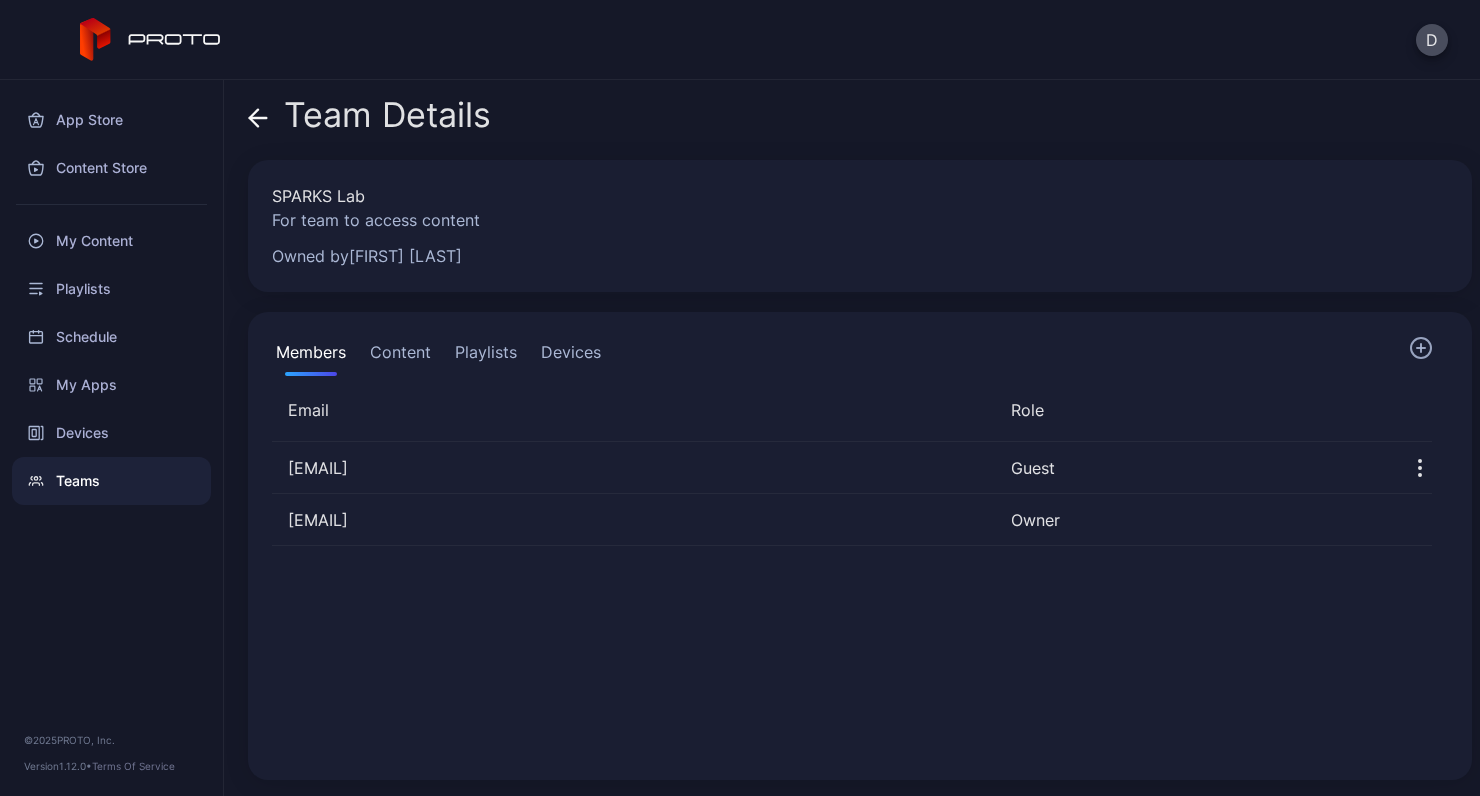click on "Devices" at bounding box center [571, 356] 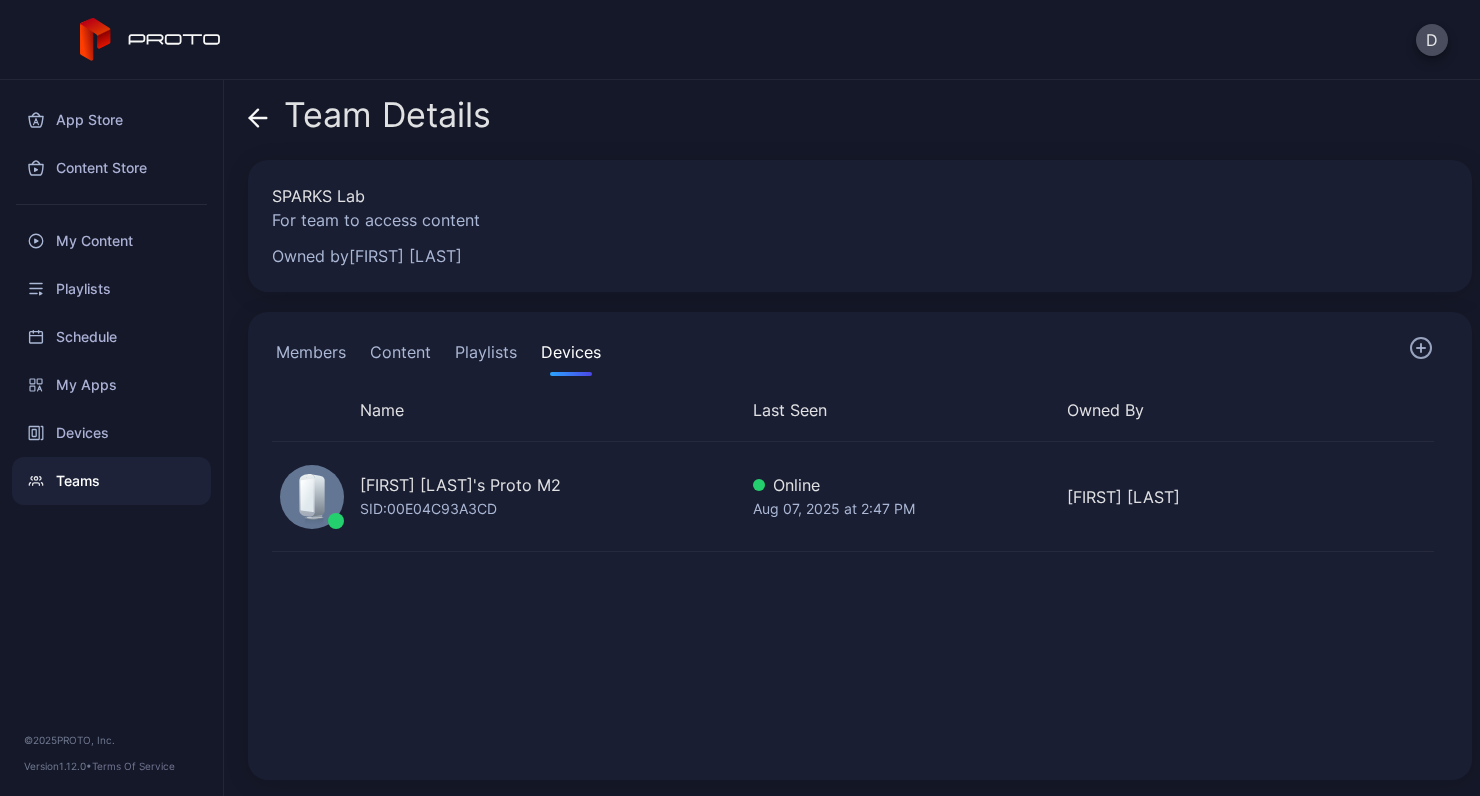 click on "Playlists" at bounding box center (486, 356) 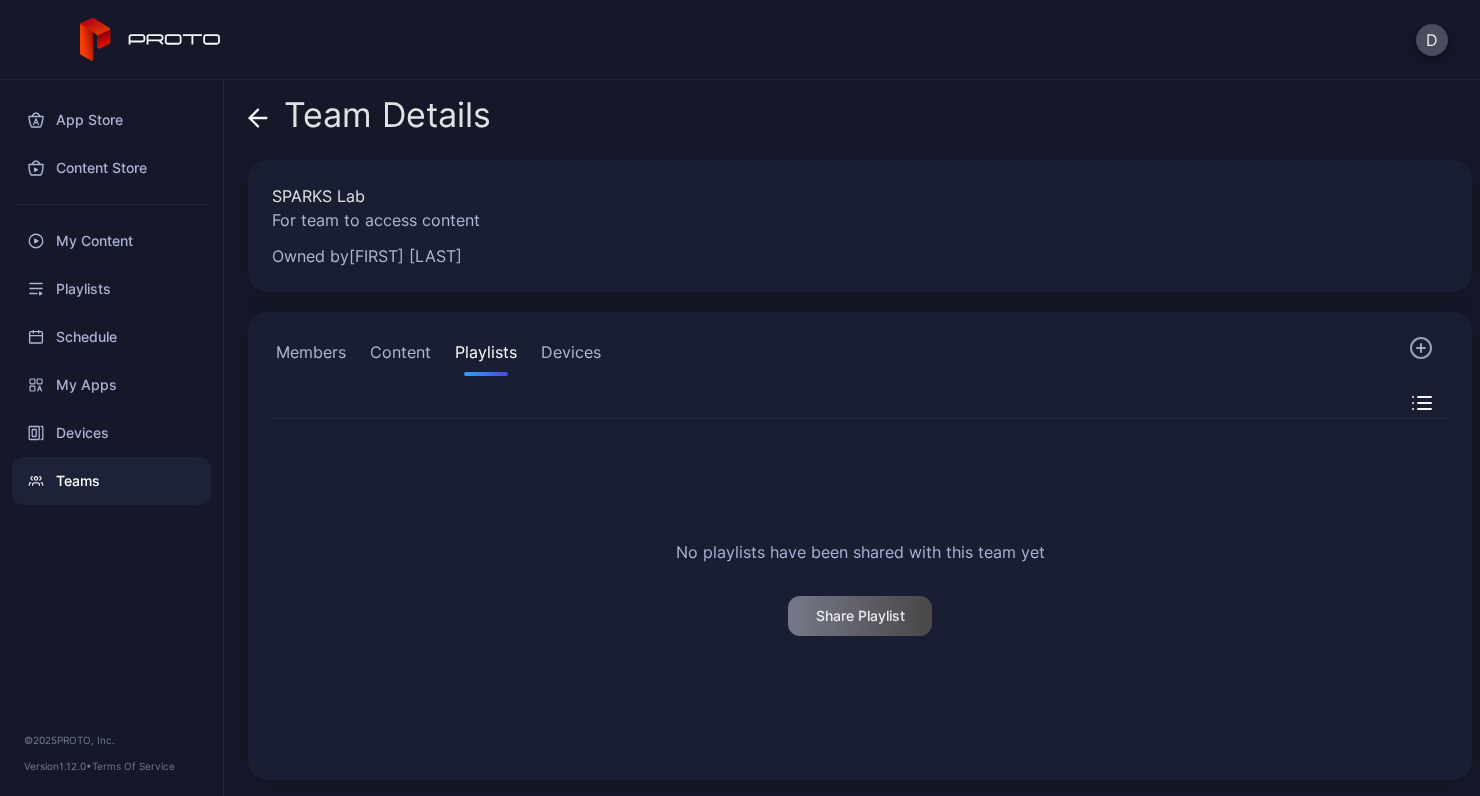 click on "Content" at bounding box center (400, 356) 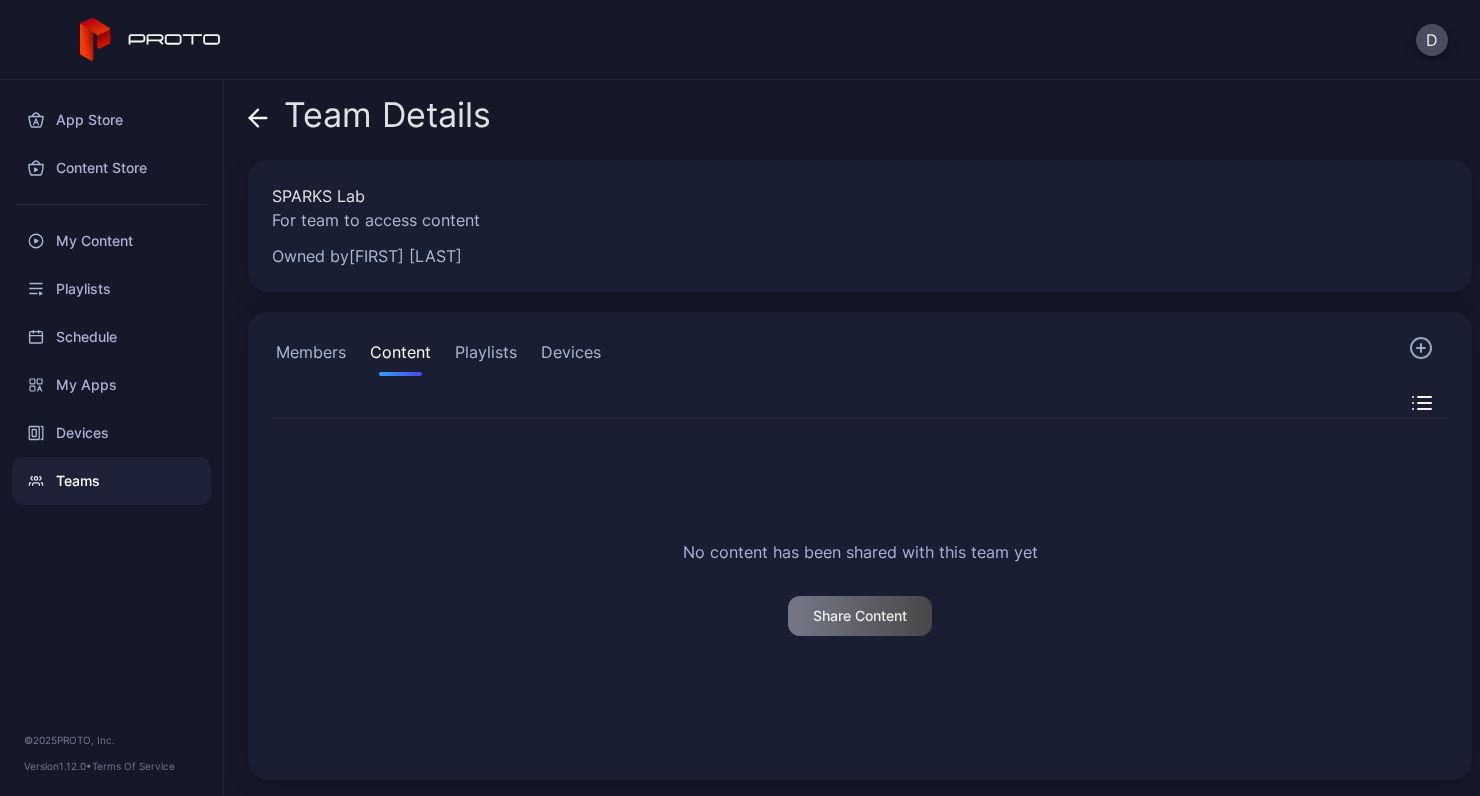 click on "Playlists" at bounding box center (486, 356) 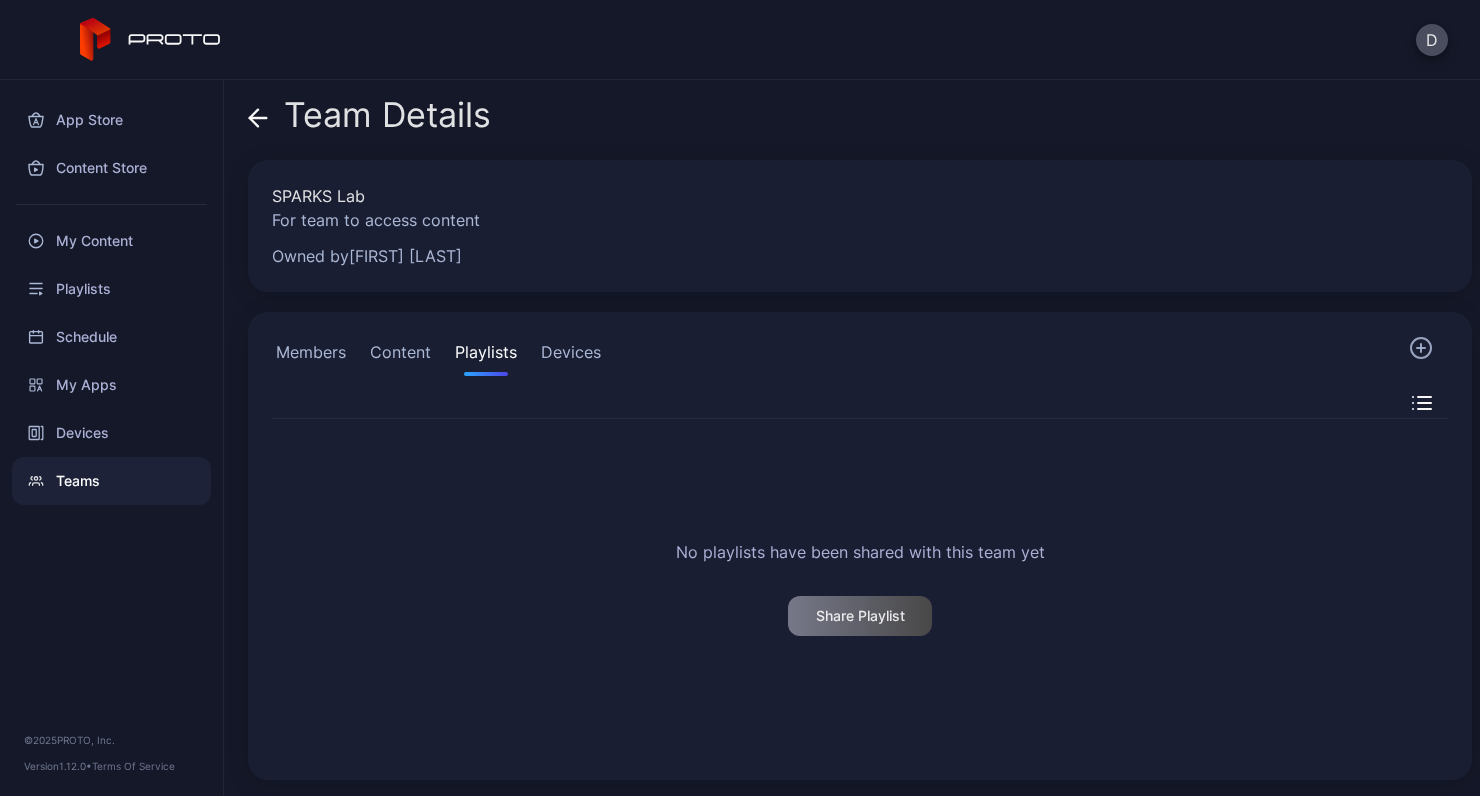 click on "Members" at bounding box center [311, 356] 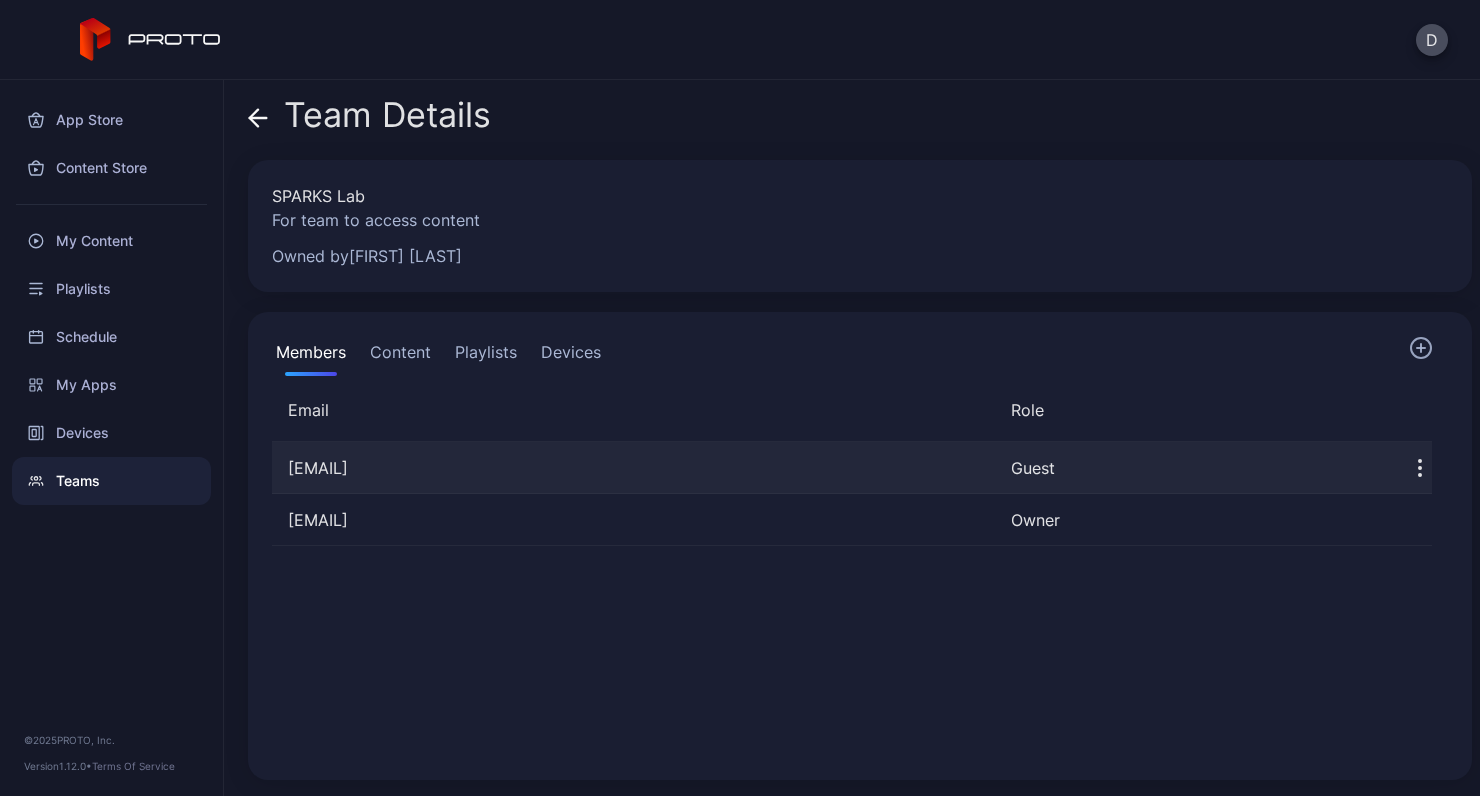 click 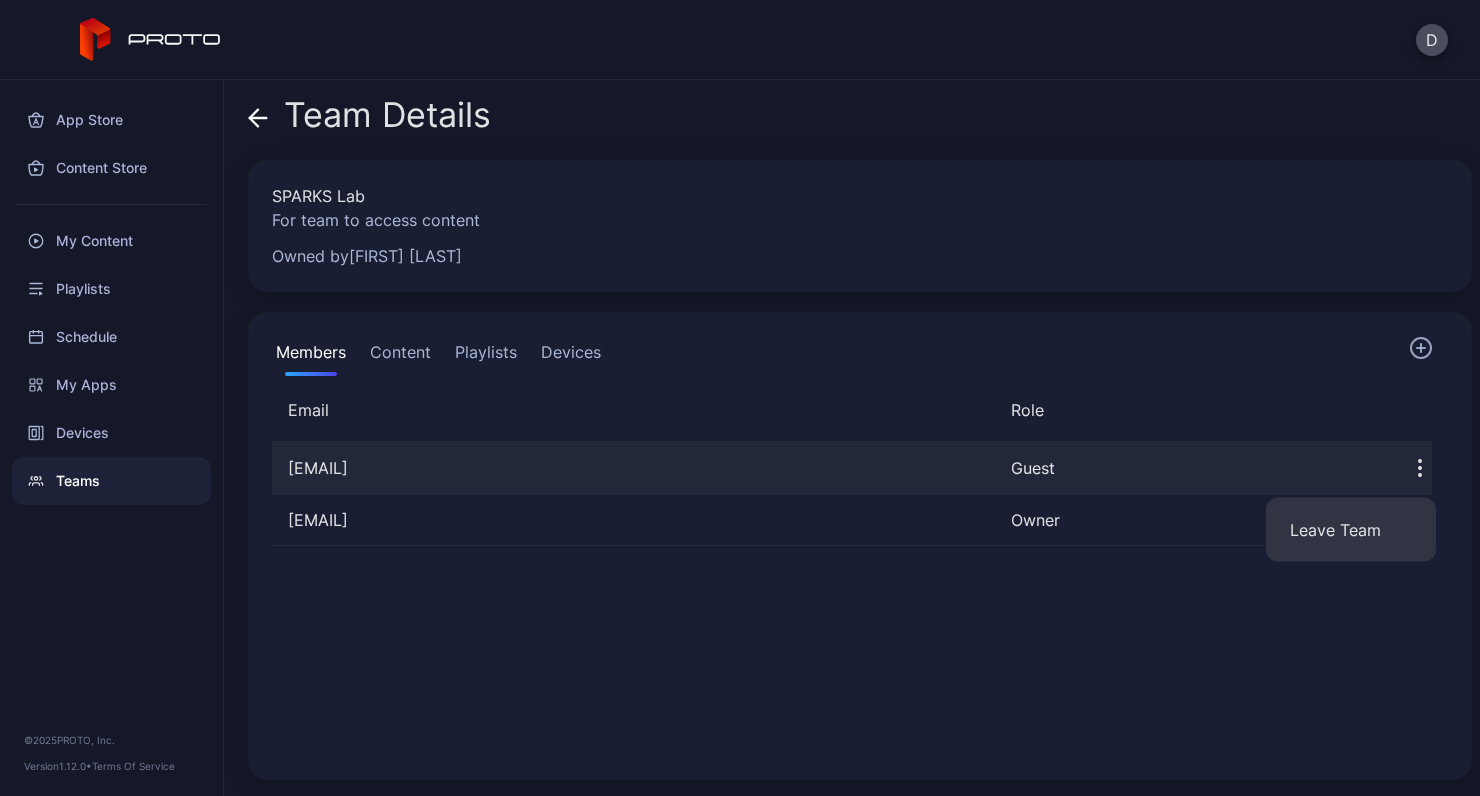 click 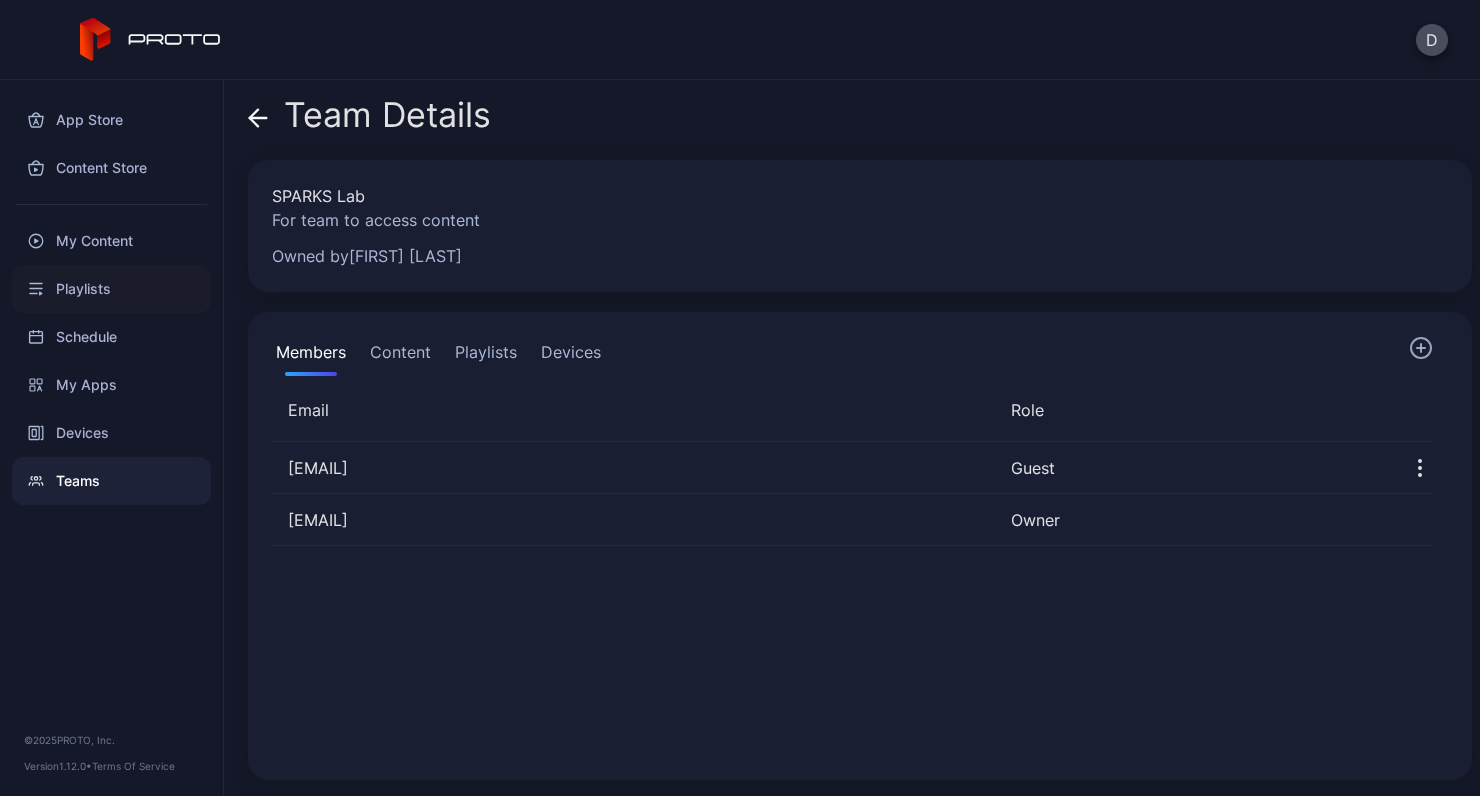 click on "Playlists" at bounding box center [111, 289] 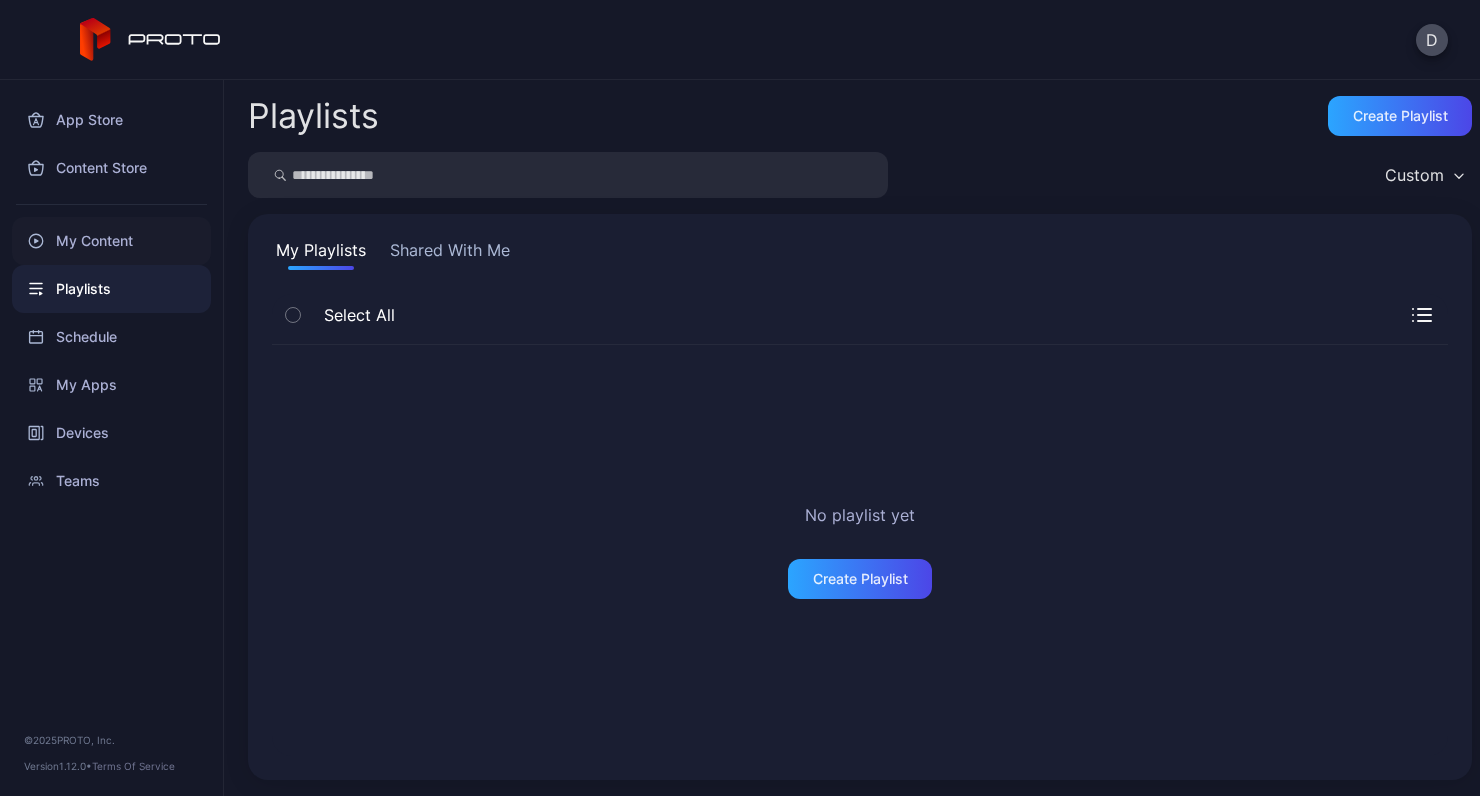 click on "My Content" at bounding box center (111, 241) 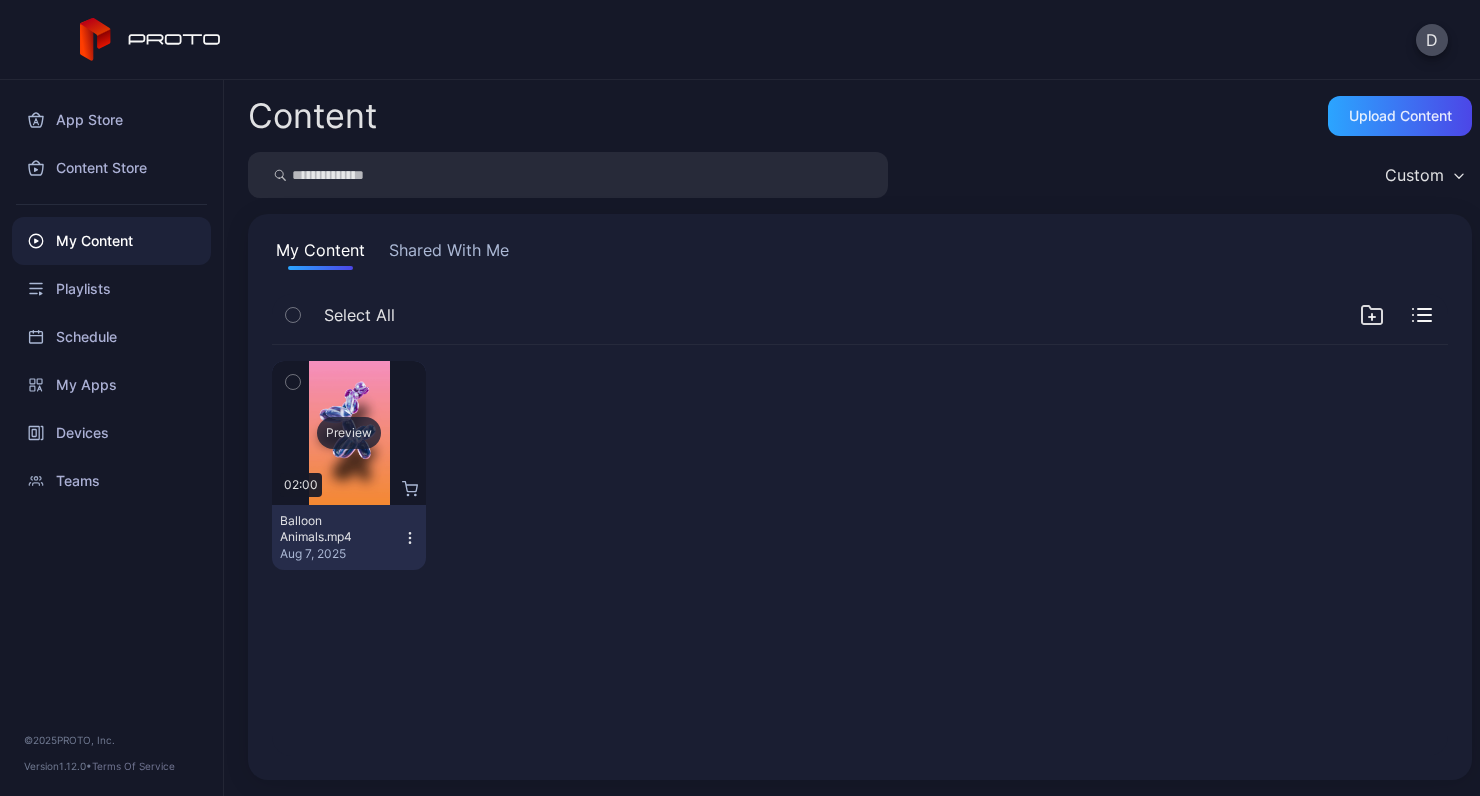 click on "Preview" at bounding box center [349, 433] 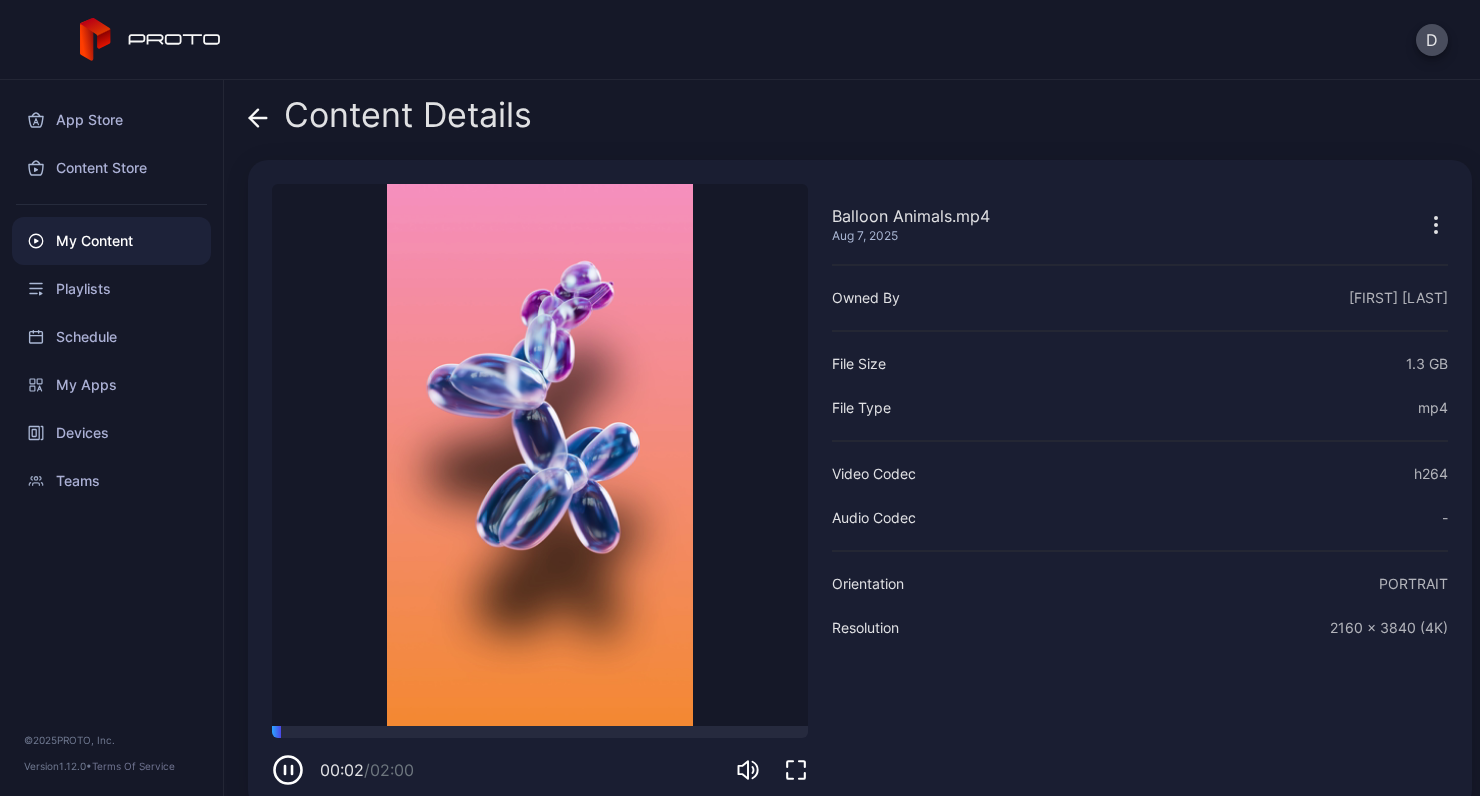click 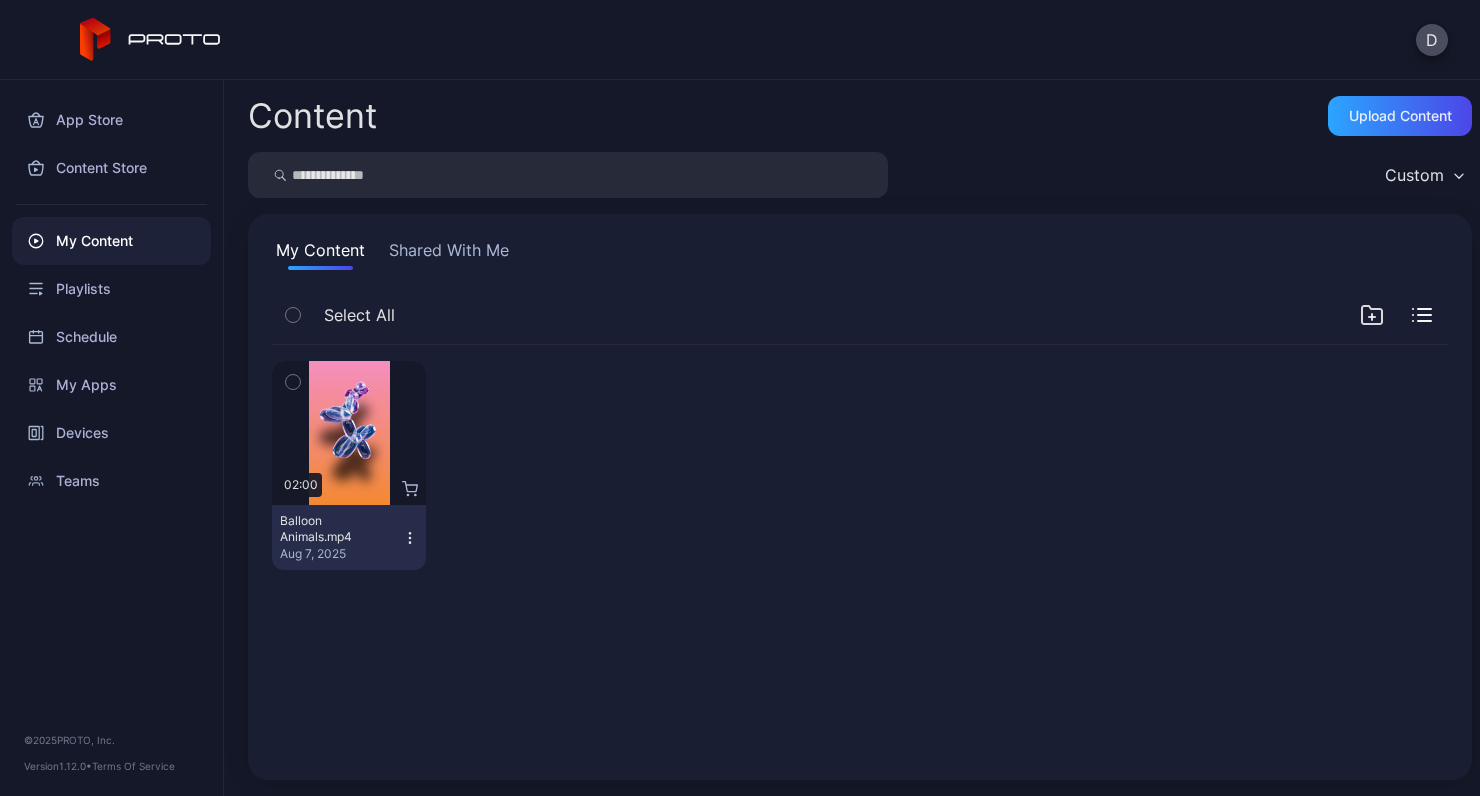 click 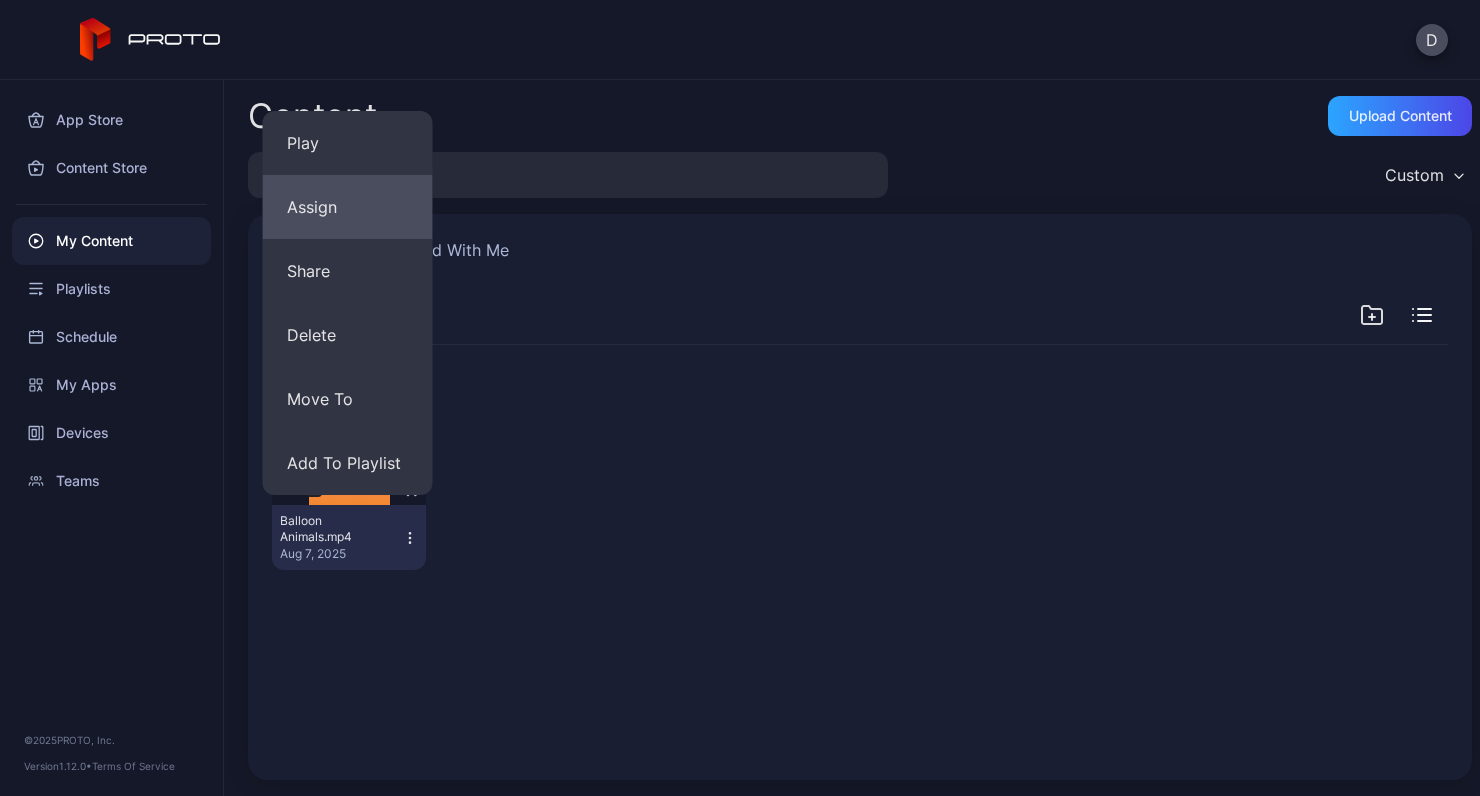 click on "Assign" at bounding box center [348, 207] 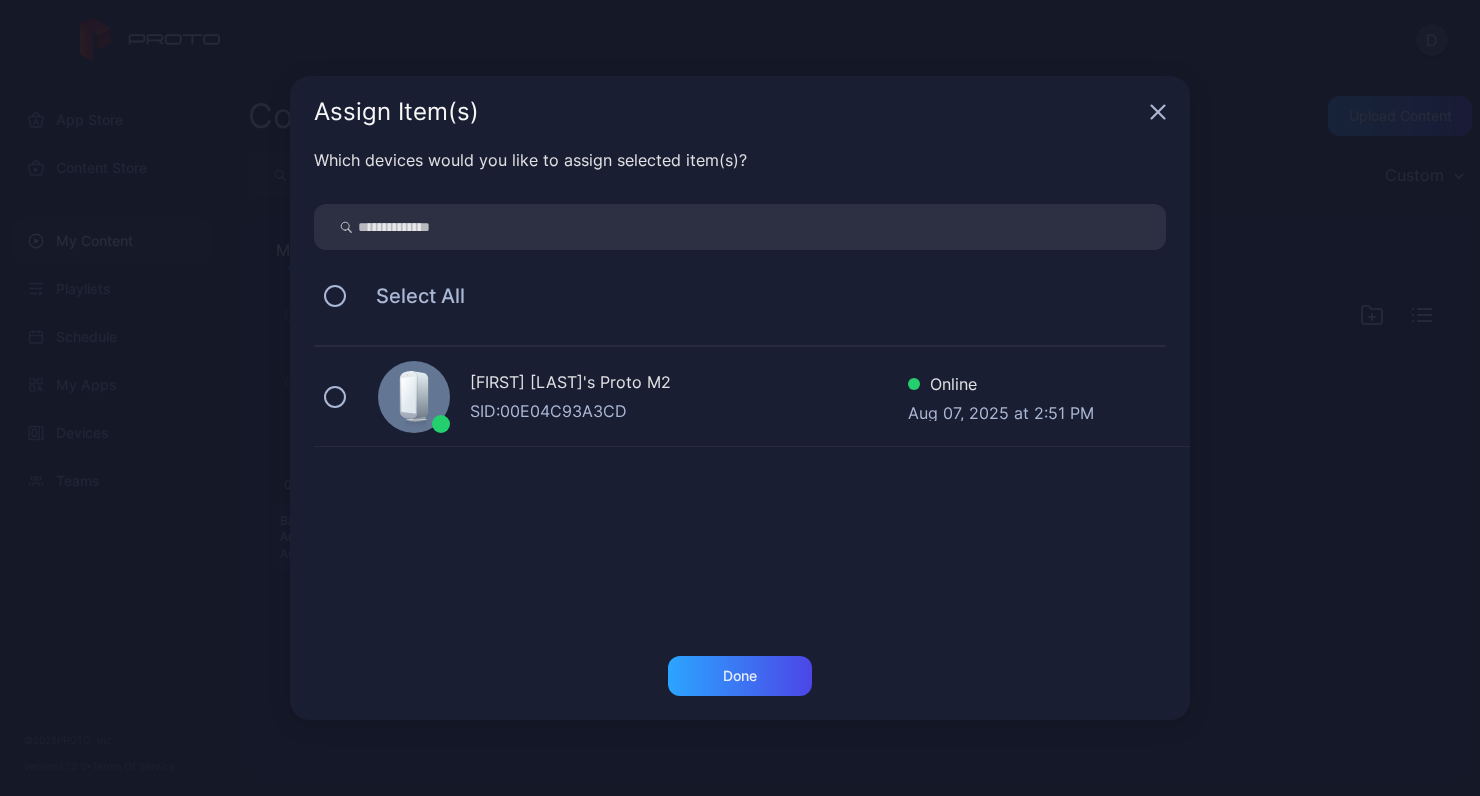 click on "[FIRST] [LAST]'s Proto M2 SID:  00E04C93A3CD Online Aug 07, 2025 at 2:51 PM" at bounding box center (752, 397) 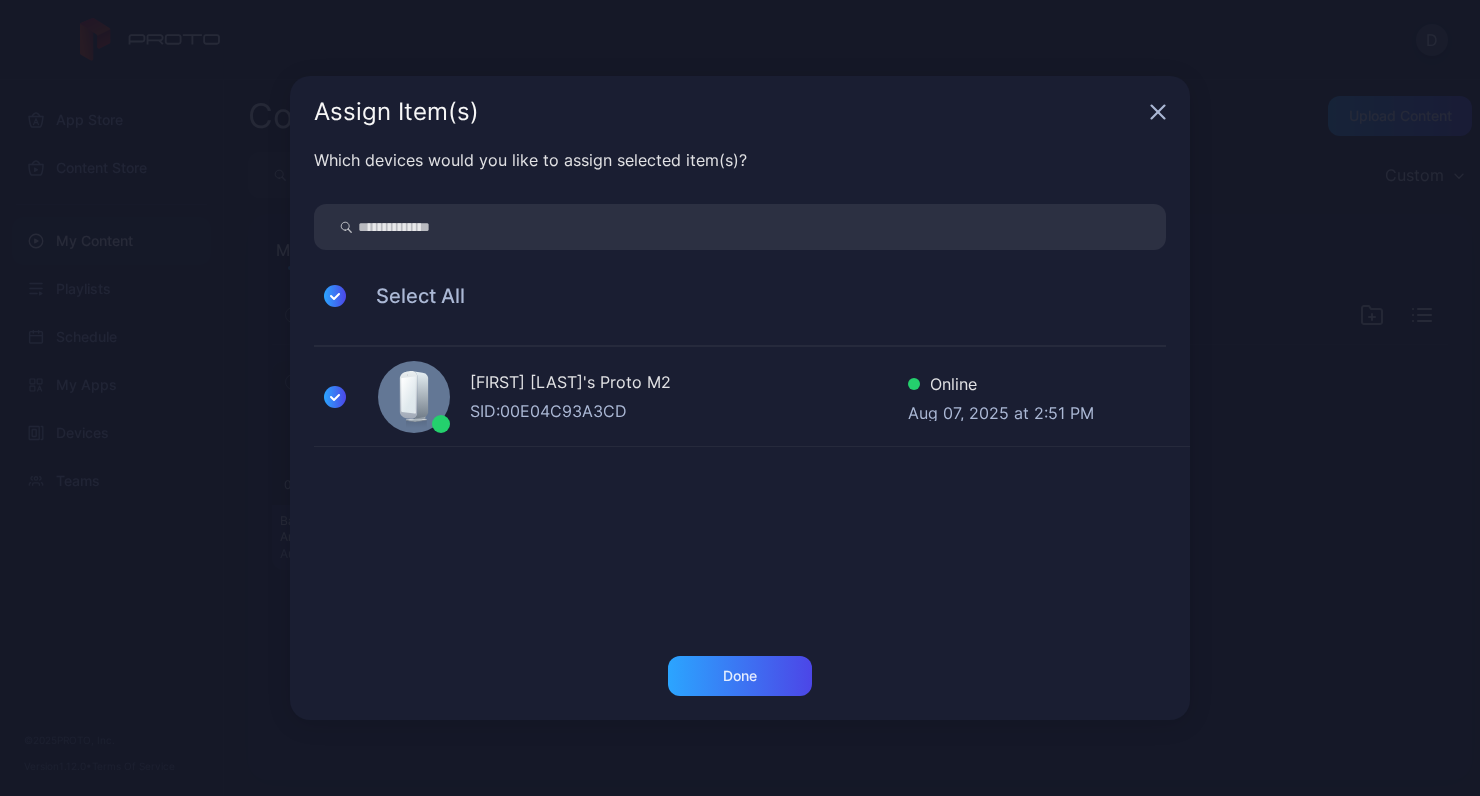 click on "Assign Item(s)" at bounding box center (740, 112) 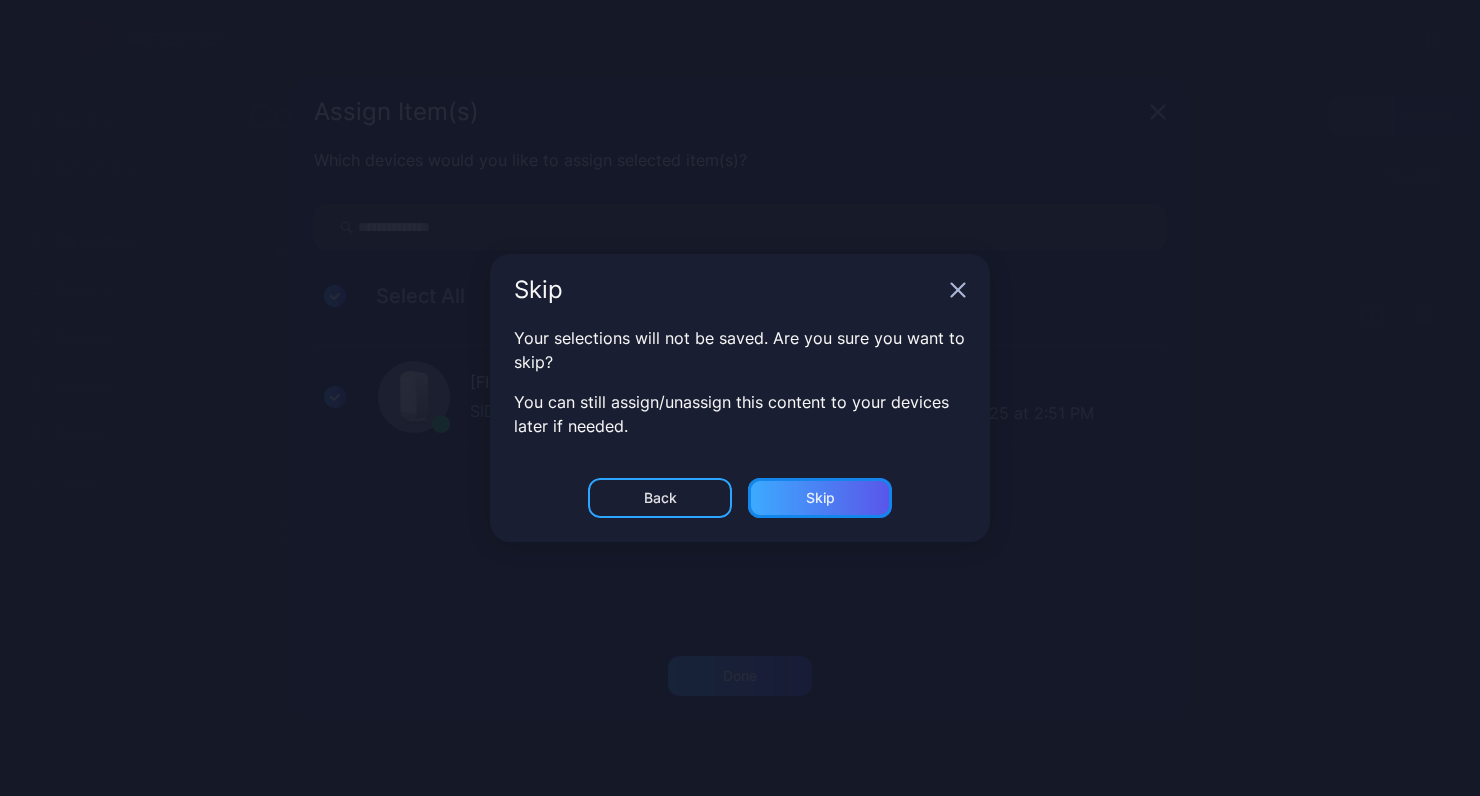 click on "Skip" at bounding box center [820, 498] 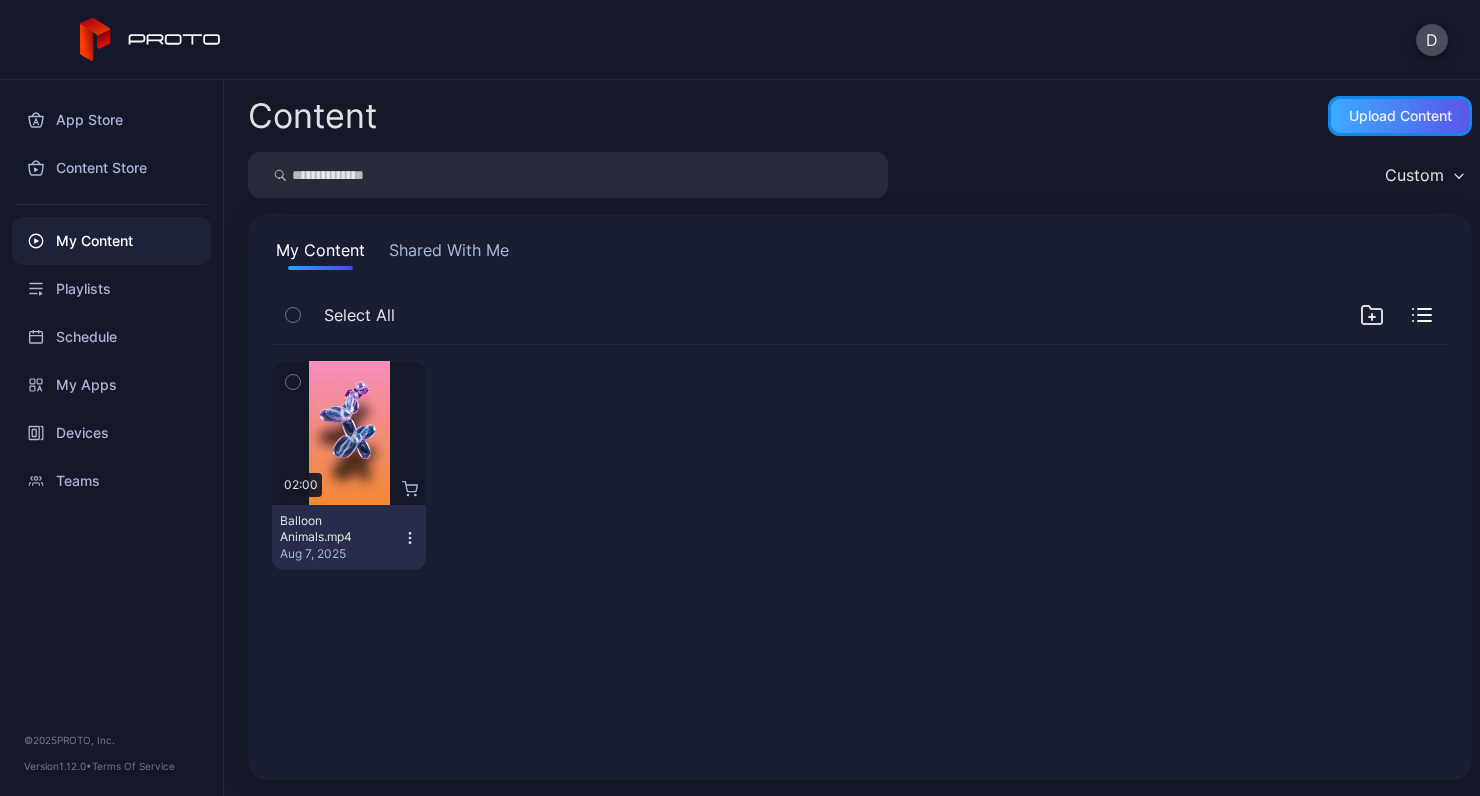click on "Upload Content" at bounding box center (1400, 116) 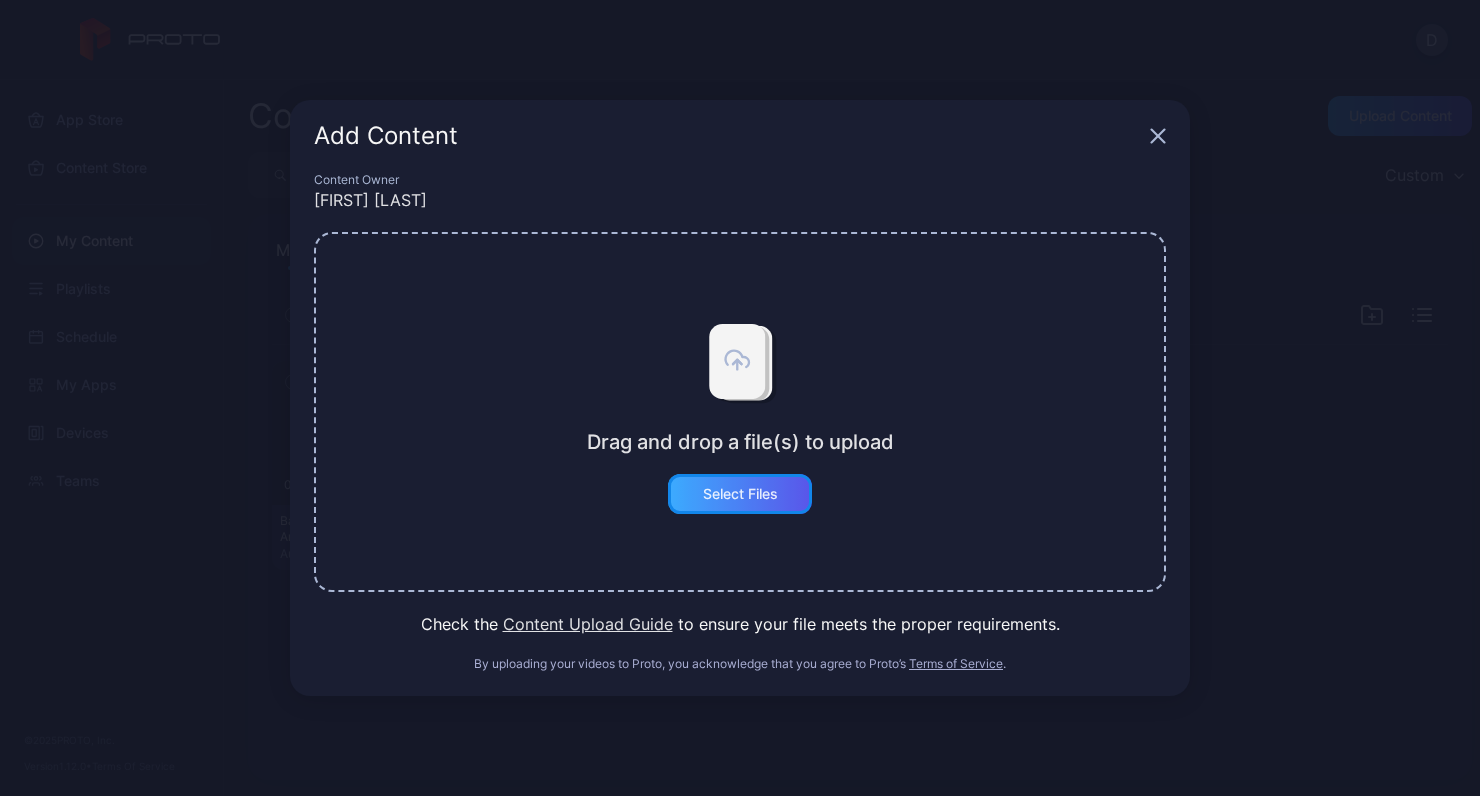 click on "Select Files" at bounding box center (740, 494) 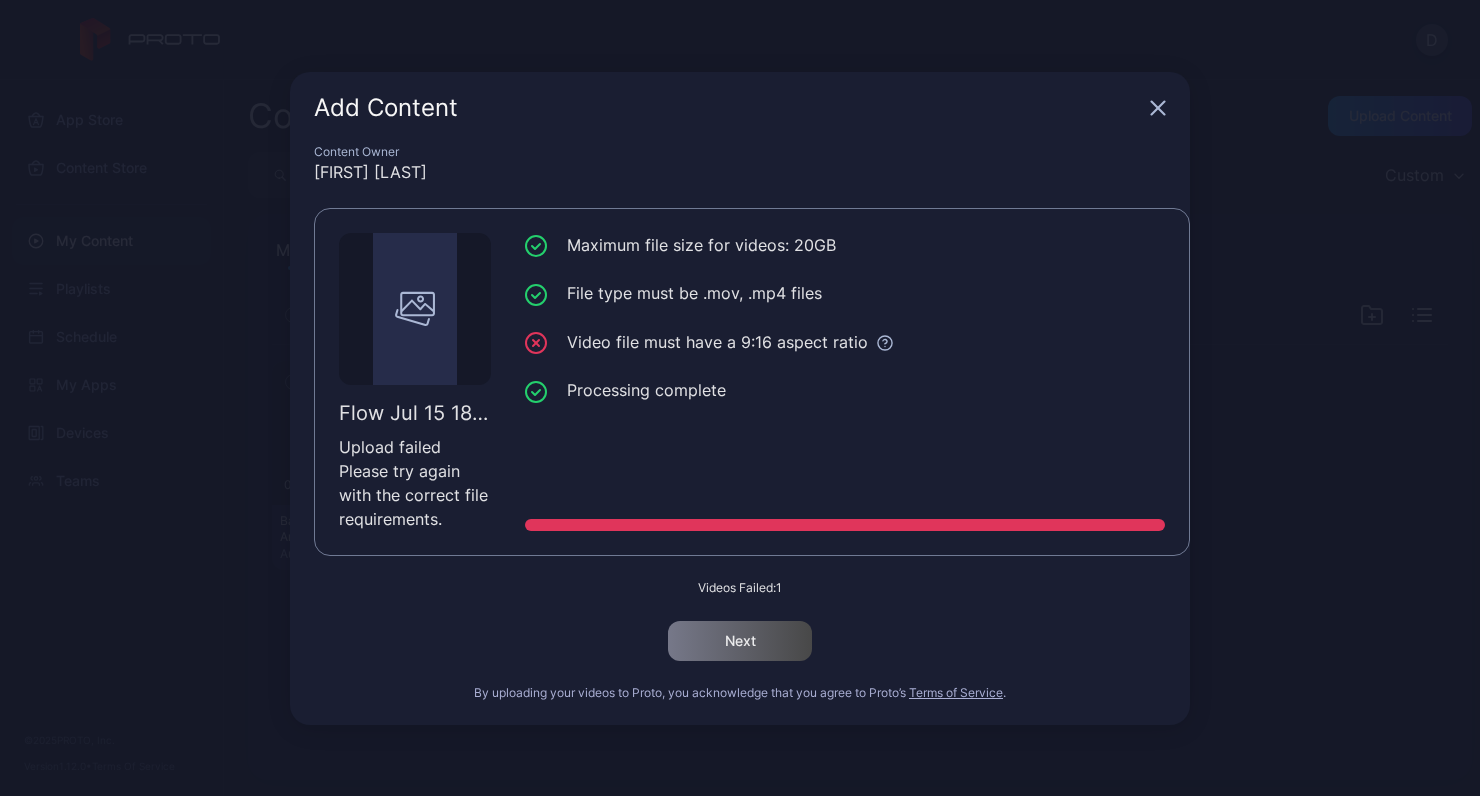 click 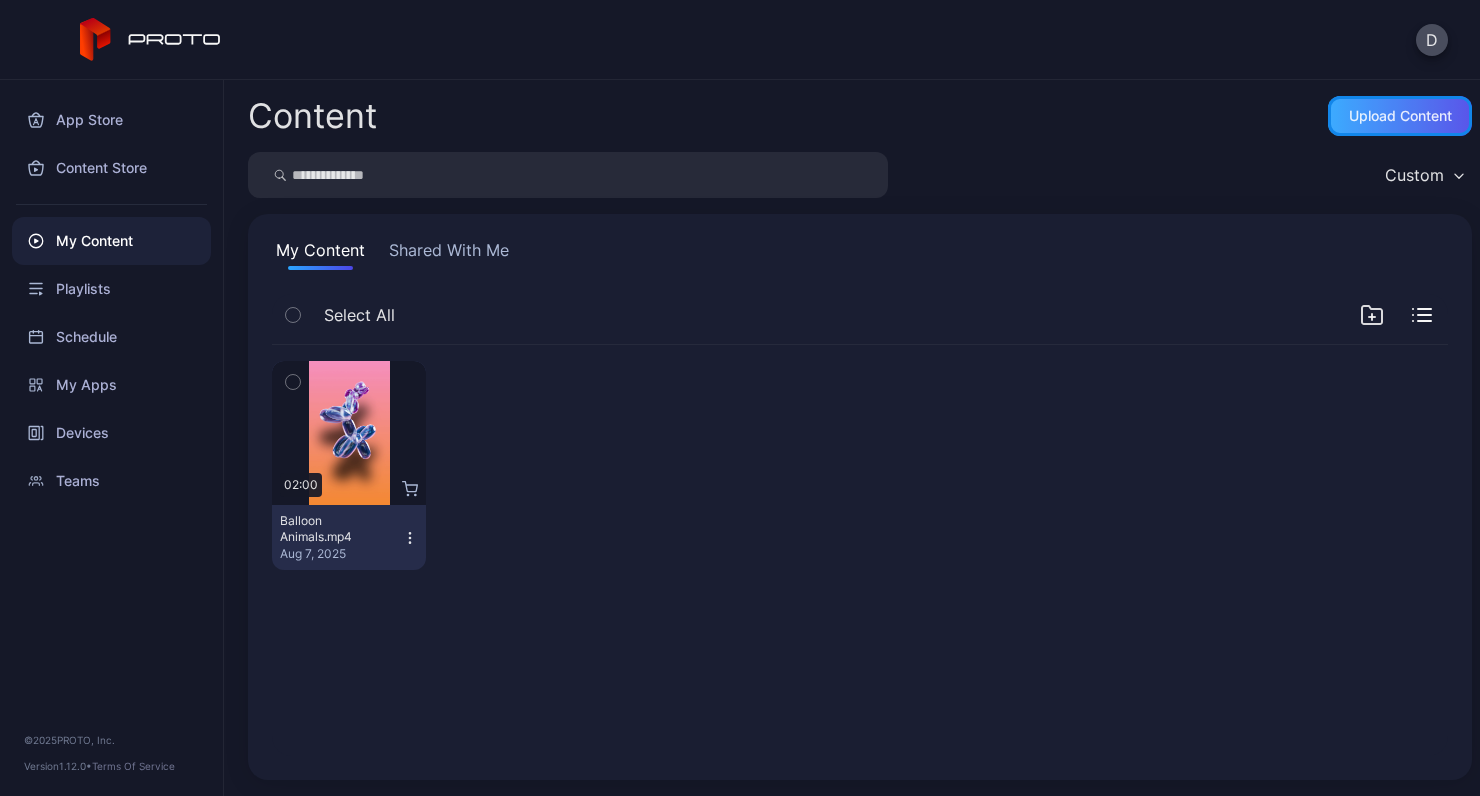 click on "Upload Content" at bounding box center (1400, 116) 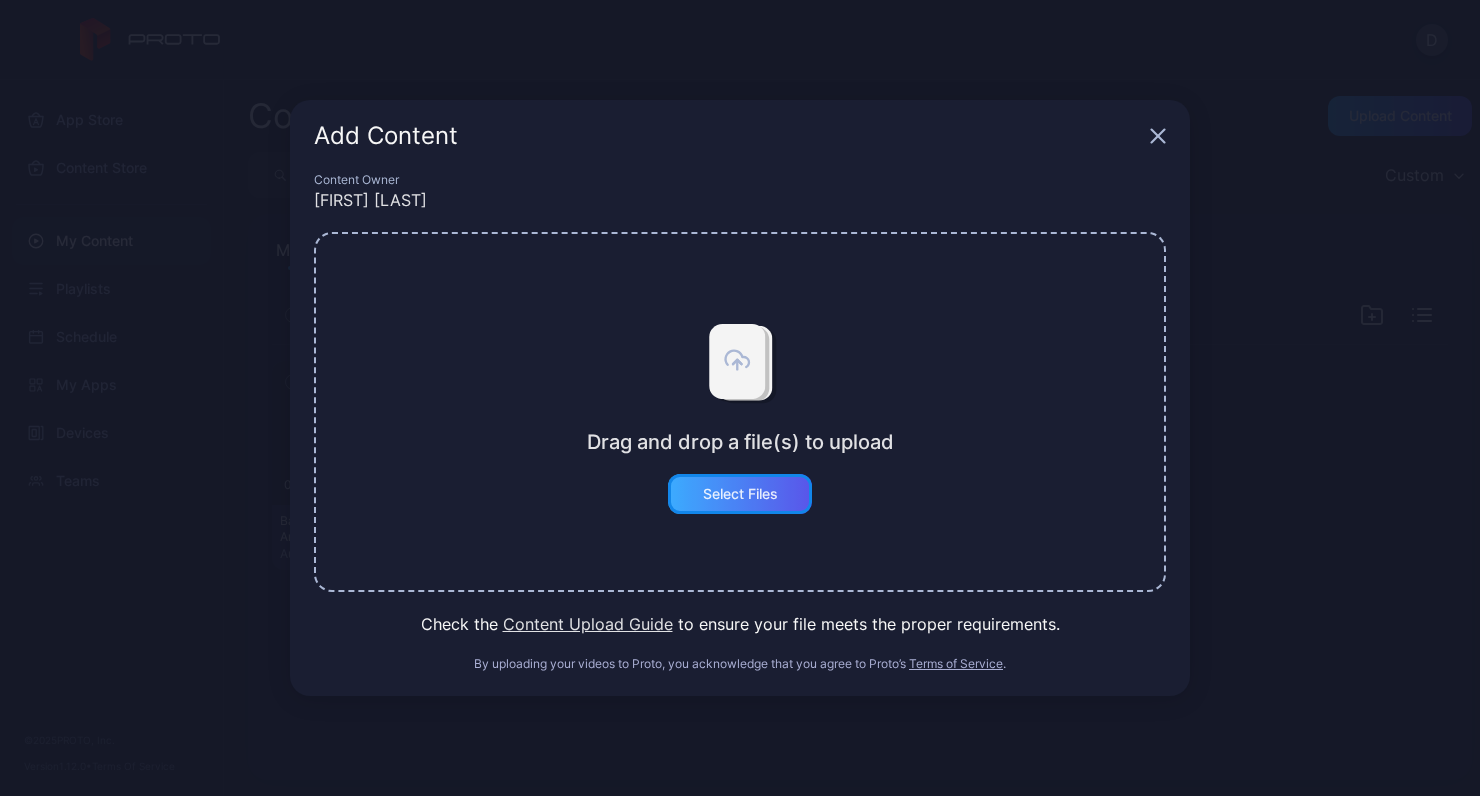 click on "Select Files" at bounding box center [740, 494] 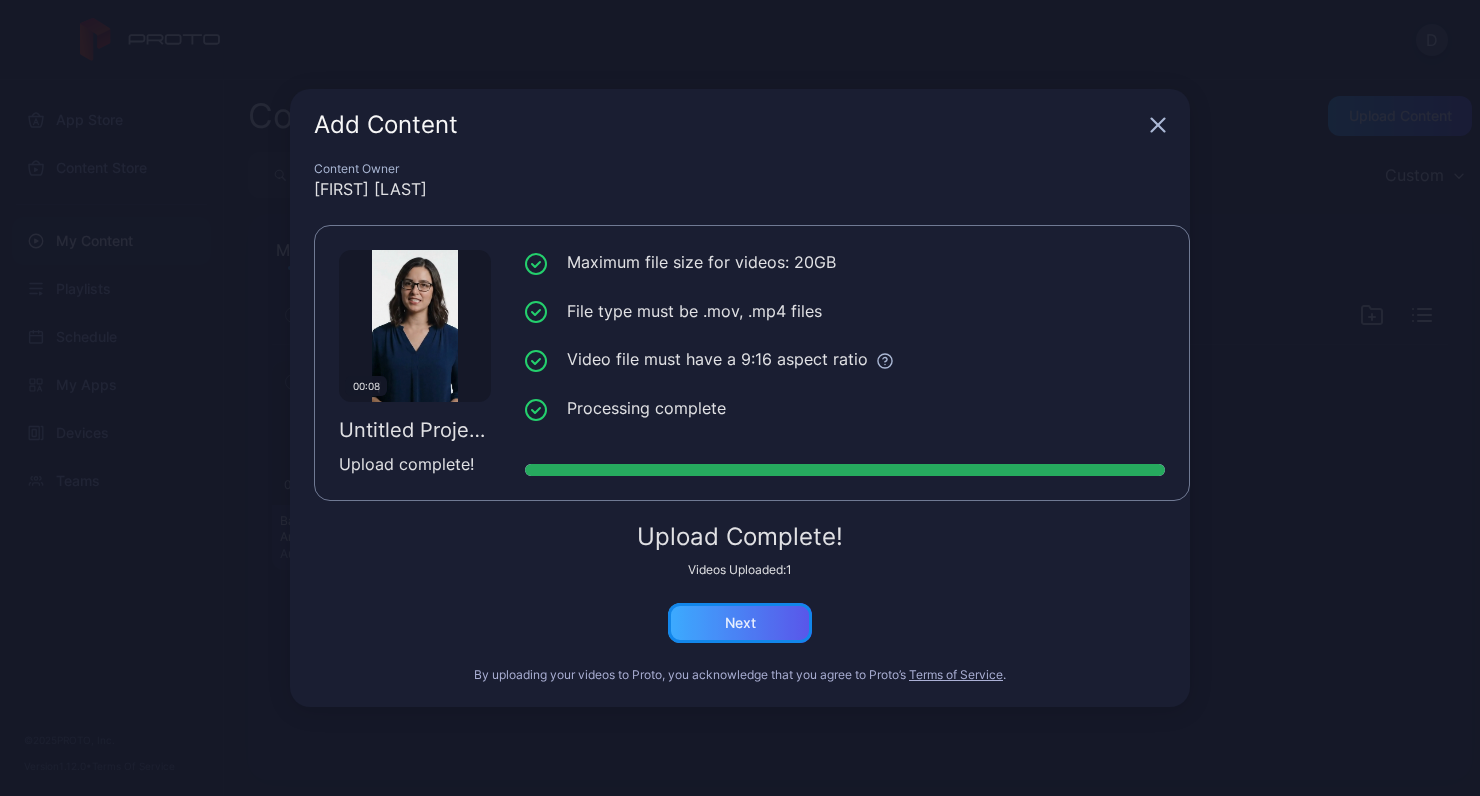 click on "Next" at bounding box center [740, 623] 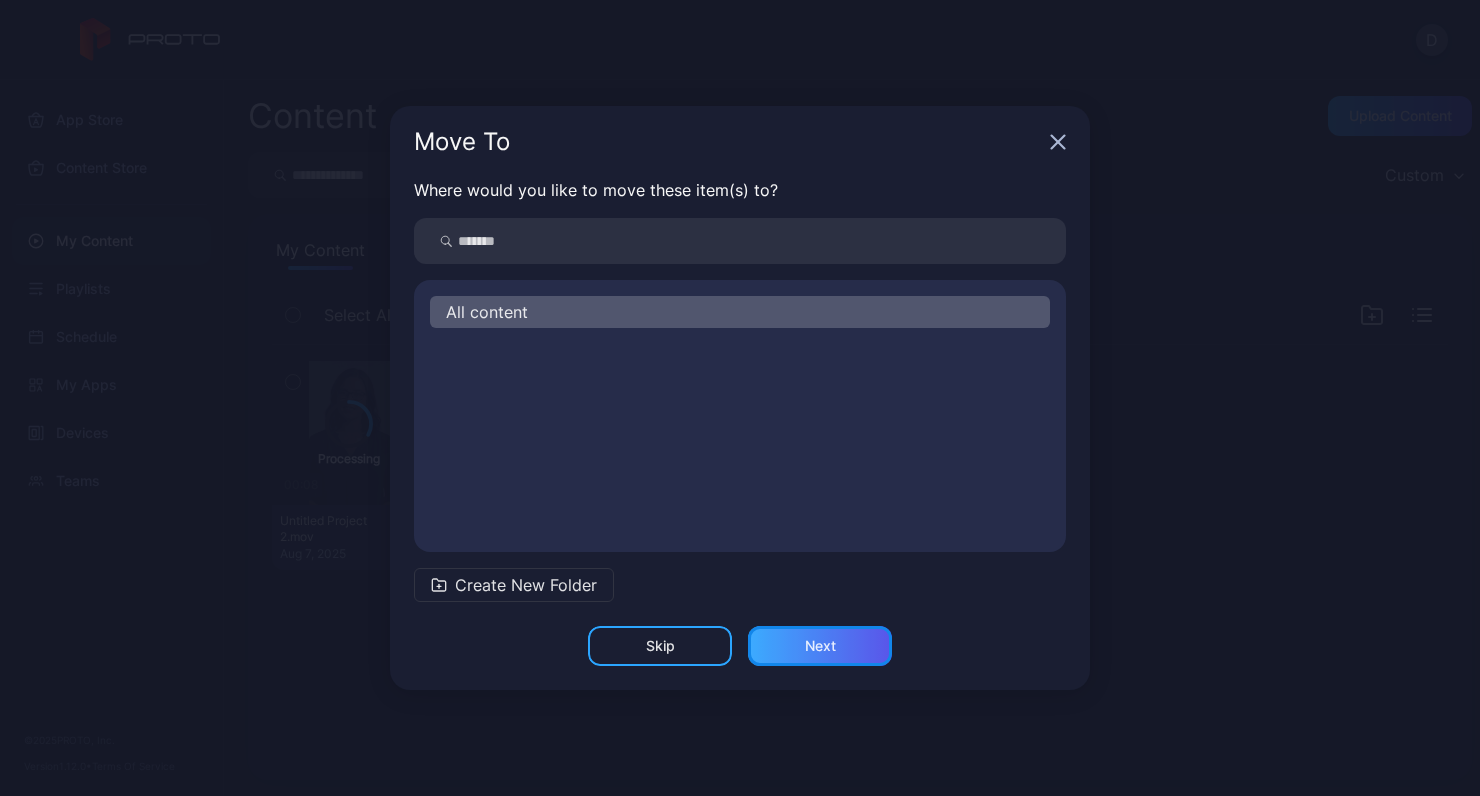 click on "Next" at bounding box center [820, 646] 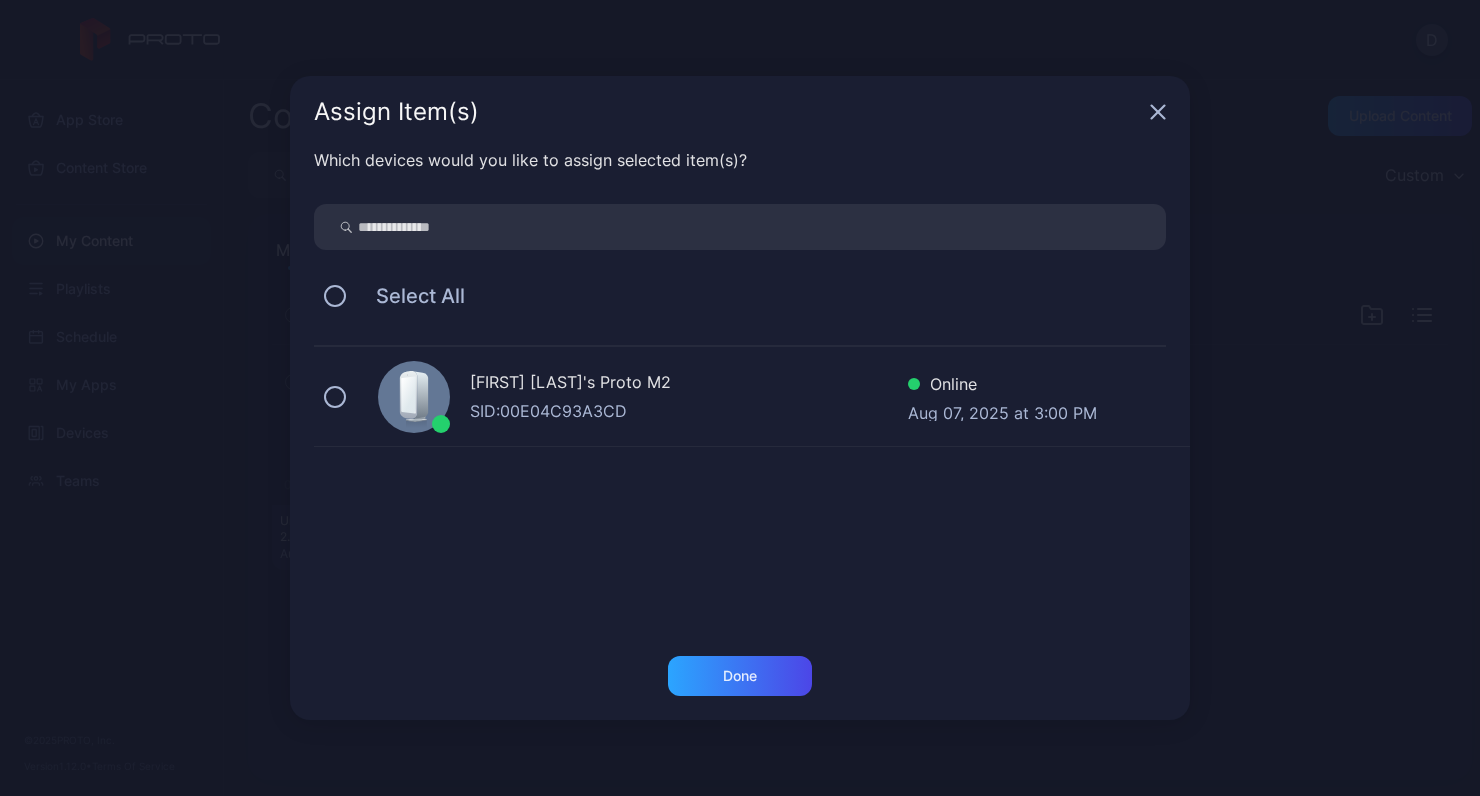 click on "[FIRST] [LAST]'s Proto M2 SID:  00E04C93A3CD Online Aug 07, 2025 at 3:00 PM" at bounding box center (752, 397) 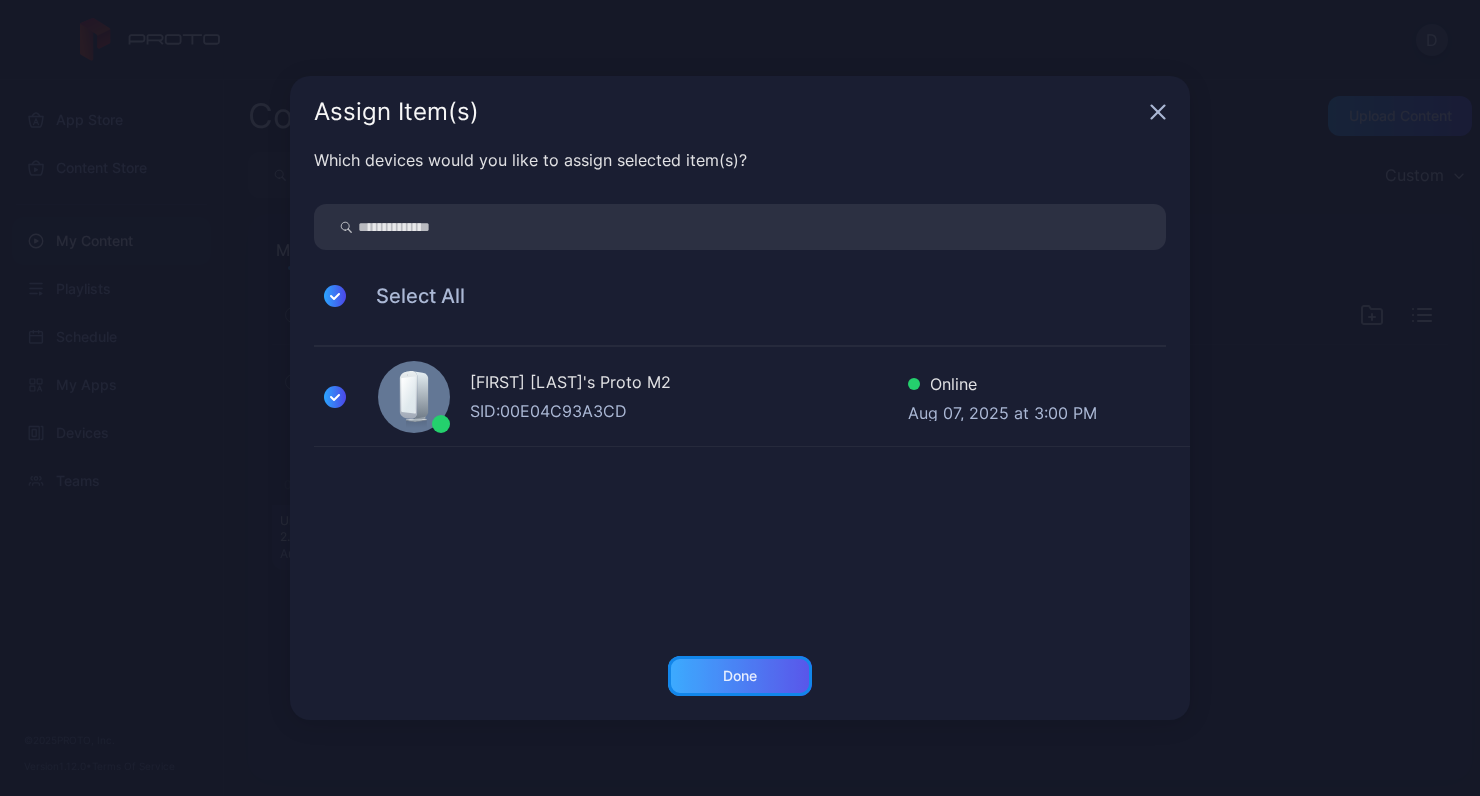 click on "Done" at bounding box center (740, 676) 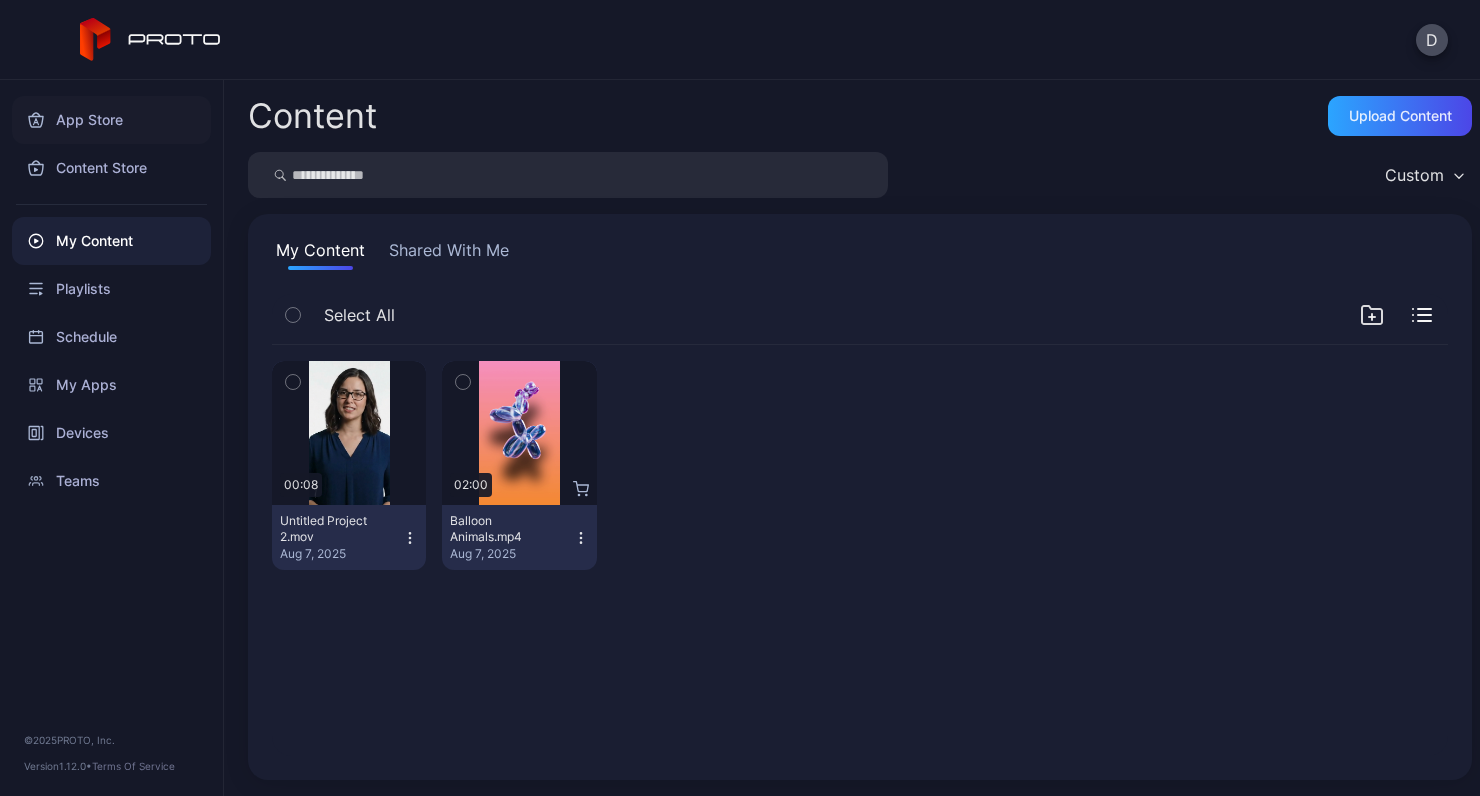 click on "App Store" at bounding box center [111, 120] 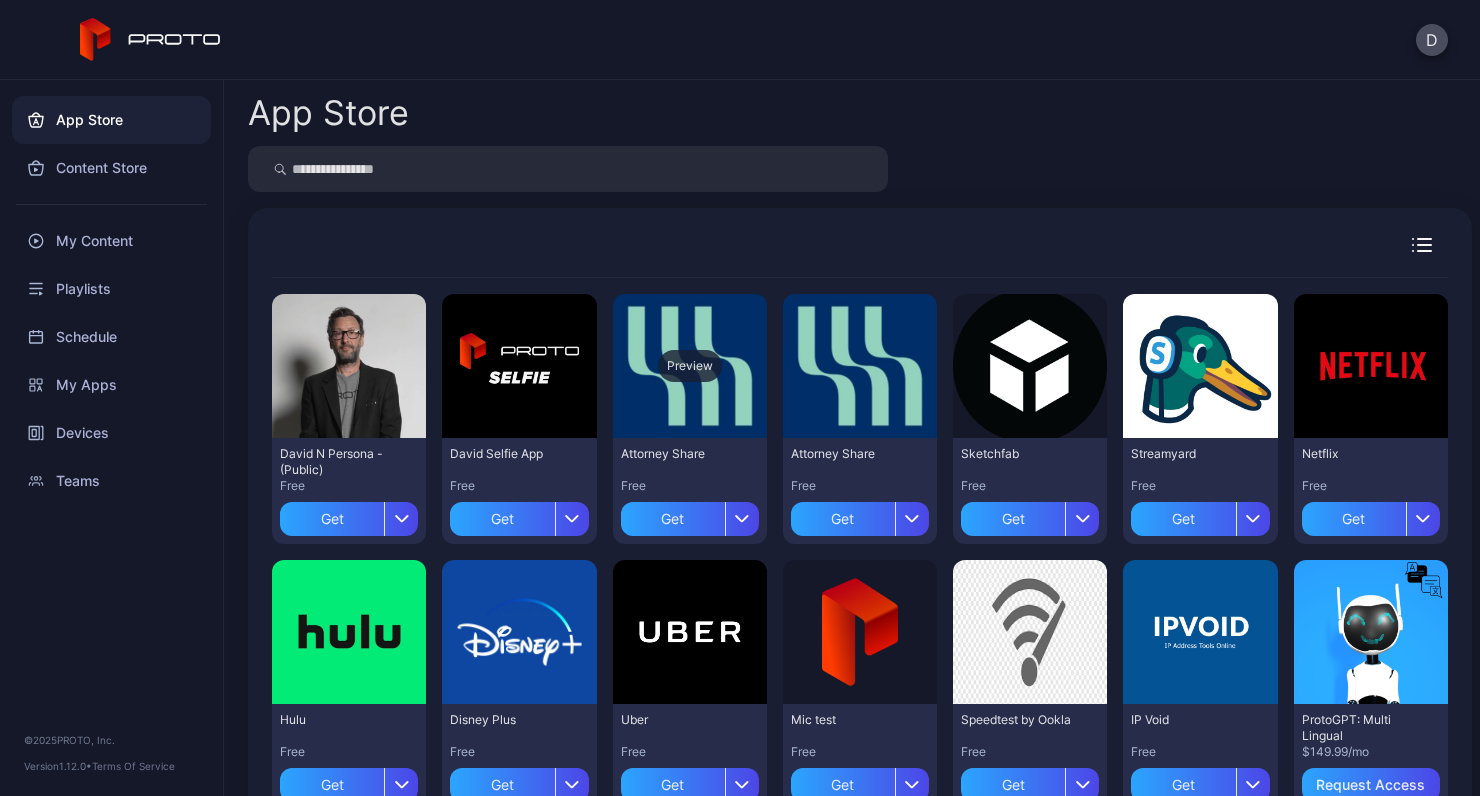 scroll, scrollTop: 602, scrollLeft: 0, axis: vertical 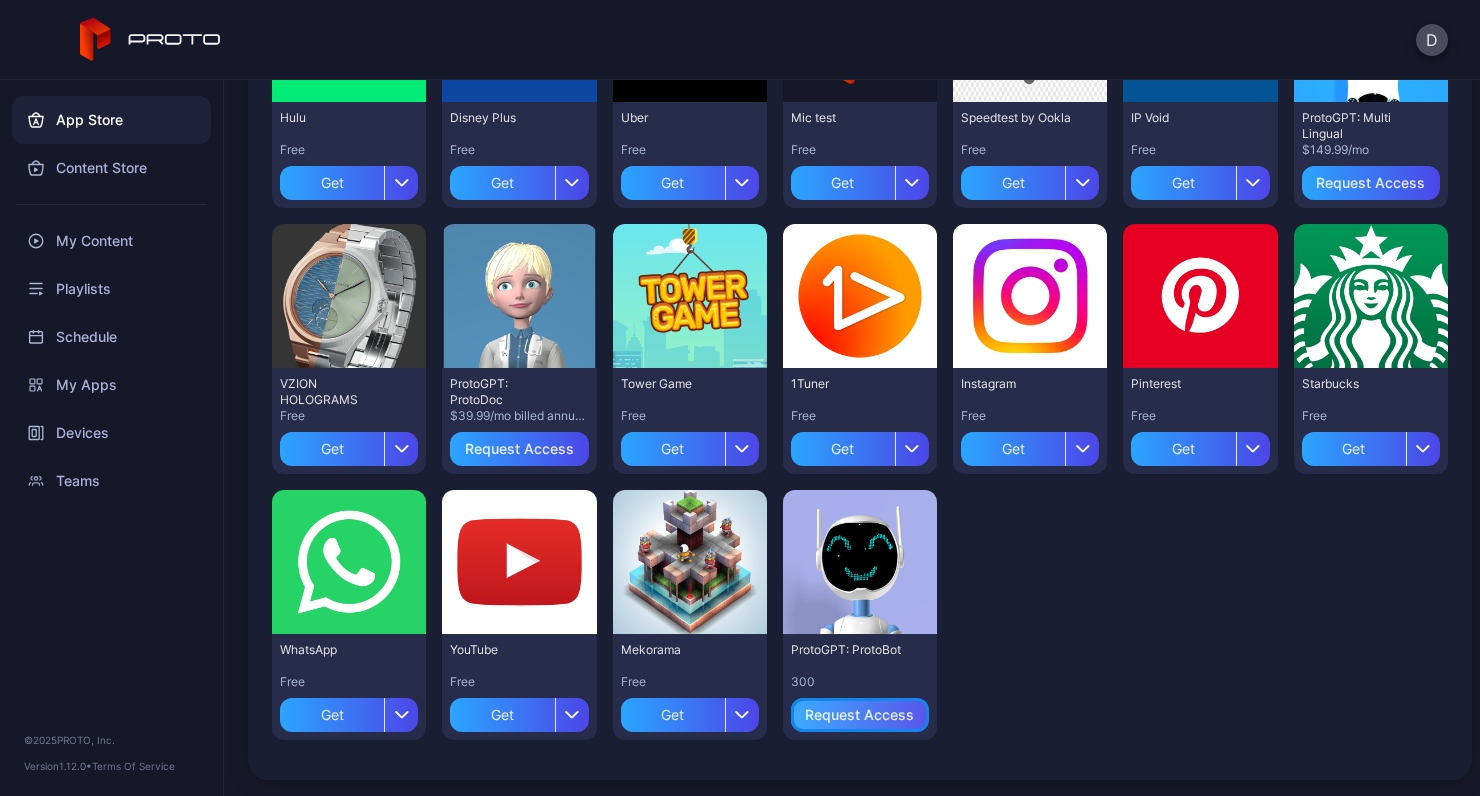 click on "Request Access" at bounding box center [859, 715] 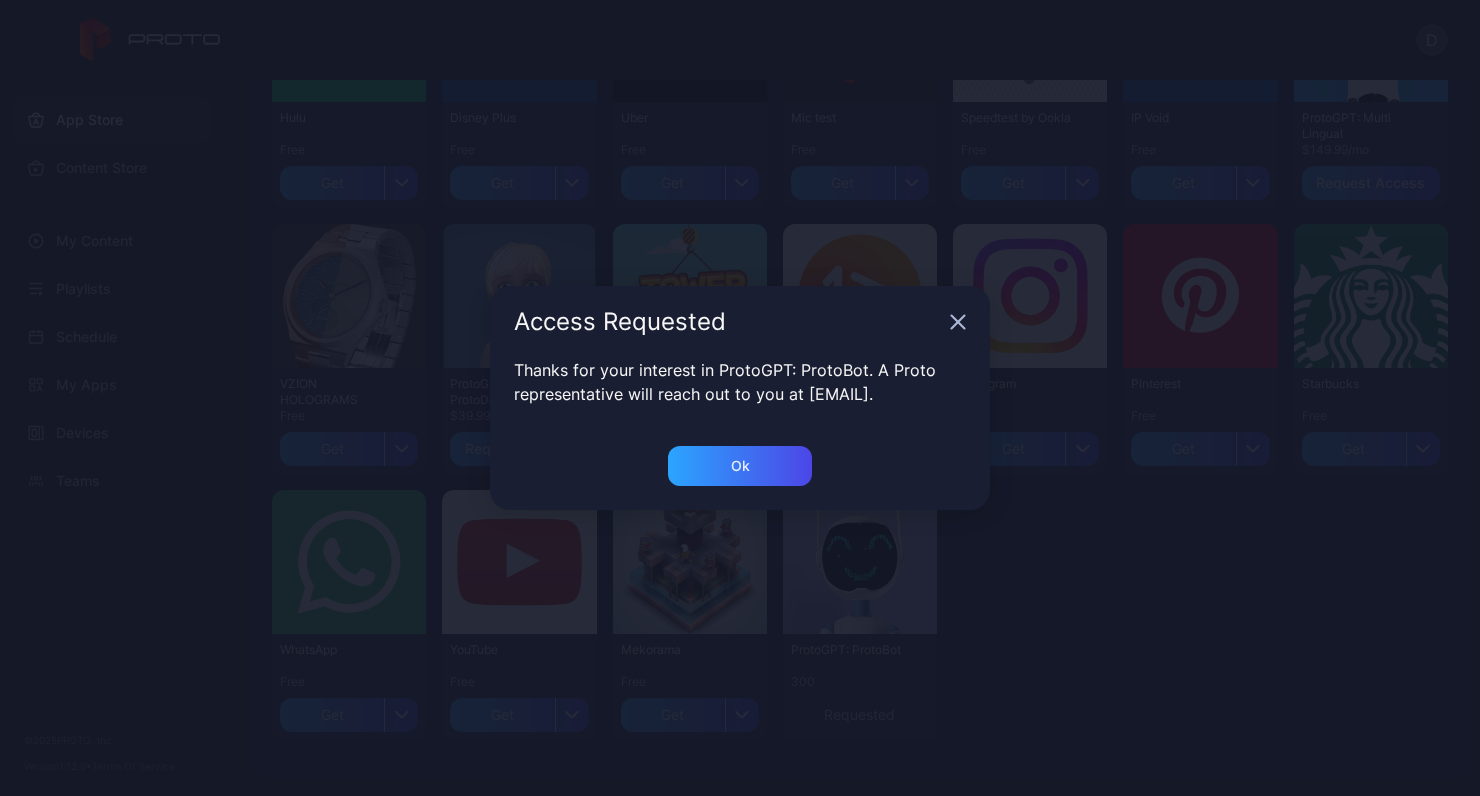 click 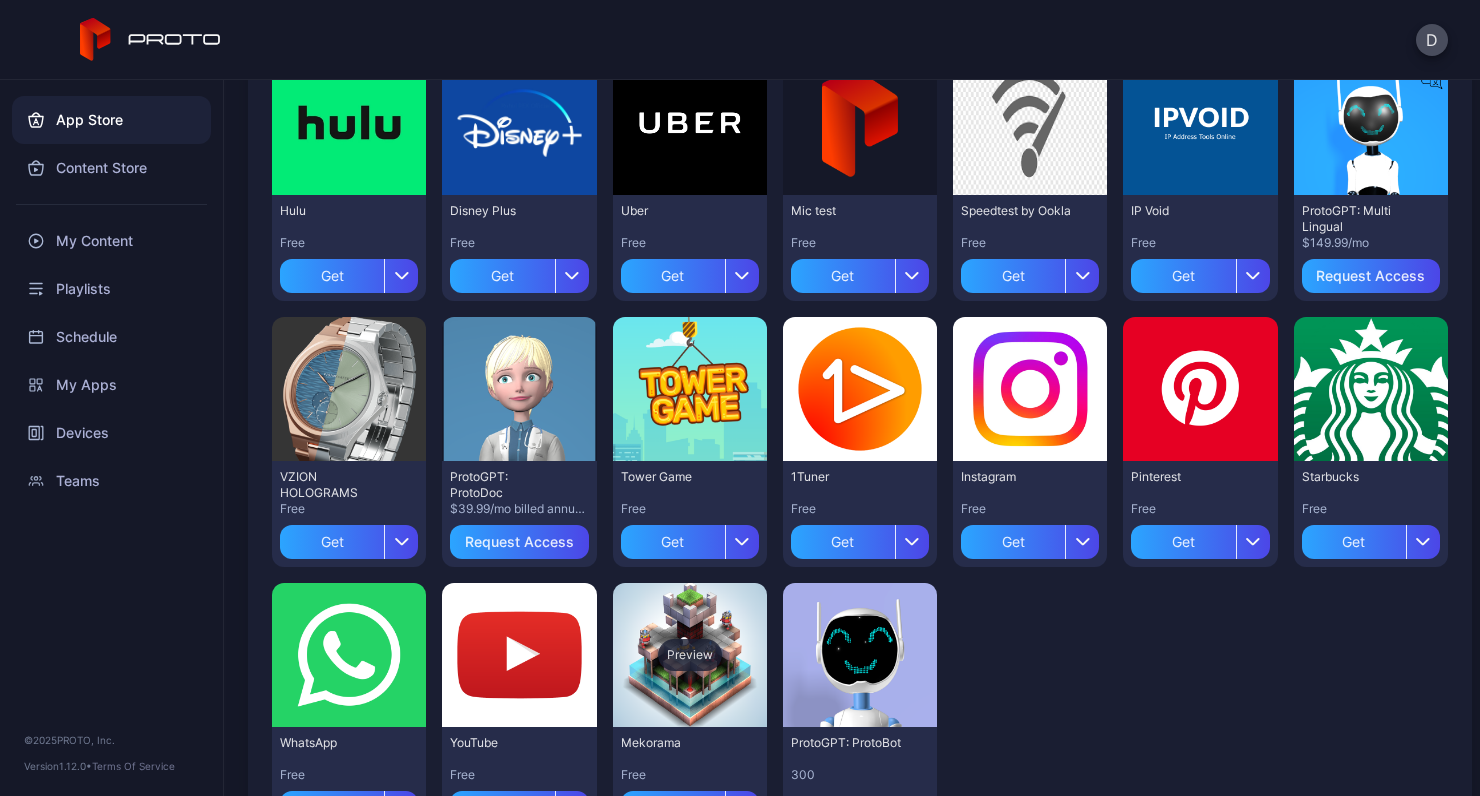 scroll, scrollTop: 602, scrollLeft: 0, axis: vertical 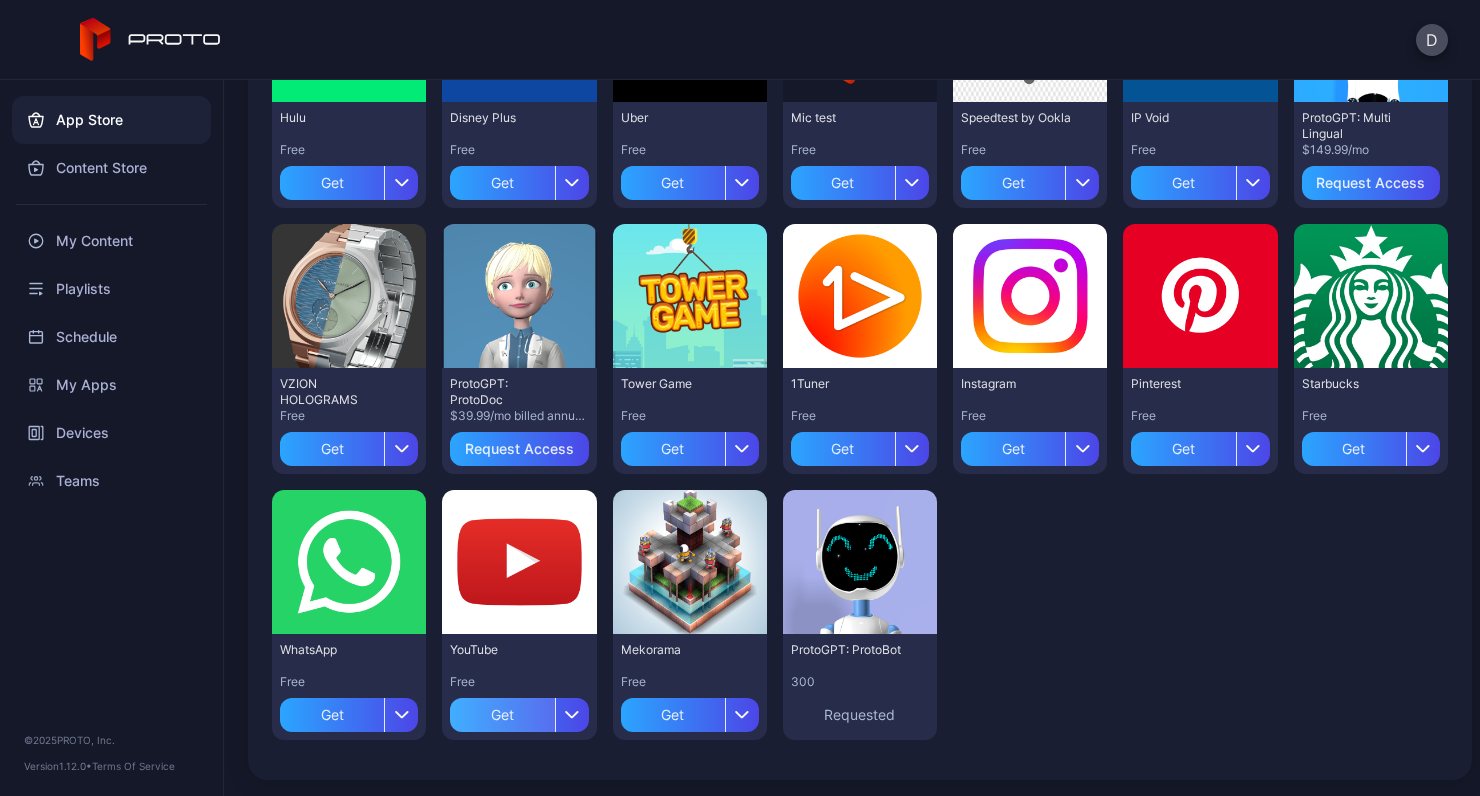 click on "Get" at bounding box center [502, 715] 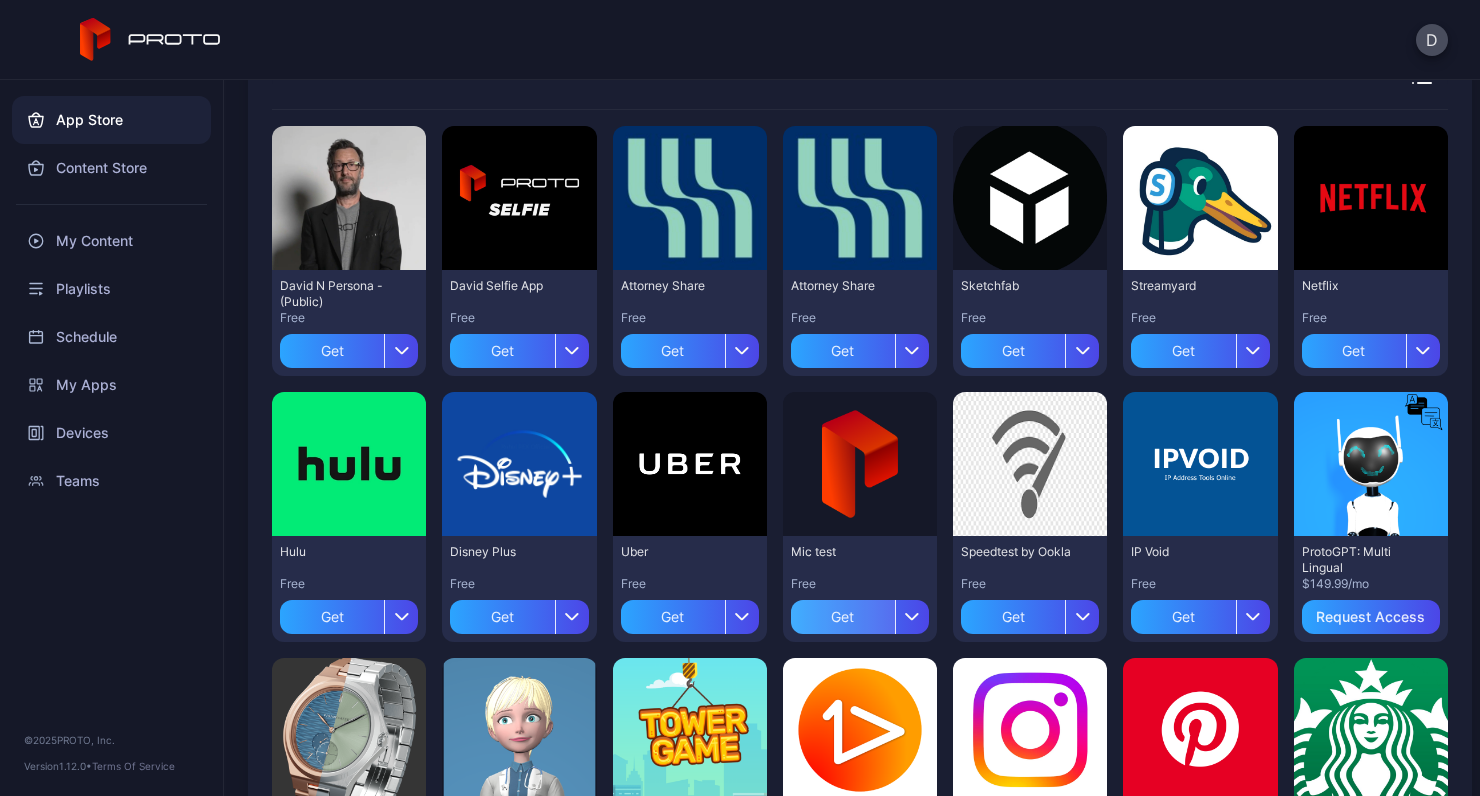 scroll, scrollTop: 166, scrollLeft: 0, axis: vertical 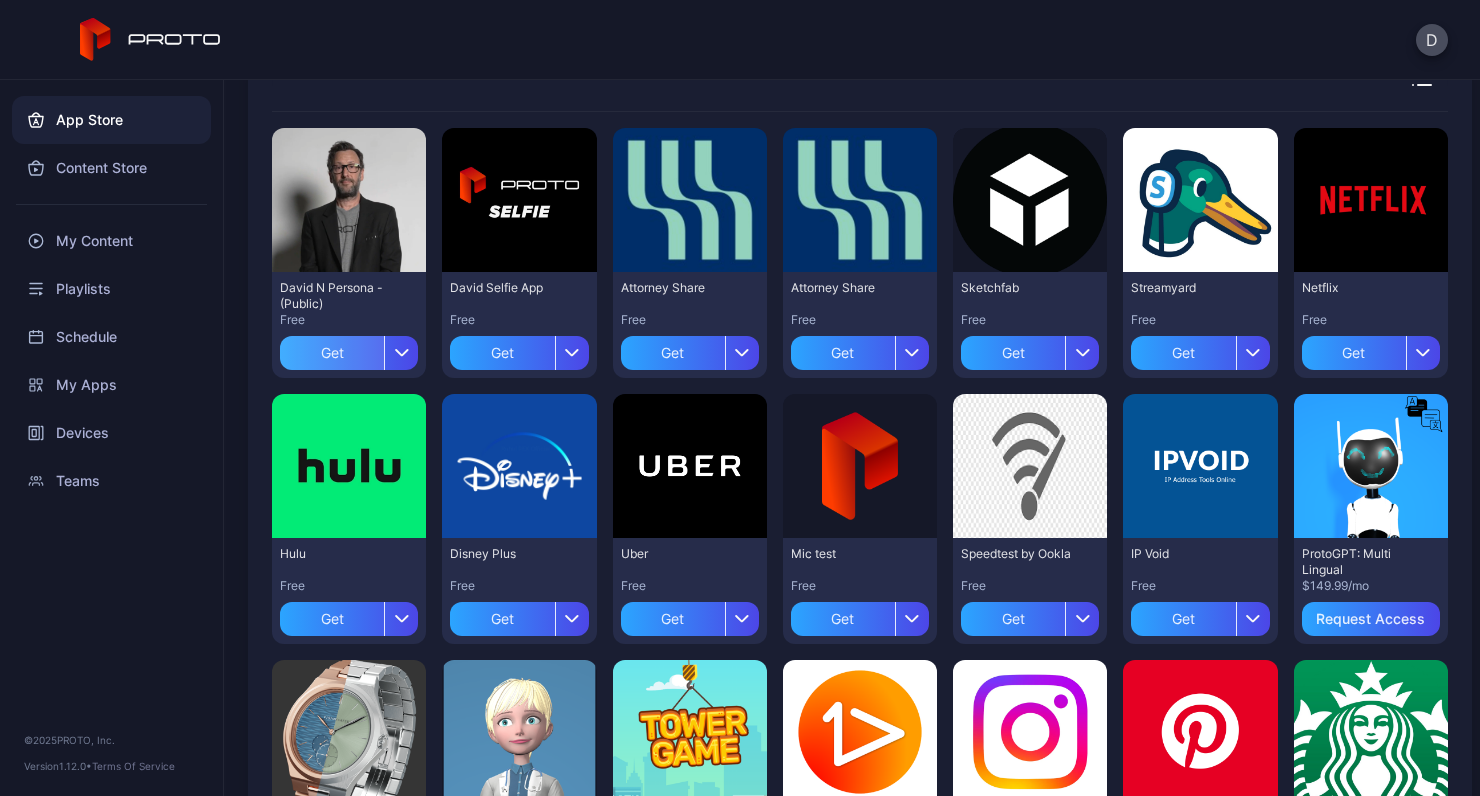 click on "Get" at bounding box center (332, 353) 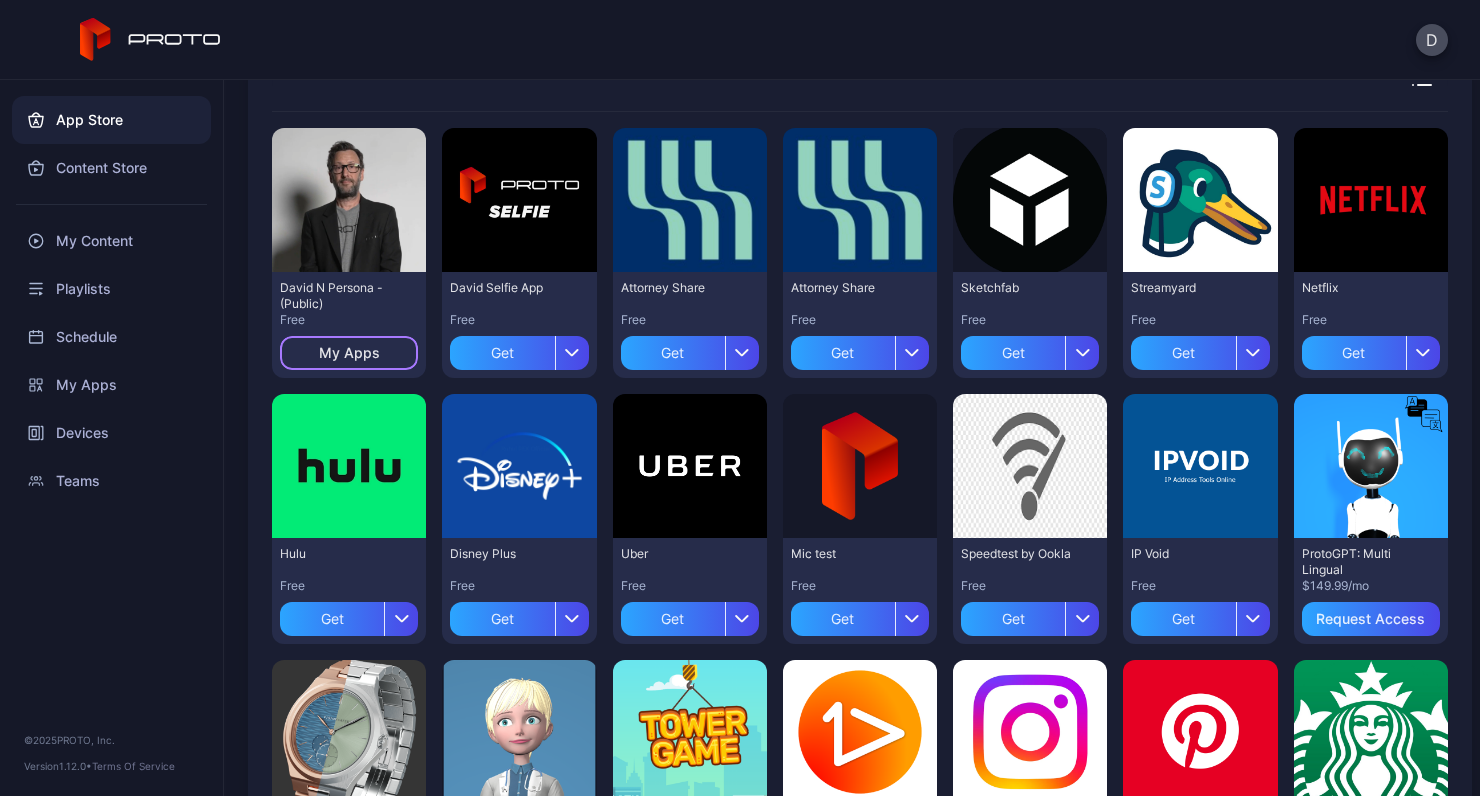 click on "My Apps" at bounding box center (349, 353) 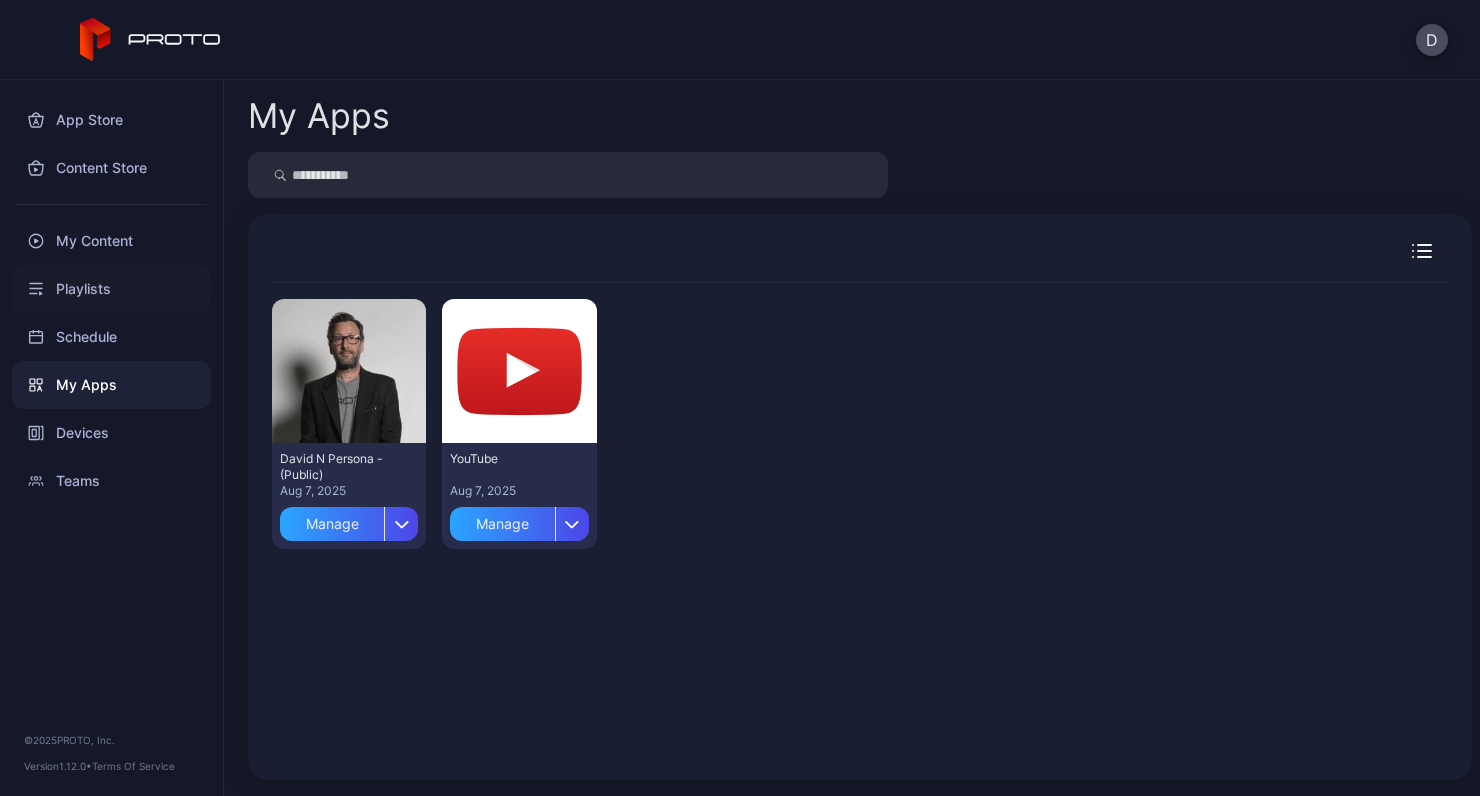 click on "Playlists" at bounding box center (111, 289) 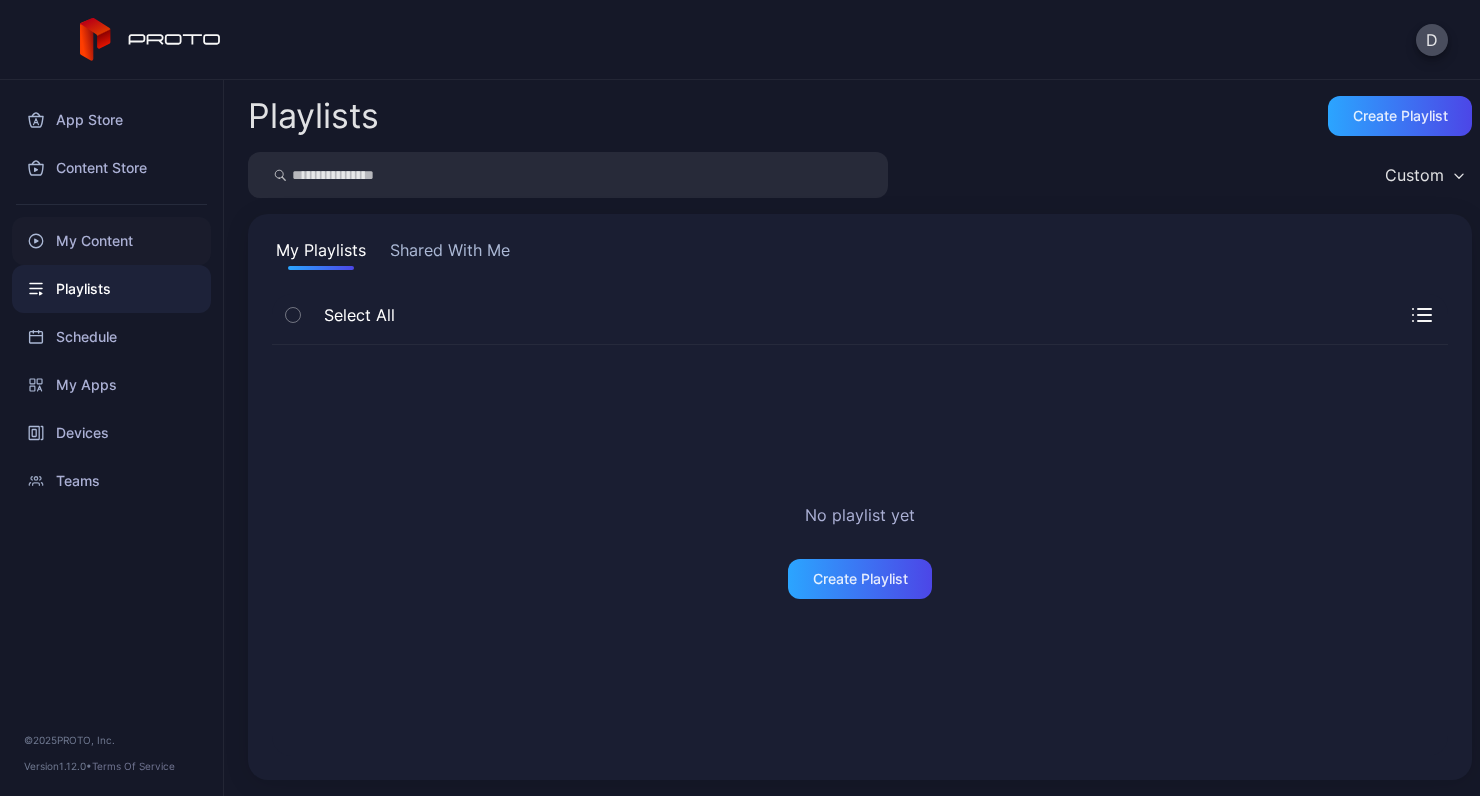 click on "My Content" at bounding box center [111, 241] 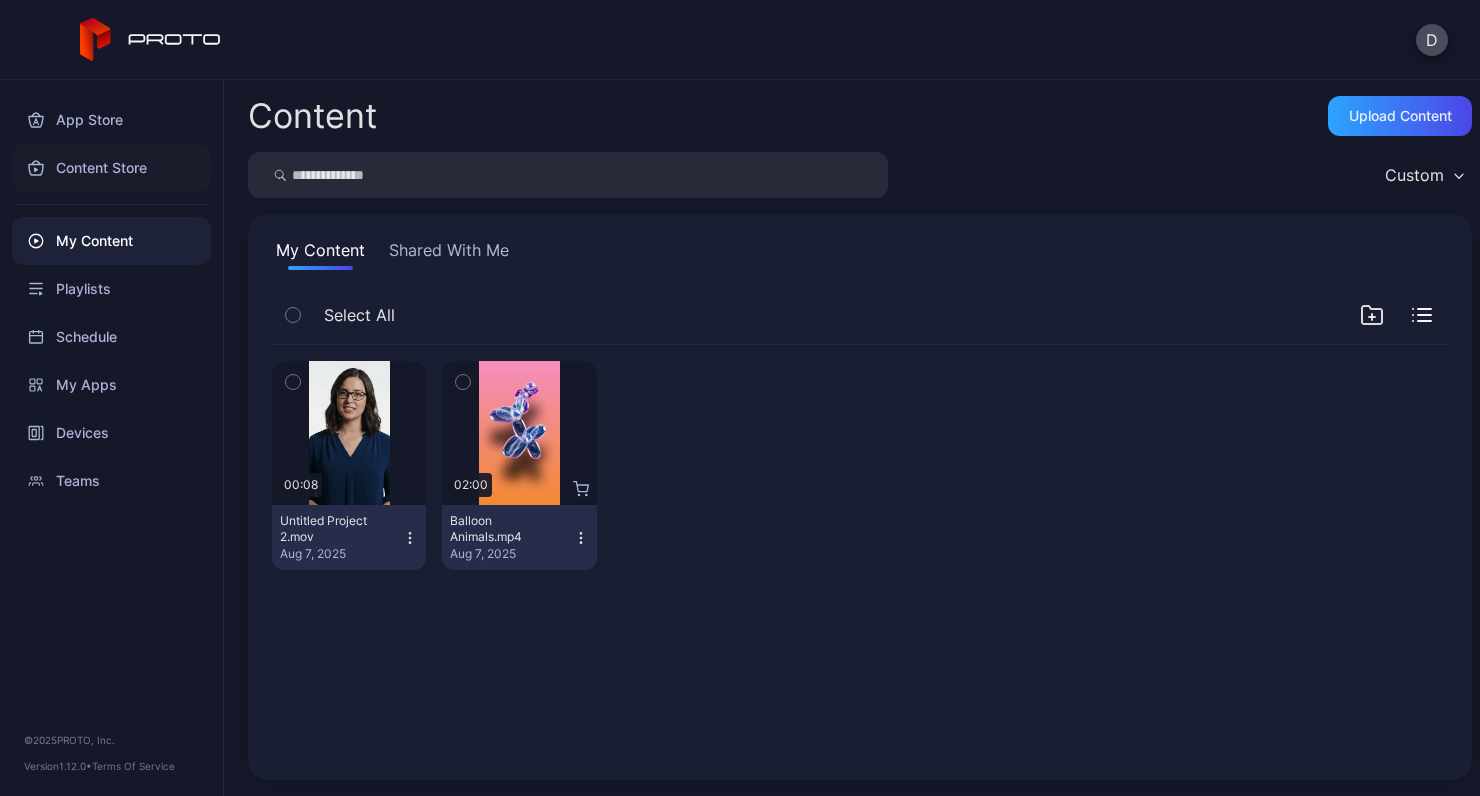 click on "Content Store" at bounding box center [111, 168] 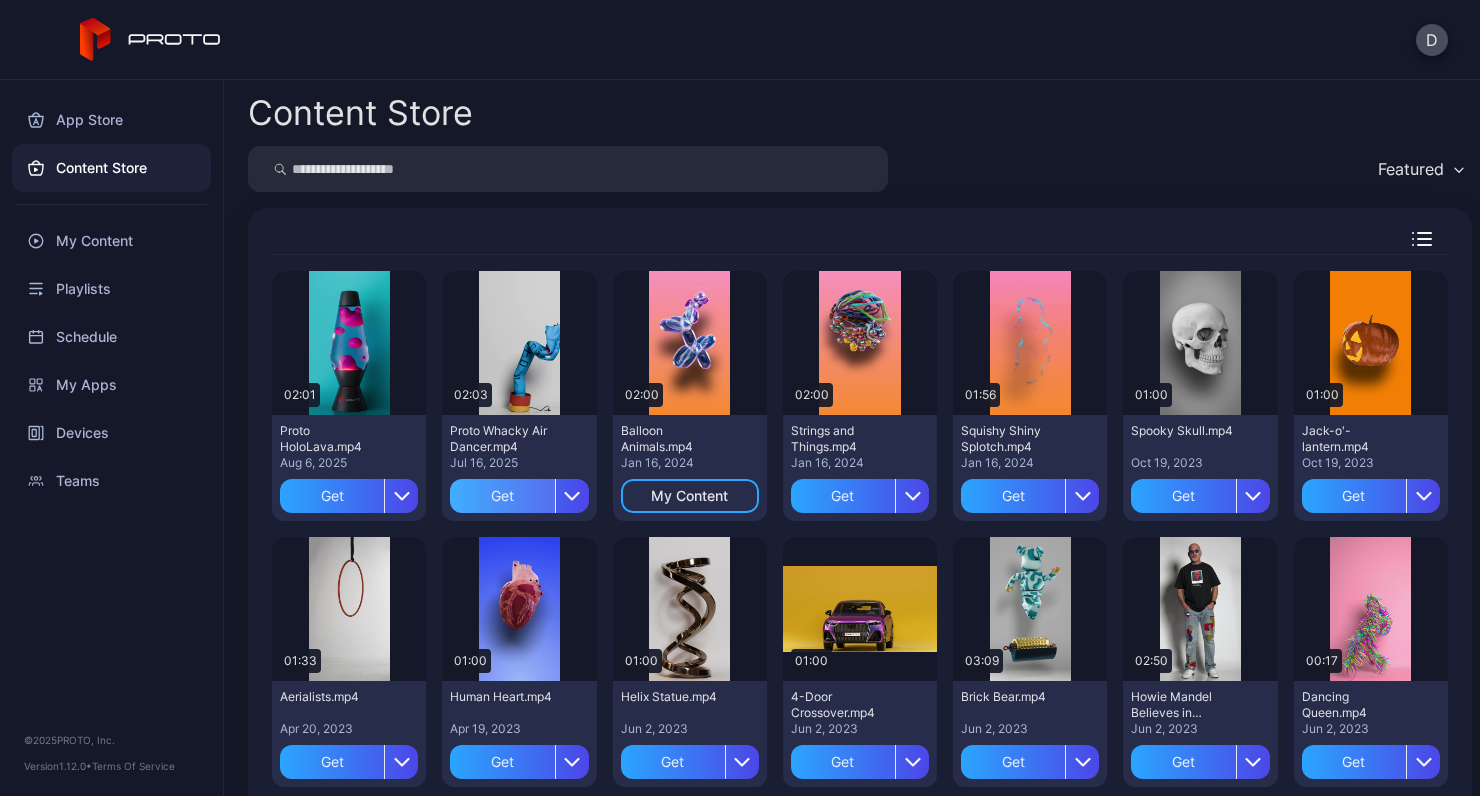 click on "Get" at bounding box center (502, 496) 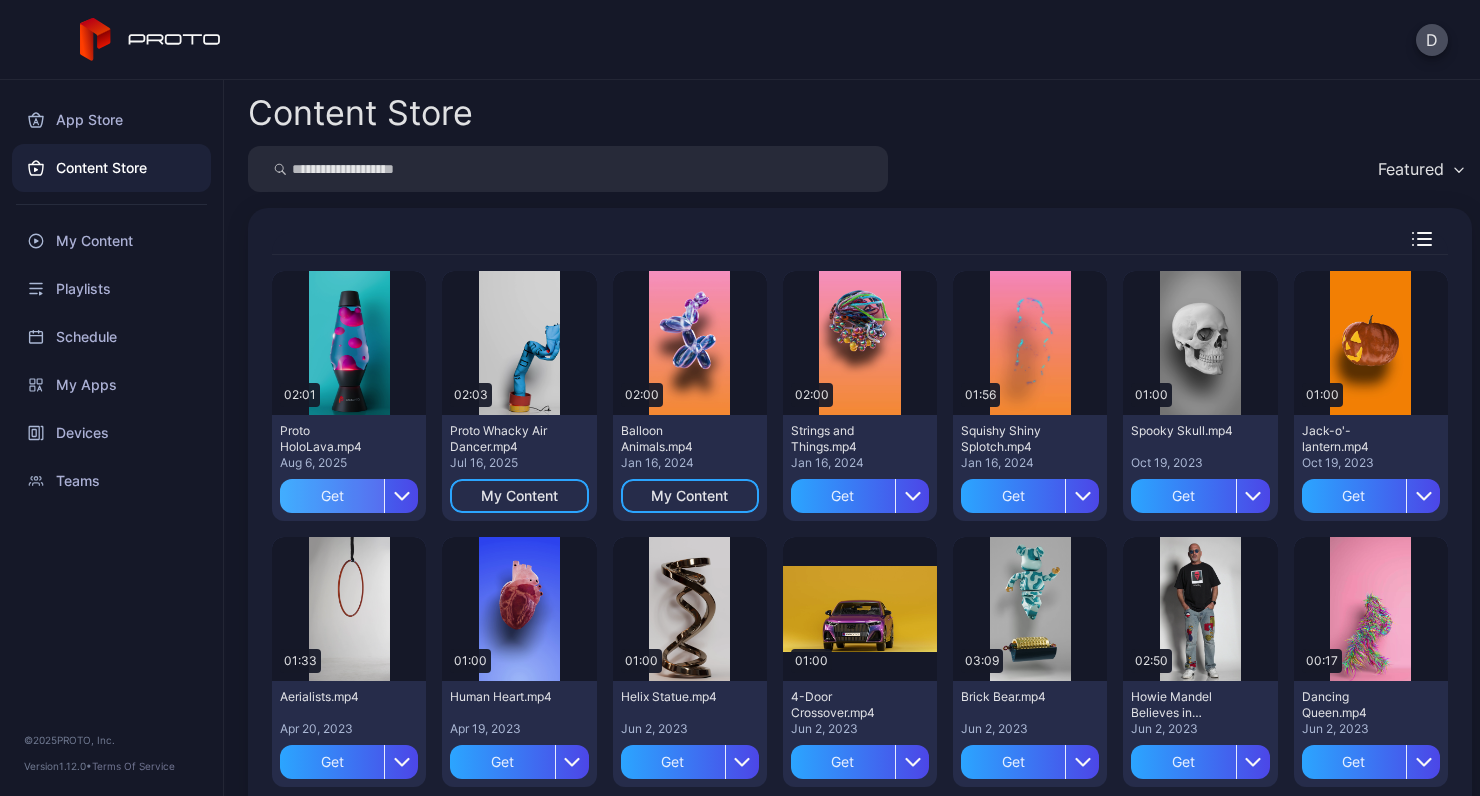 click on "Get" at bounding box center [332, 496] 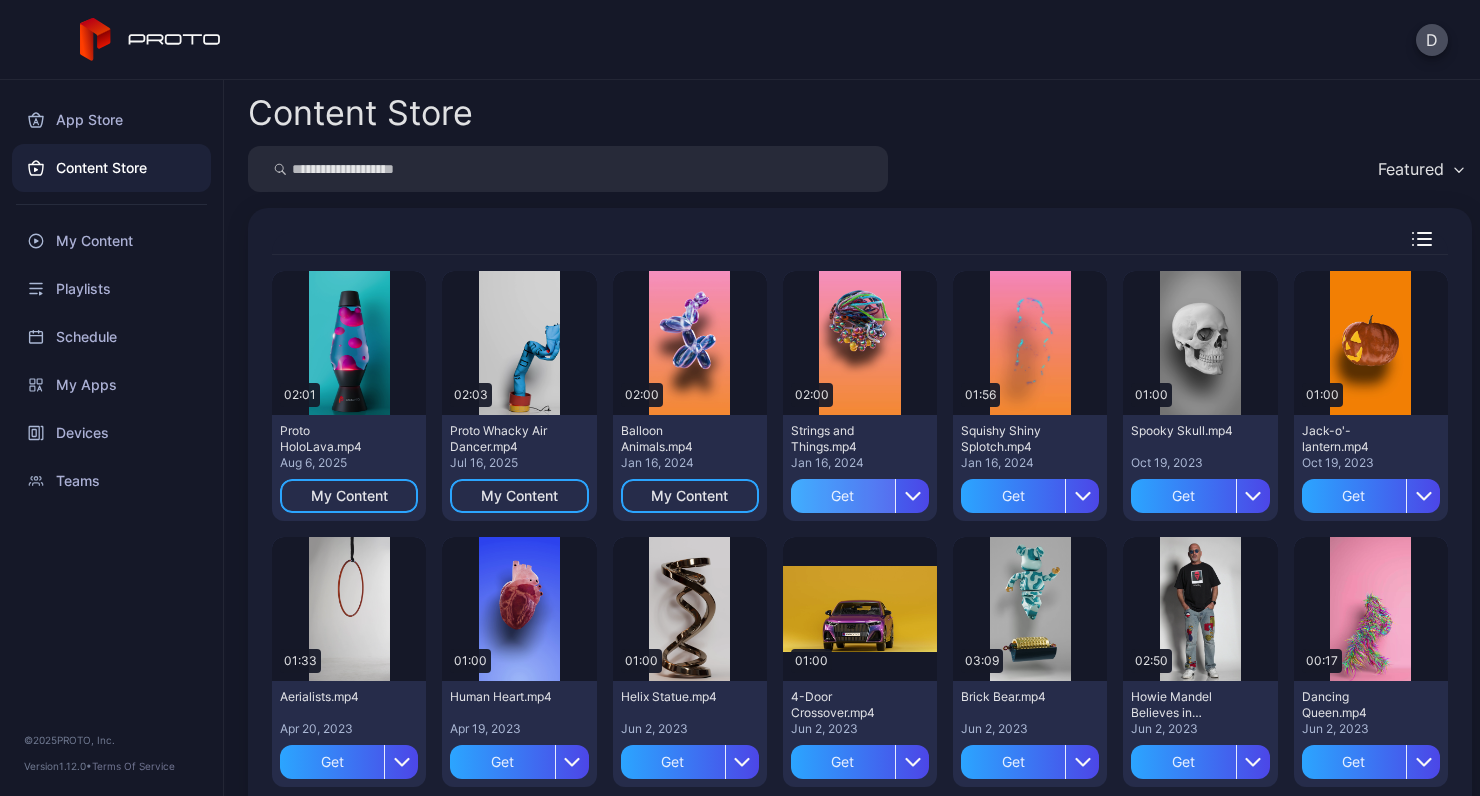 click on "Get" at bounding box center [843, 496] 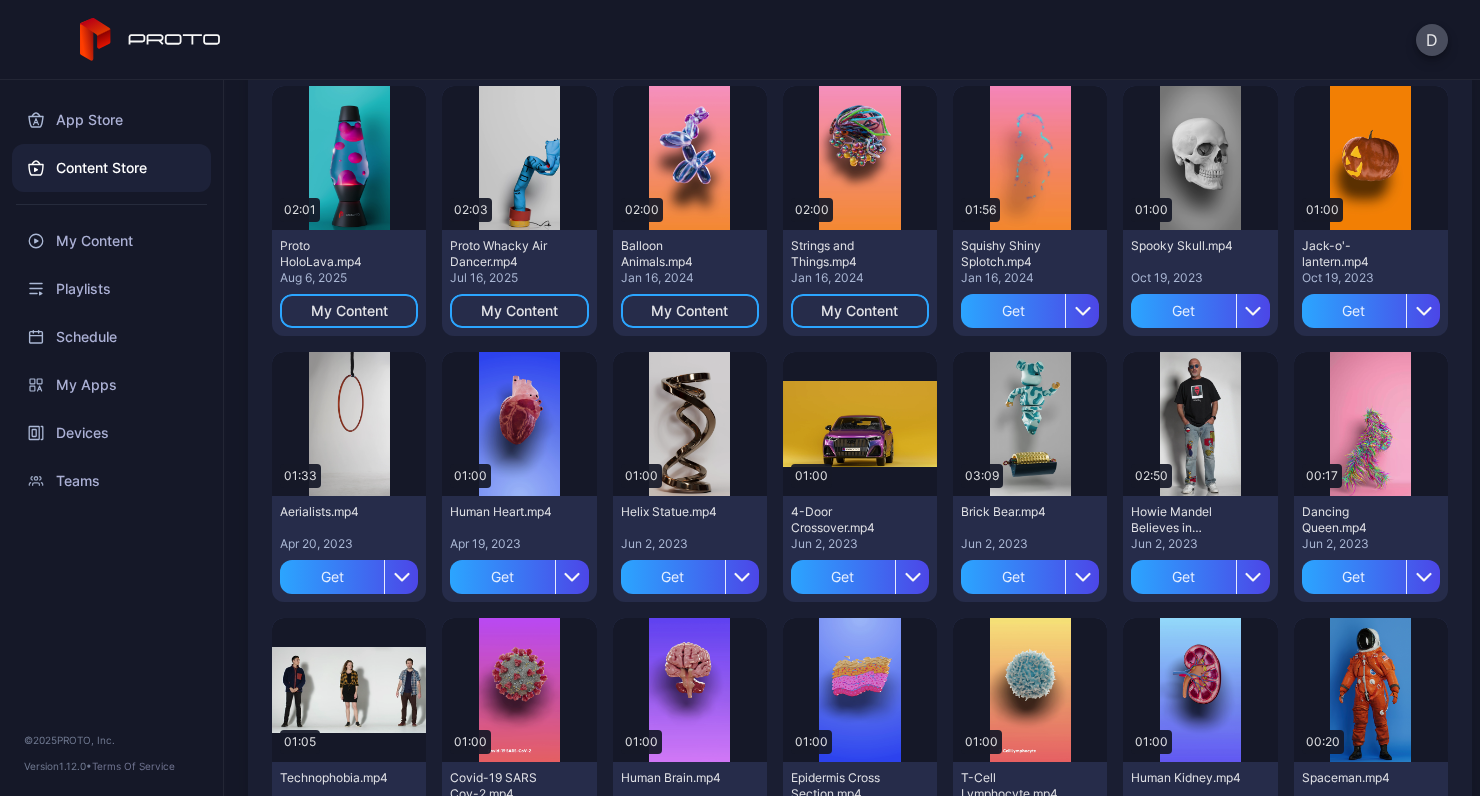 scroll, scrollTop: 307, scrollLeft: 0, axis: vertical 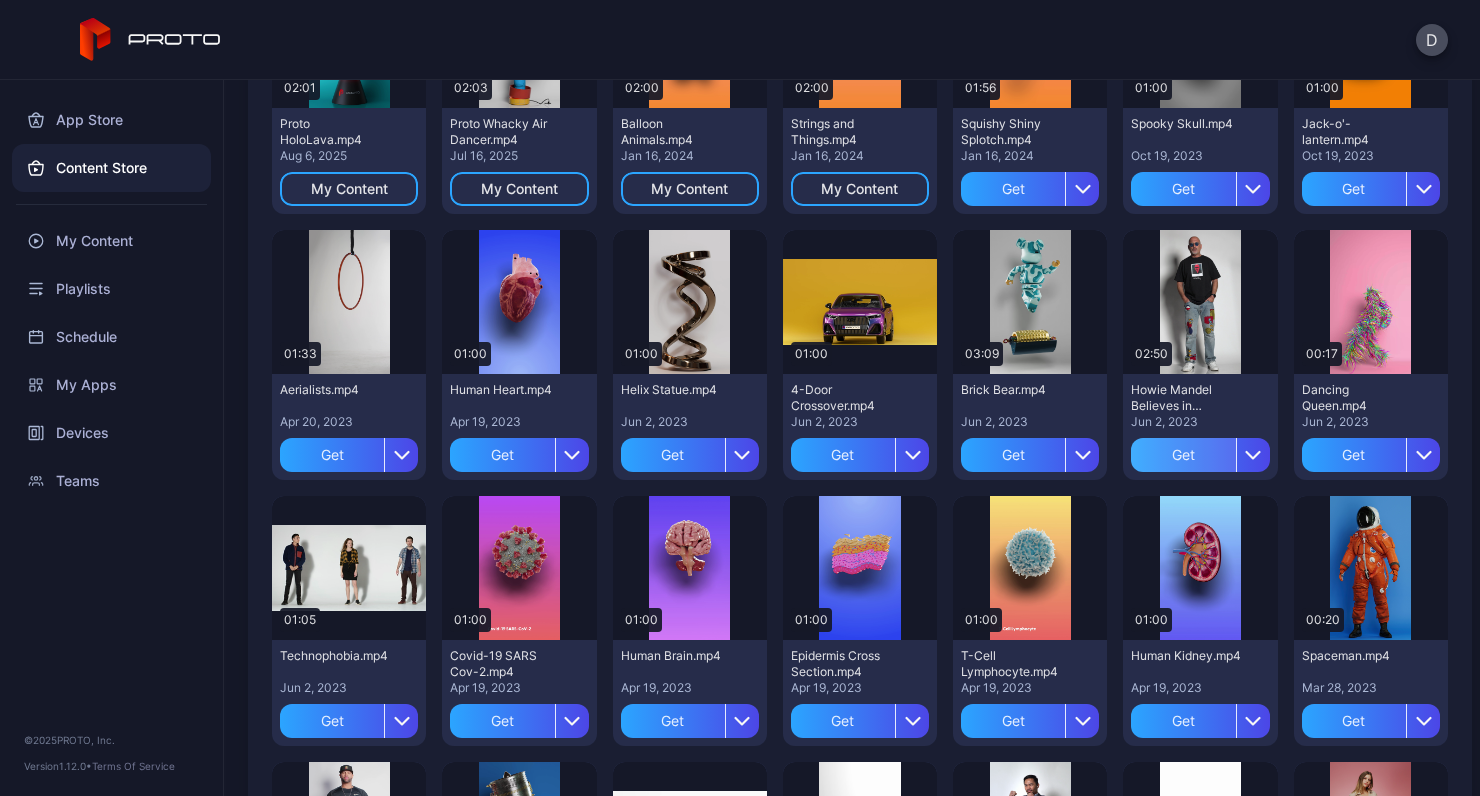 click on "Get" at bounding box center (1183, 455) 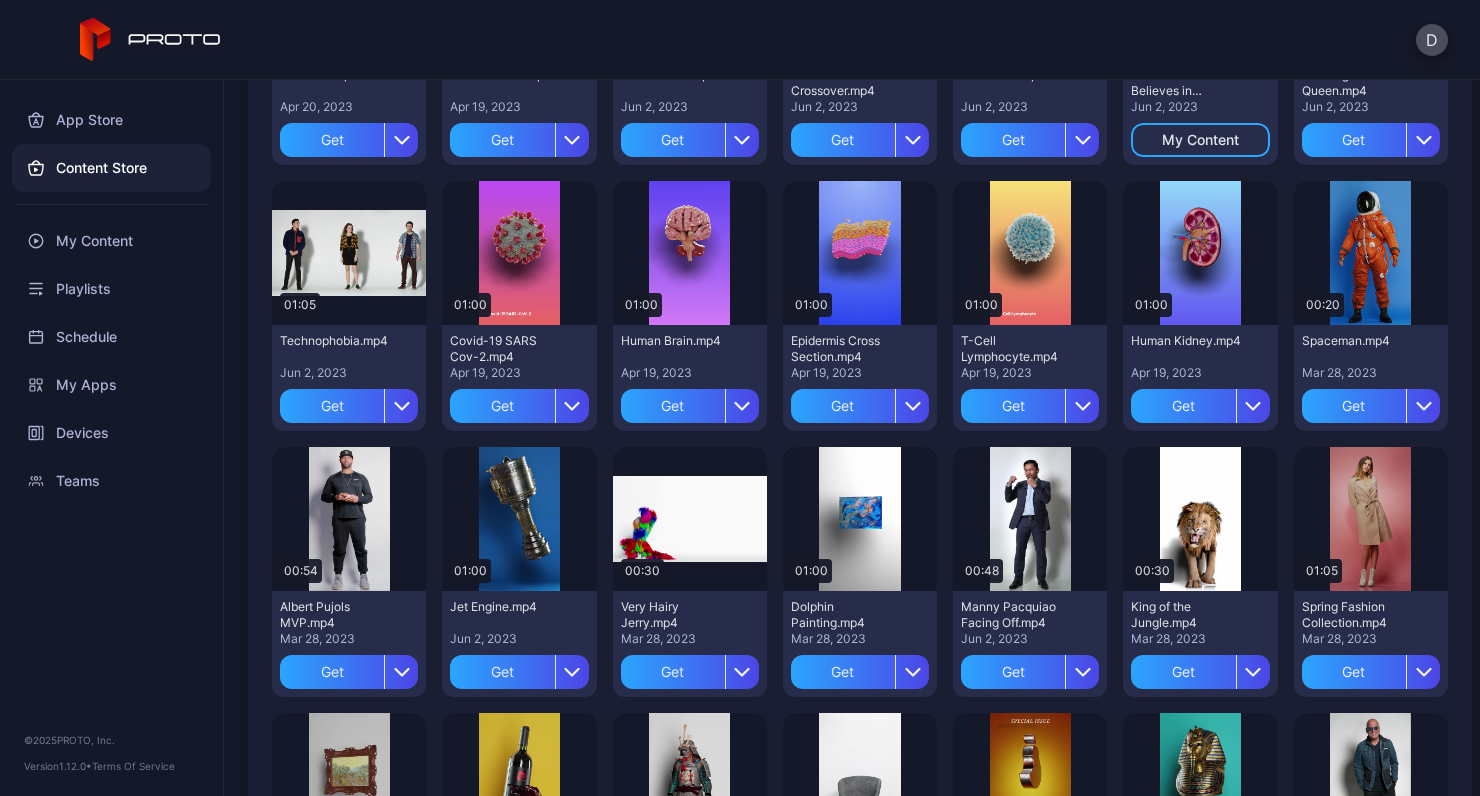 scroll, scrollTop: 729, scrollLeft: 0, axis: vertical 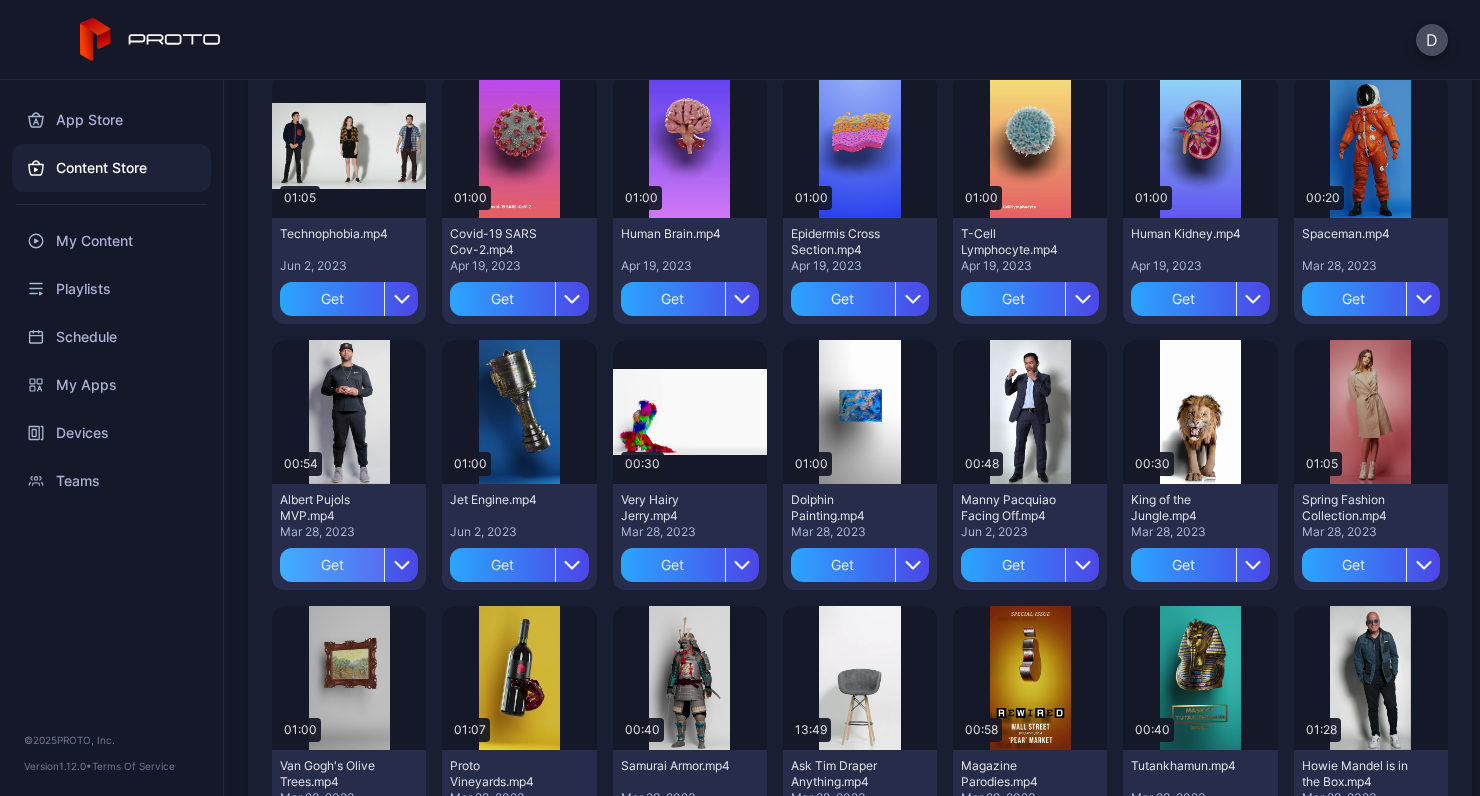 click on "Get" at bounding box center [332, 565] 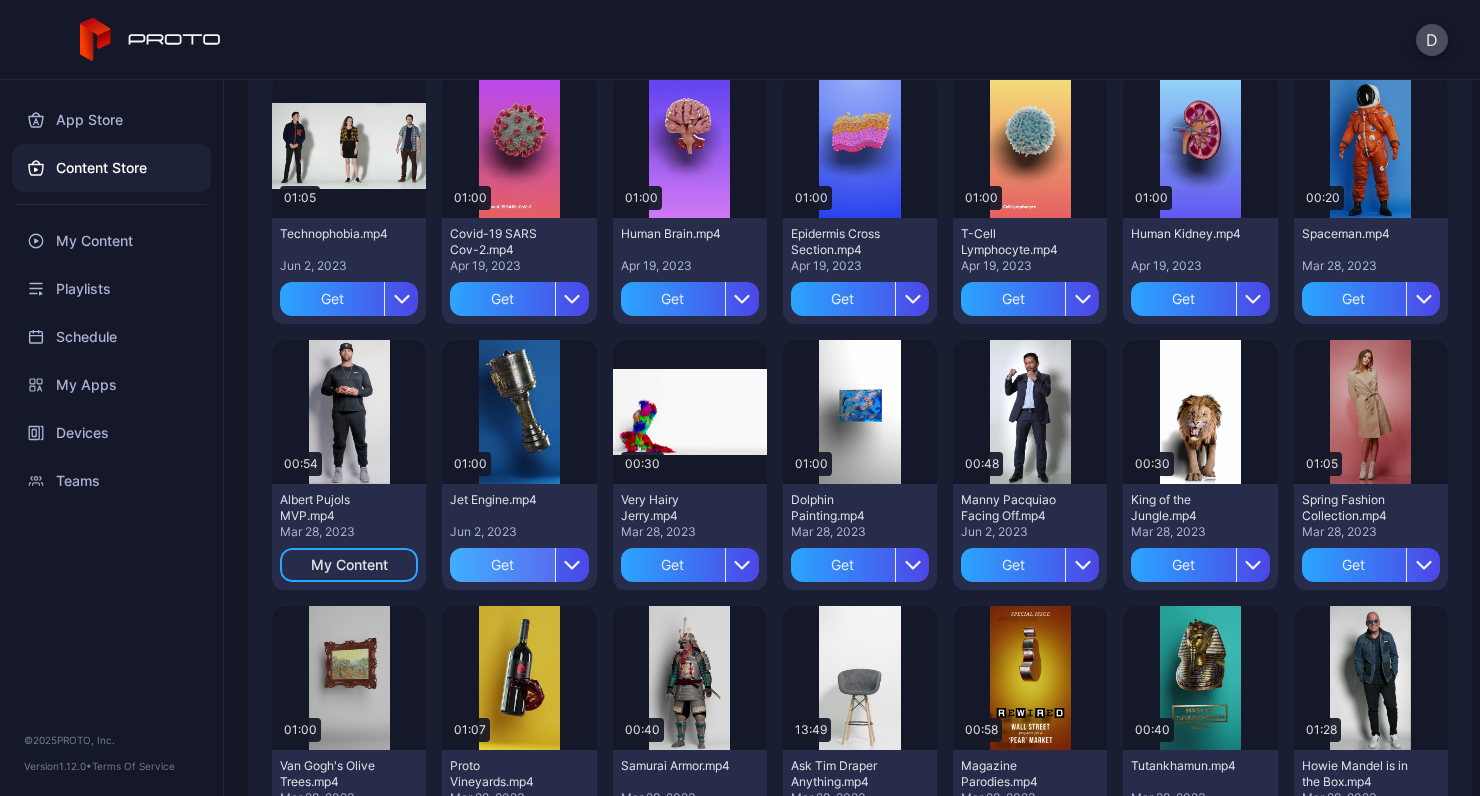 click on "Get" at bounding box center [502, 565] 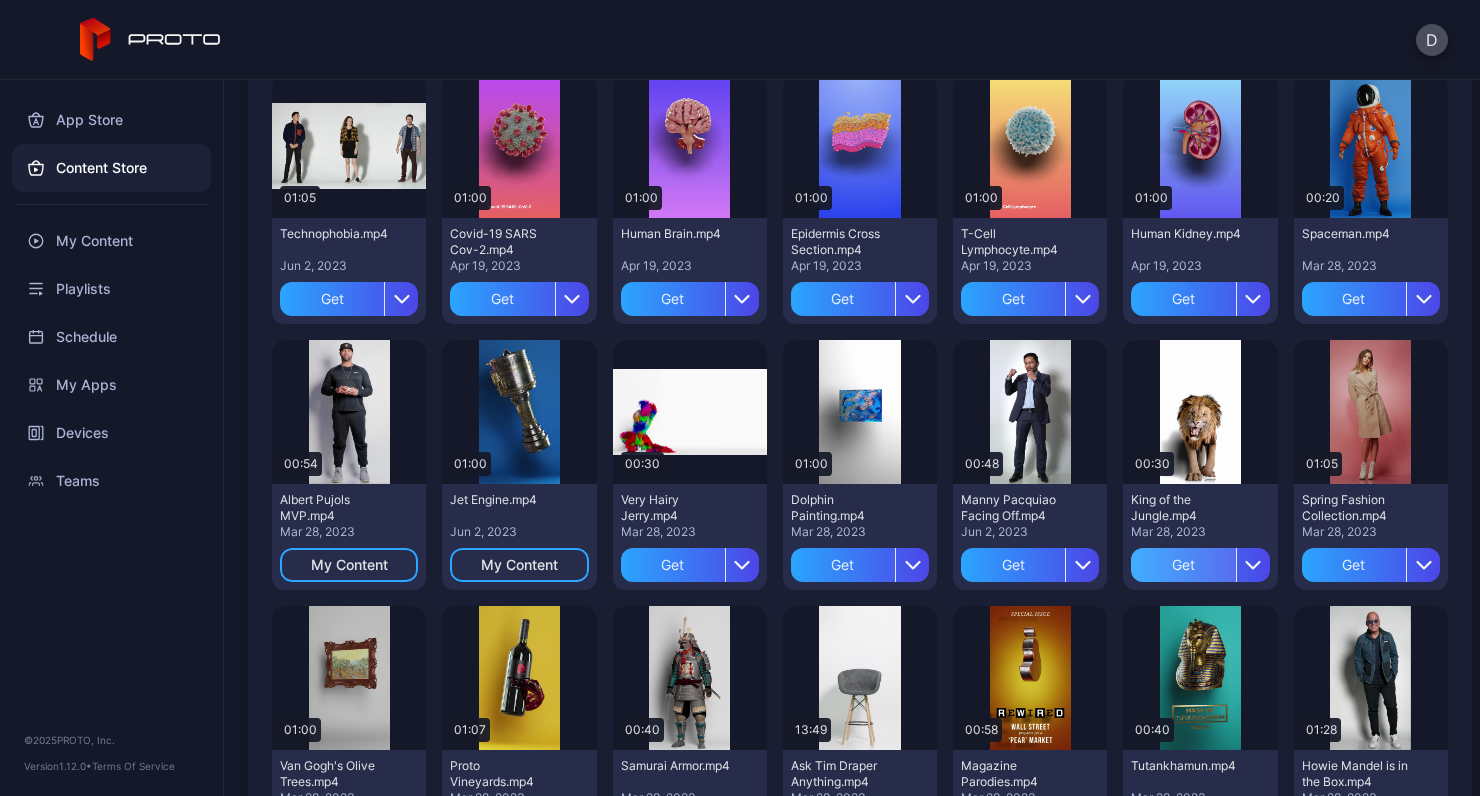 click on "Get" at bounding box center [1183, 565] 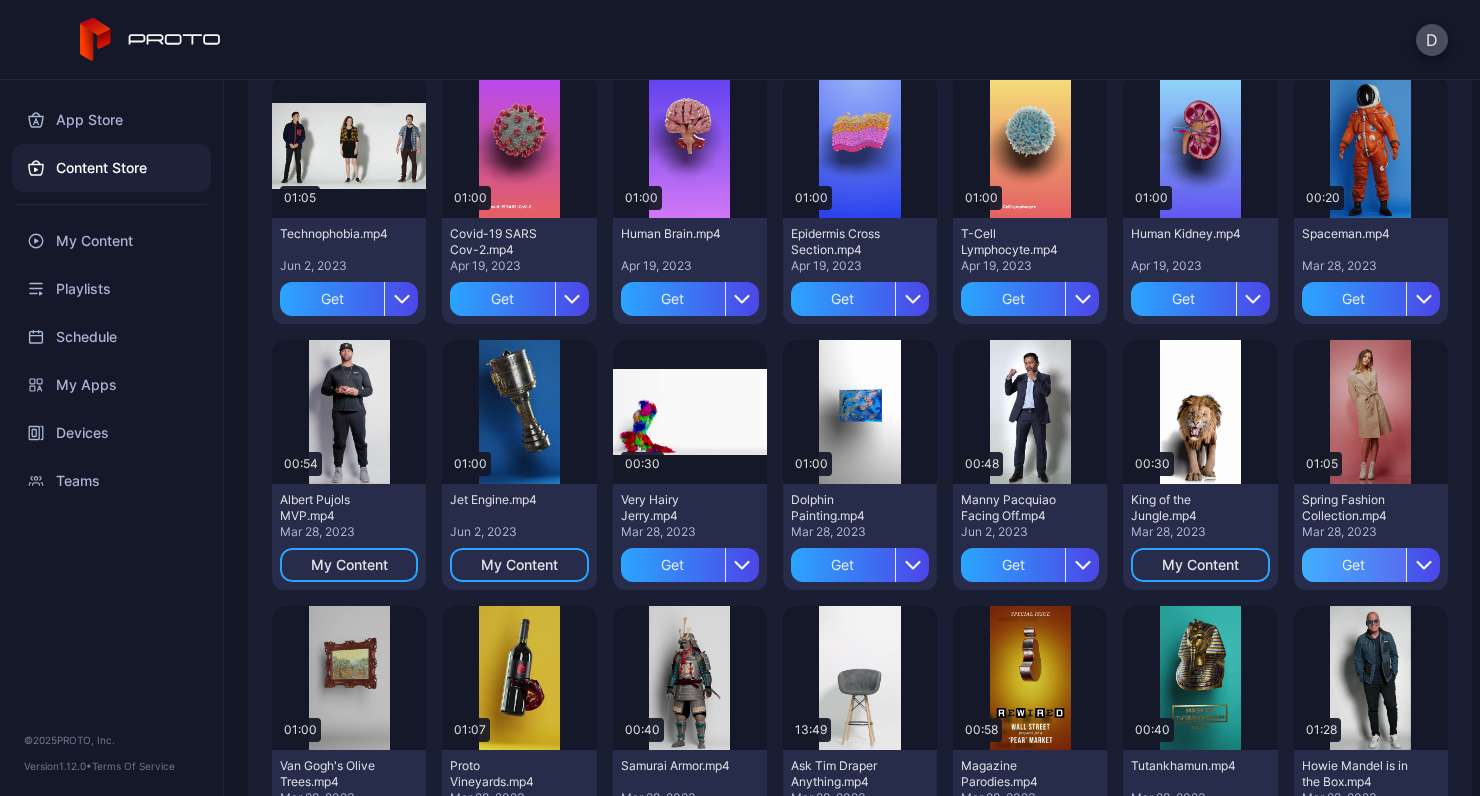 click on "Get" at bounding box center (1354, 565) 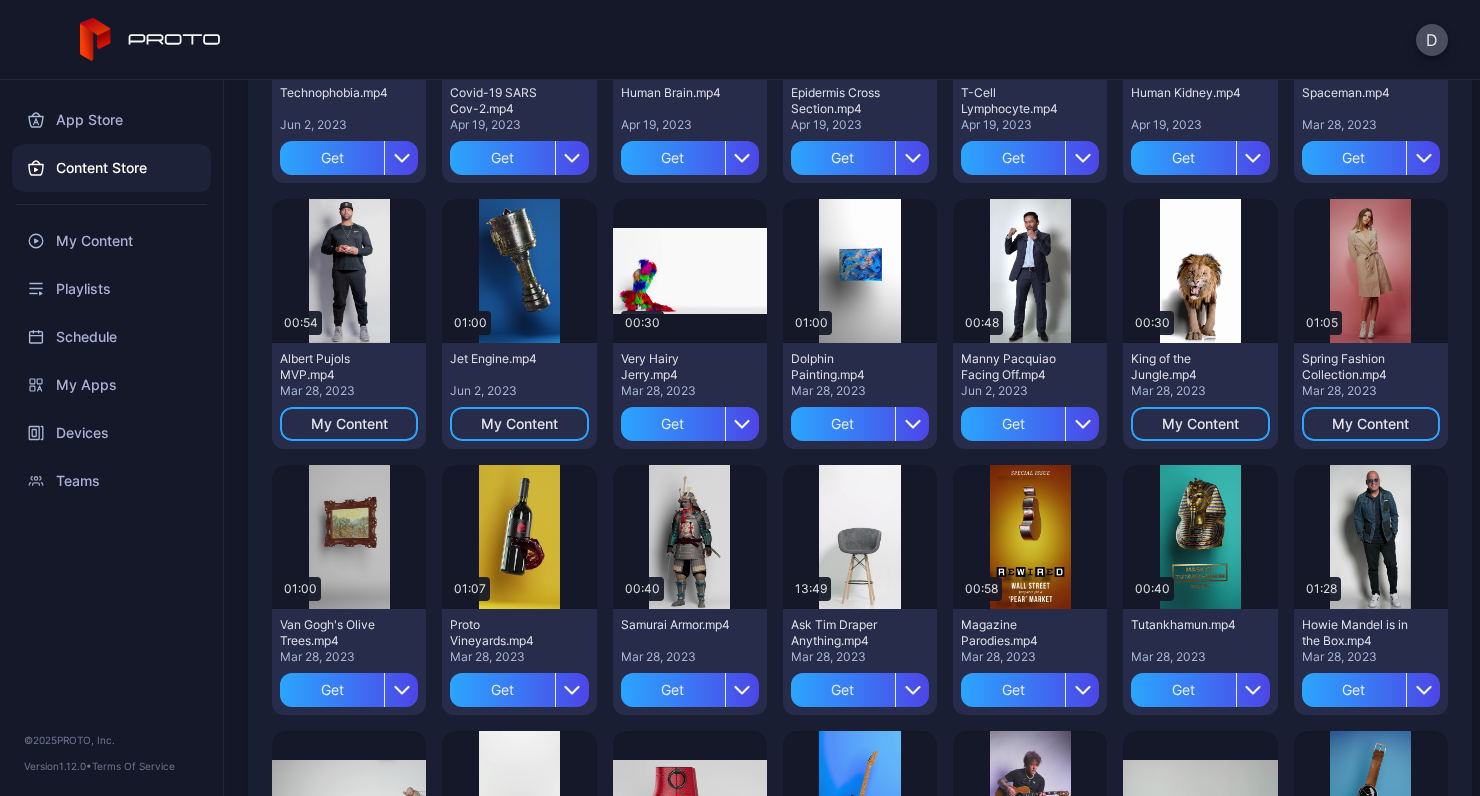 scroll, scrollTop: 1027, scrollLeft: 0, axis: vertical 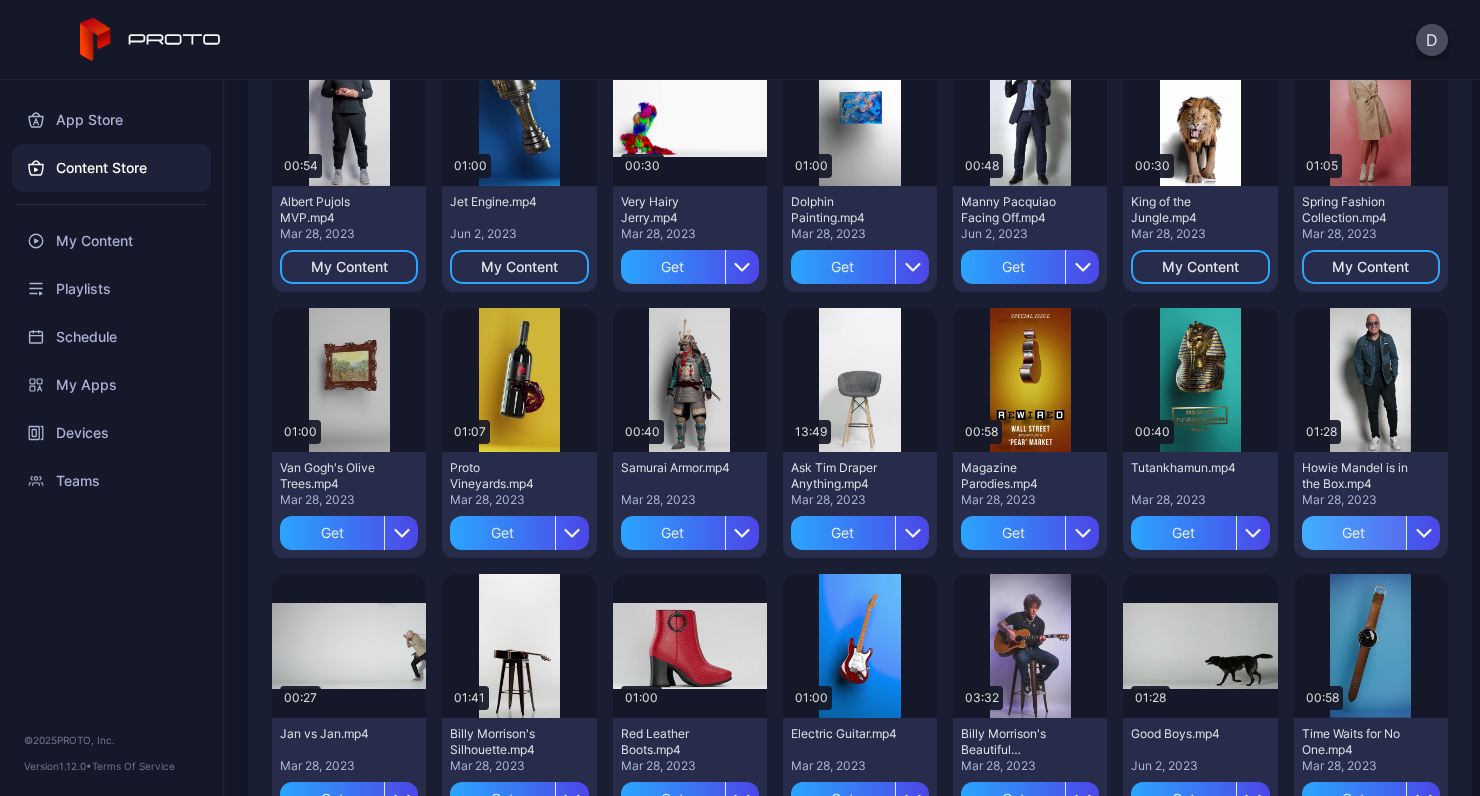 click on "Get" at bounding box center [1354, 533] 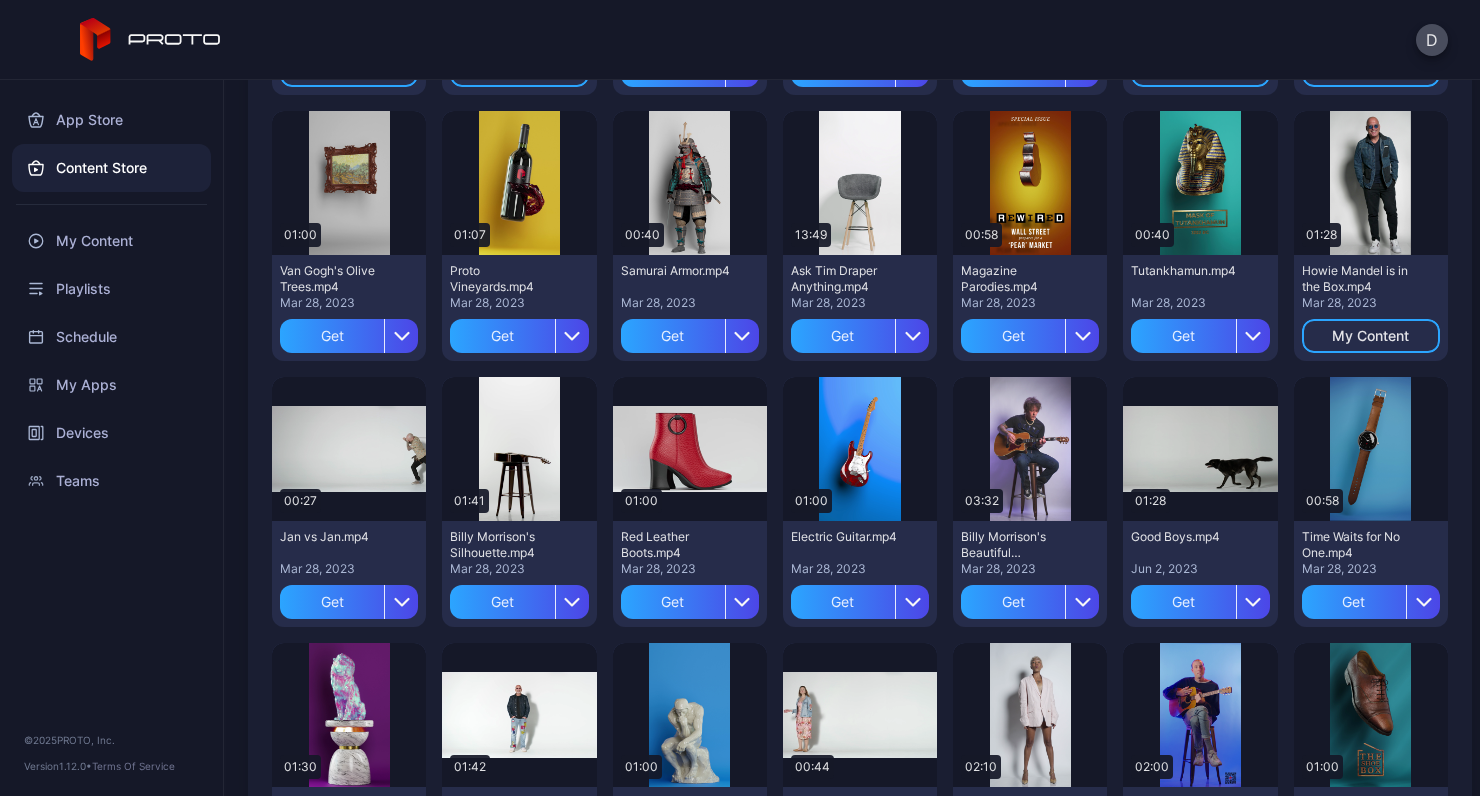 scroll, scrollTop: 1263, scrollLeft: 0, axis: vertical 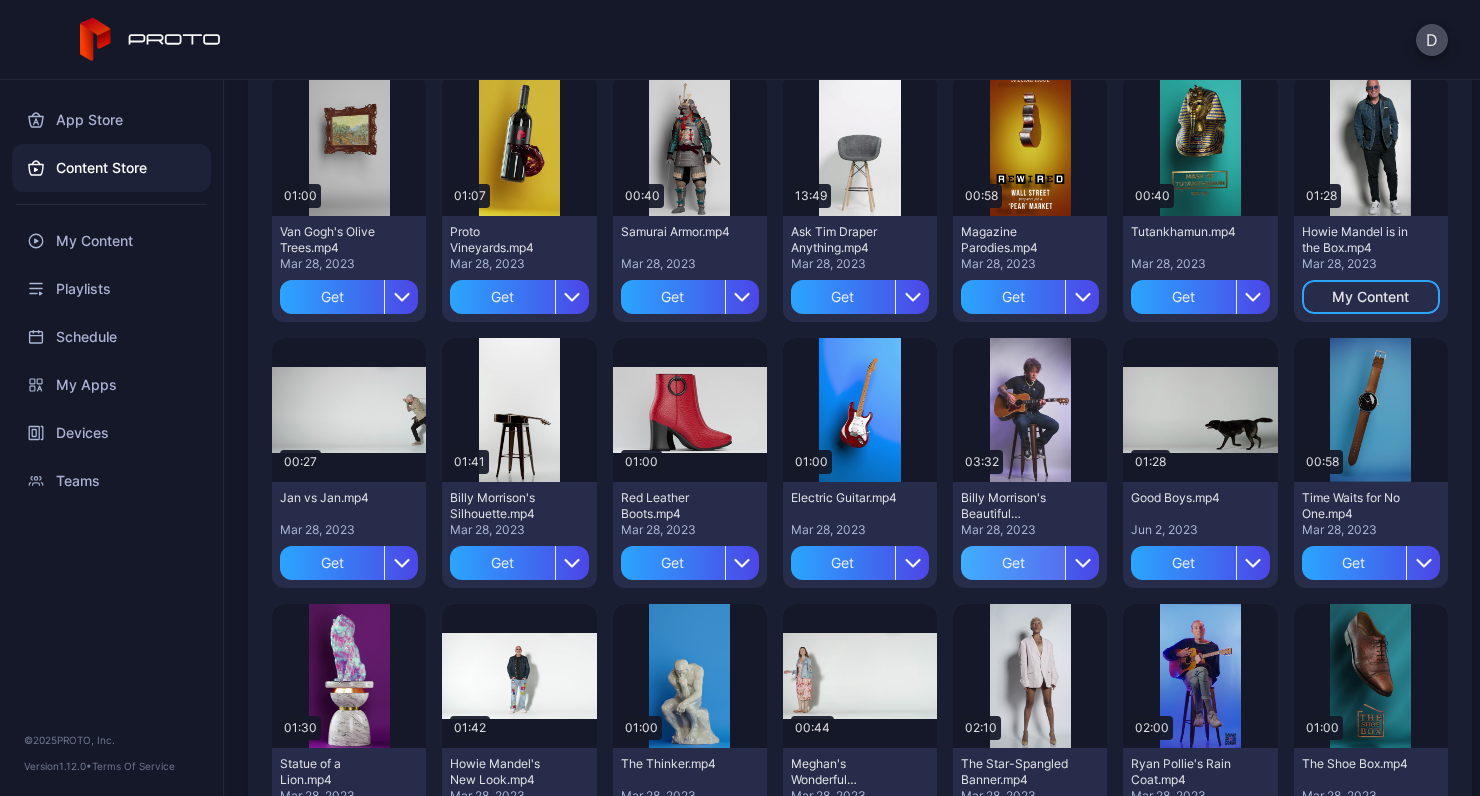 click on "Get" at bounding box center [1013, 563] 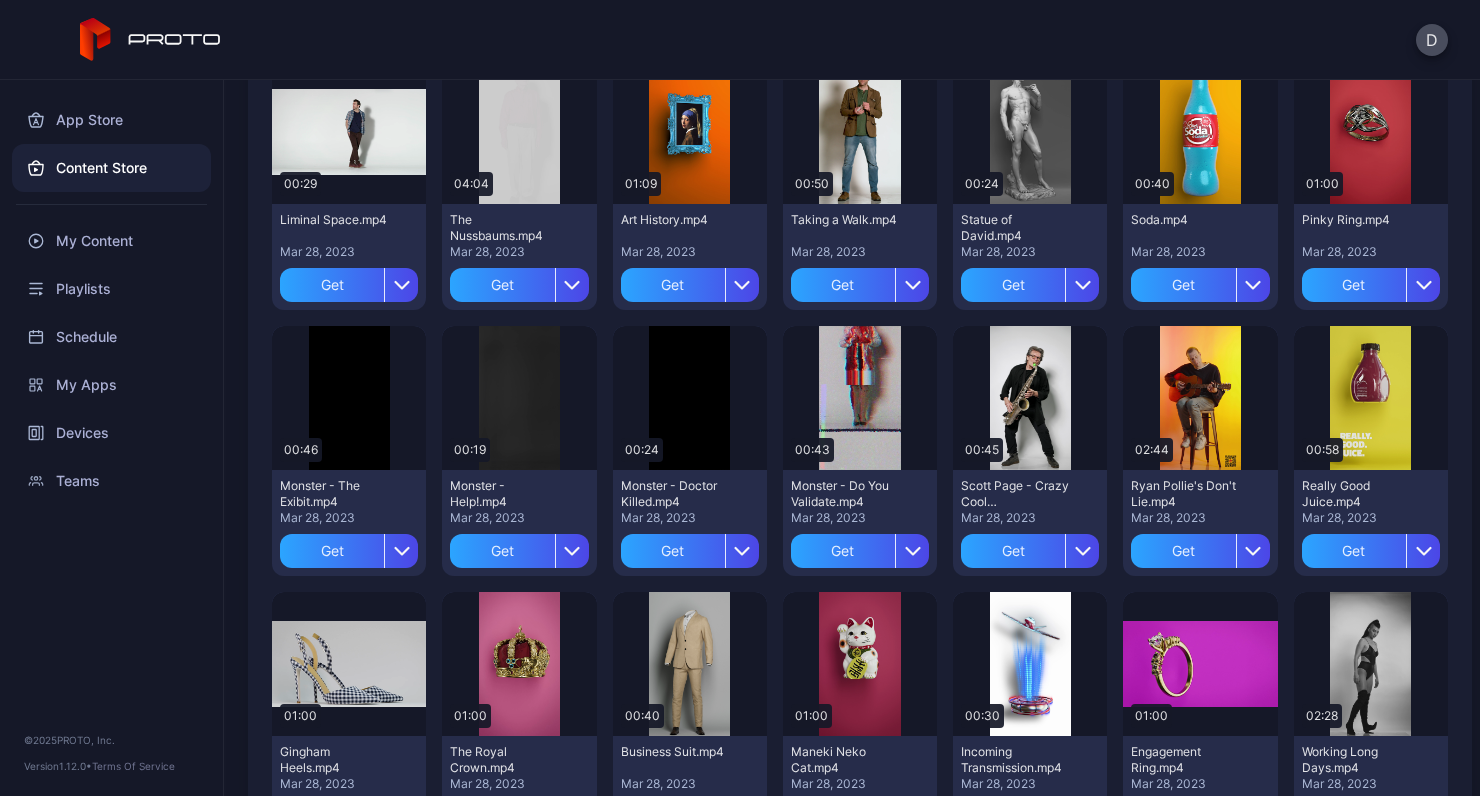 scroll, scrollTop: 2120, scrollLeft: 0, axis: vertical 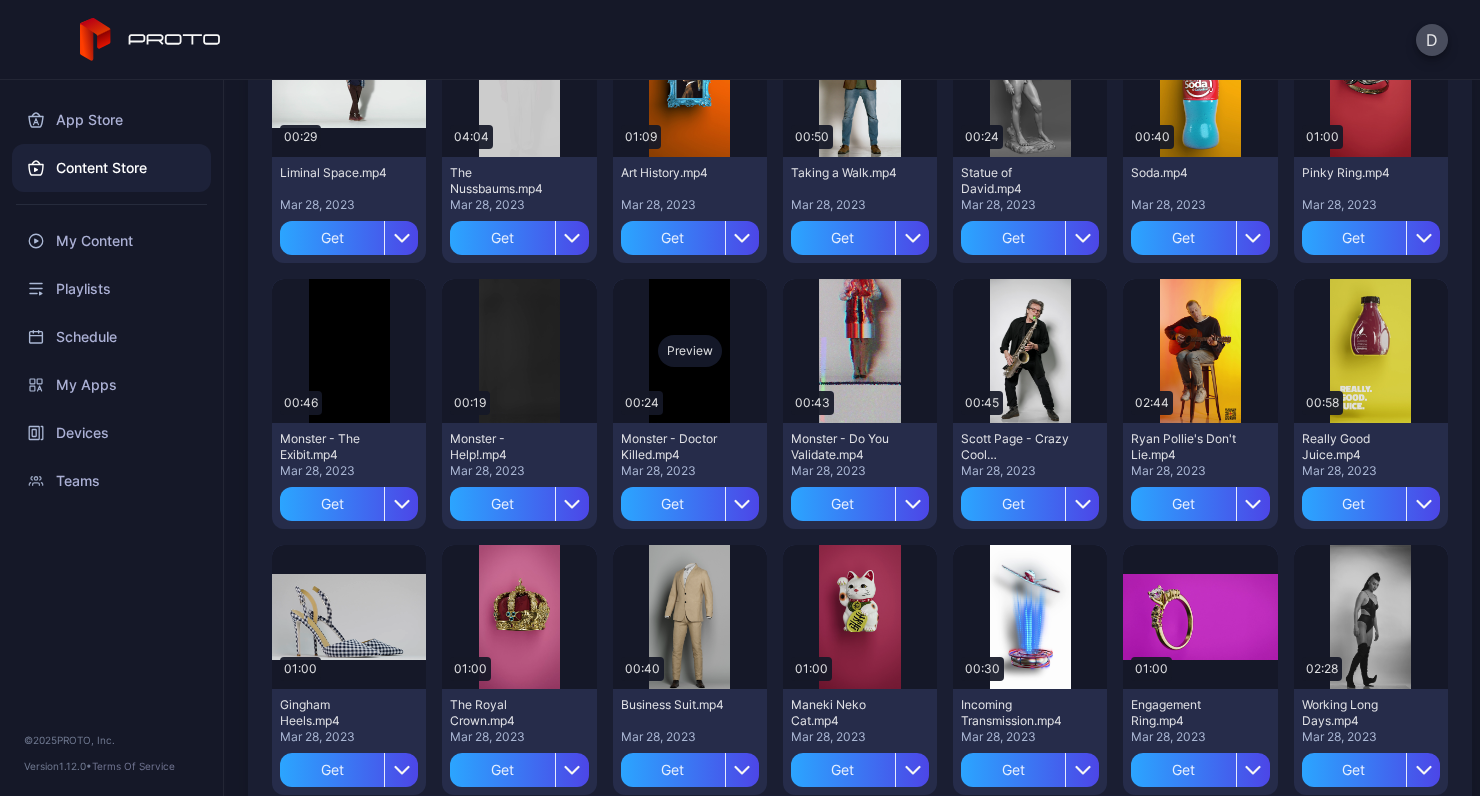 click on "Preview" at bounding box center [690, 351] 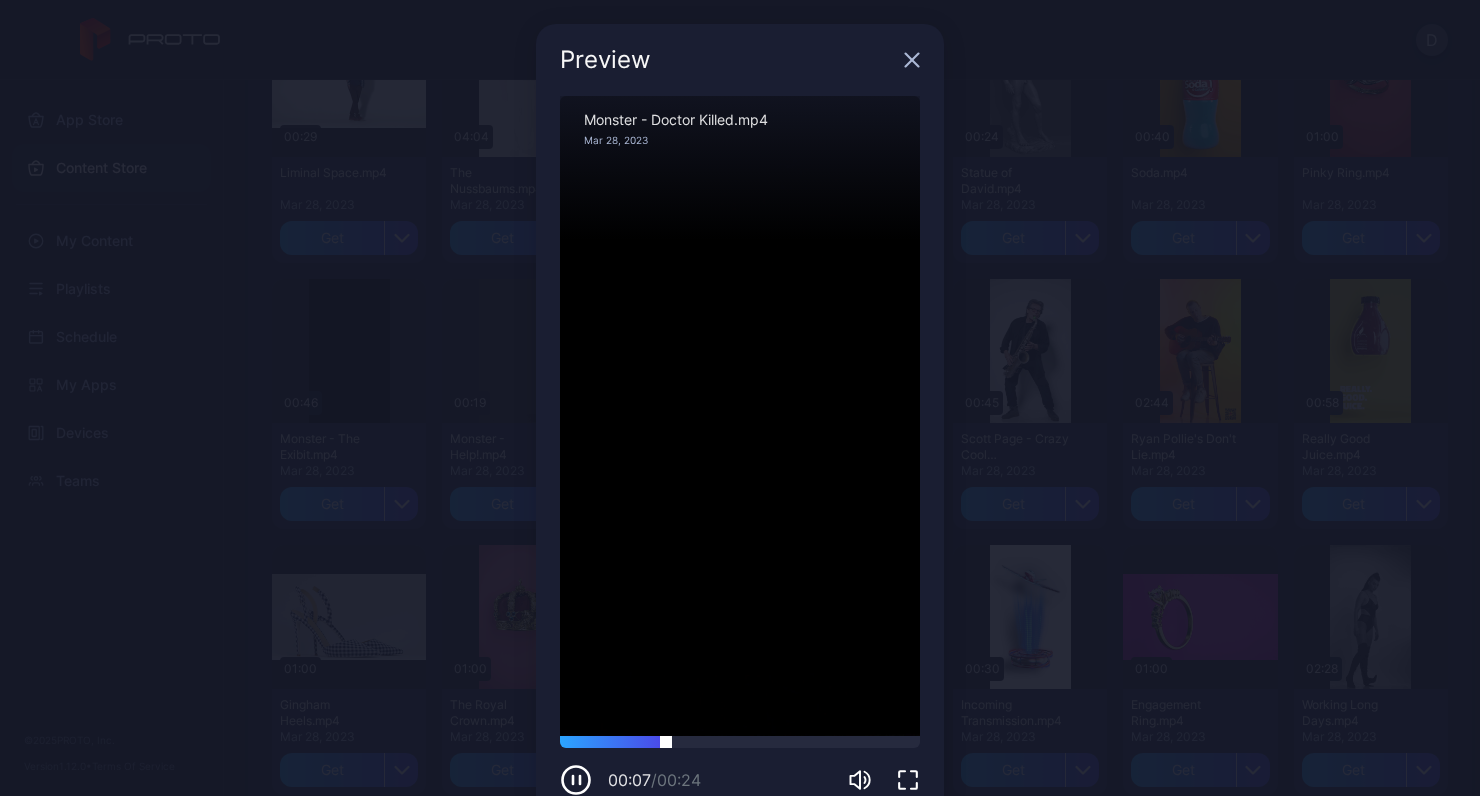 click at bounding box center (740, 742) 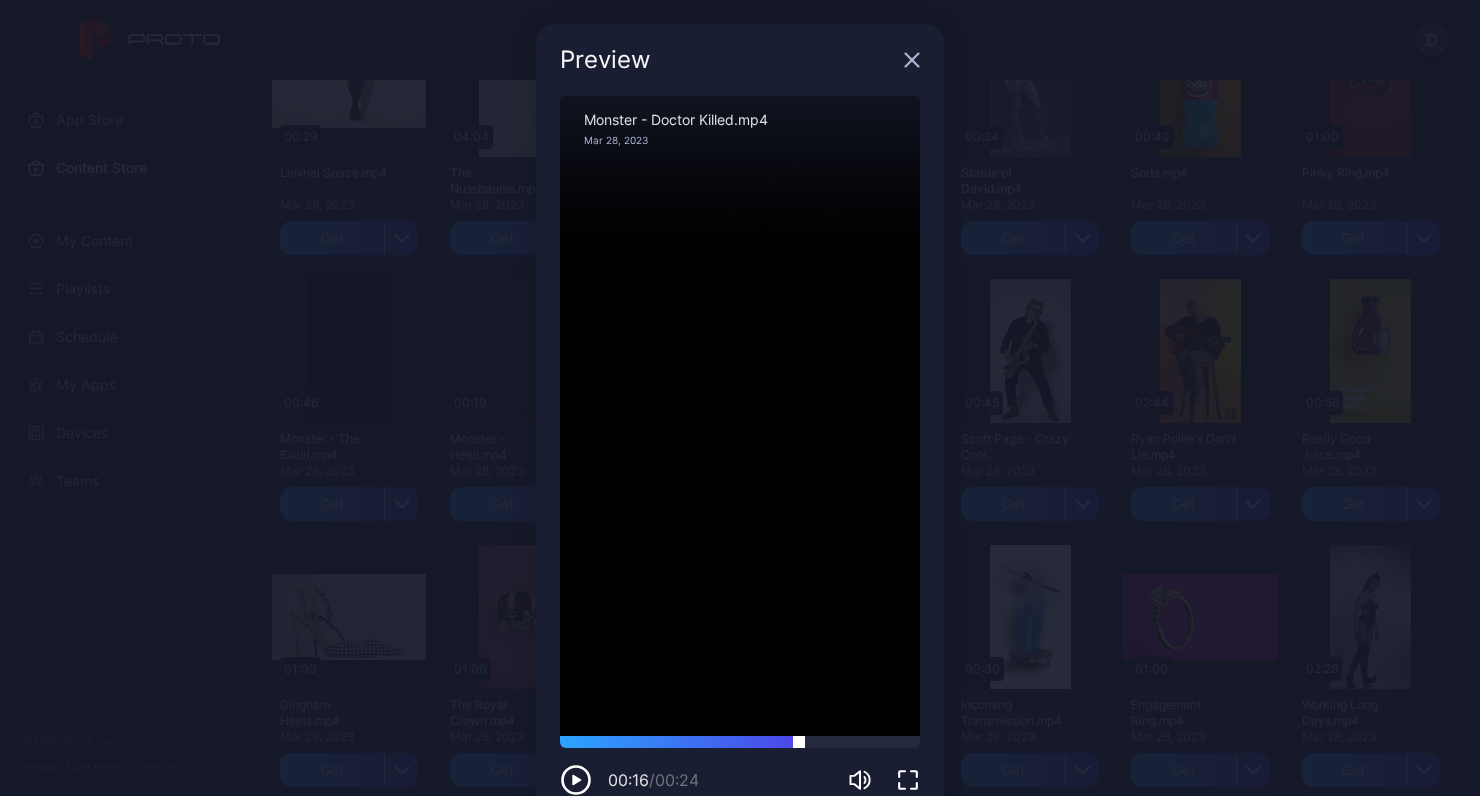 click at bounding box center (740, 742) 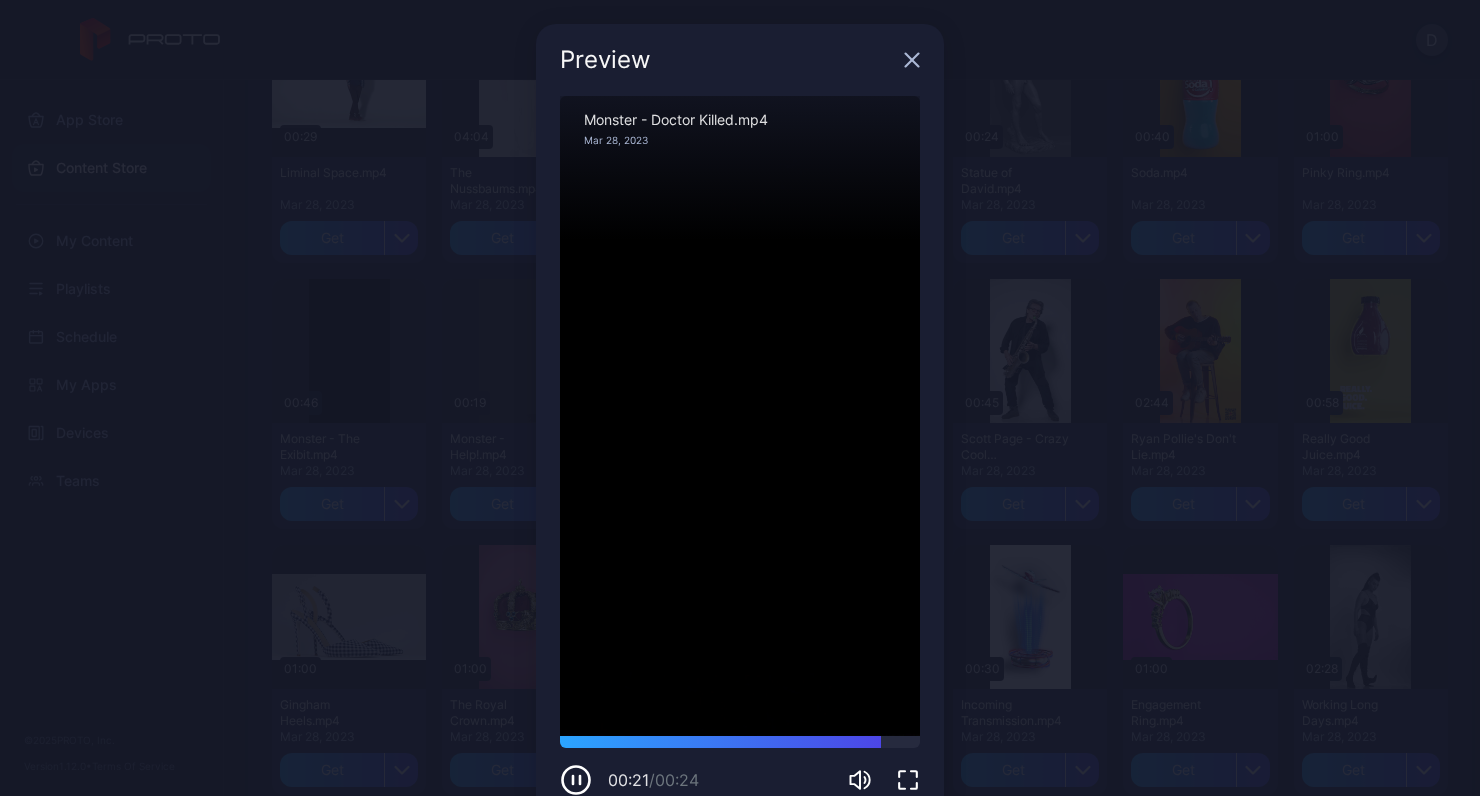click 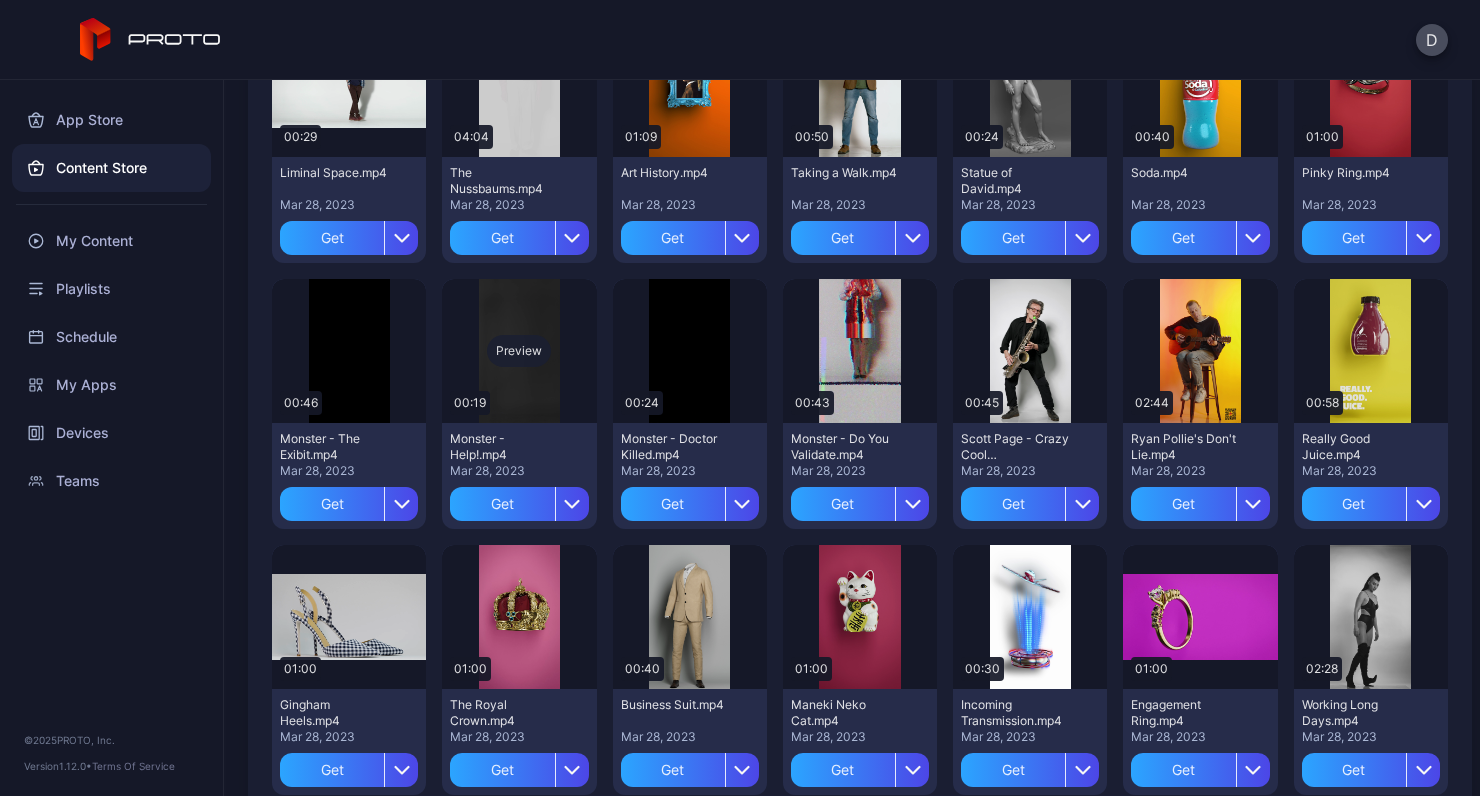 click on "Preview" at bounding box center (519, 351) 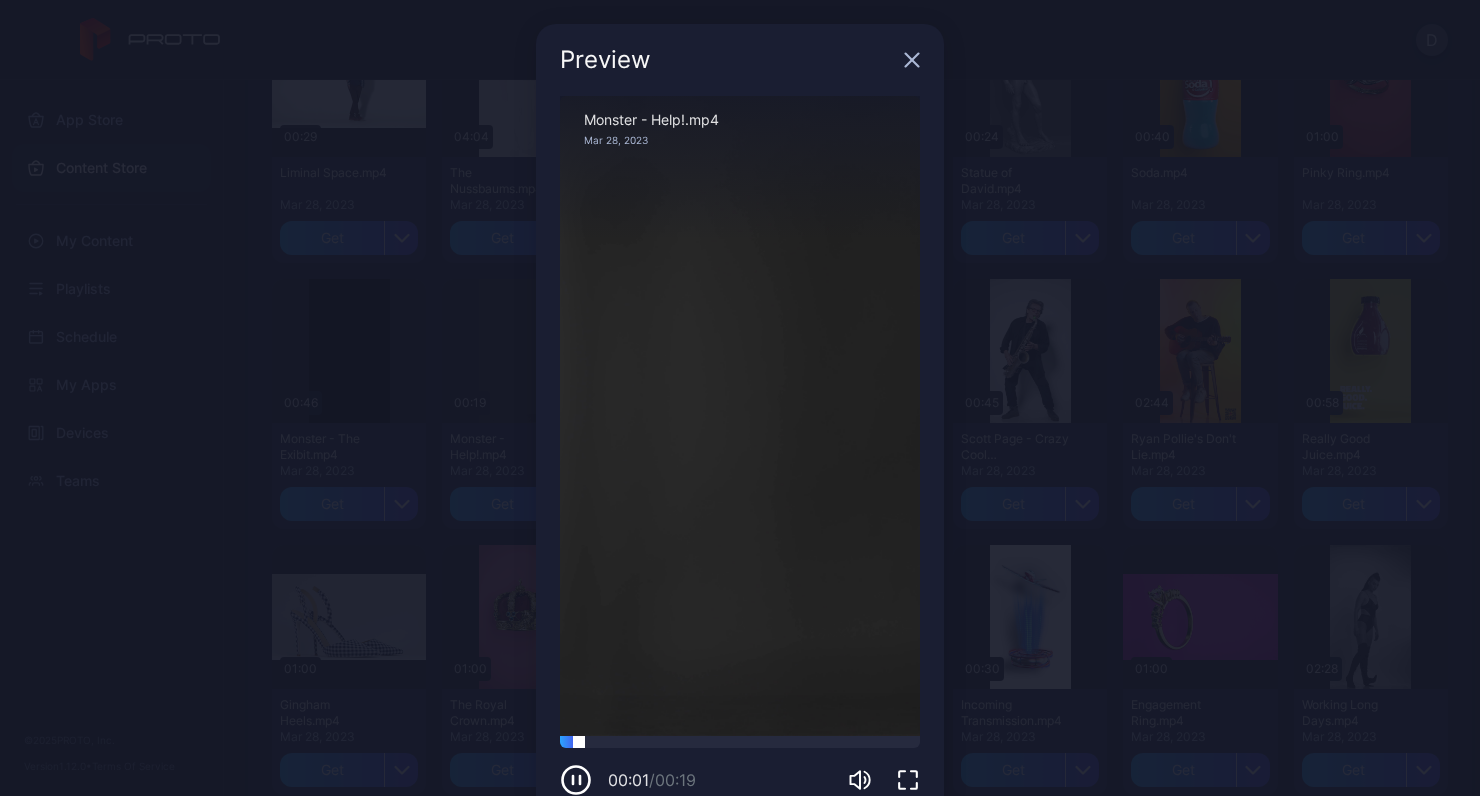 click at bounding box center (740, 742) 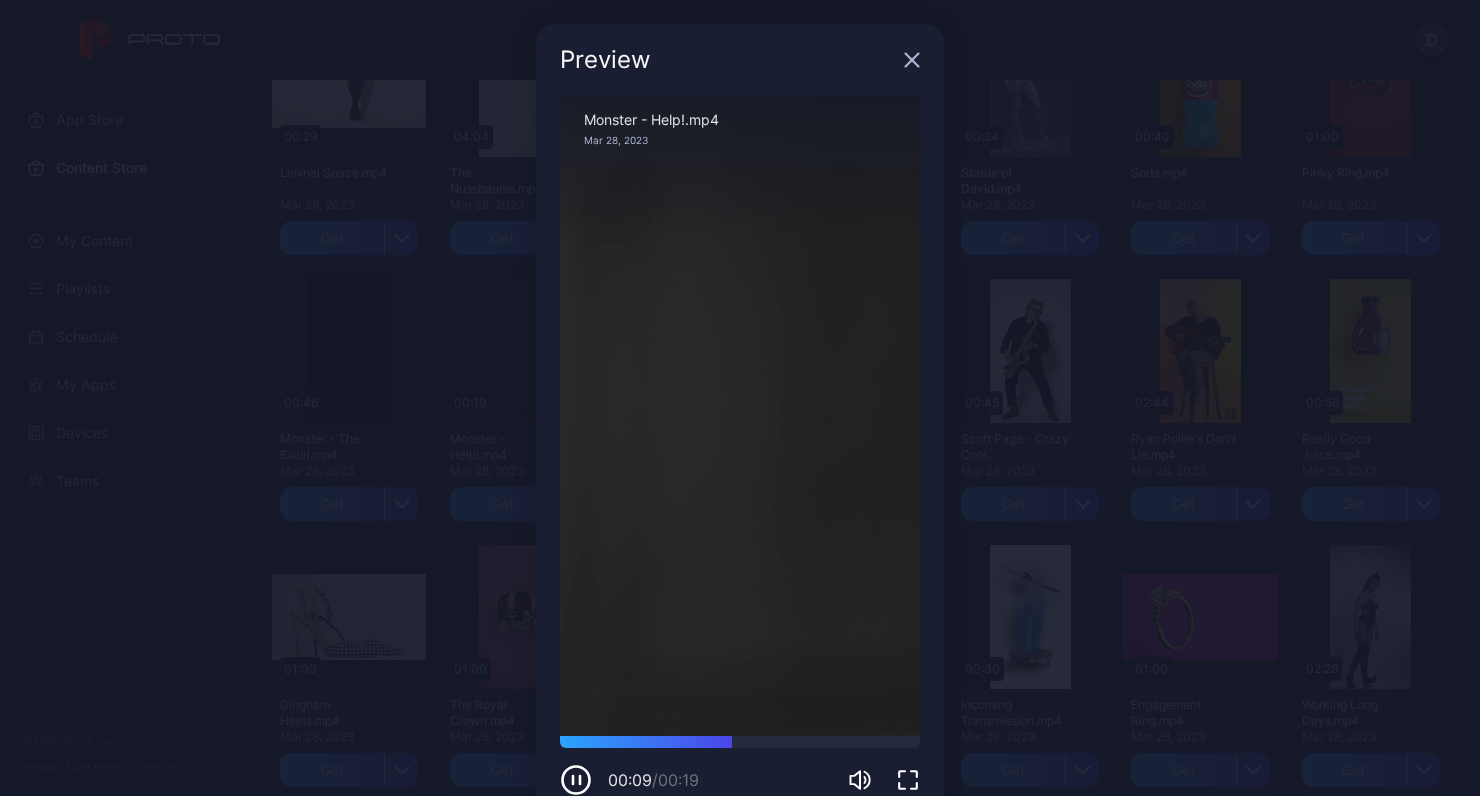 click 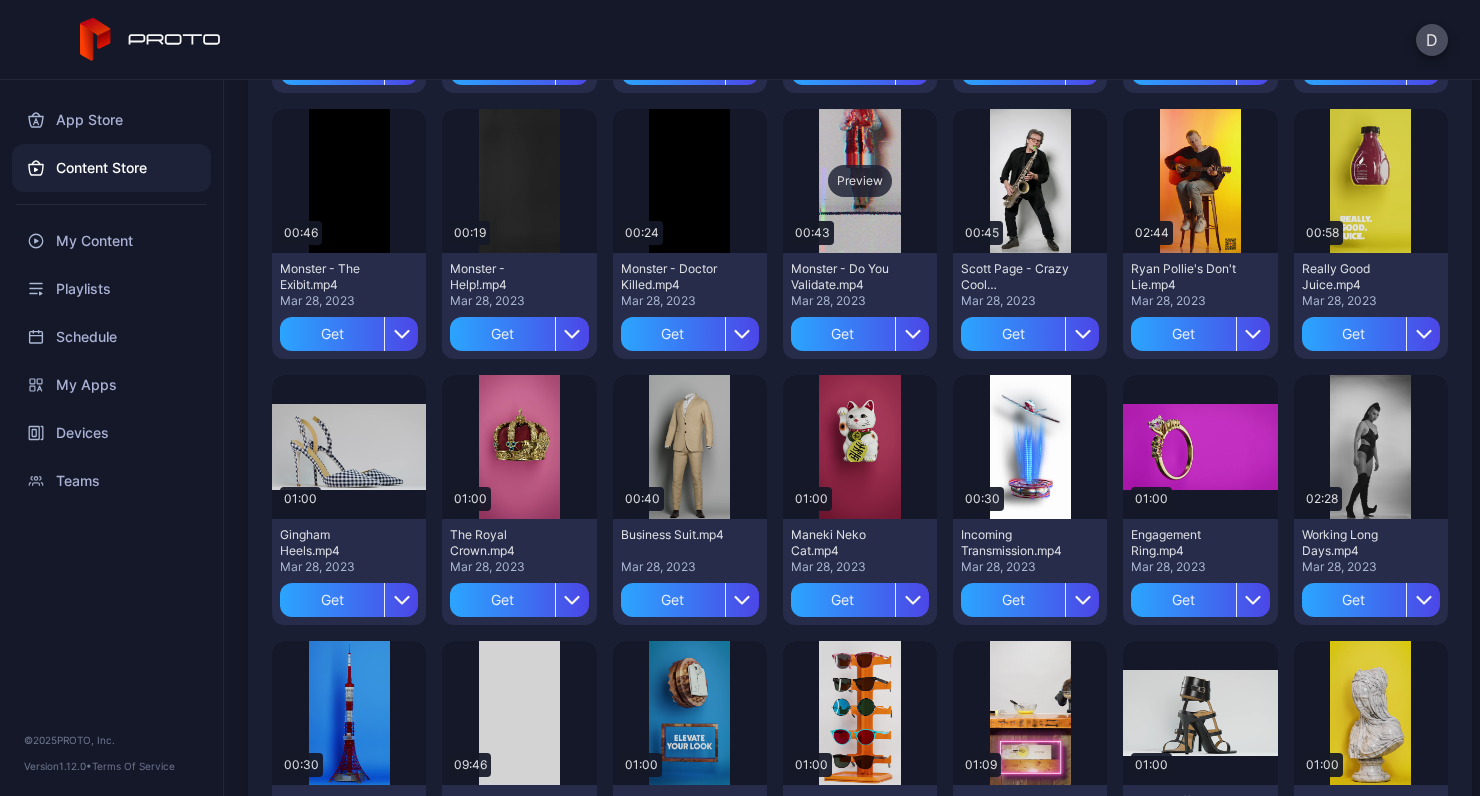 scroll, scrollTop: 2298, scrollLeft: 0, axis: vertical 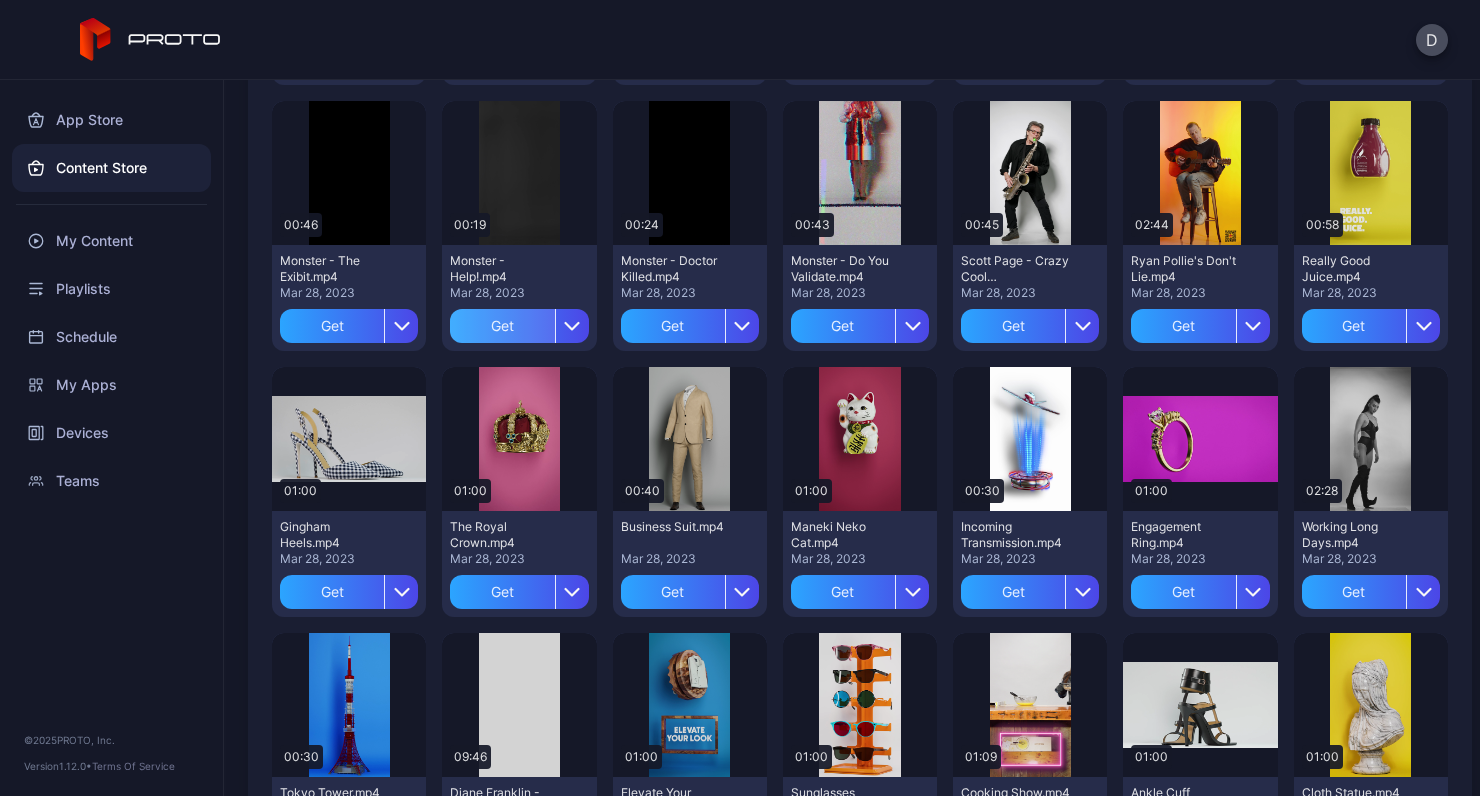 click on "Get" at bounding box center (502, 326) 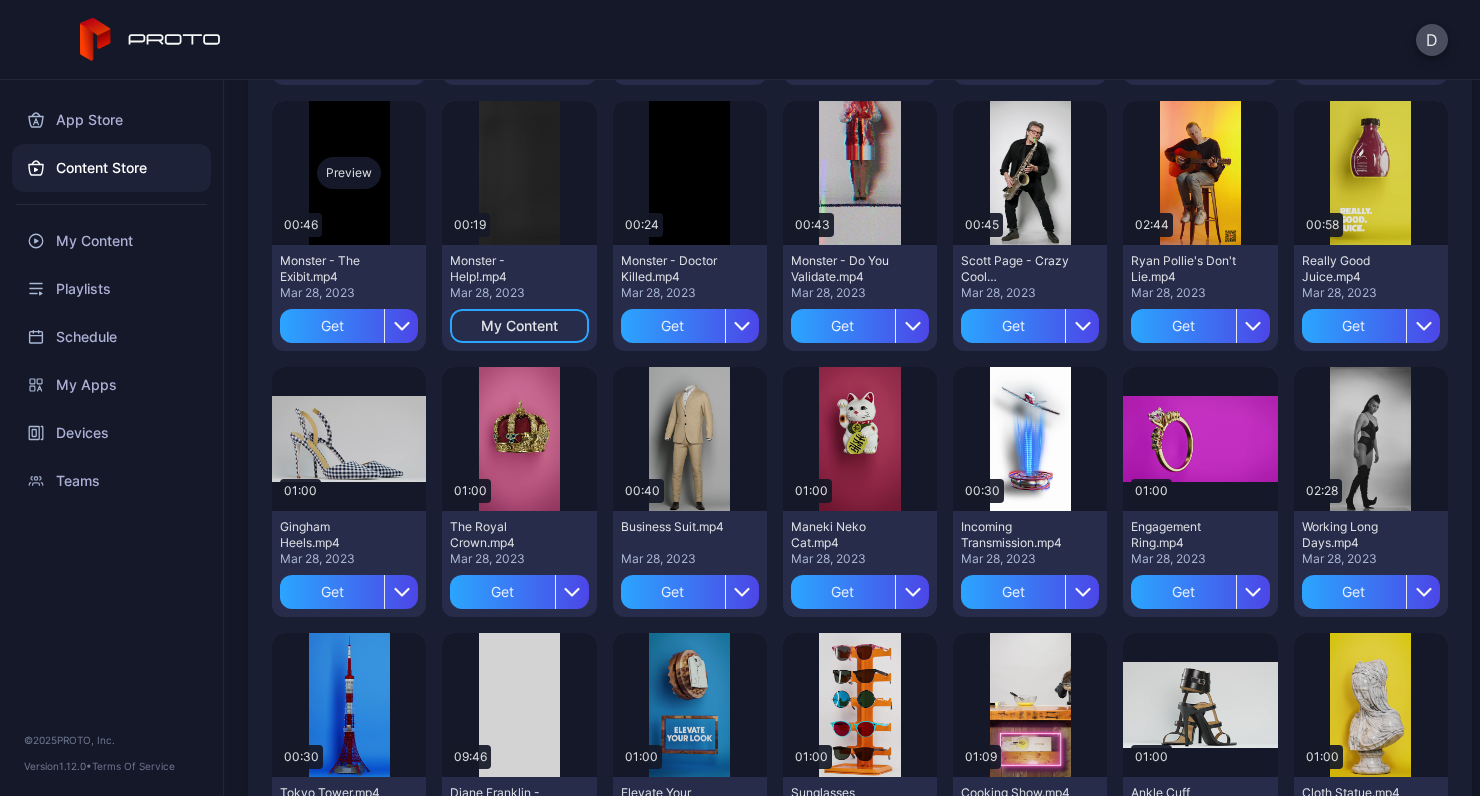 click on "Preview" at bounding box center (349, 173) 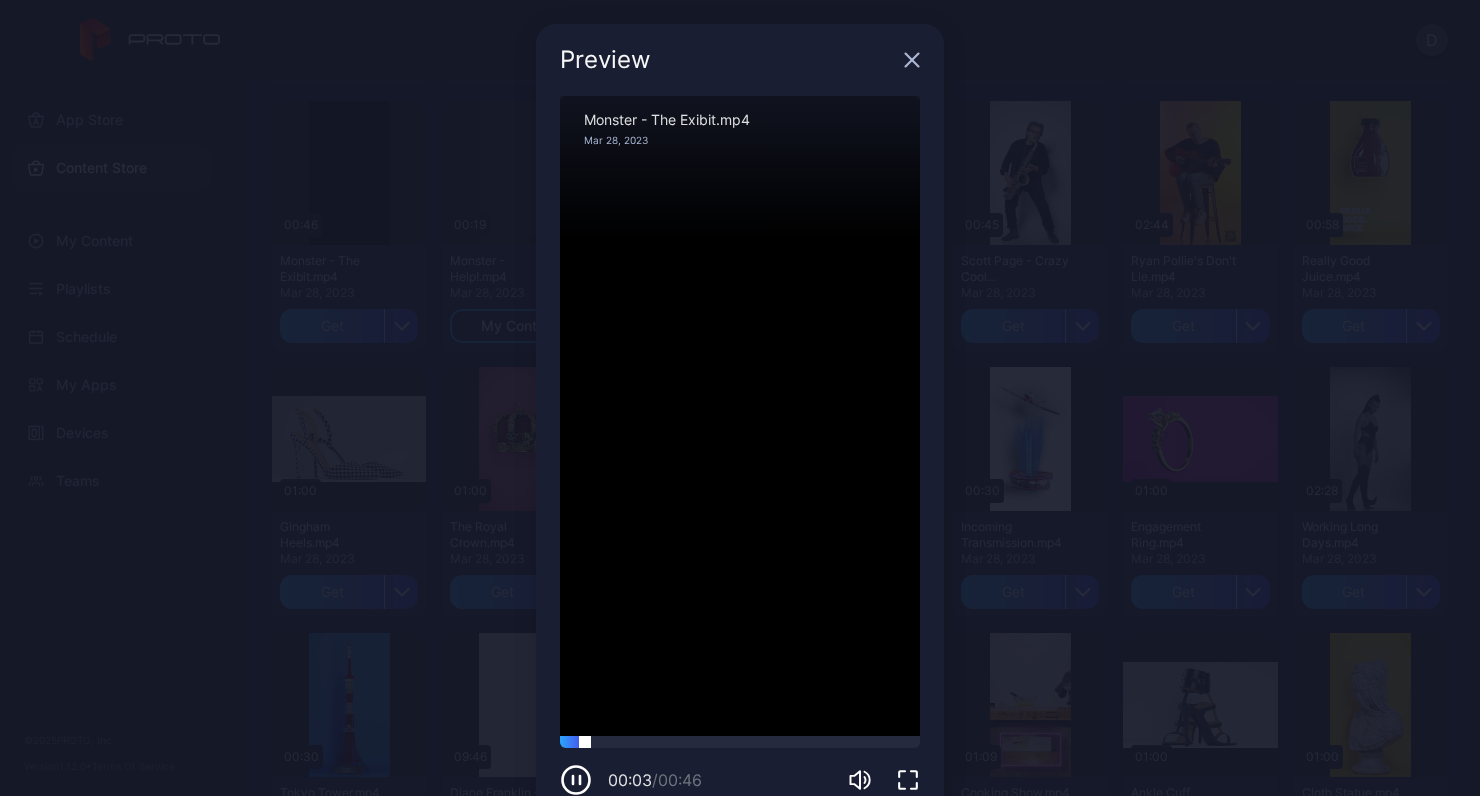 click at bounding box center (740, 742) 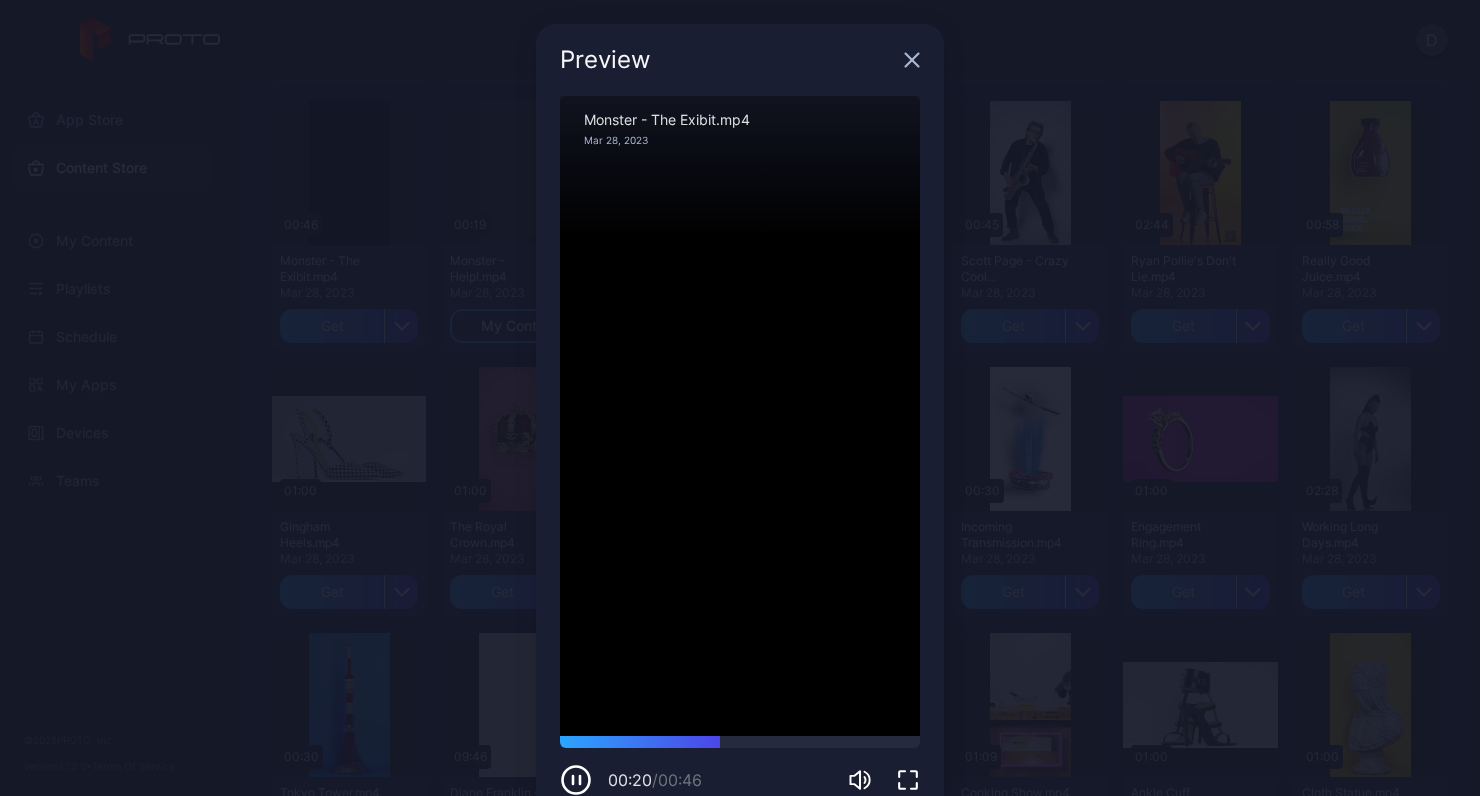 click 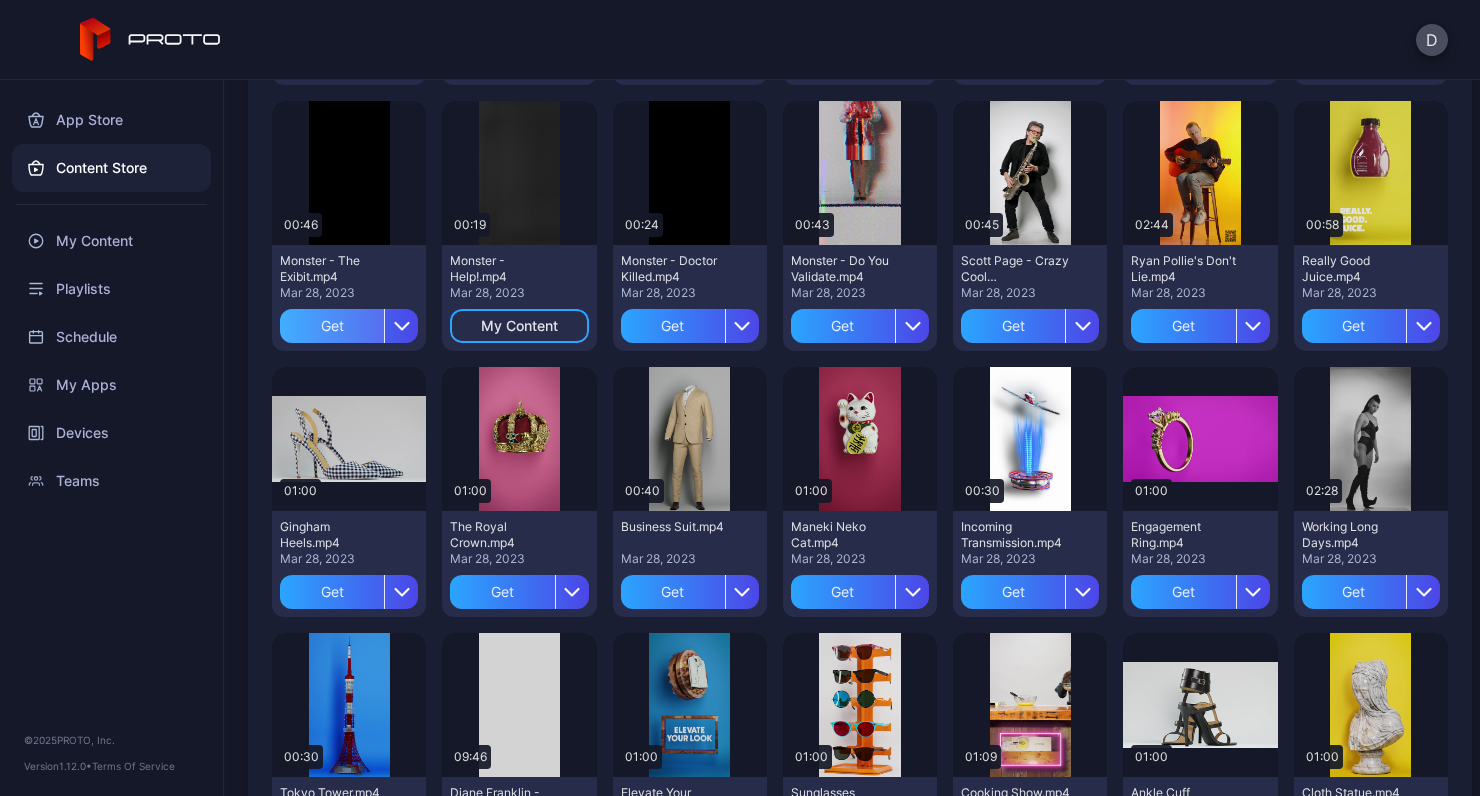 click on "Get" at bounding box center (332, 326) 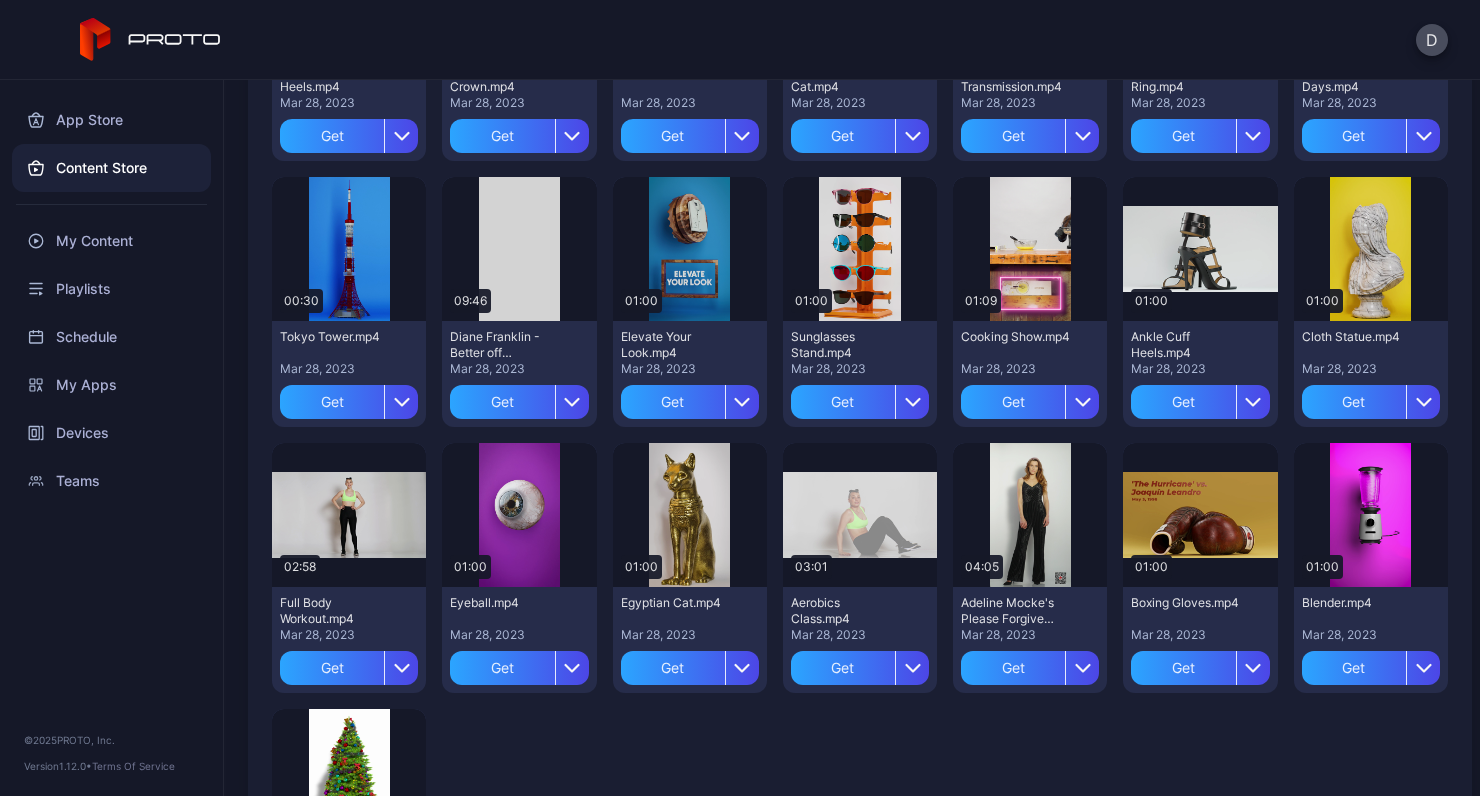 scroll, scrollTop: 2836, scrollLeft: 0, axis: vertical 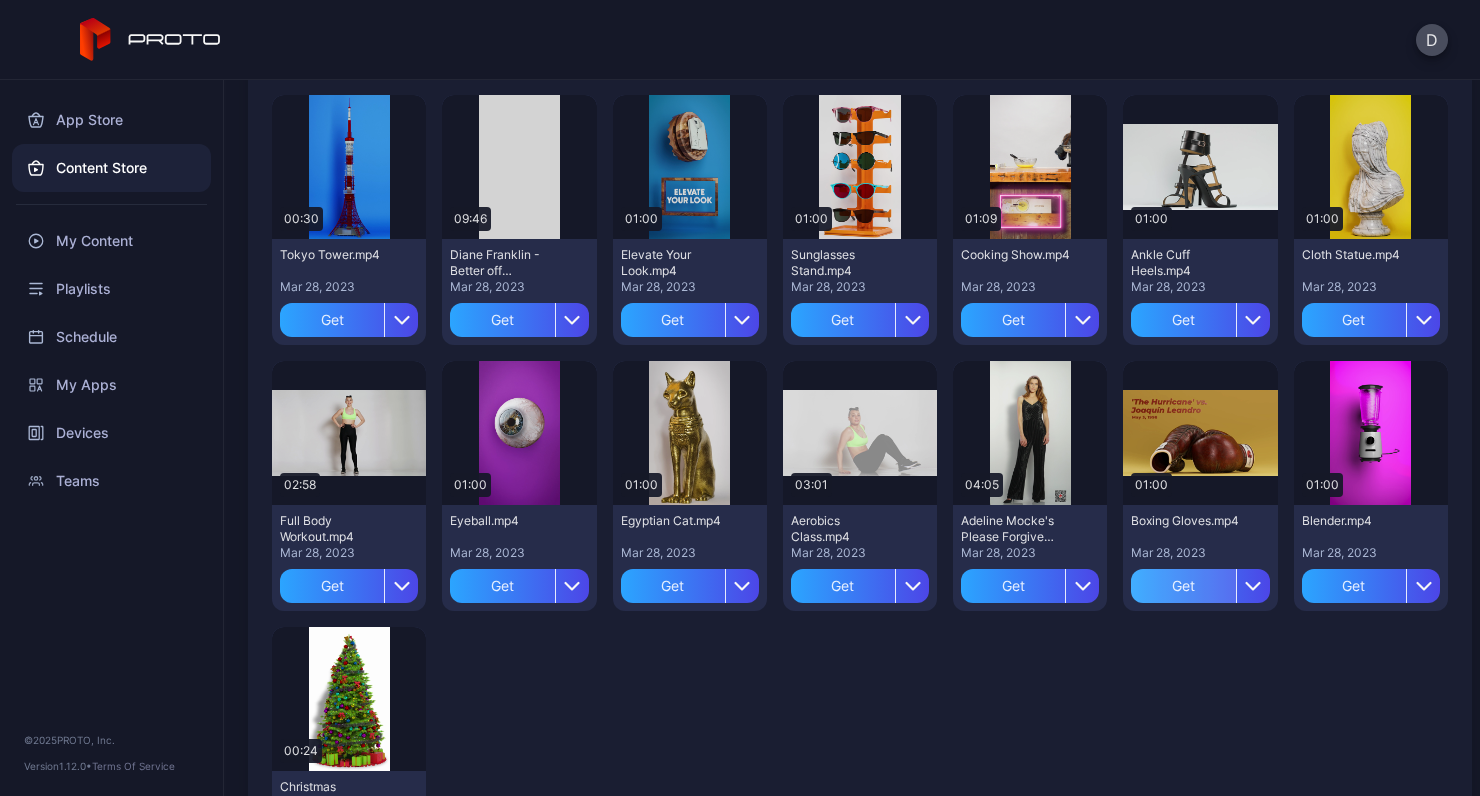 click on "Get" at bounding box center (1183, 586) 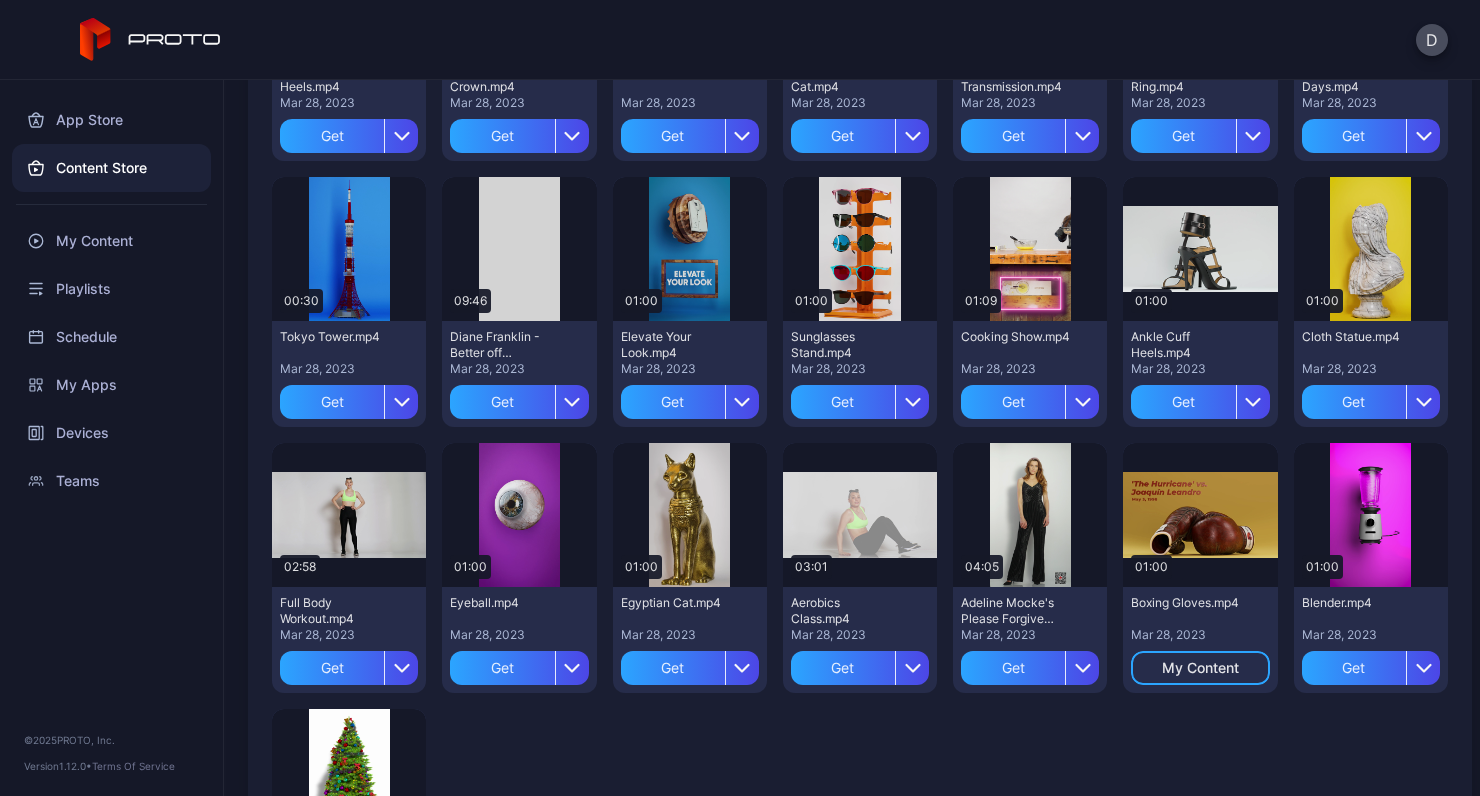 scroll, scrollTop: 2702, scrollLeft: 0, axis: vertical 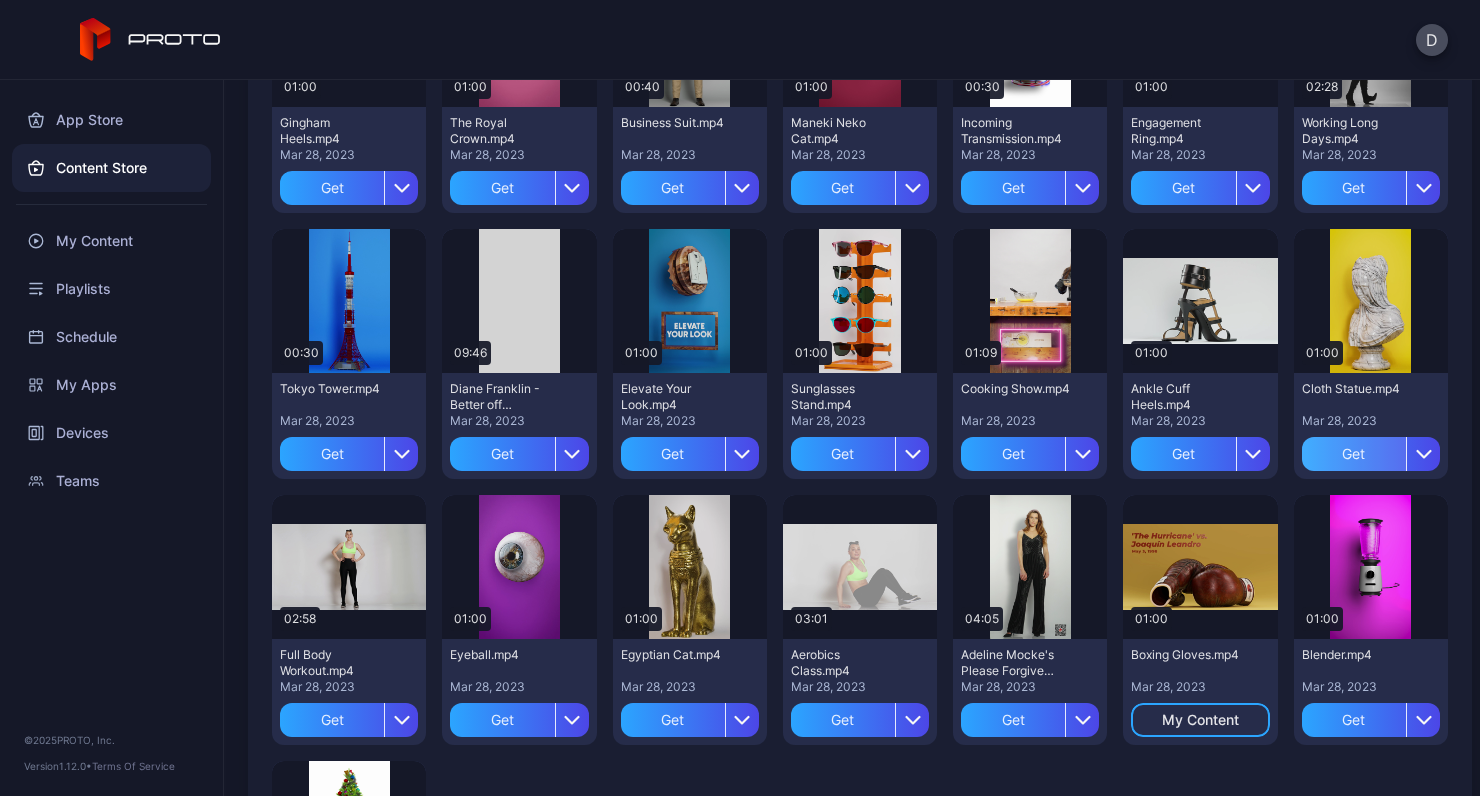click on "Get" at bounding box center [1354, 454] 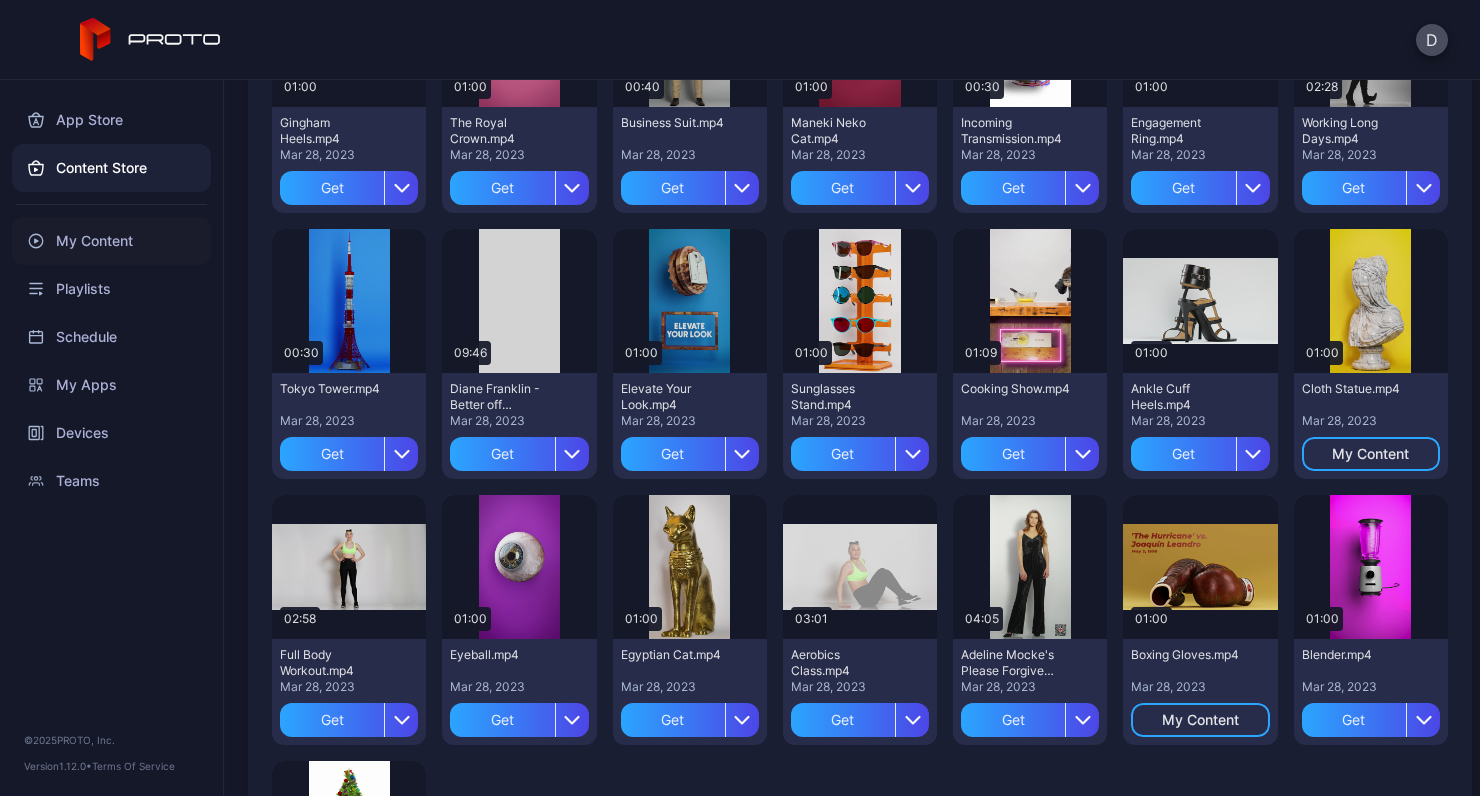 click on "My Content" at bounding box center [111, 241] 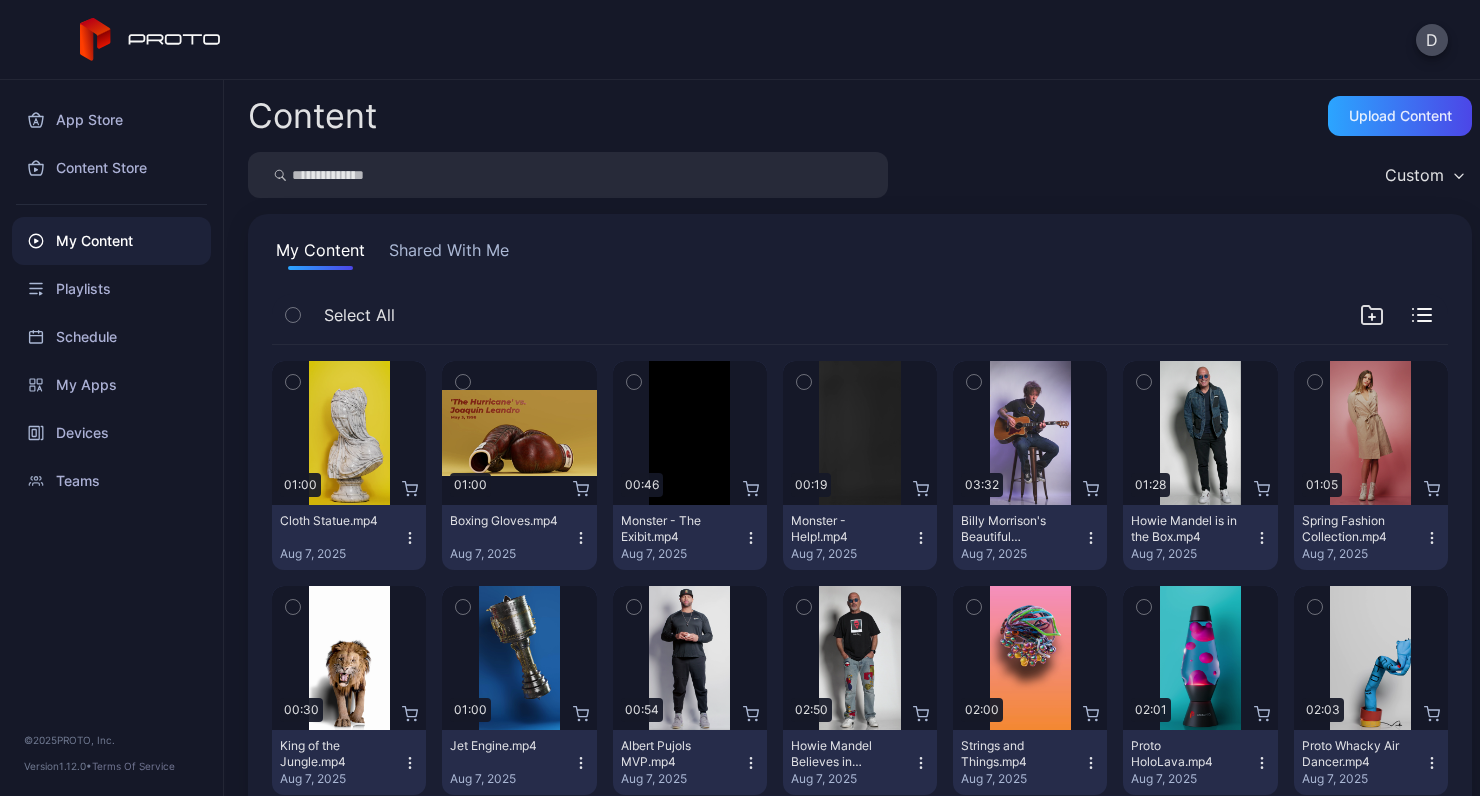 click 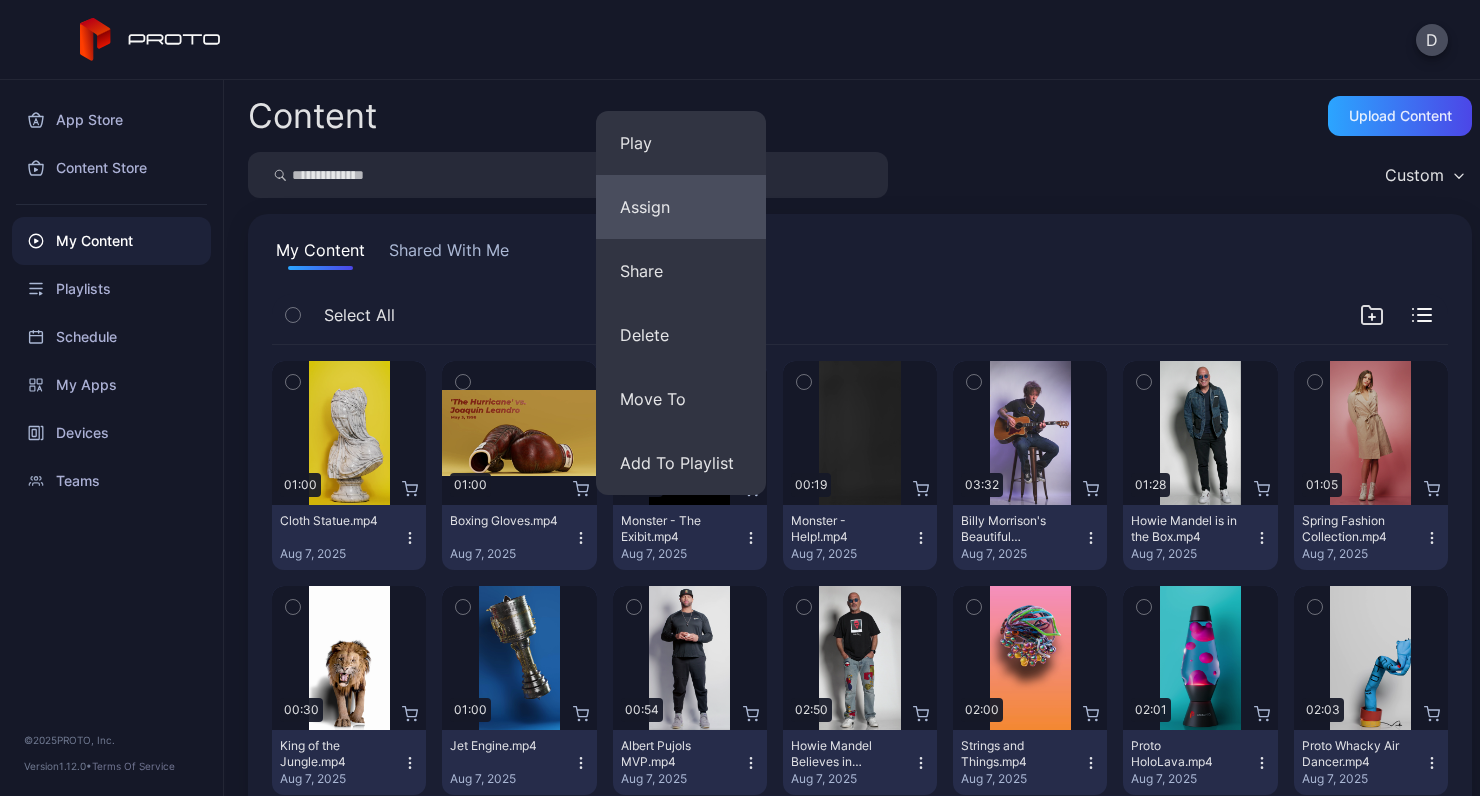 click on "Assign" at bounding box center (681, 207) 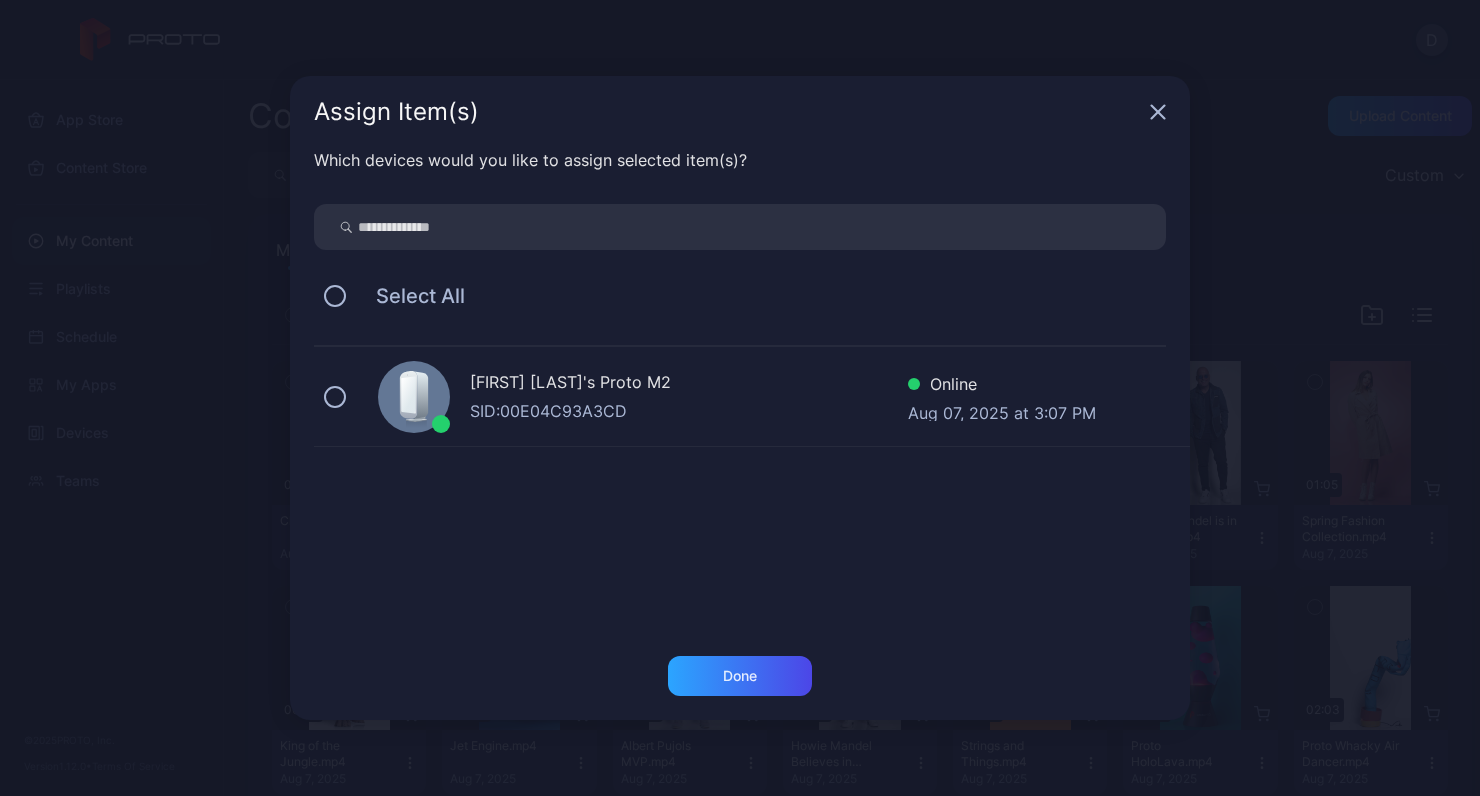 click on "SID:  00E04C93A3CD" at bounding box center [689, 411] 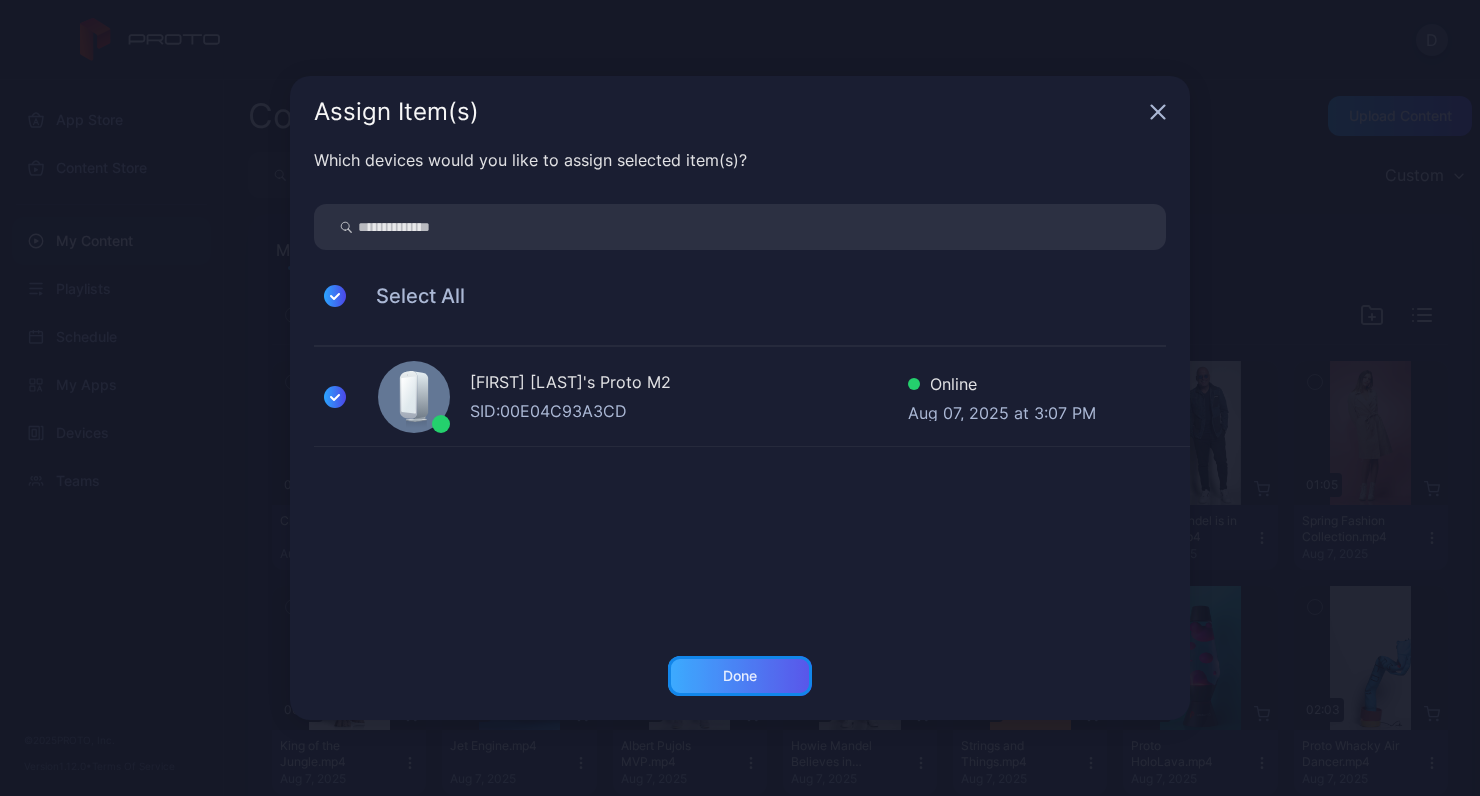click on "Done" at bounding box center (740, 676) 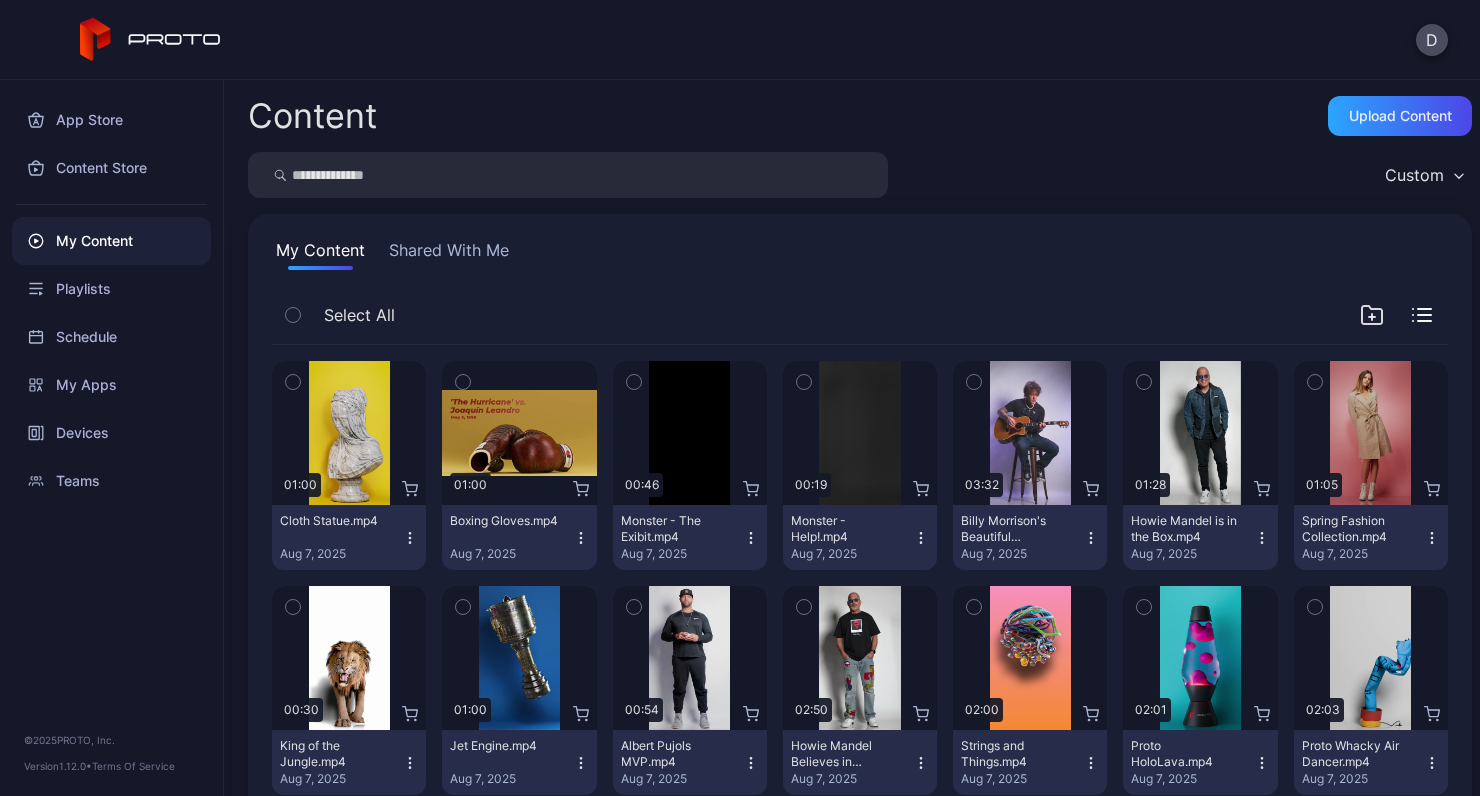 click 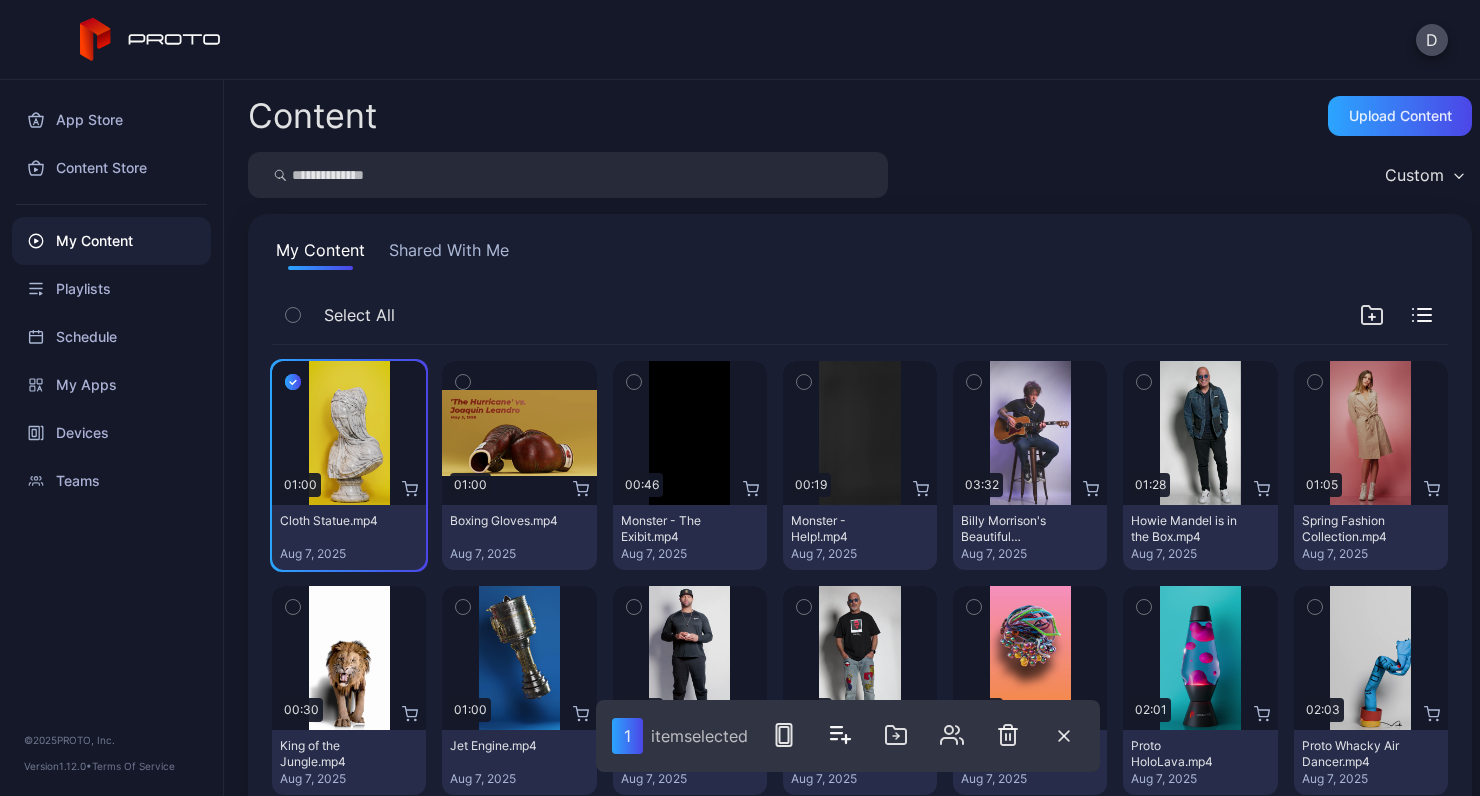 click 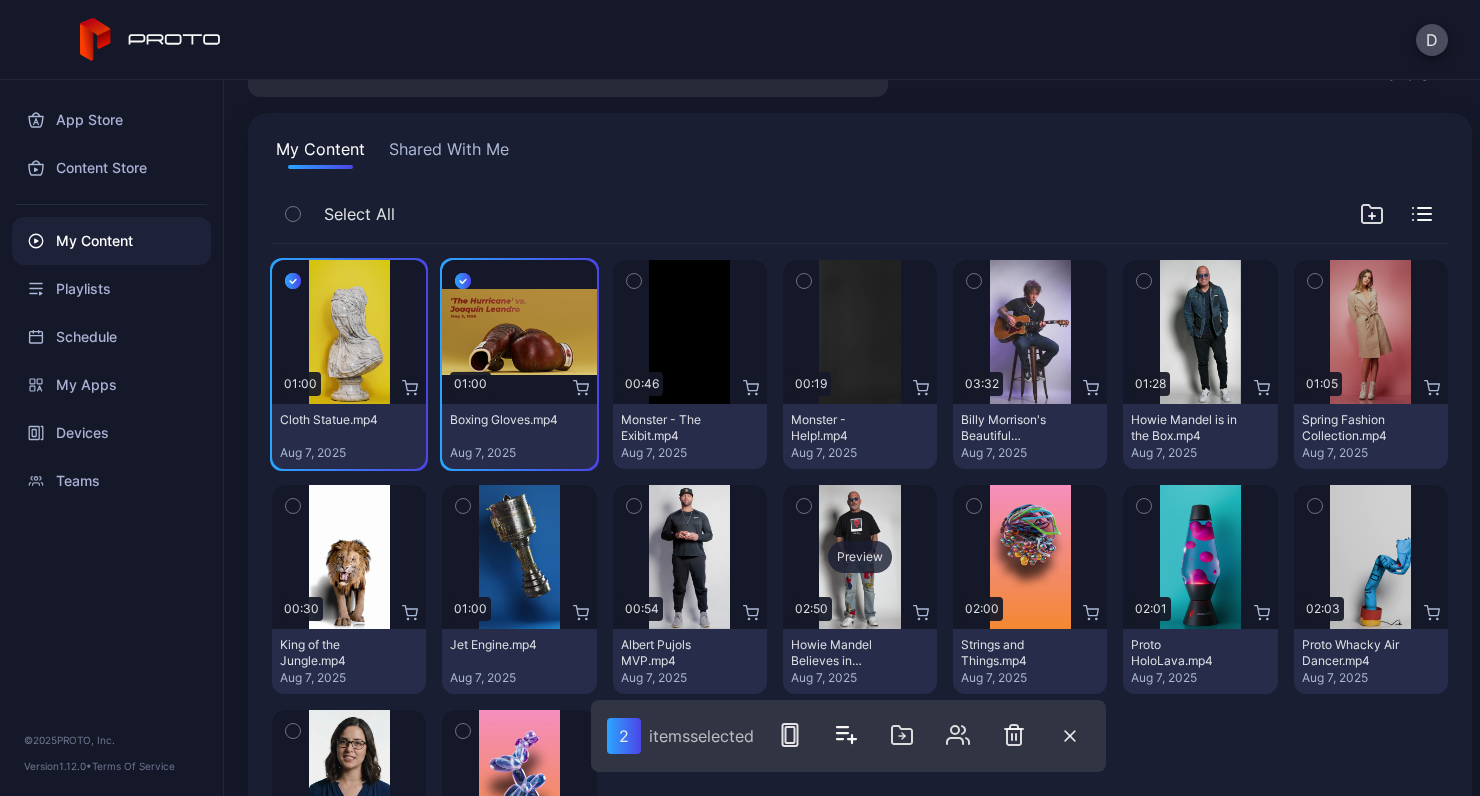 scroll, scrollTop: 163, scrollLeft: 0, axis: vertical 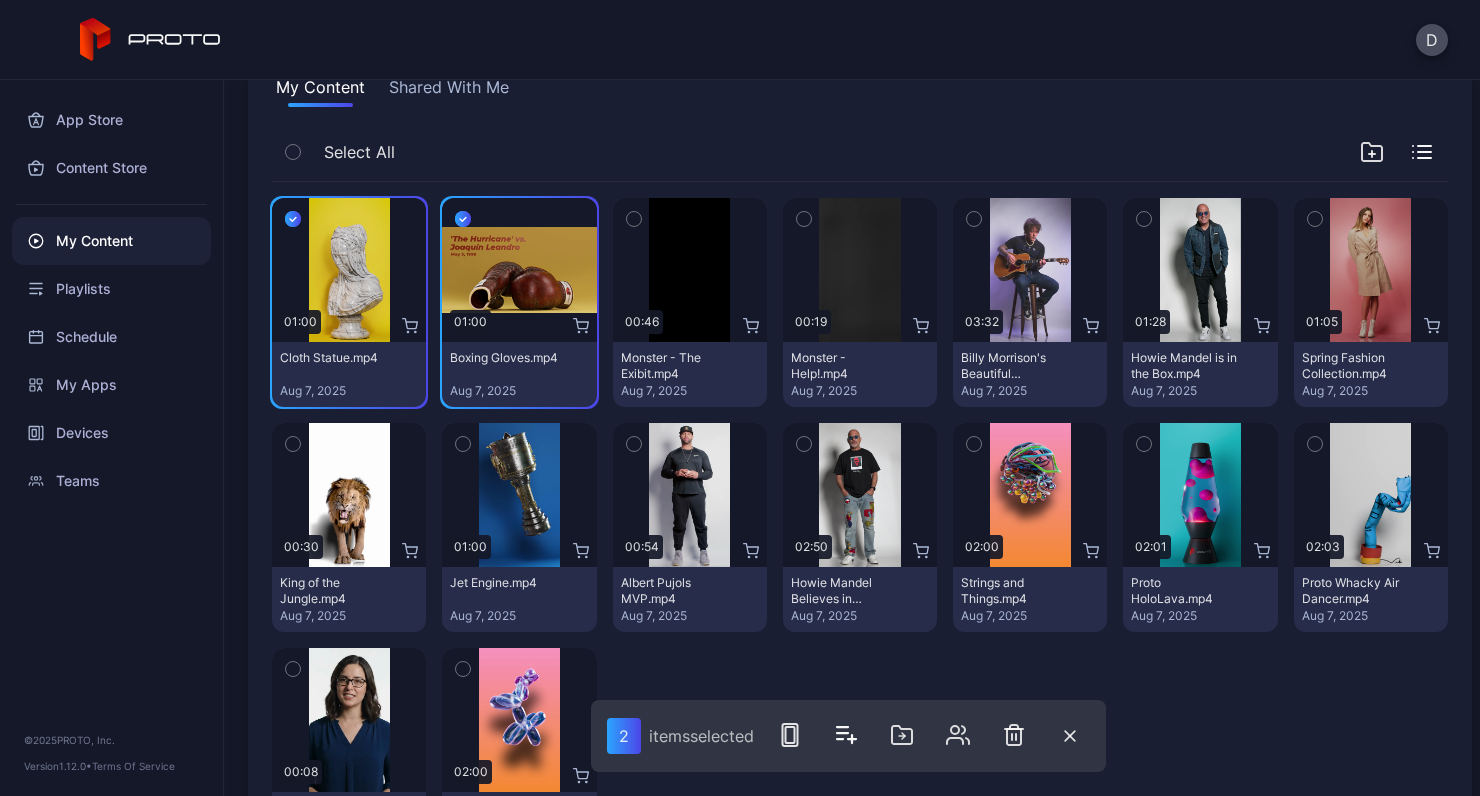 click 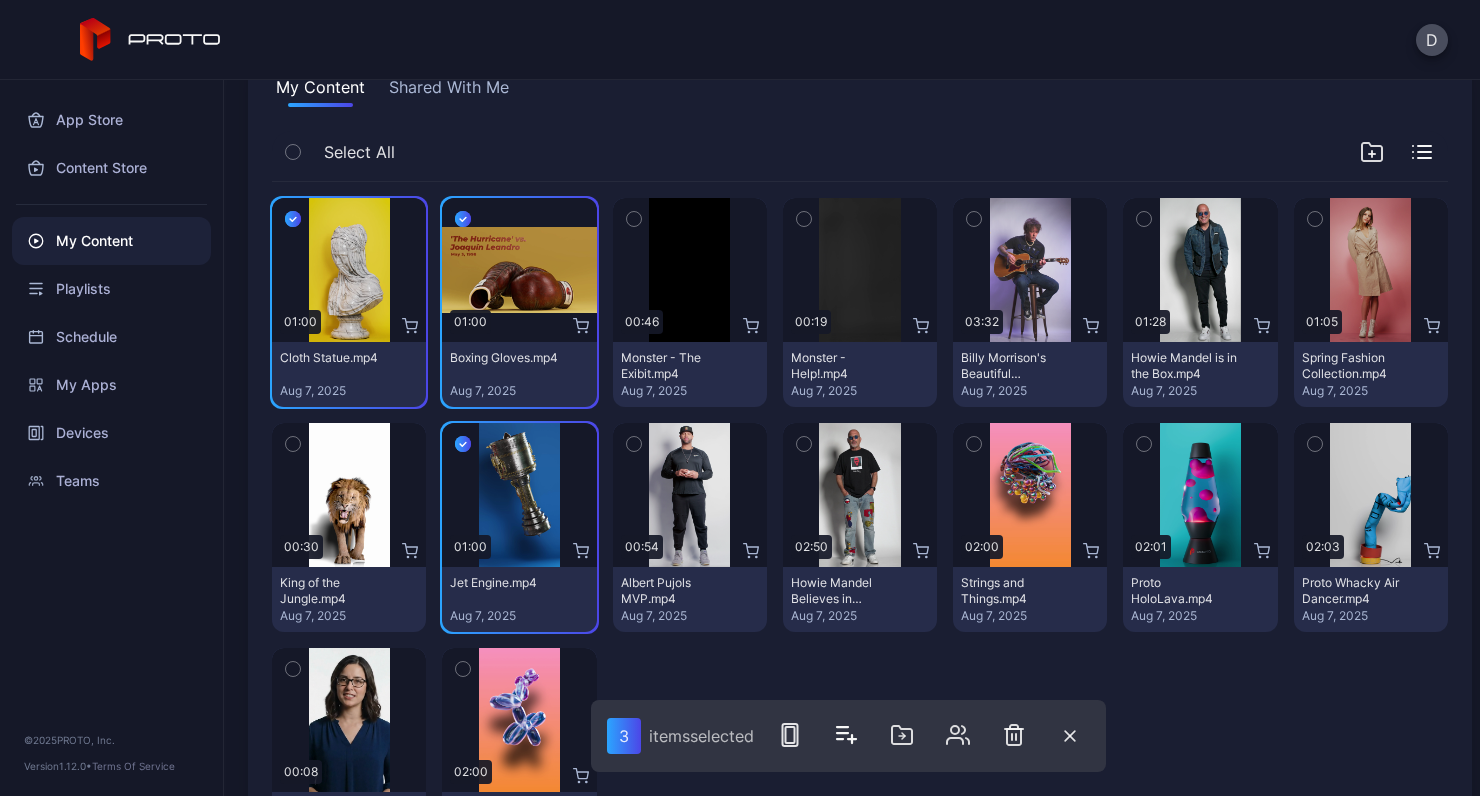 click 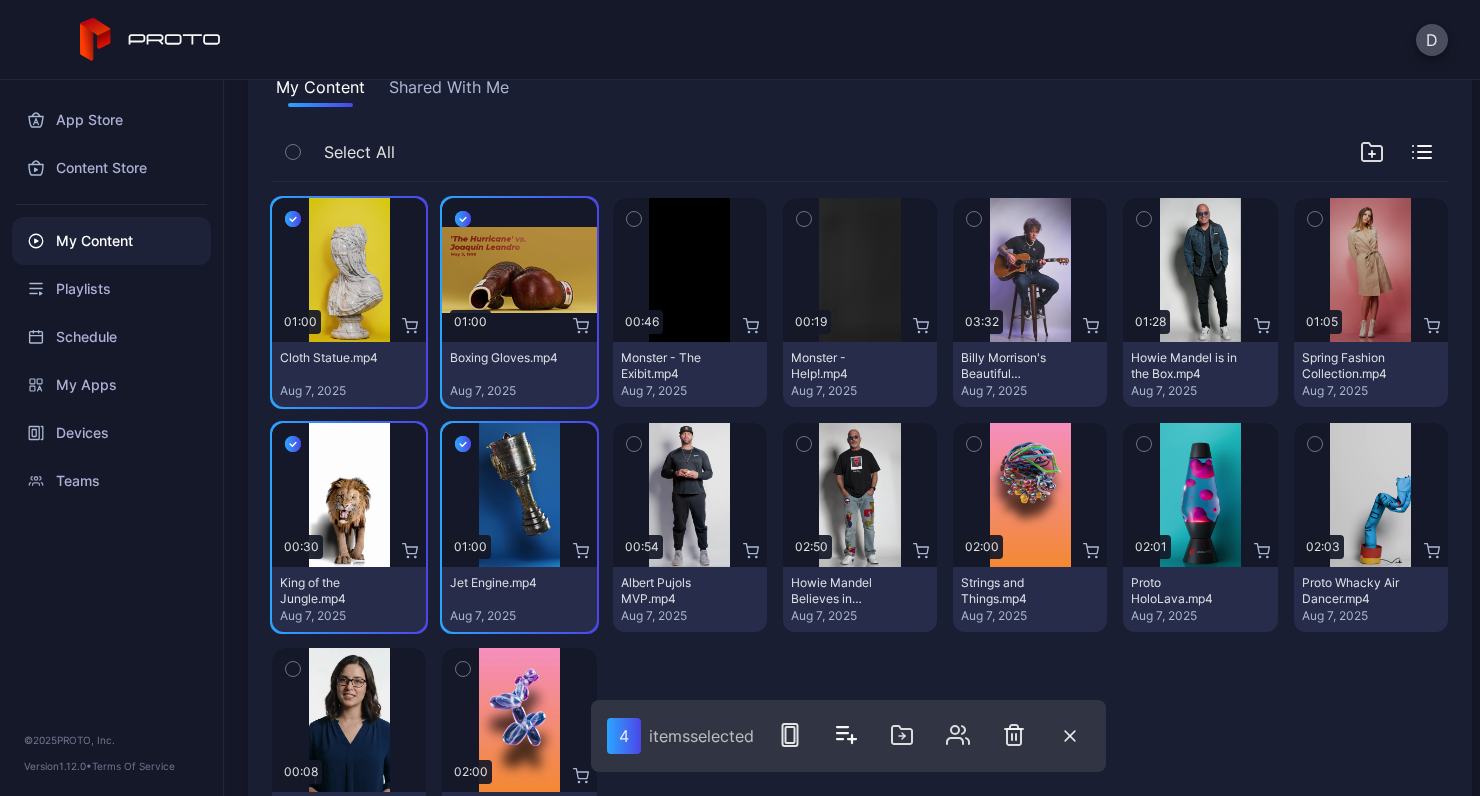 click at bounding box center (974, 444) 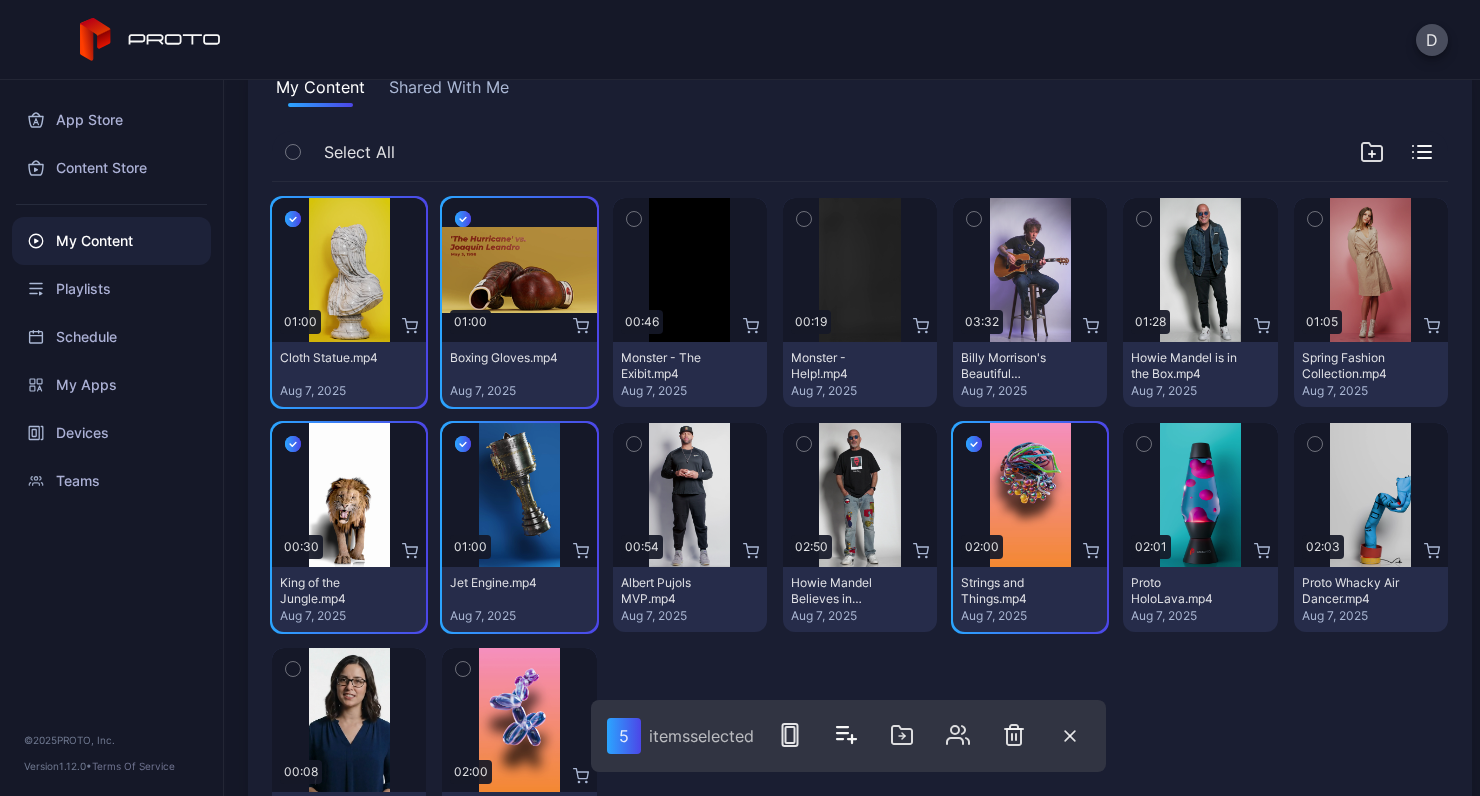 click 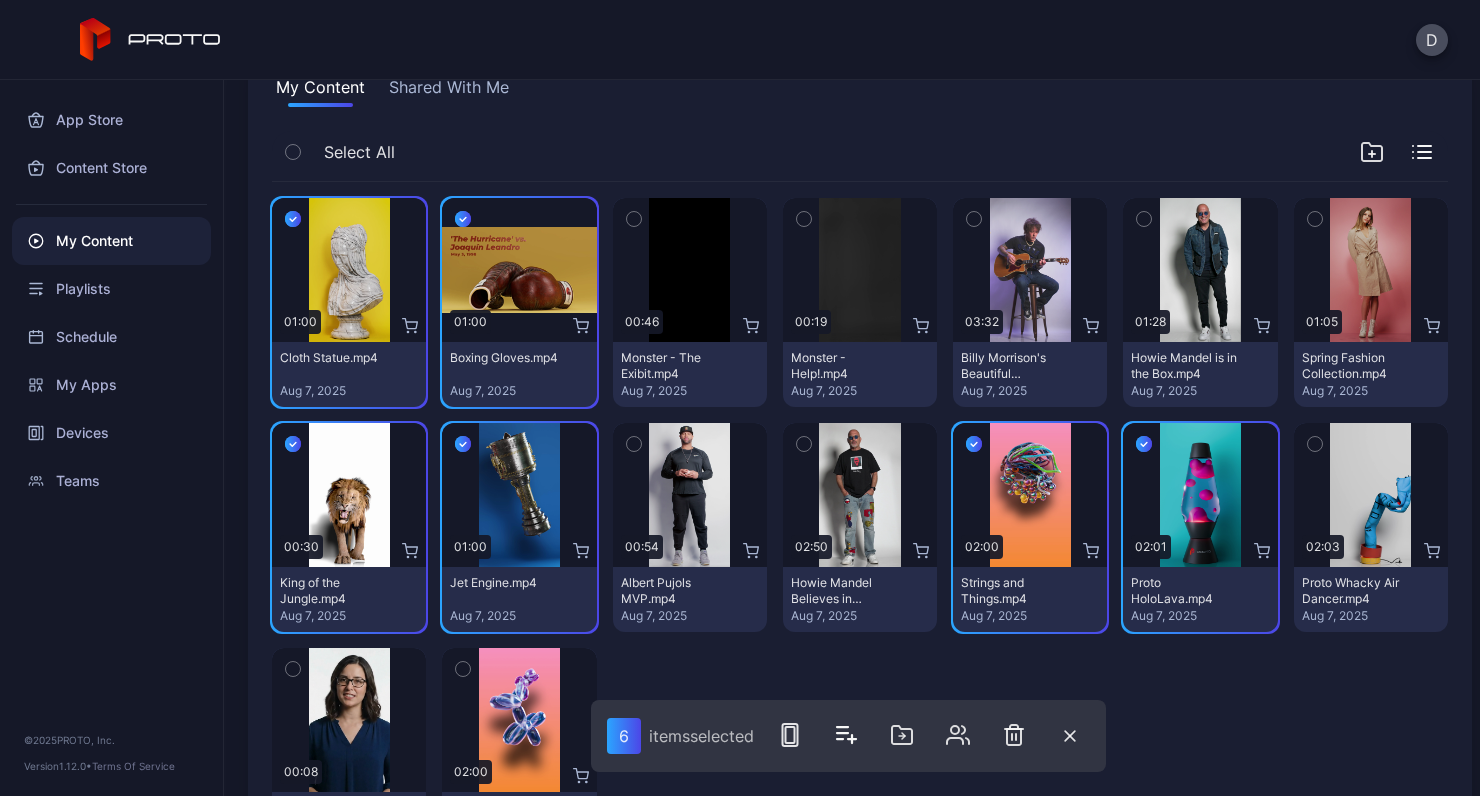 click 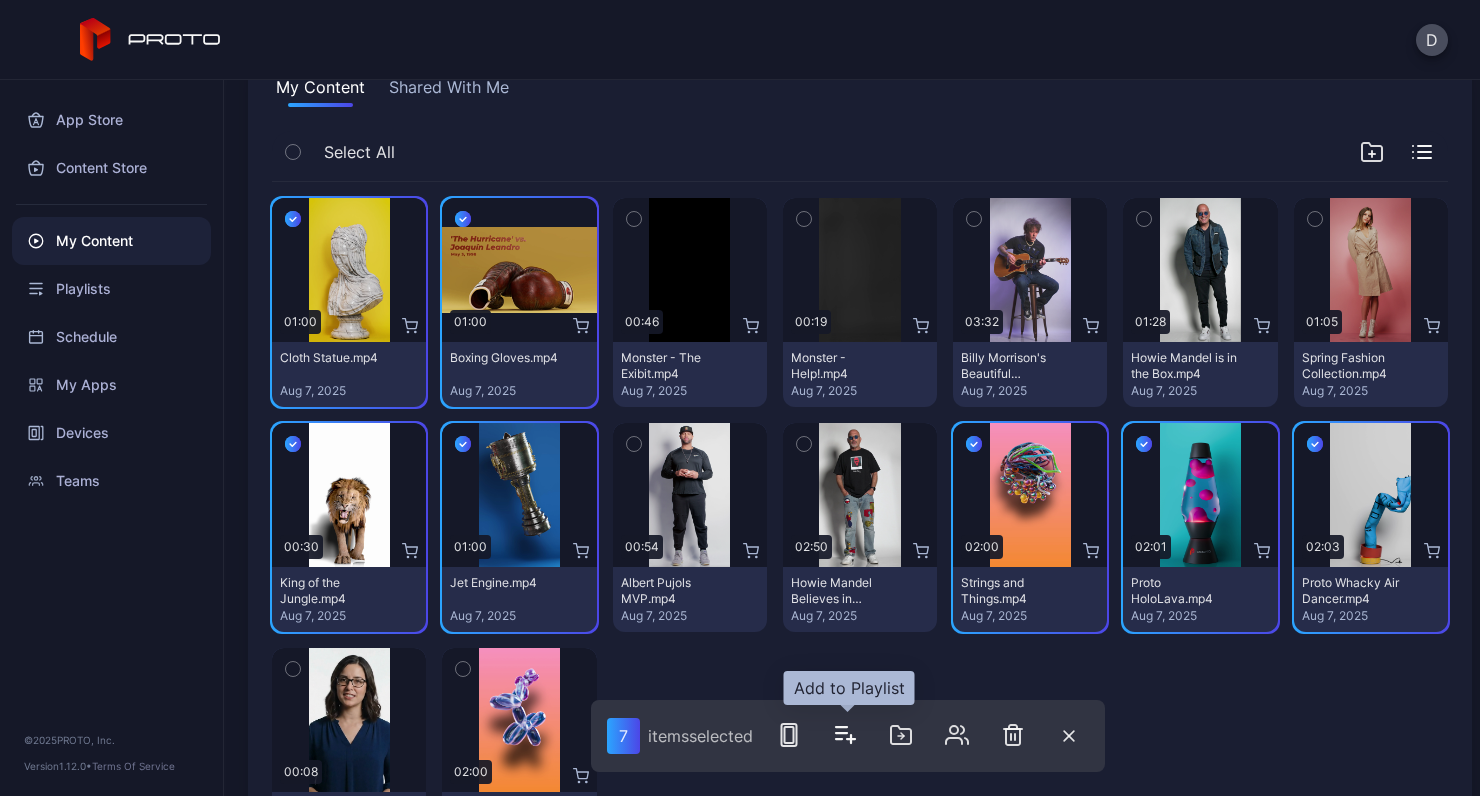click 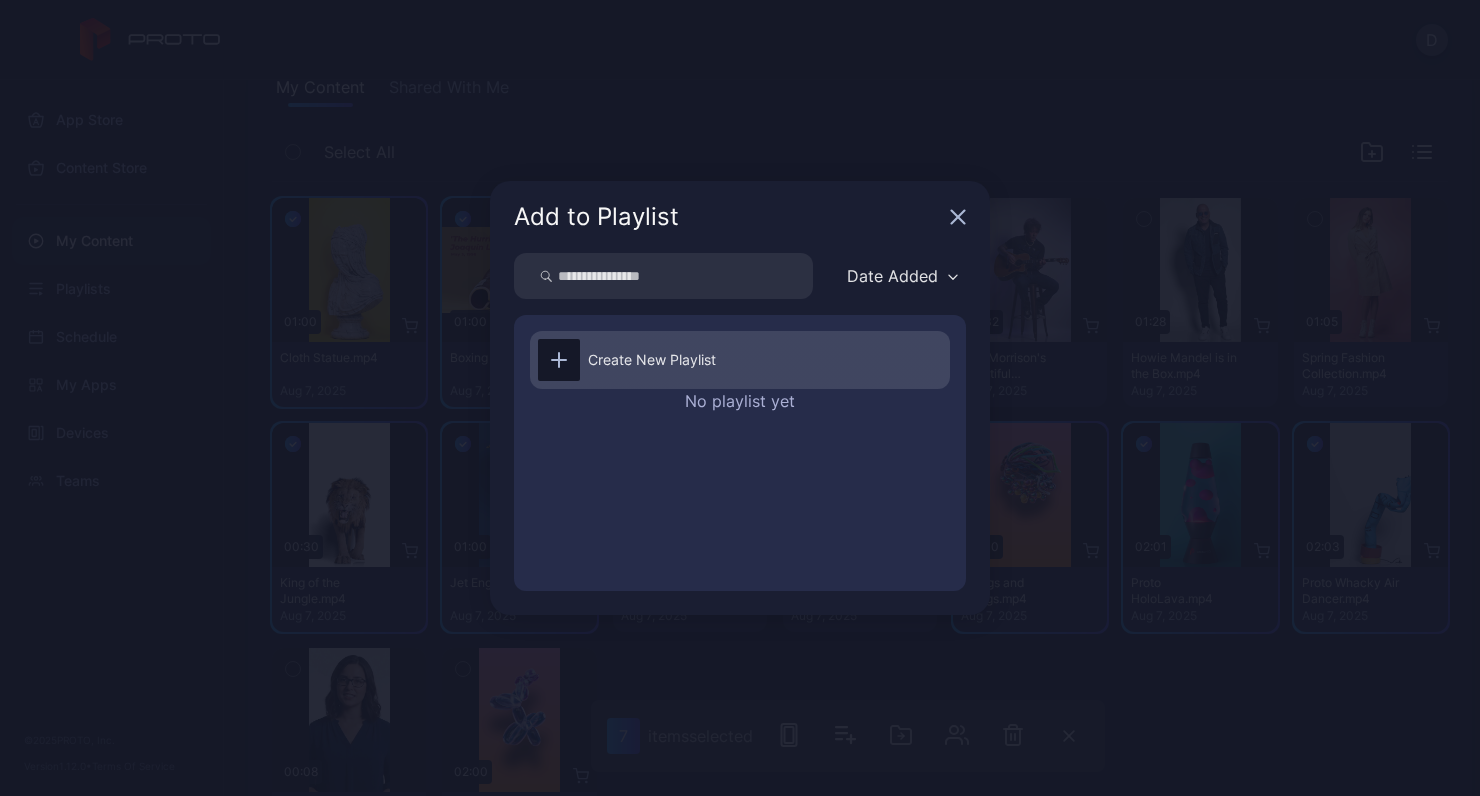 click on "Create New Playlist" at bounding box center (652, 360) 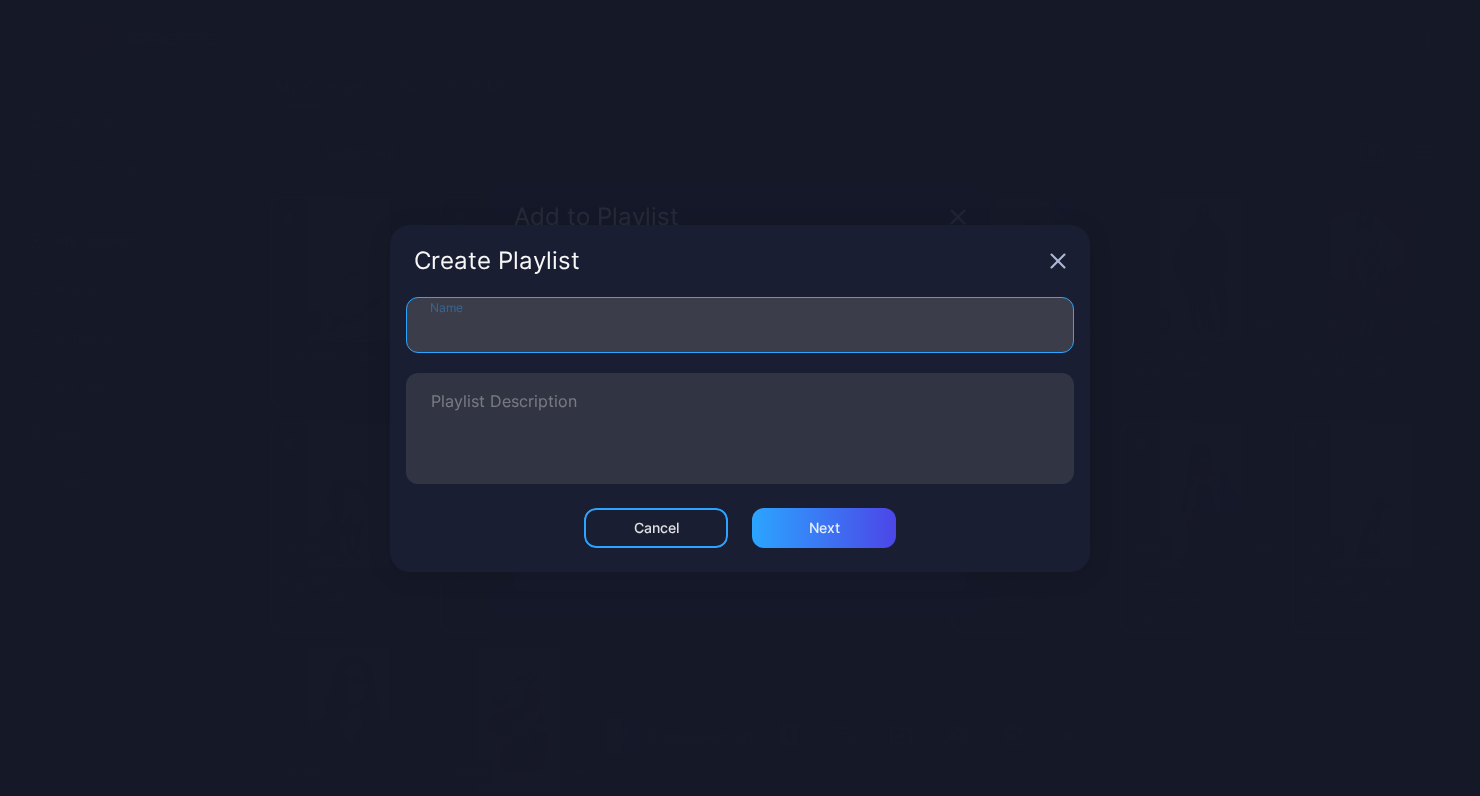 click on "Name" at bounding box center (740, 325) 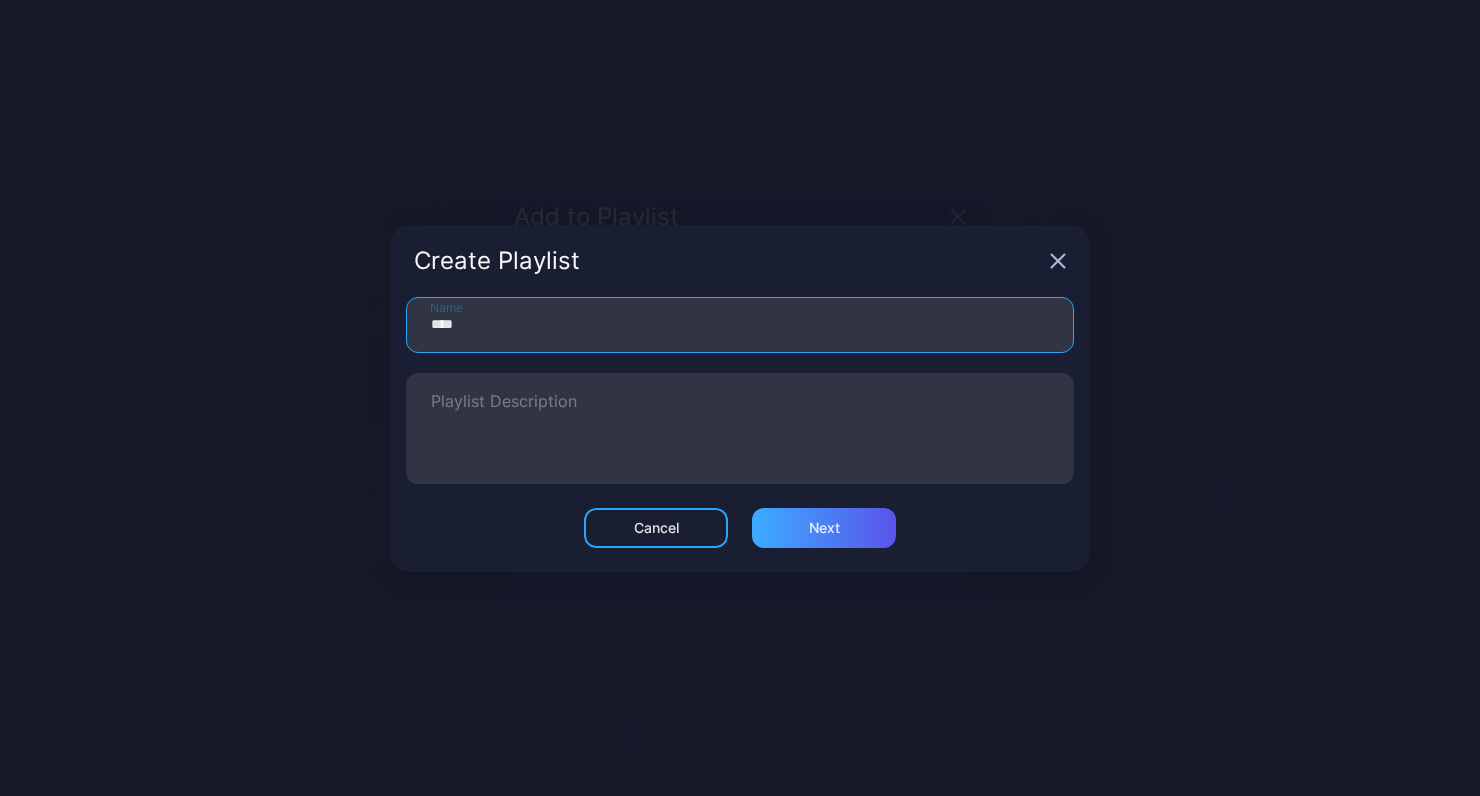 type on "****" 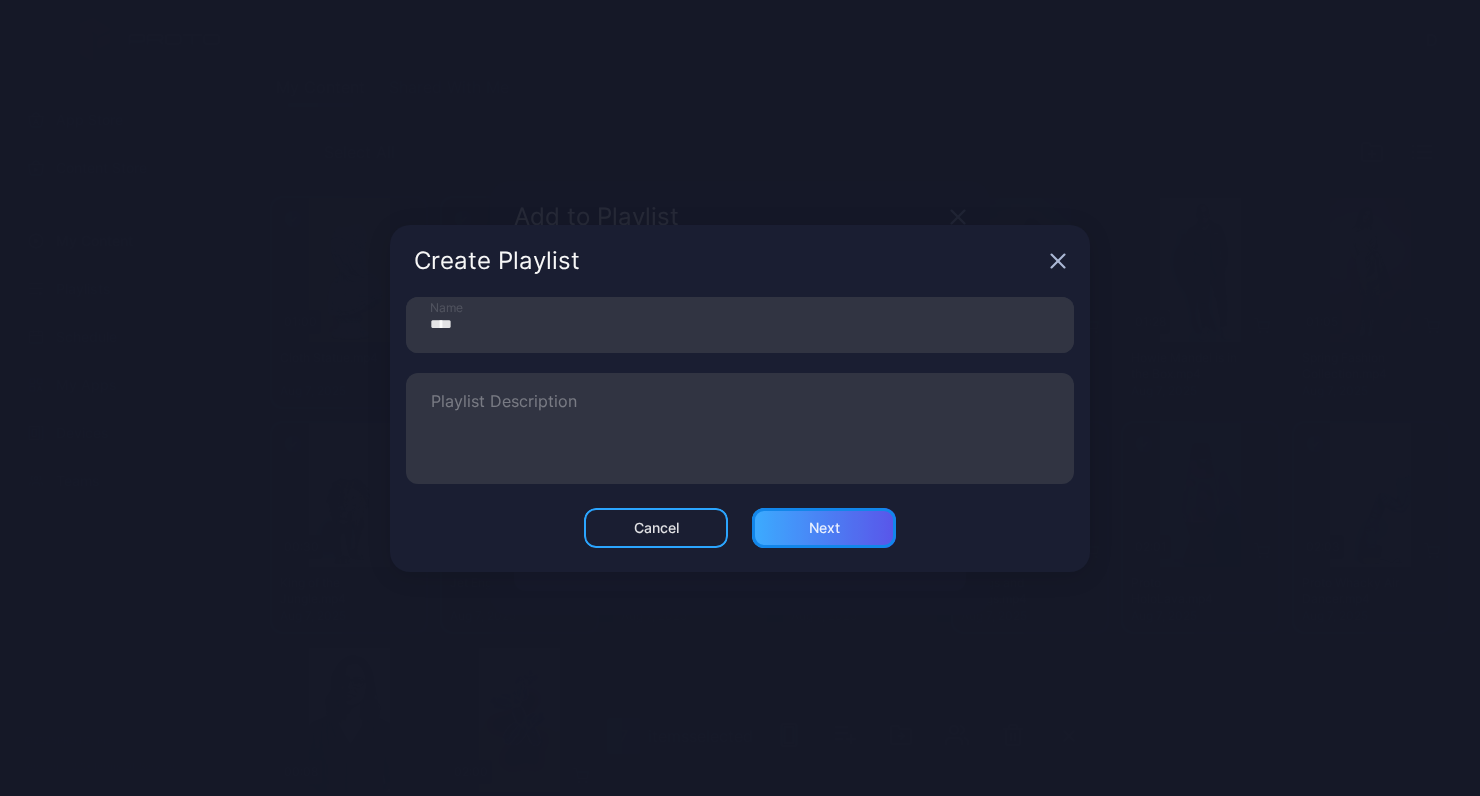click on "Next" at bounding box center (824, 528) 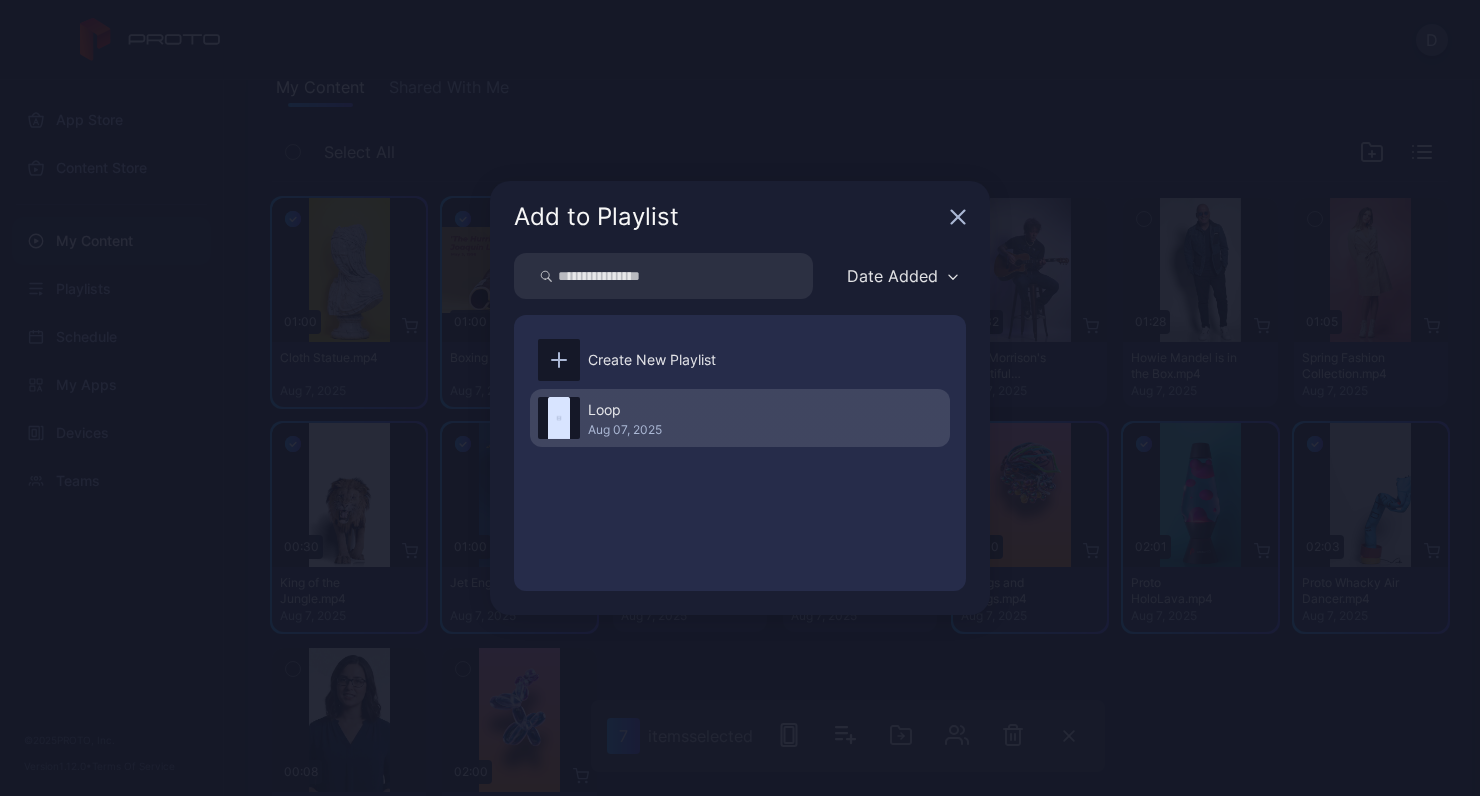 click on "Loop Aug 07, 2025" at bounding box center [740, 418] 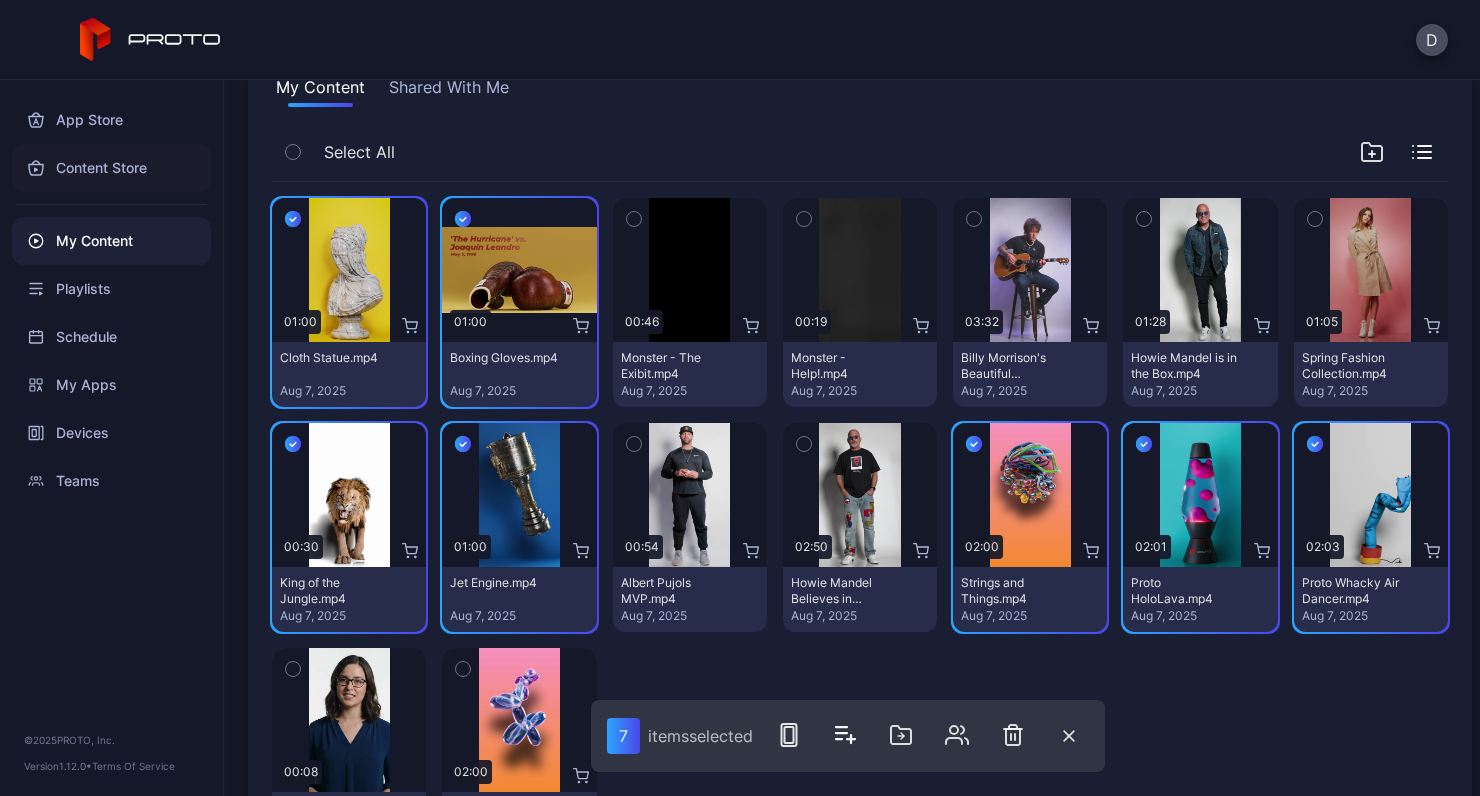click on "Content Store" at bounding box center (111, 168) 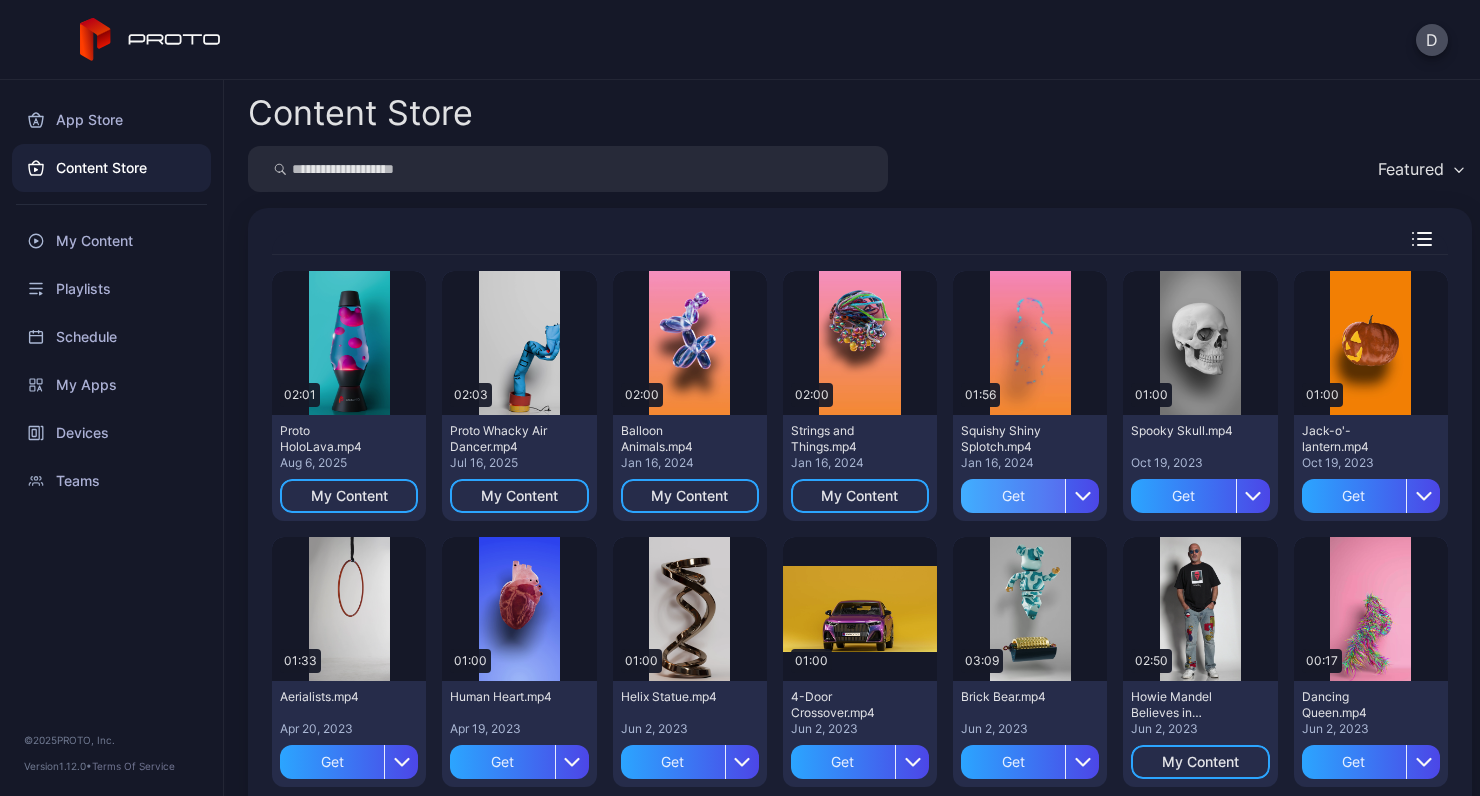 click on "Get" at bounding box center (1013, 496) 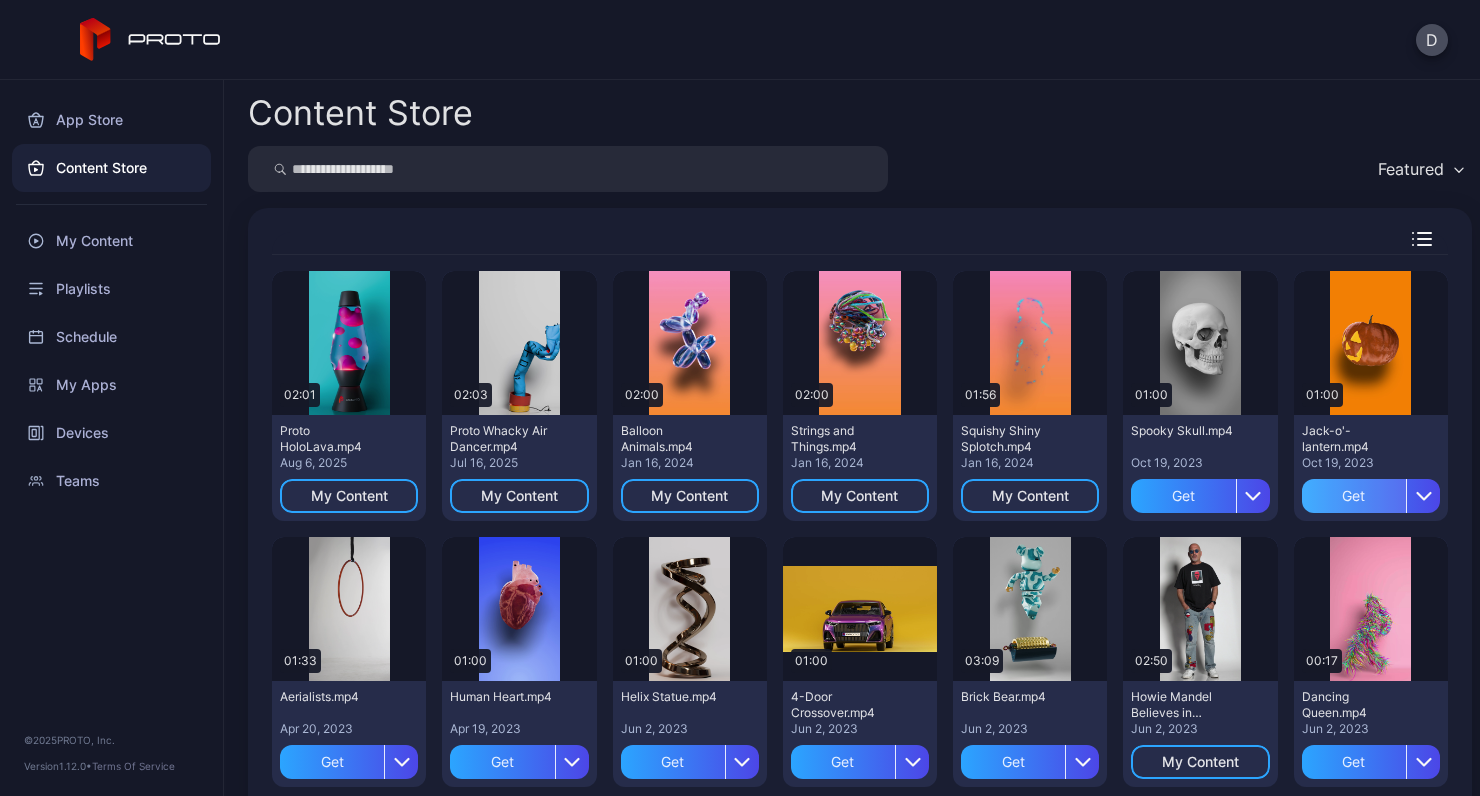 click on "Get" at bounding box center [1354, 496] 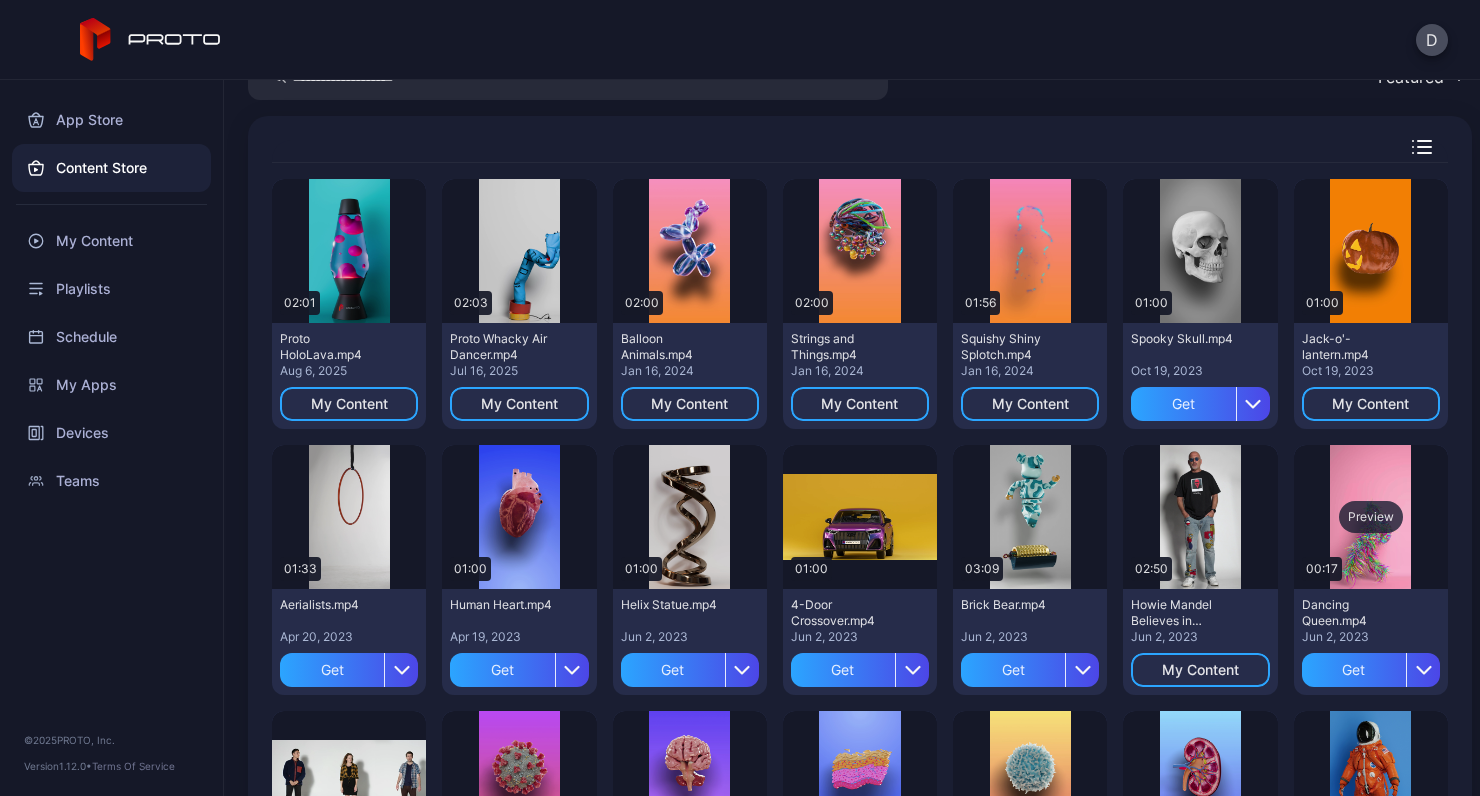 scroll, scrollTop: 94, scrollLeft: 0, axis: vertical 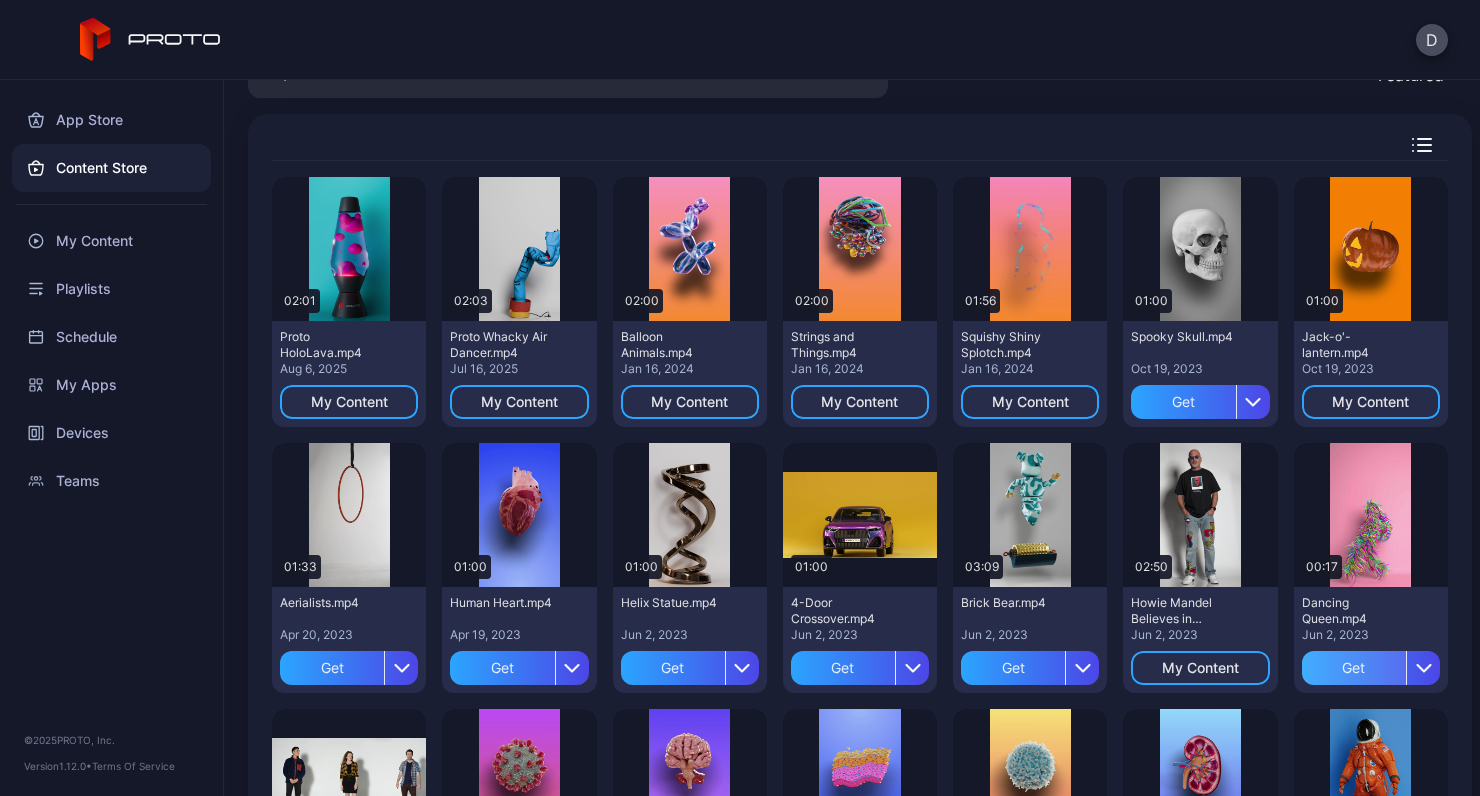 click on "Get" at bounding box center [1354, 668] 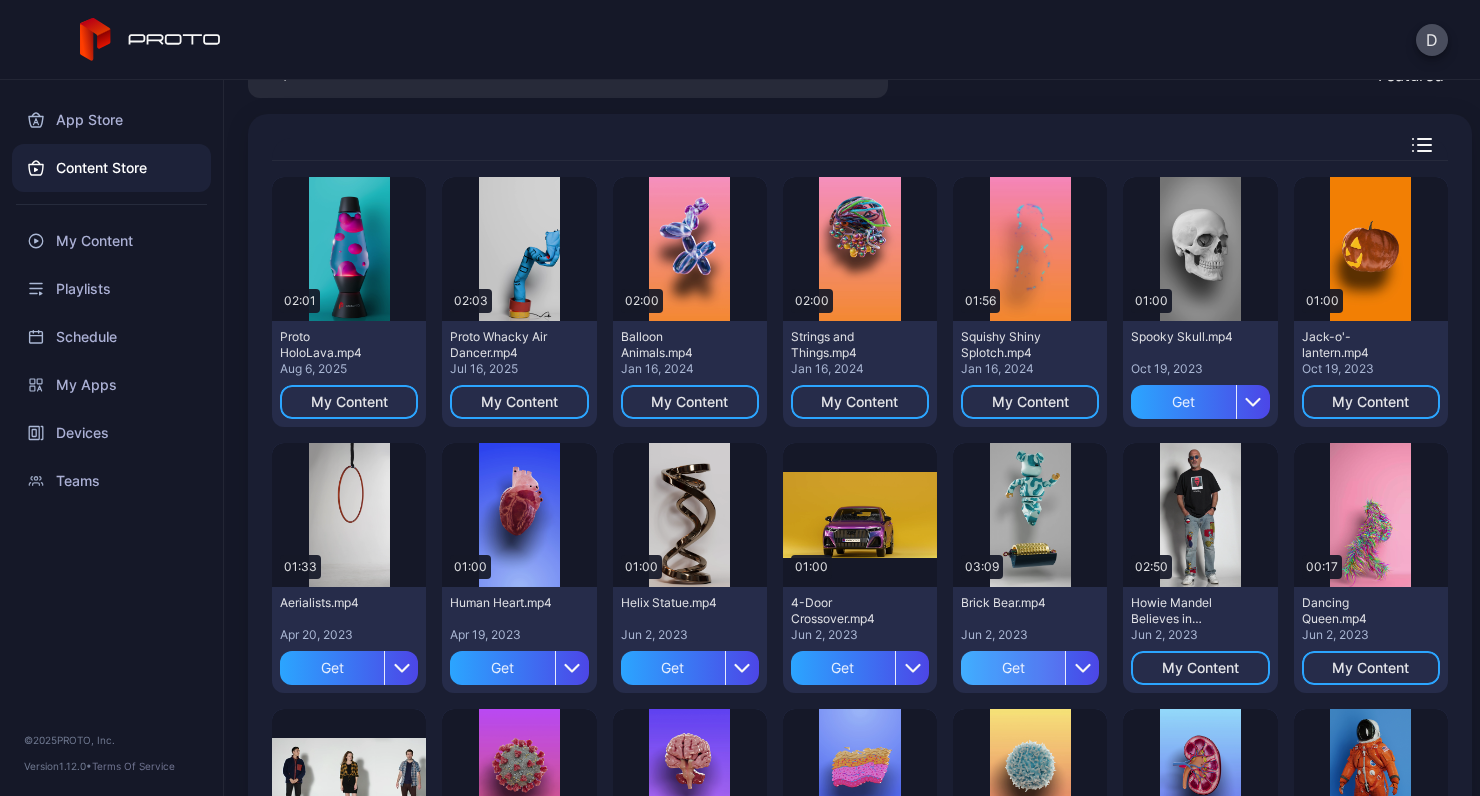 click on "Get" at bounding box center (1013, 668) 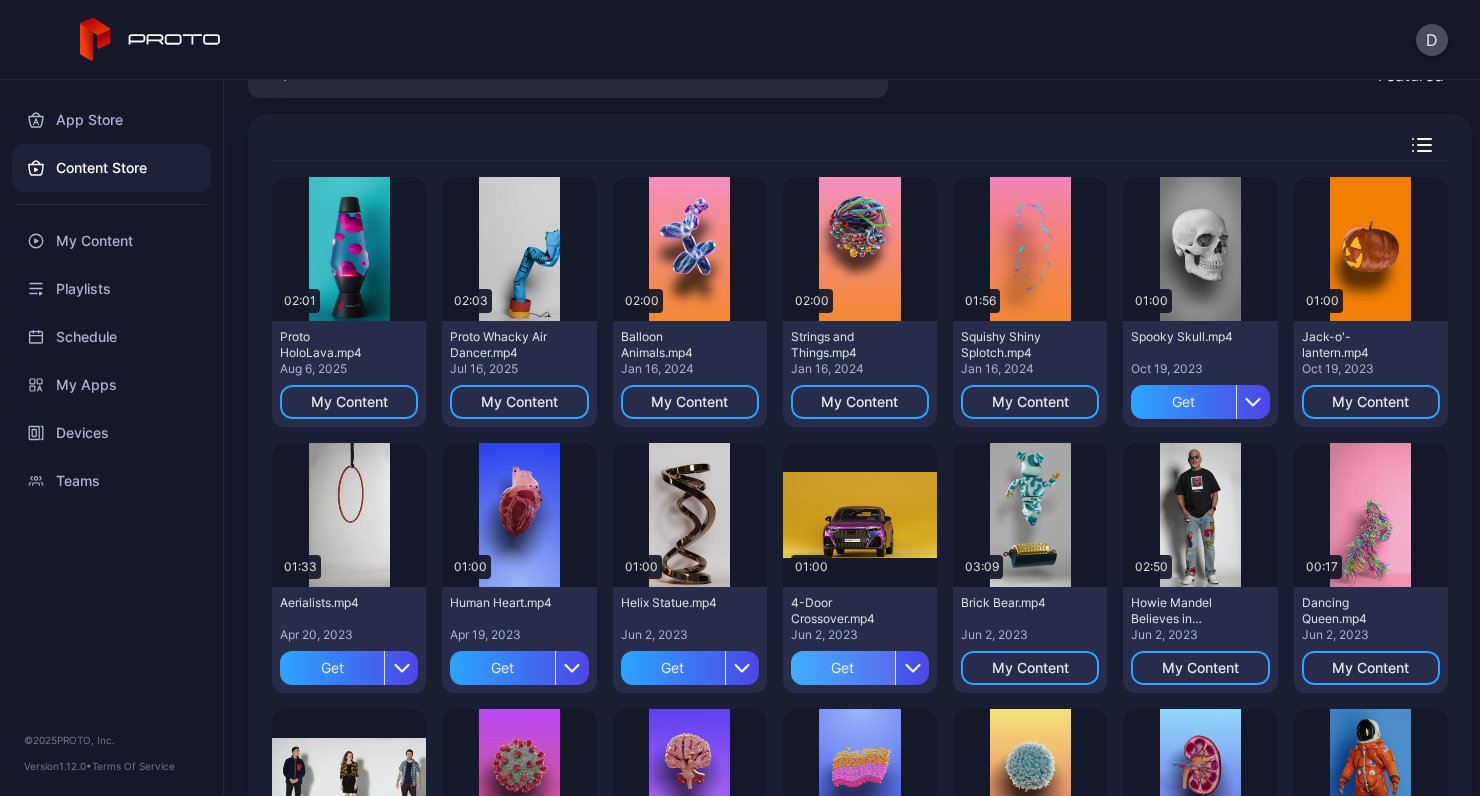 click on "Get" at bounding box center [843, 668] 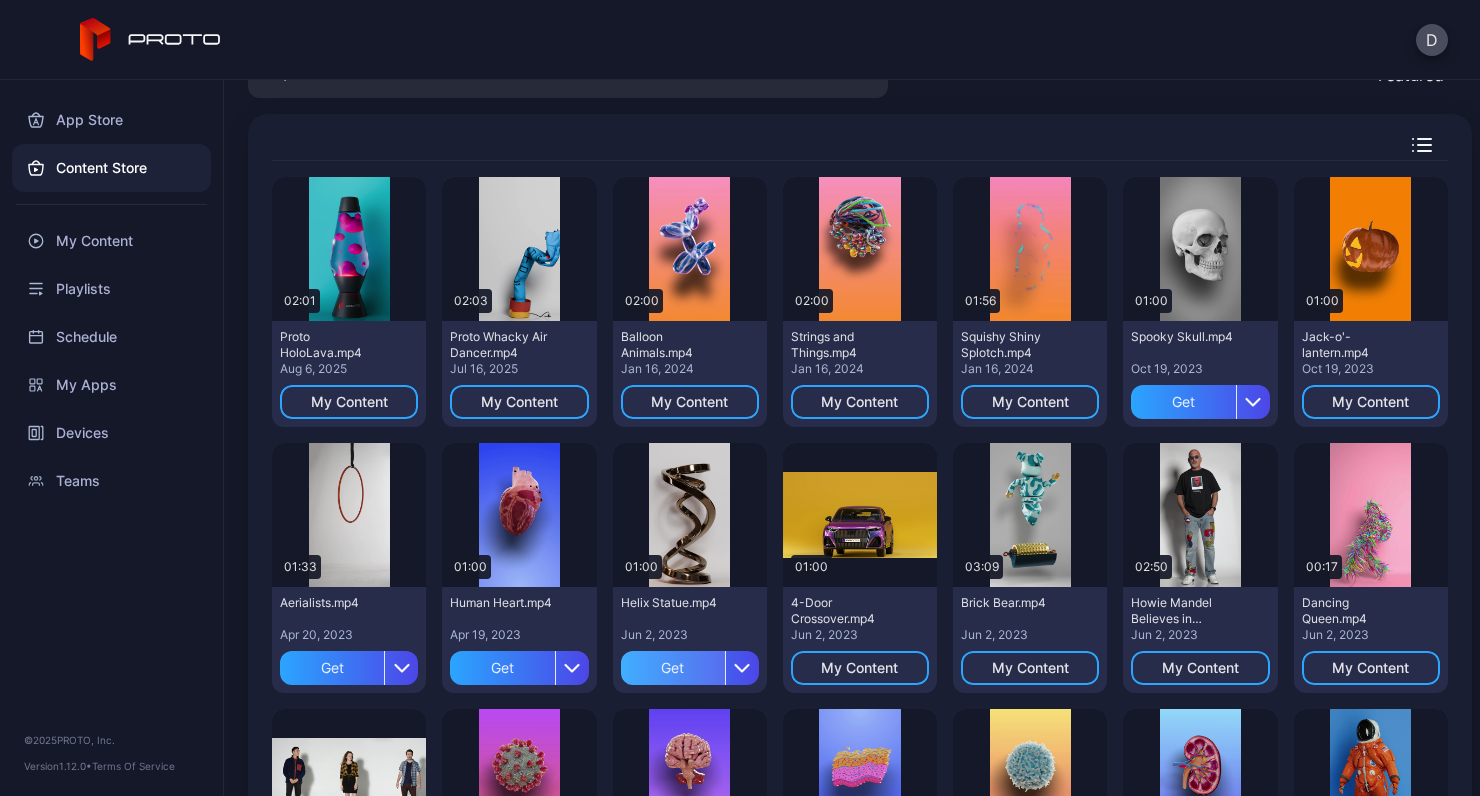 click on "Get" at bounding box center (673, 668) 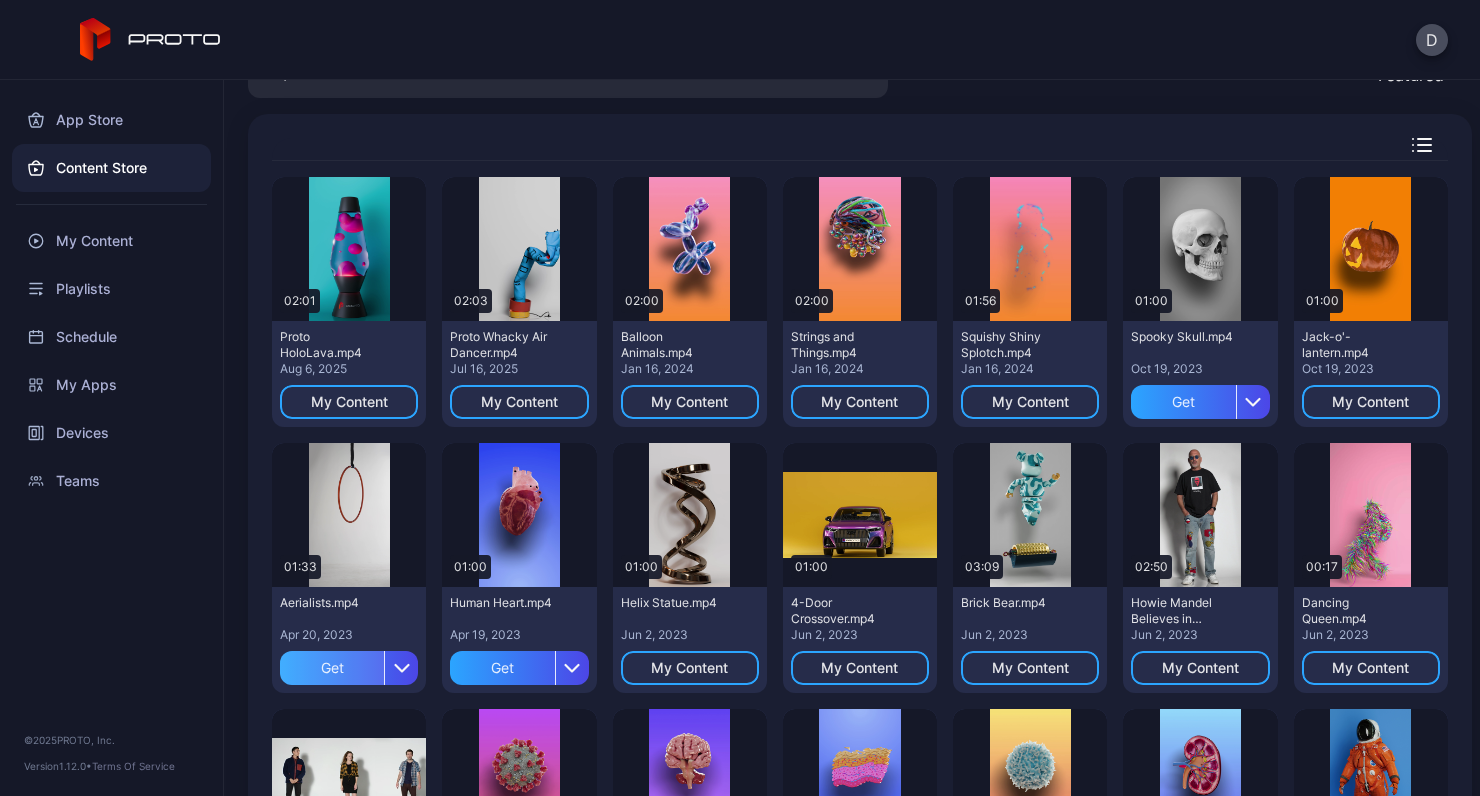 click on "Get" at bounding box center [332, 668] 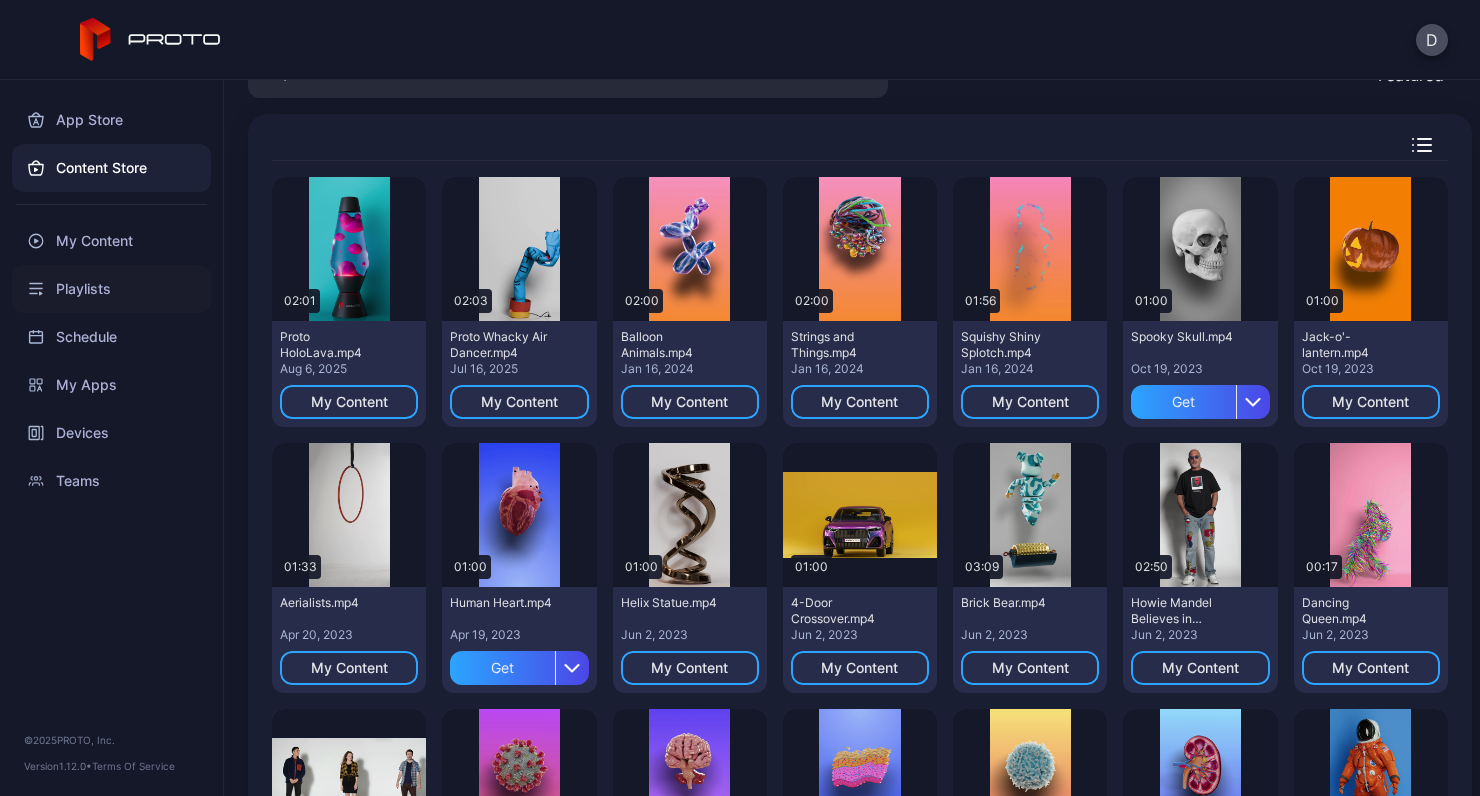 click on "Playlists" at bounding box center [111, 289] 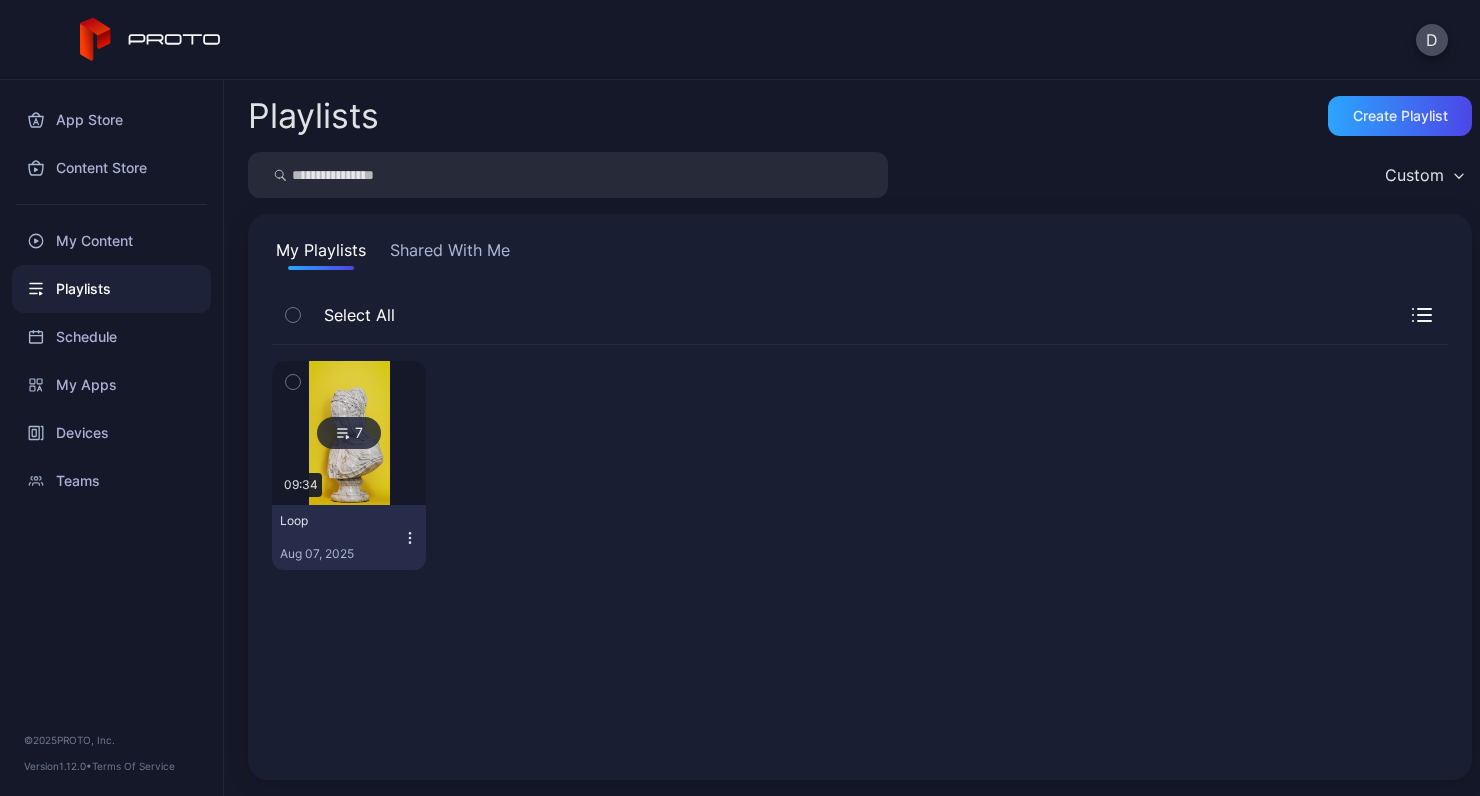 click at bounding box center (349, 433) 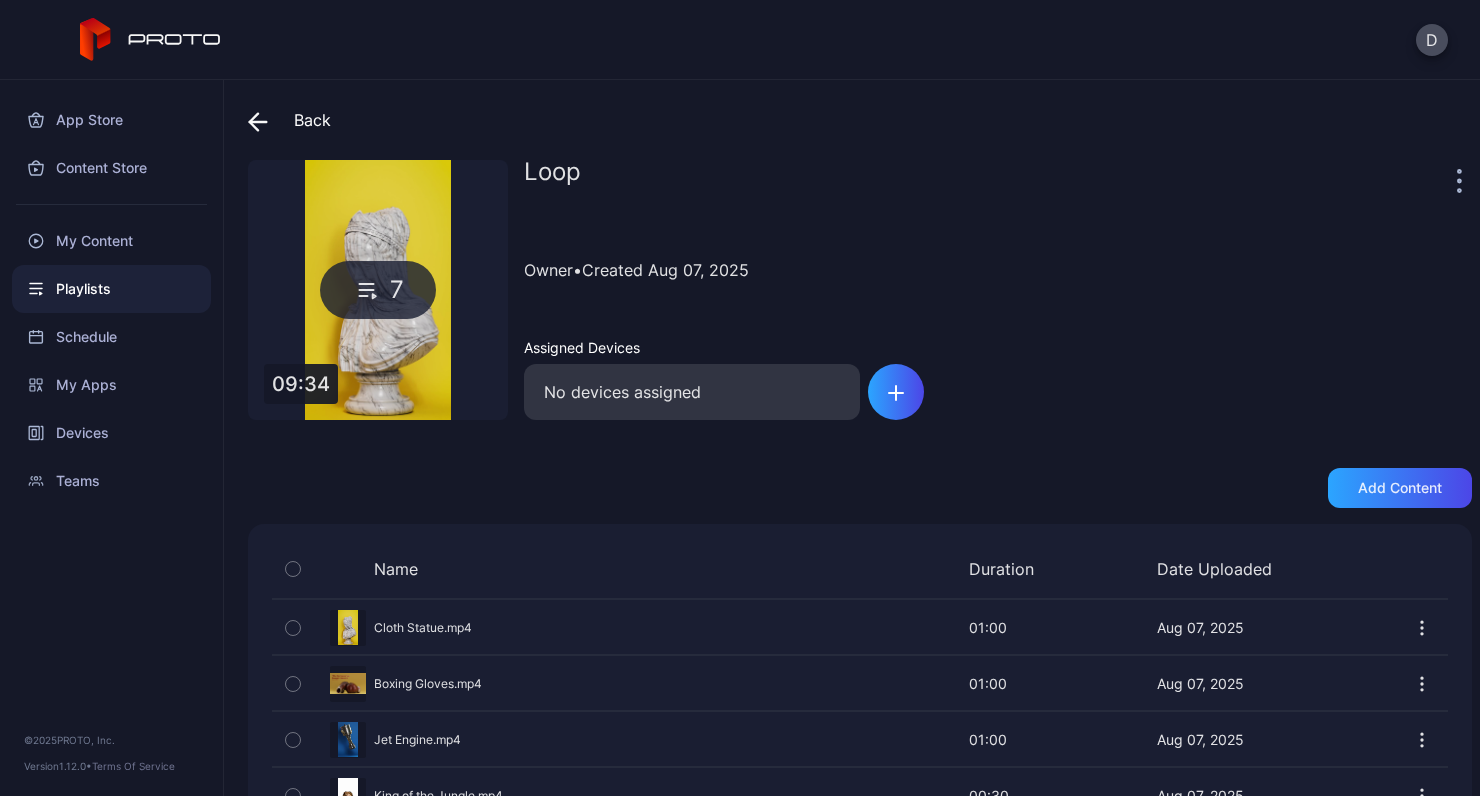 scroll, scrollTop: 236, scrollLeft: 0, axis: vertical 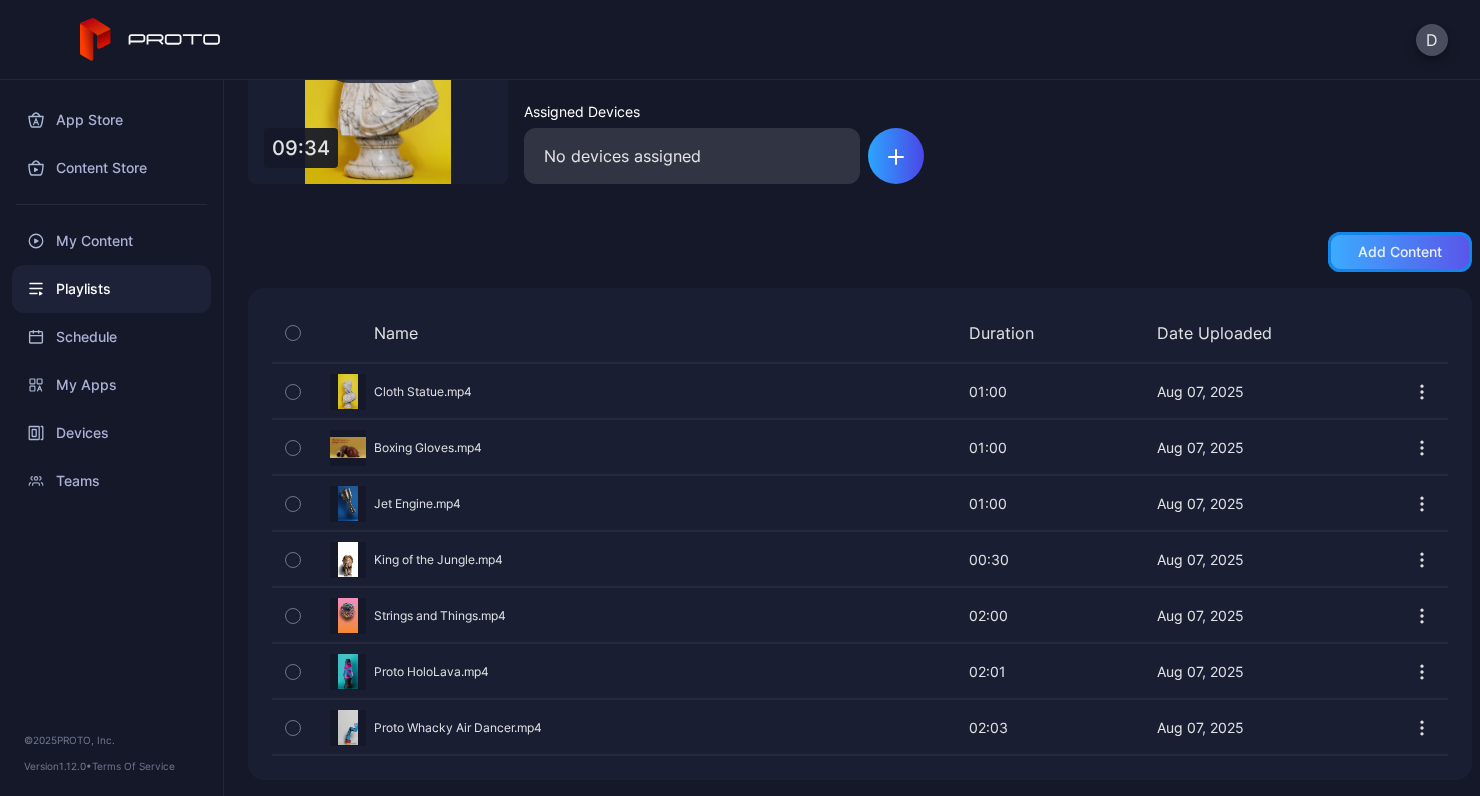 click on "Add content" at bounding box center (1400, 252) 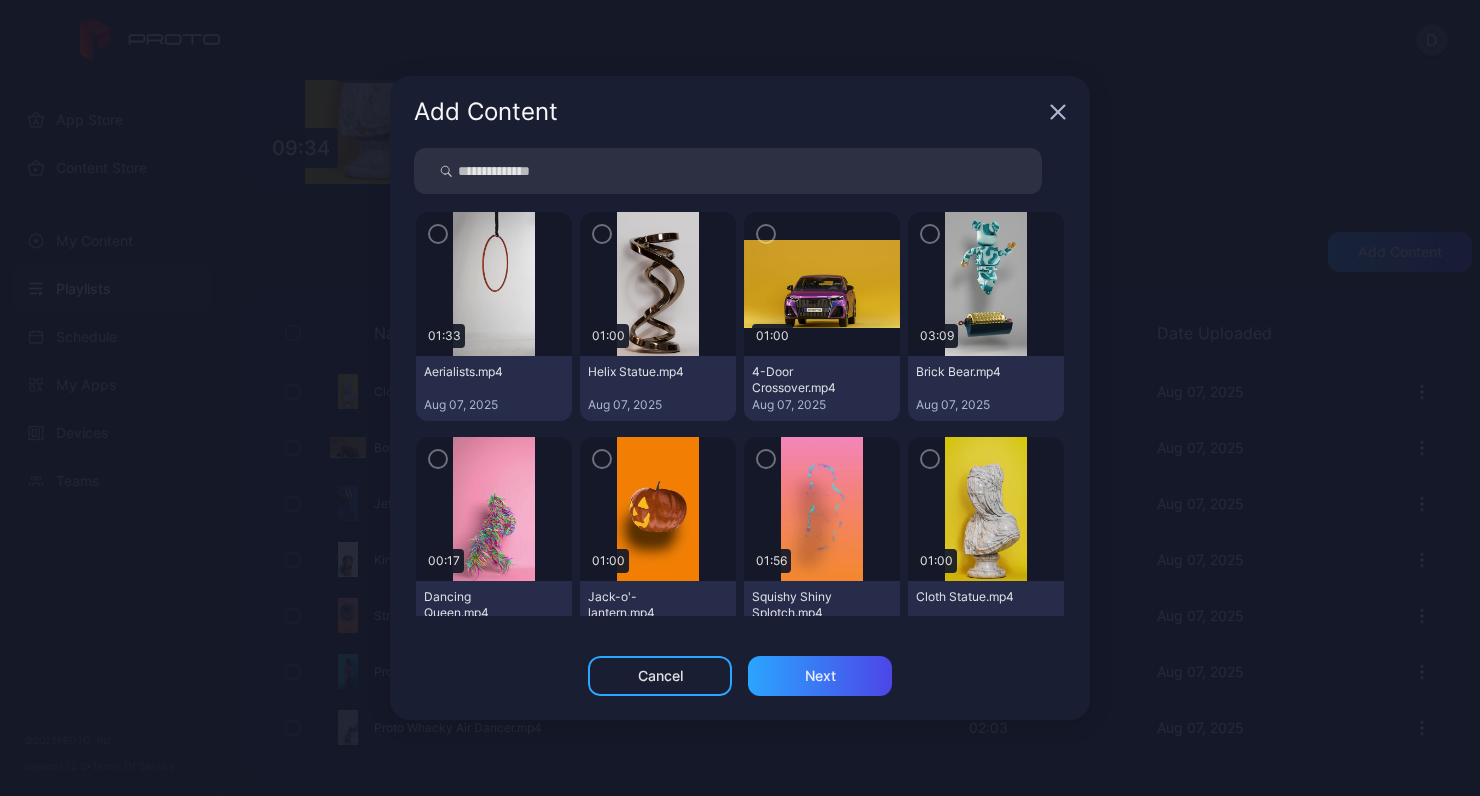click 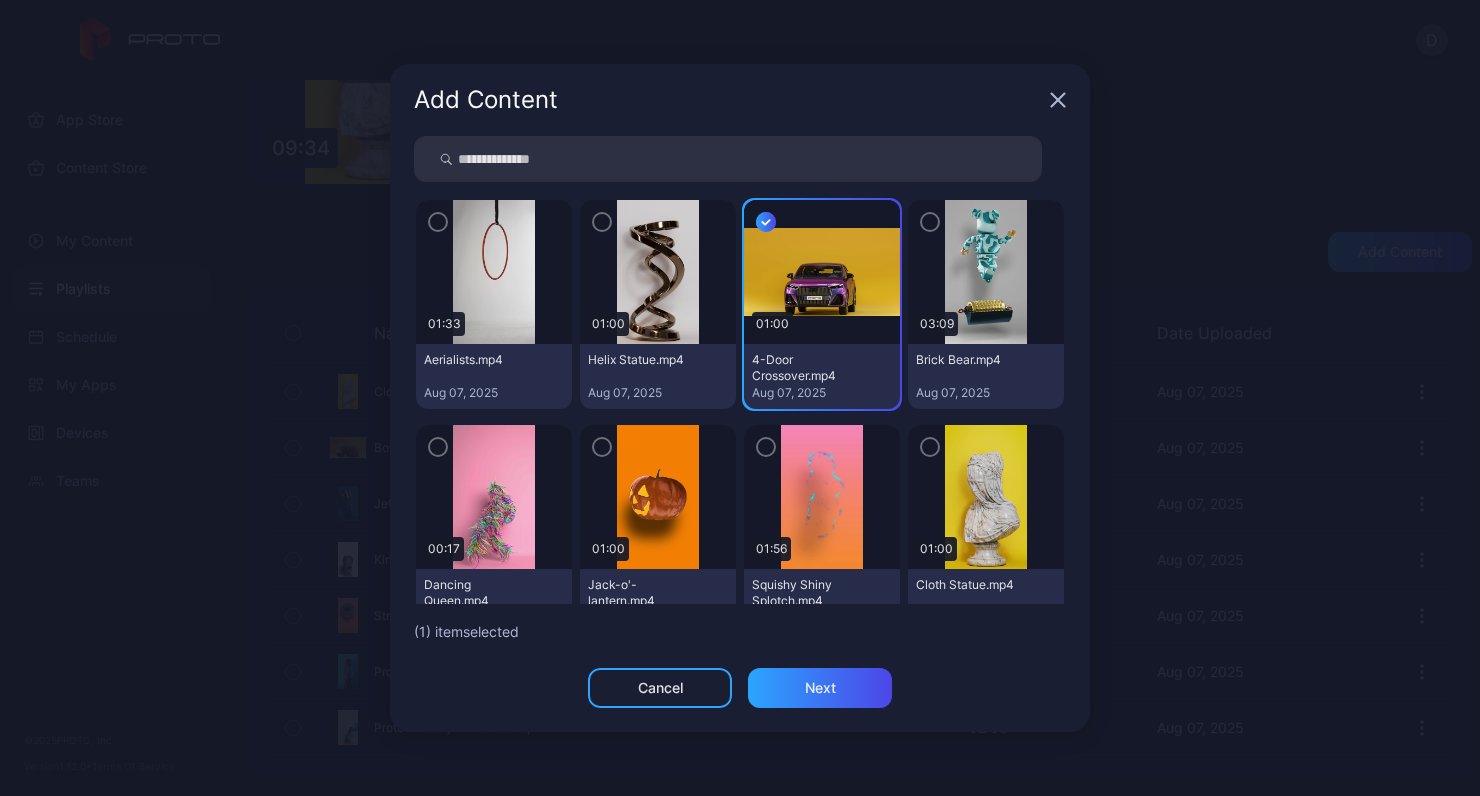 click 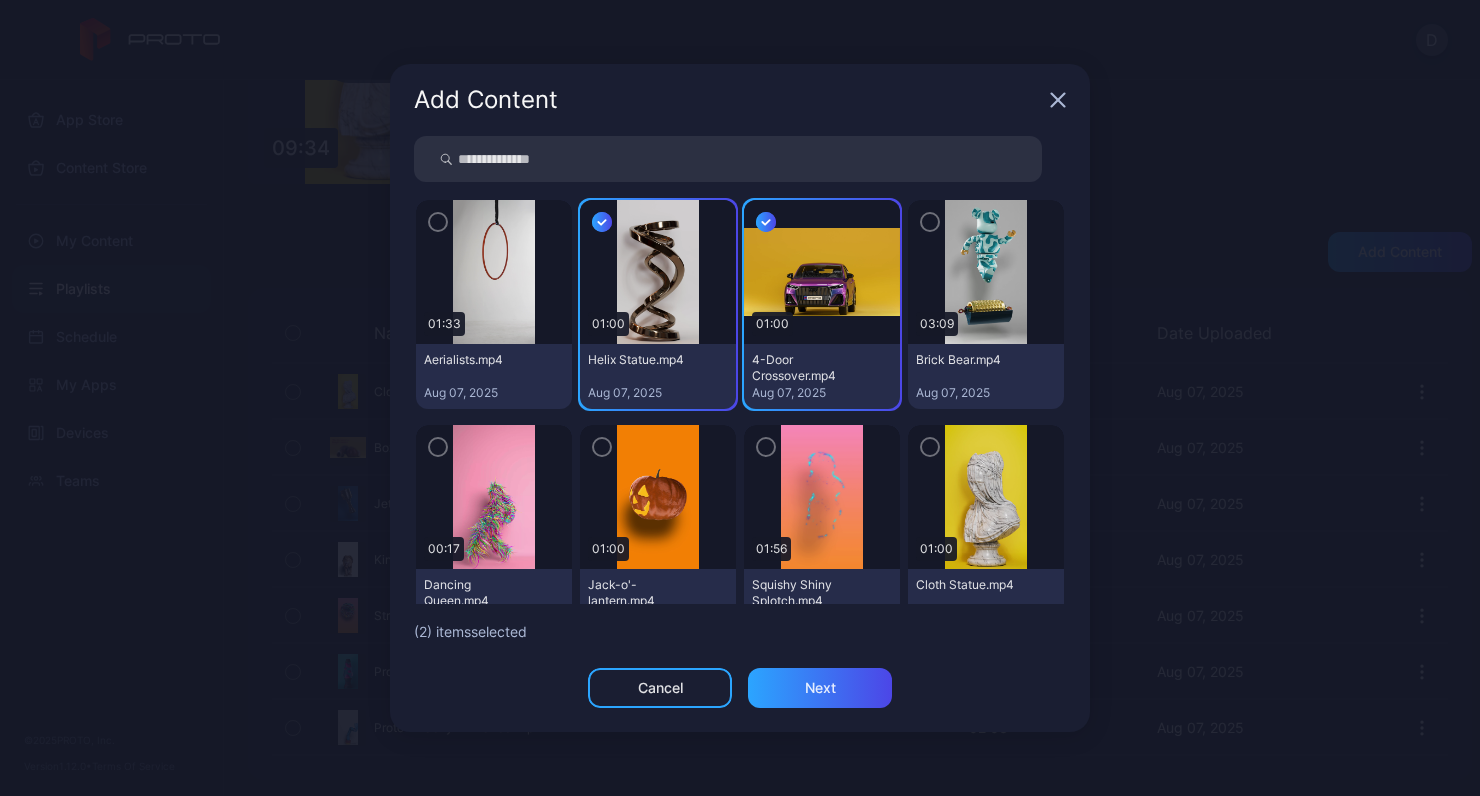 click 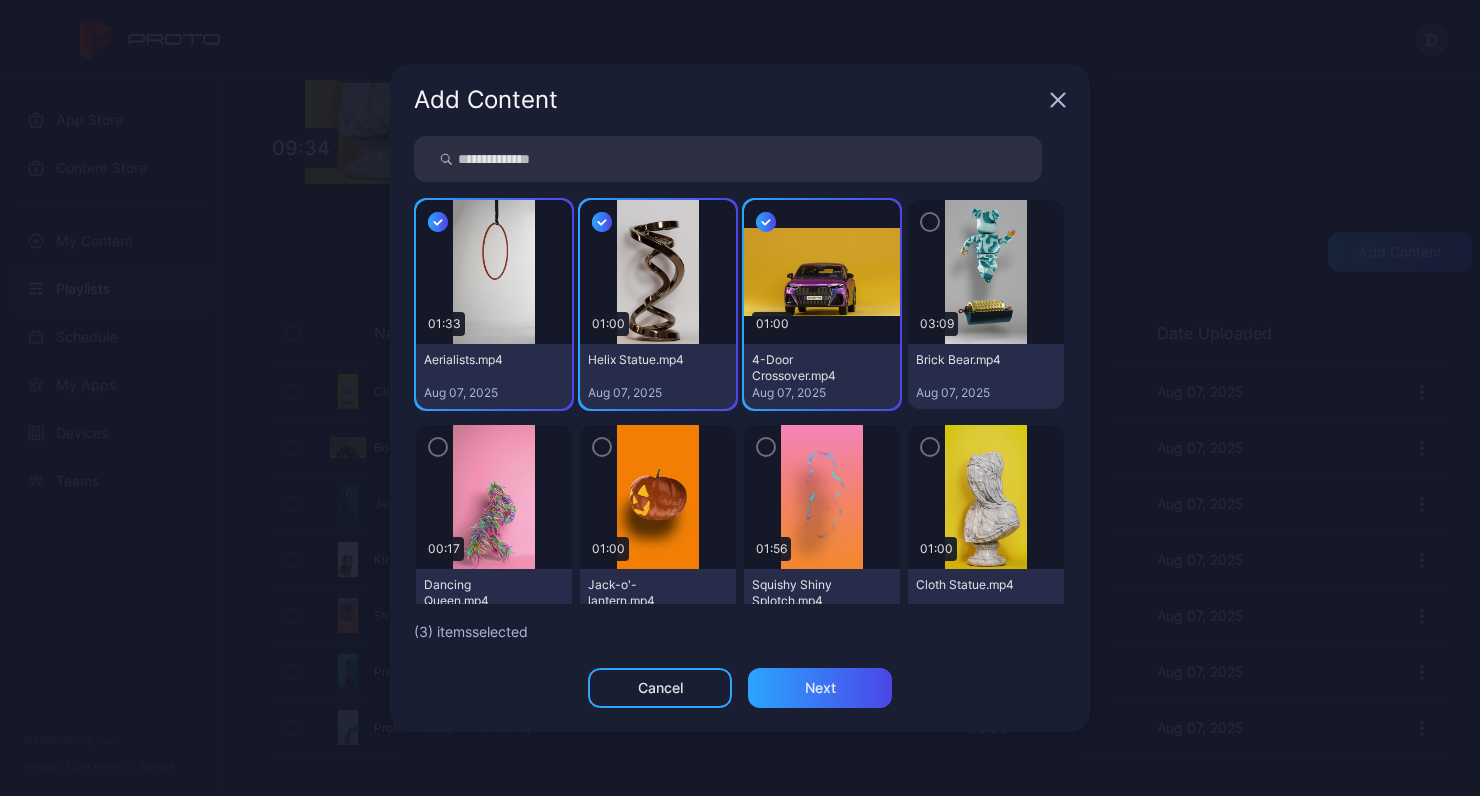 click 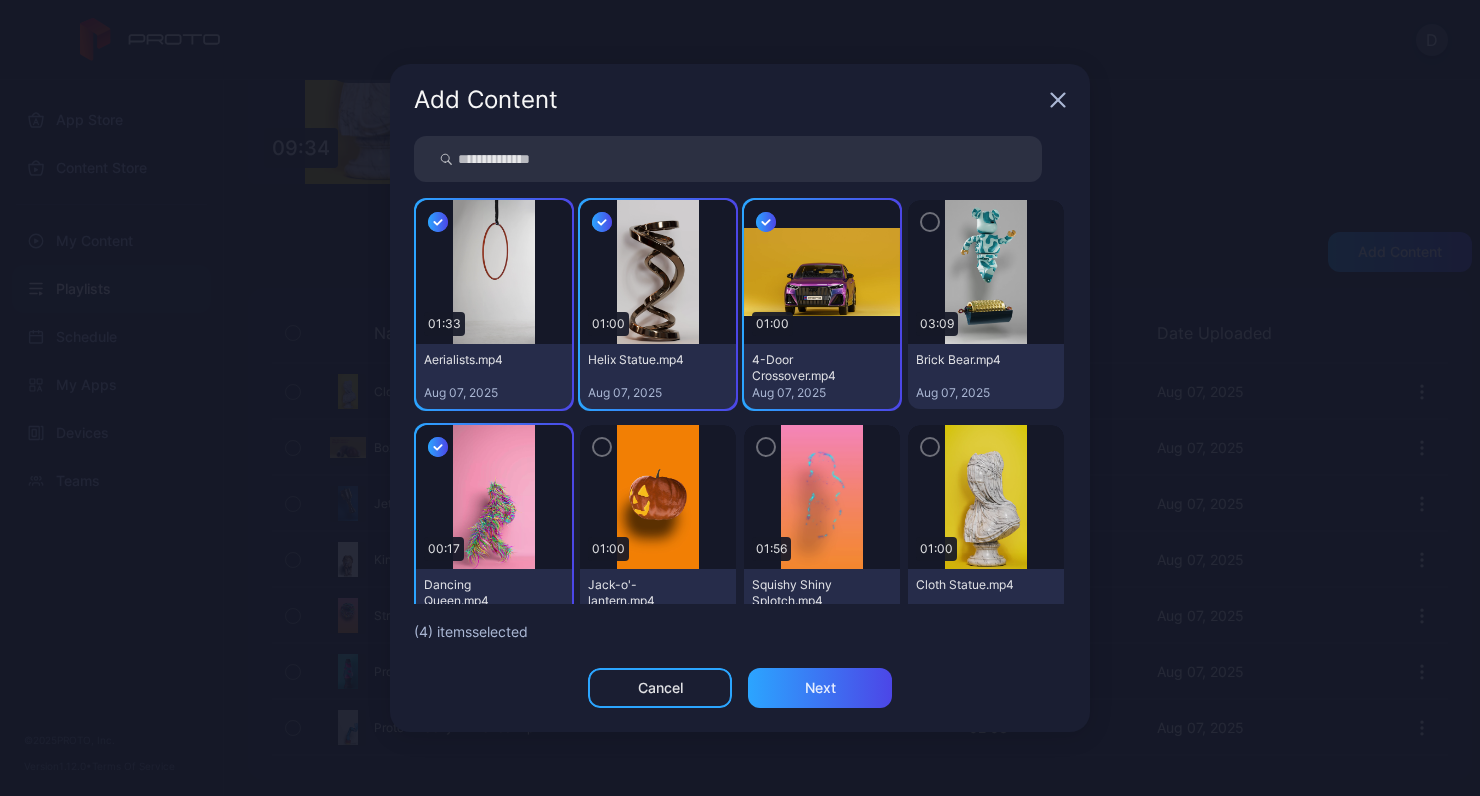 click 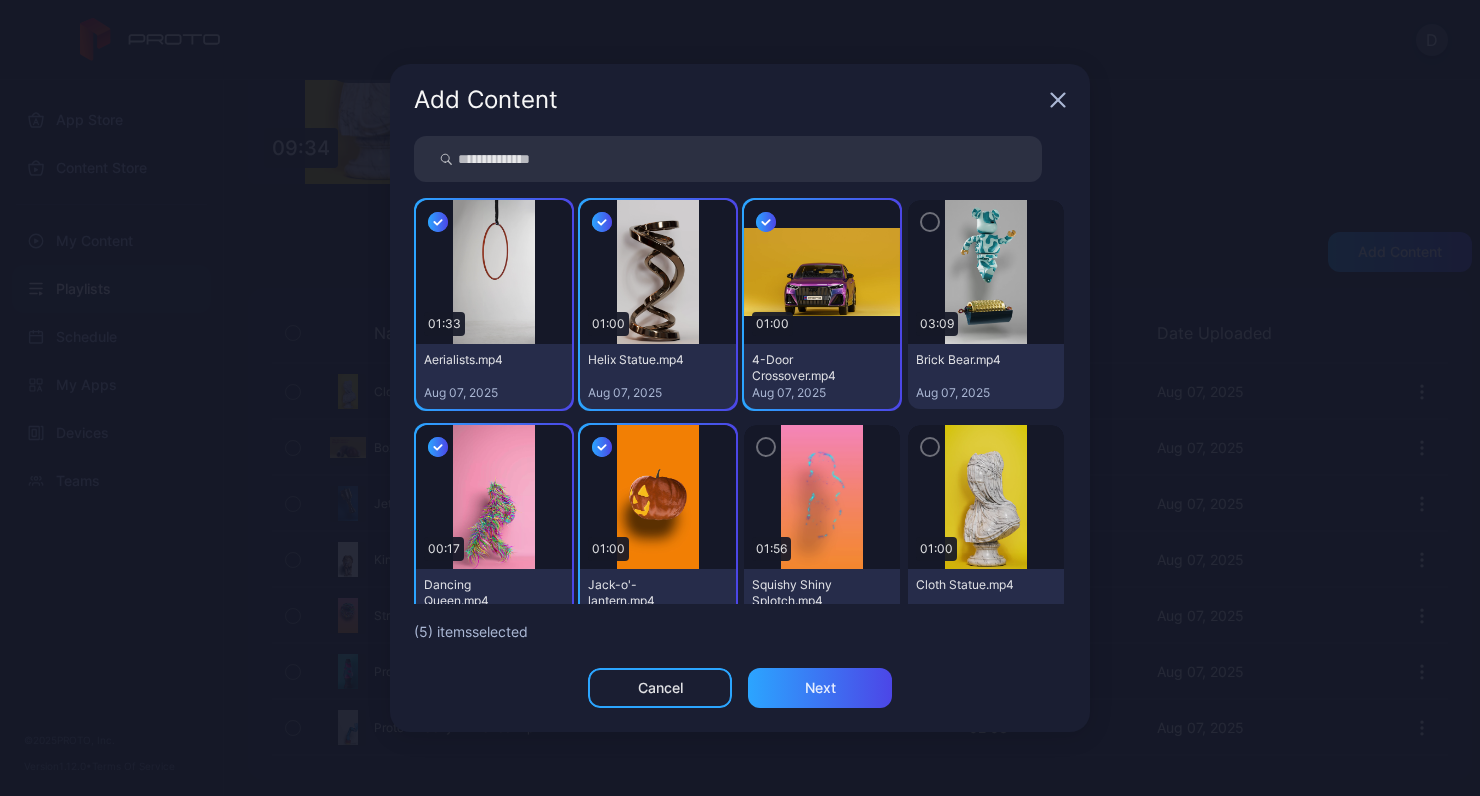 click at bounding box center [766, 447] 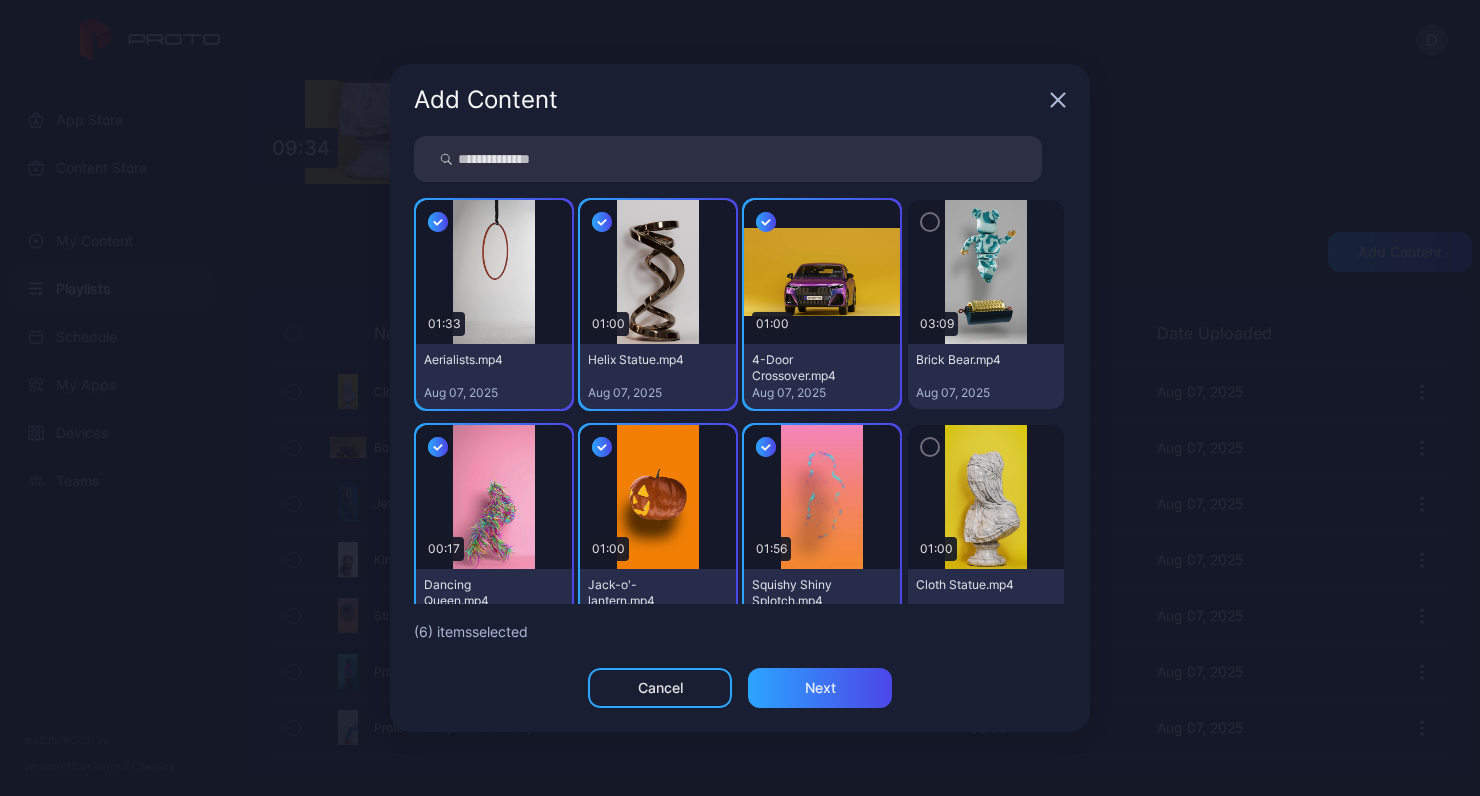 click 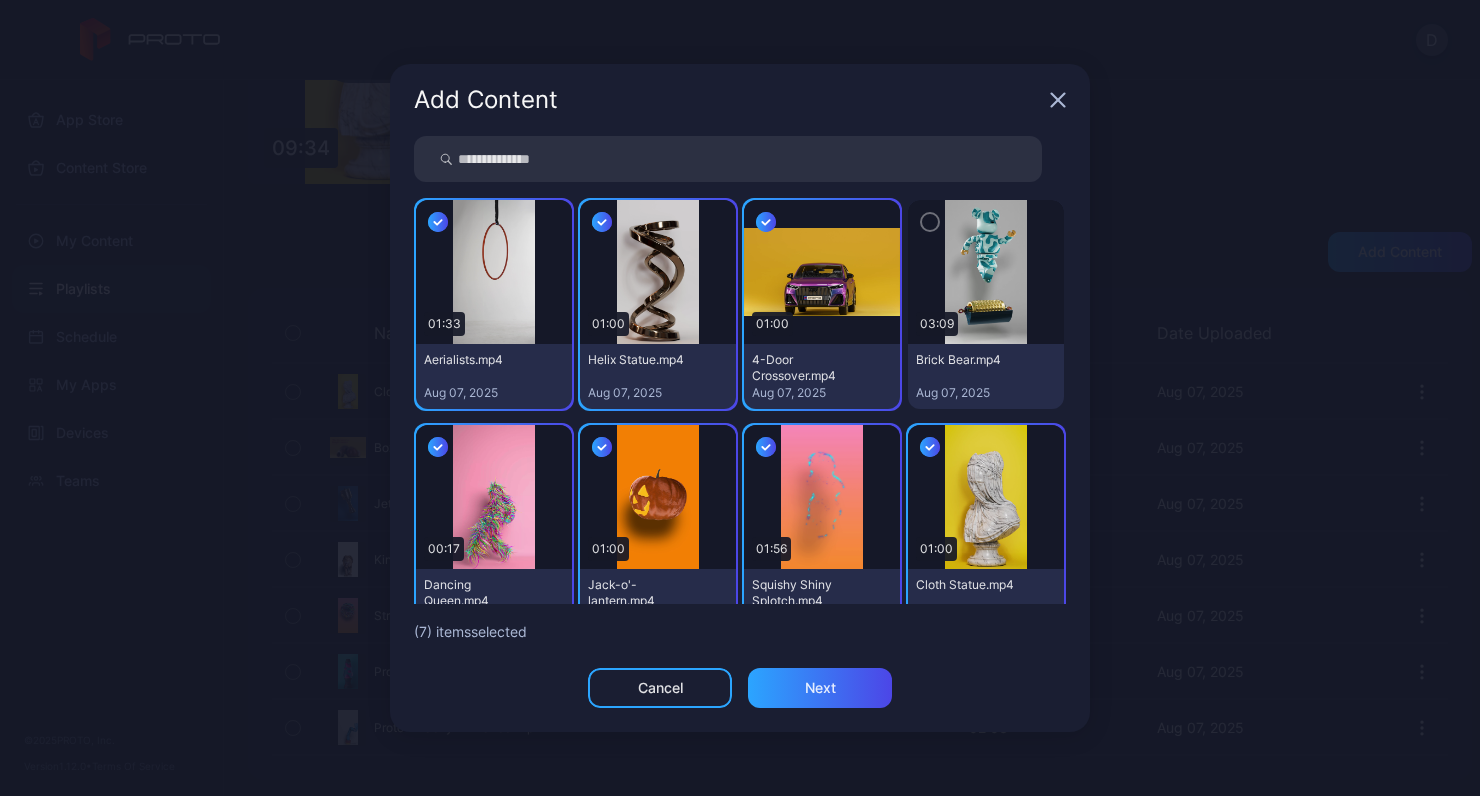 click 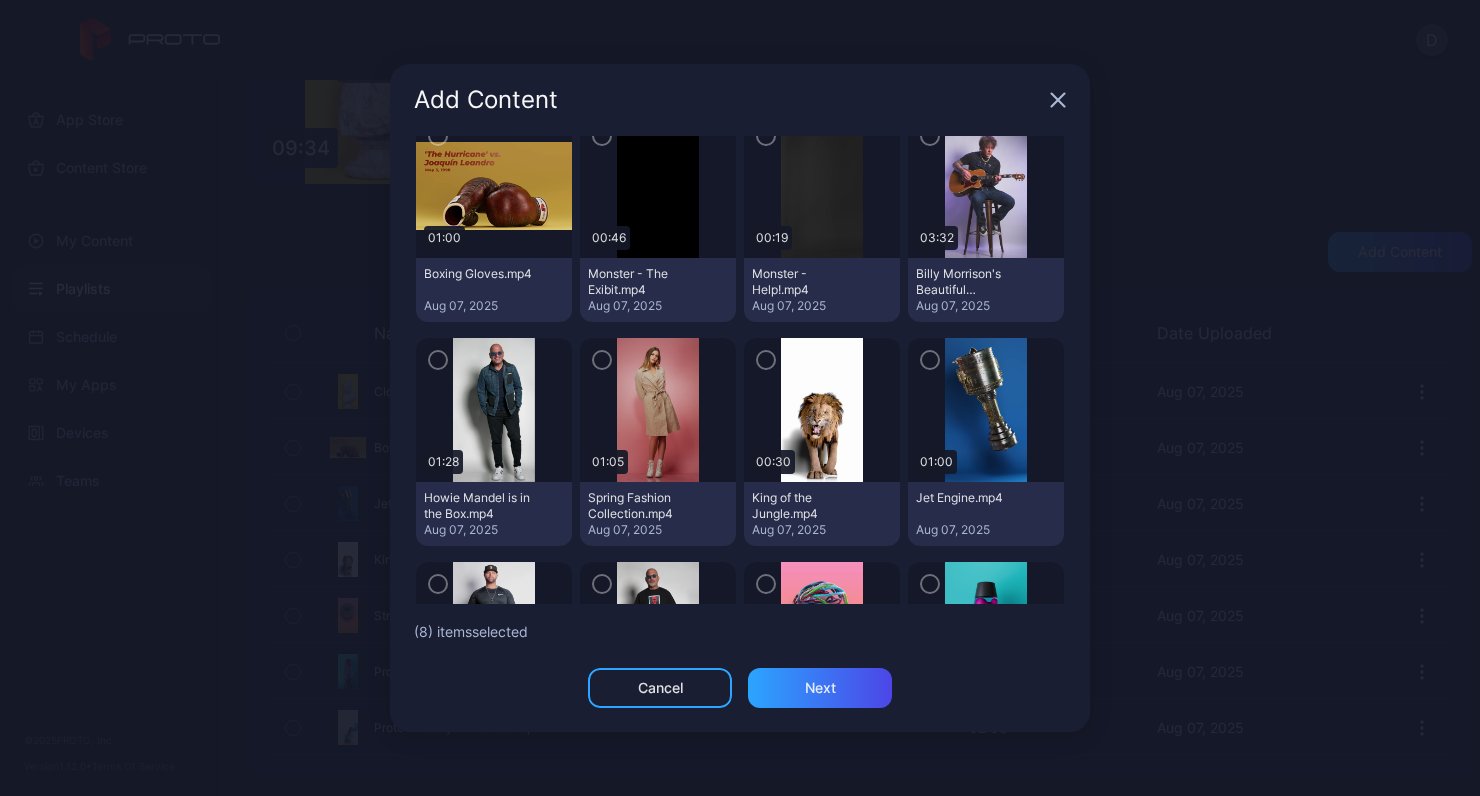 scroll, scrollTop: 543, scrollLeft: 0, axis: vertical 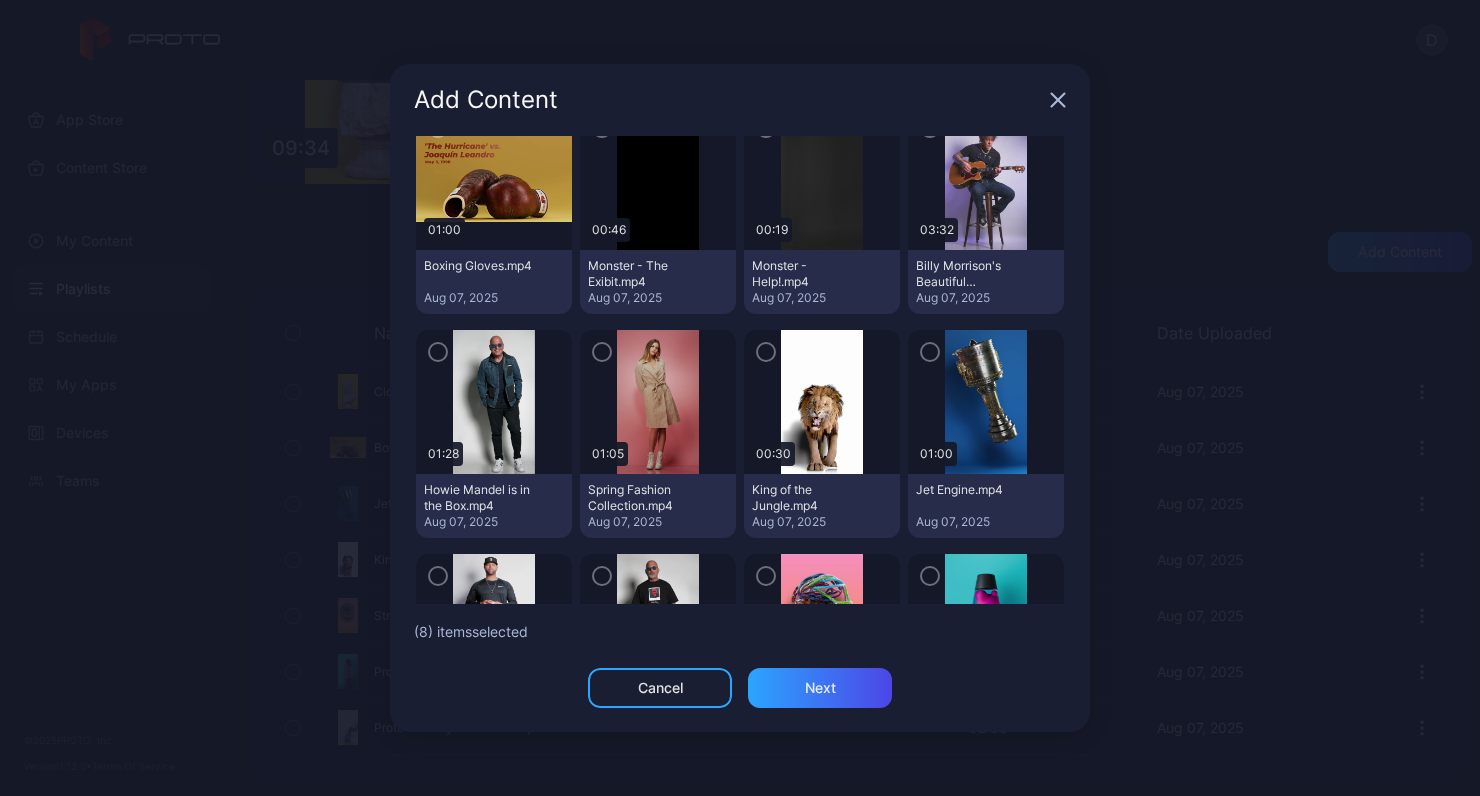 click 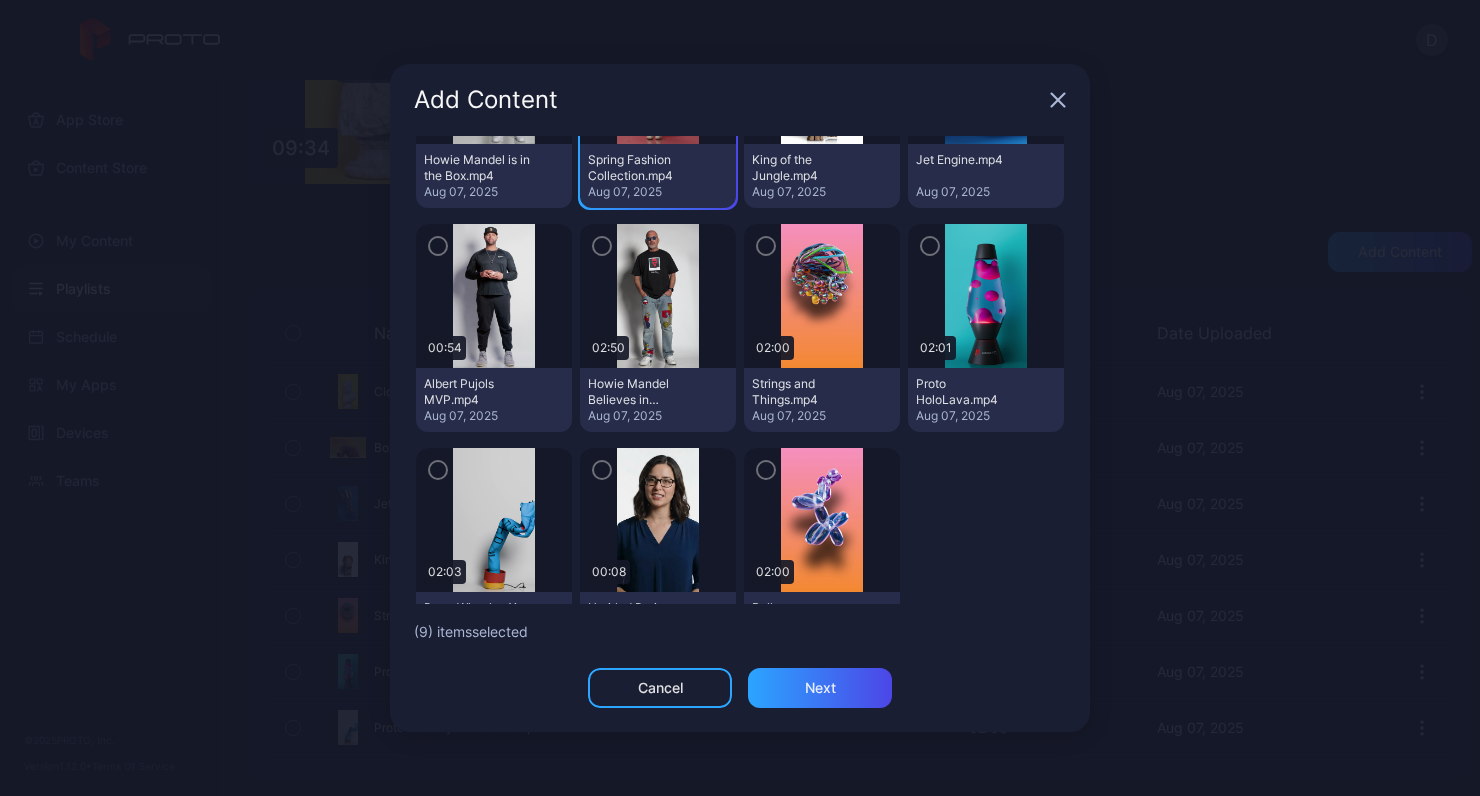 scroll, scrollTop: 927, scrollLeft: 0, axis: vertical 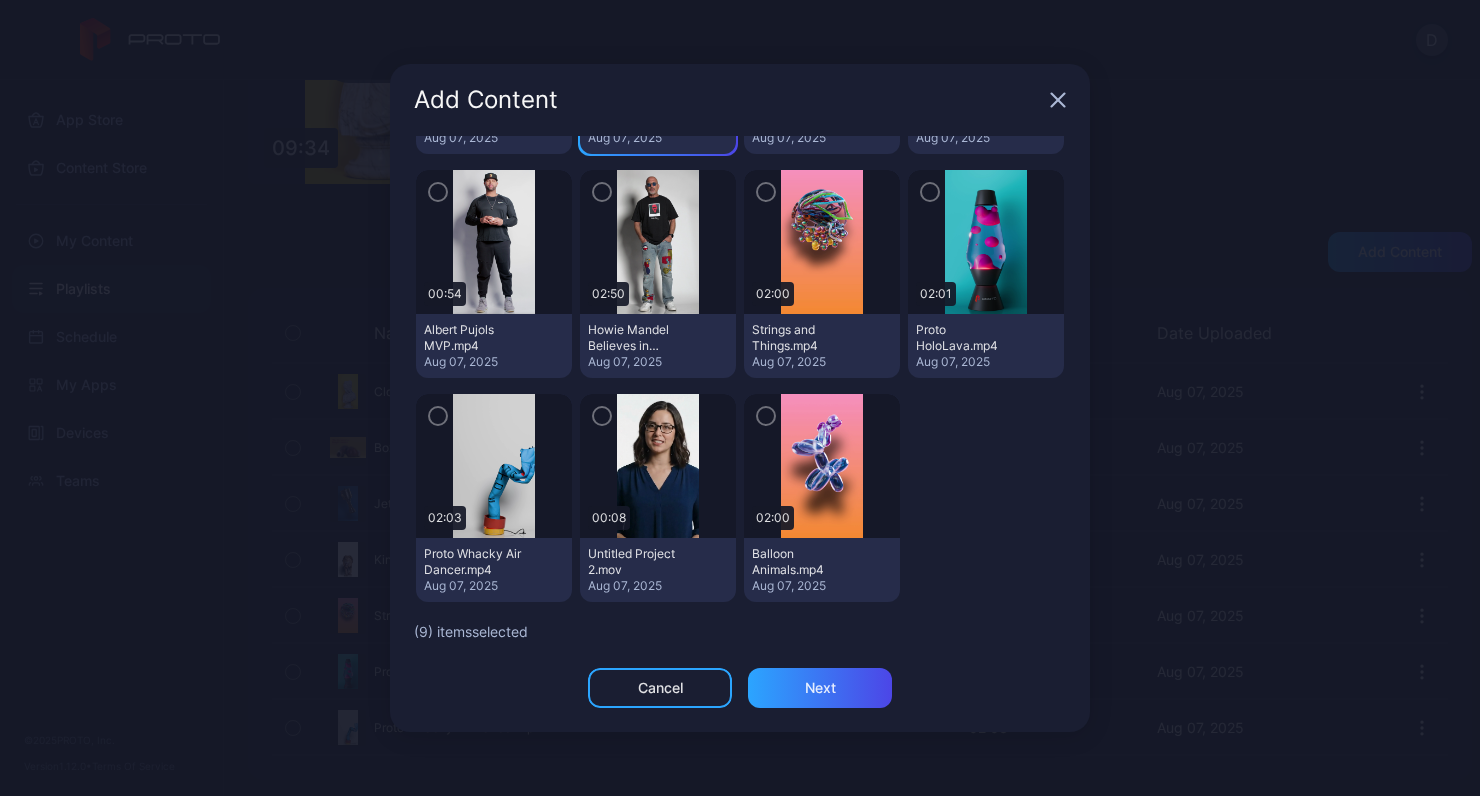 click 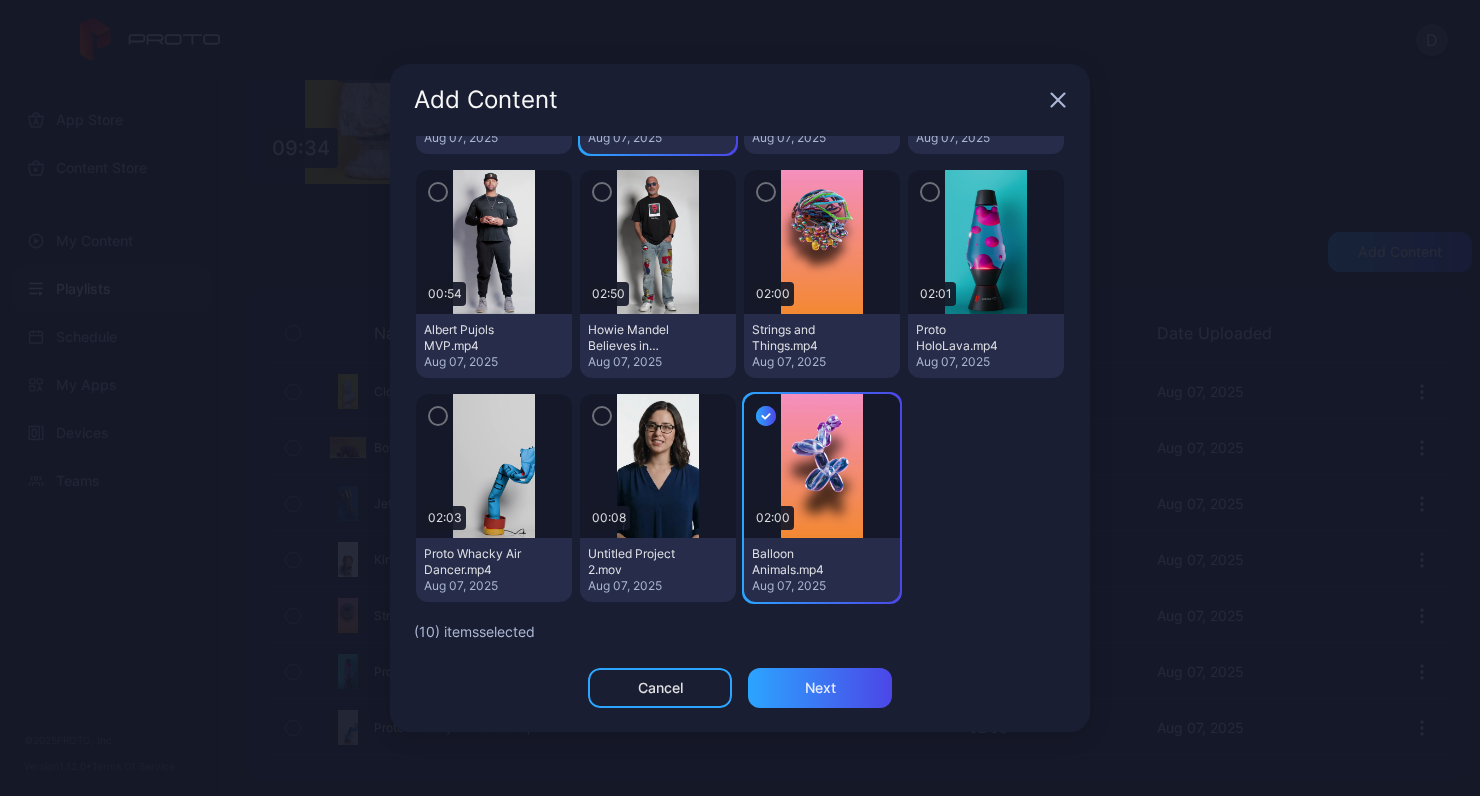 click 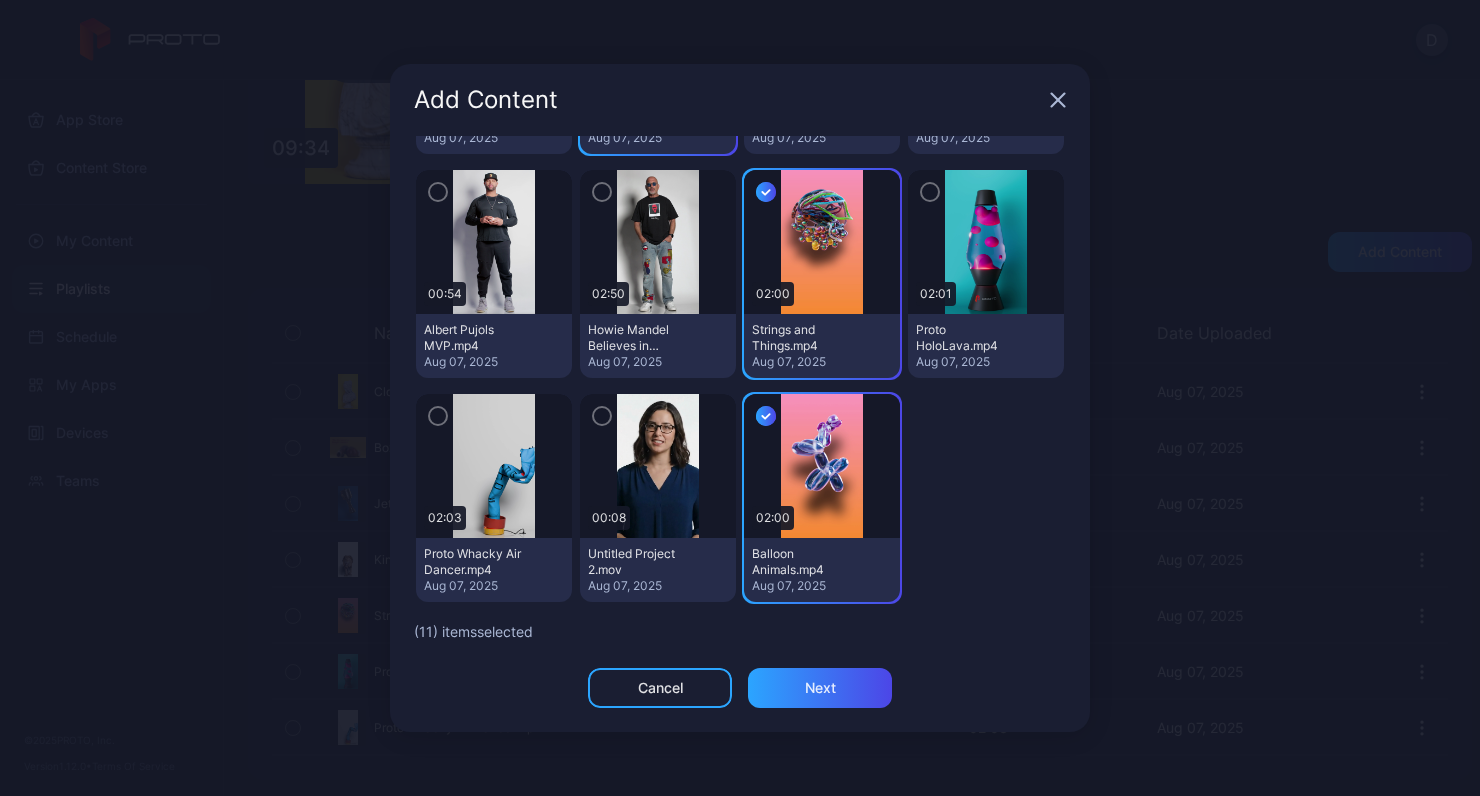 click 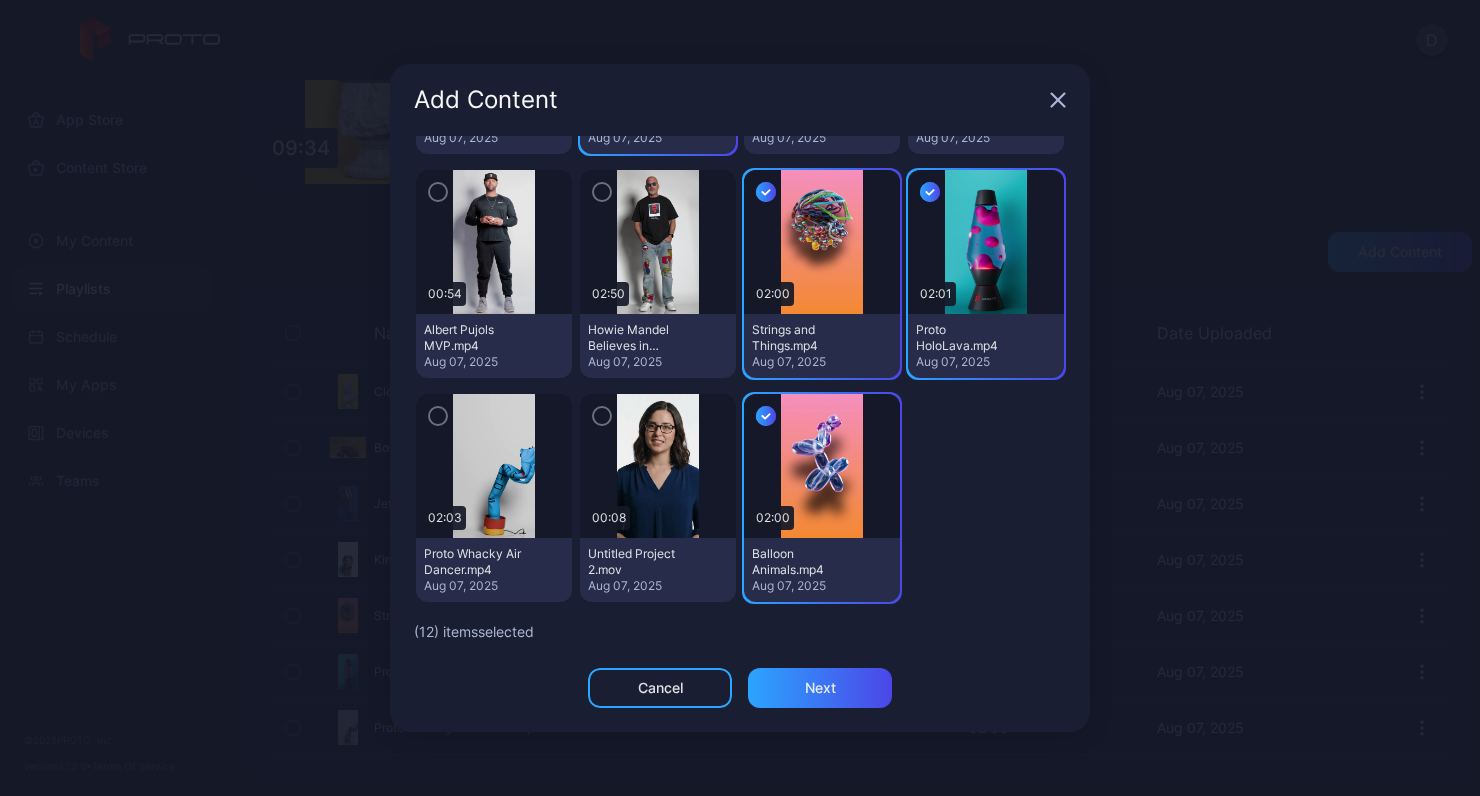 click 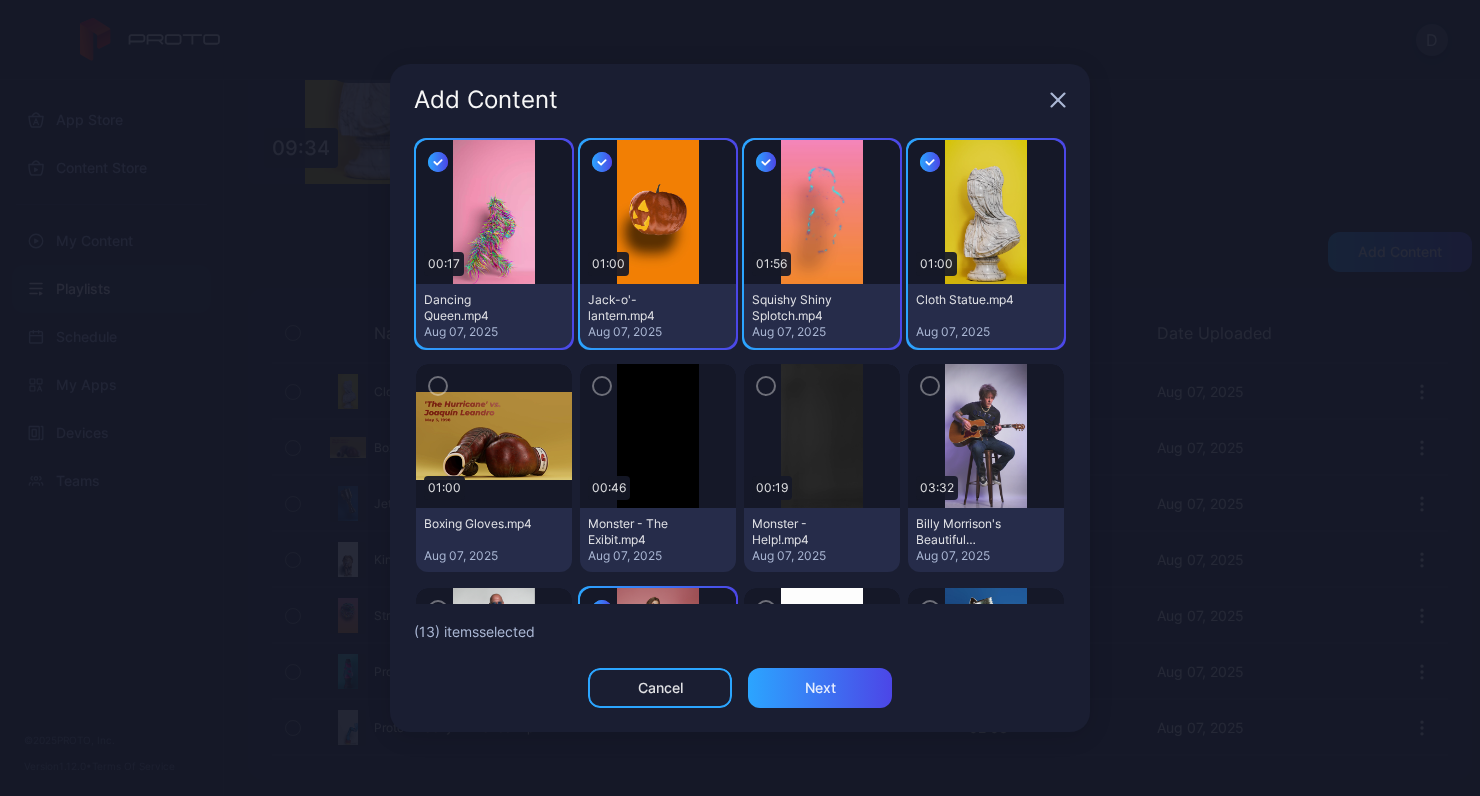 scroll, scrollTop: 0, scrollLeft: 0, axis: both 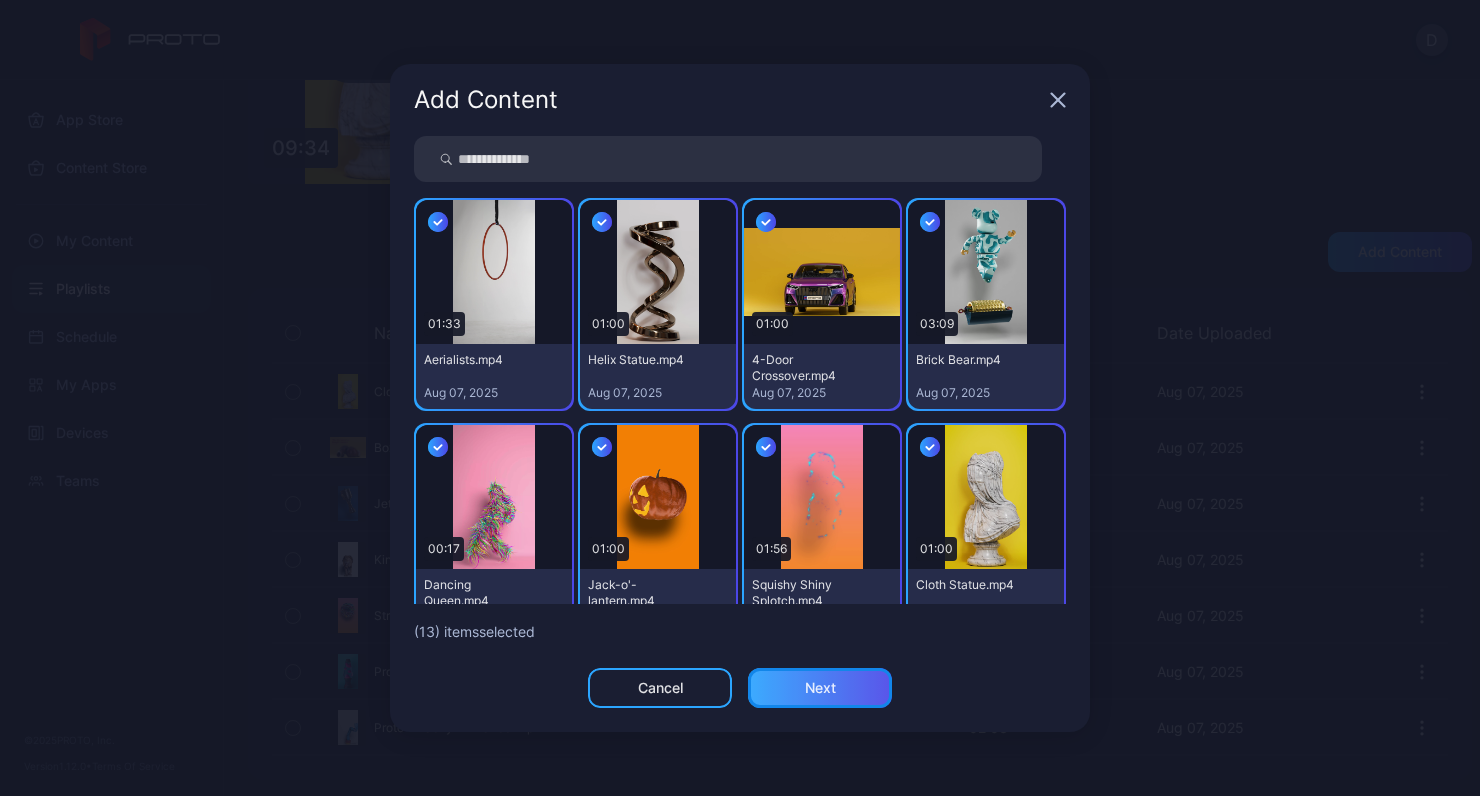 click on "Next" at bounding box center (820, 688) 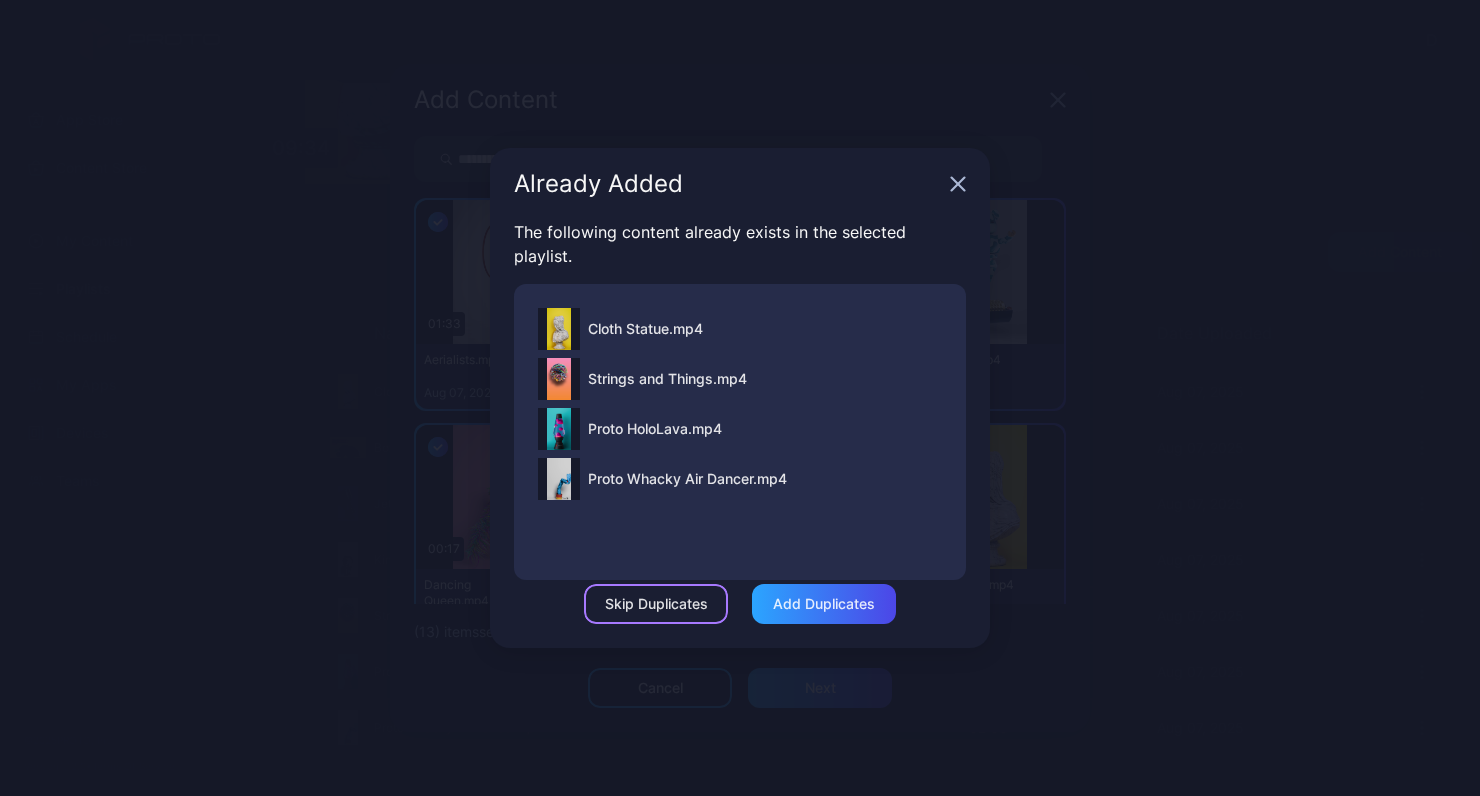 click on "Skip Duplicates" at bounding box center [656, 604] 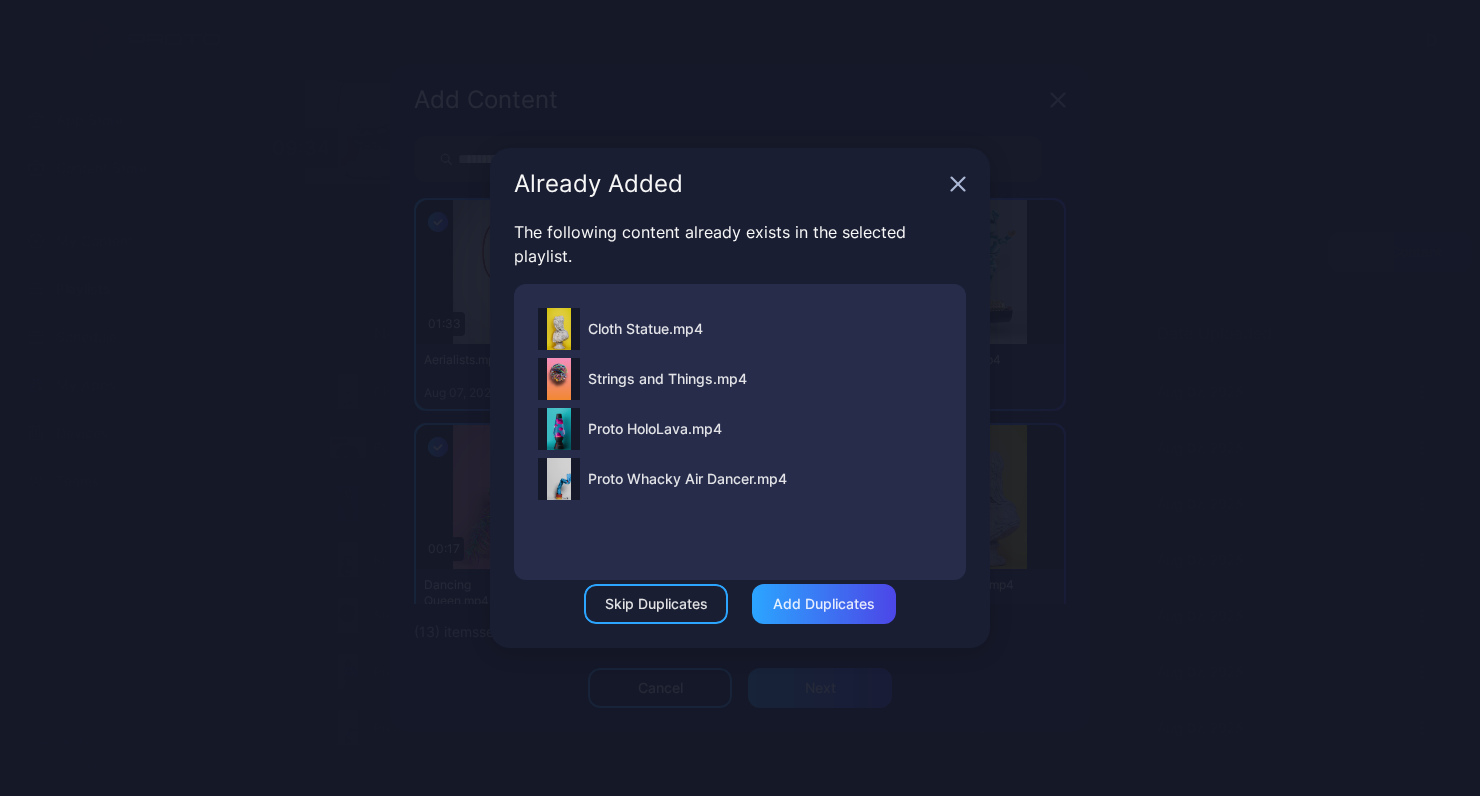scroll, scrollTop: 0, scrollLeft: 0, axis: both 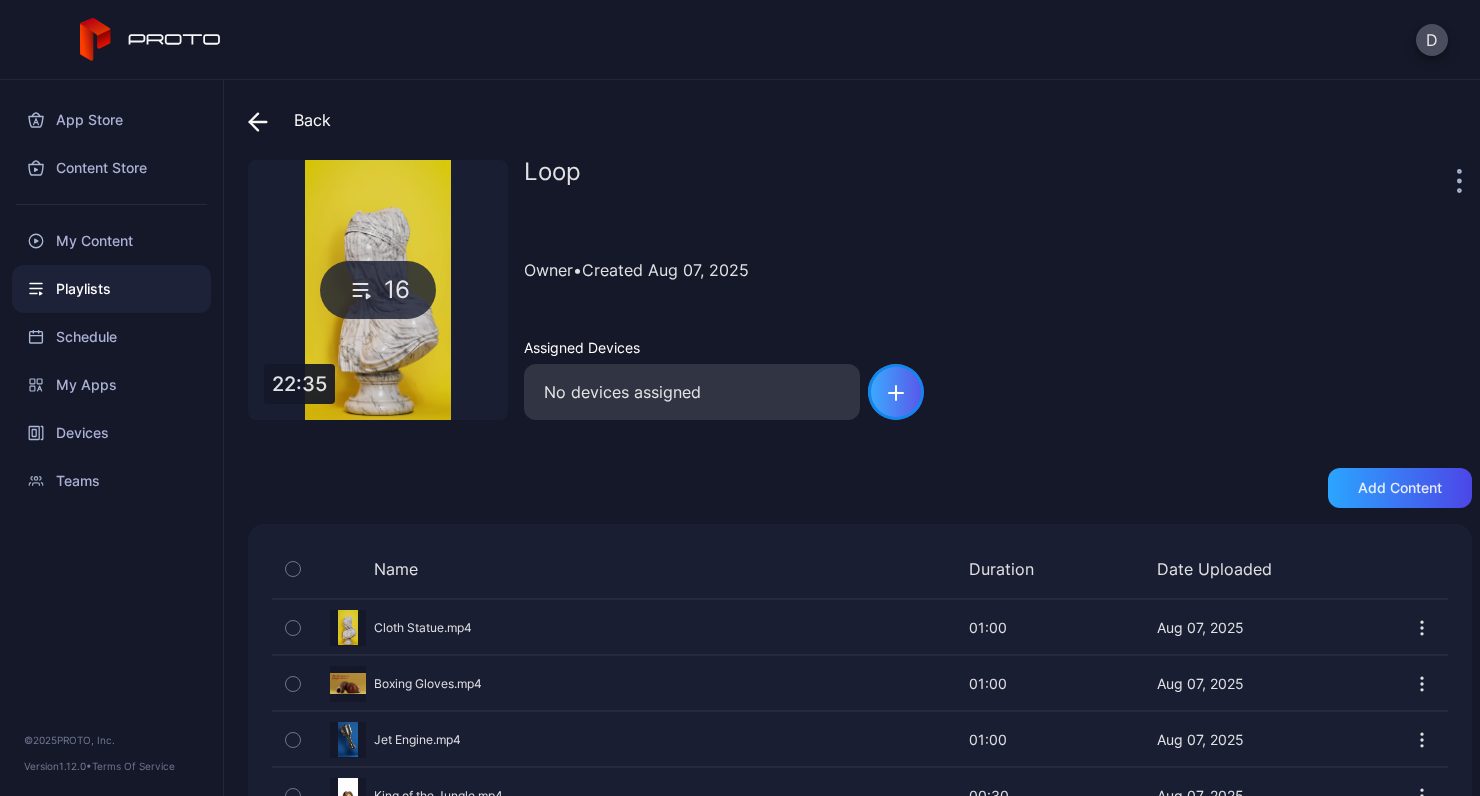 click 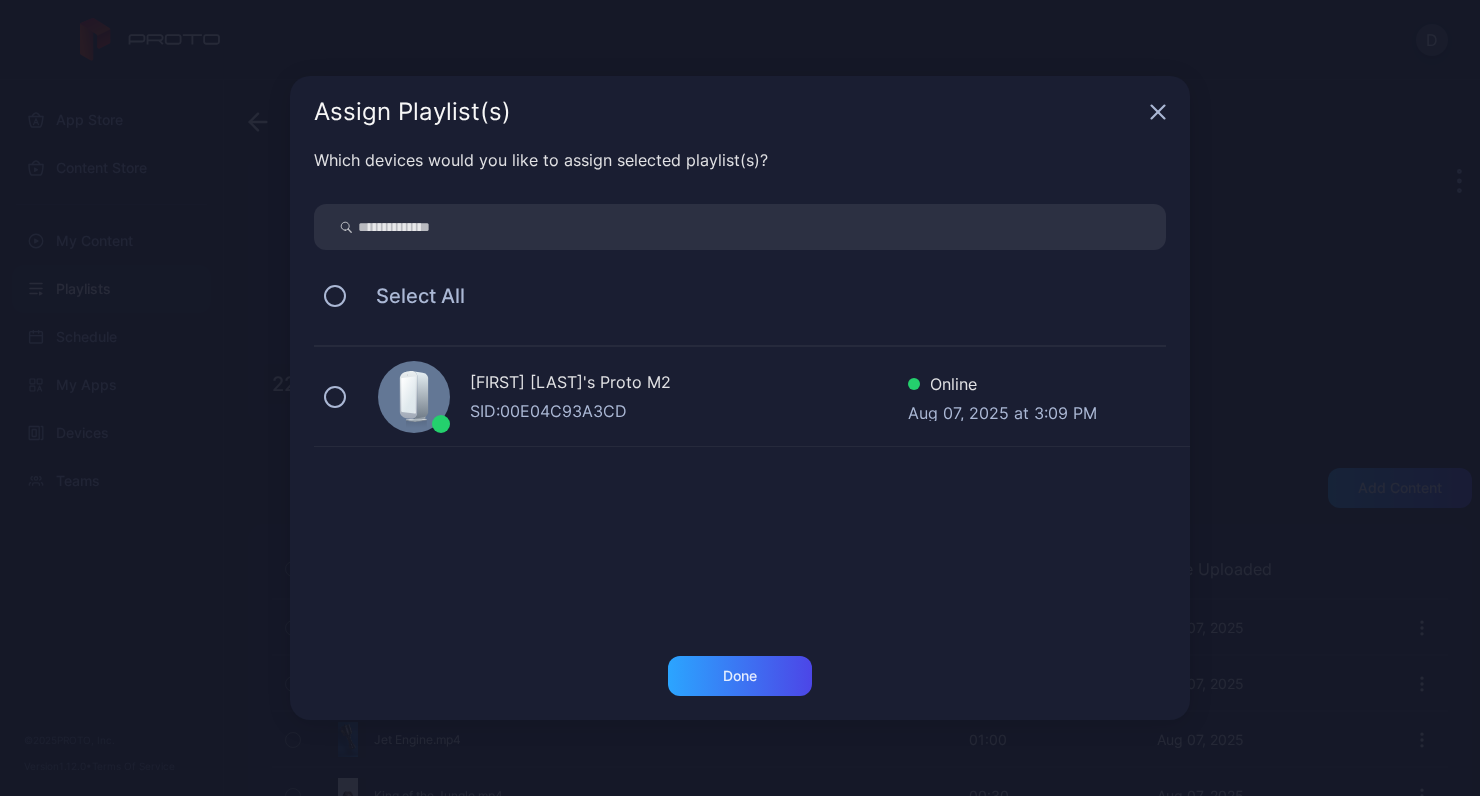 click at bounding box center [414, 397] 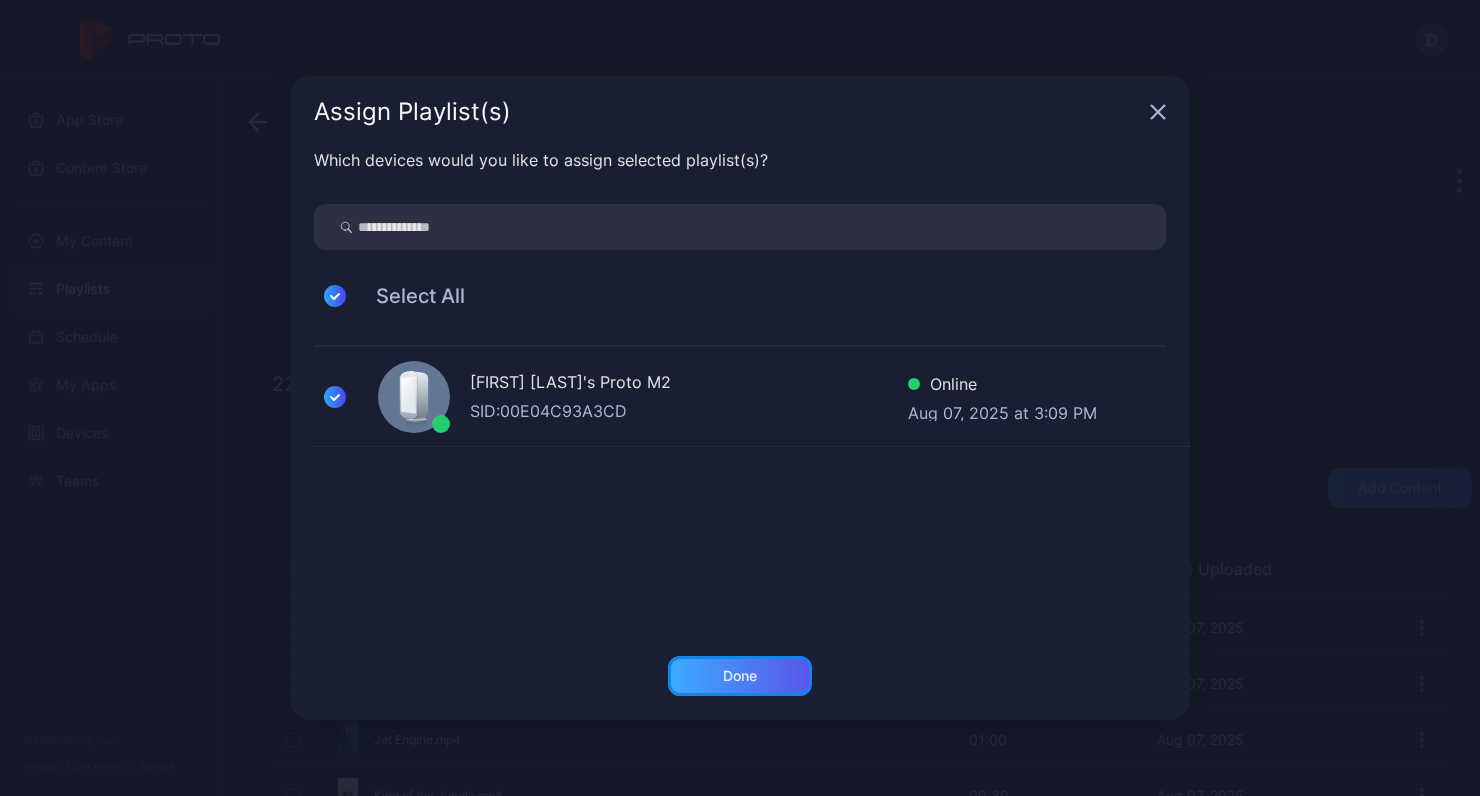 click on "Done" at bounding box center (740, 676) 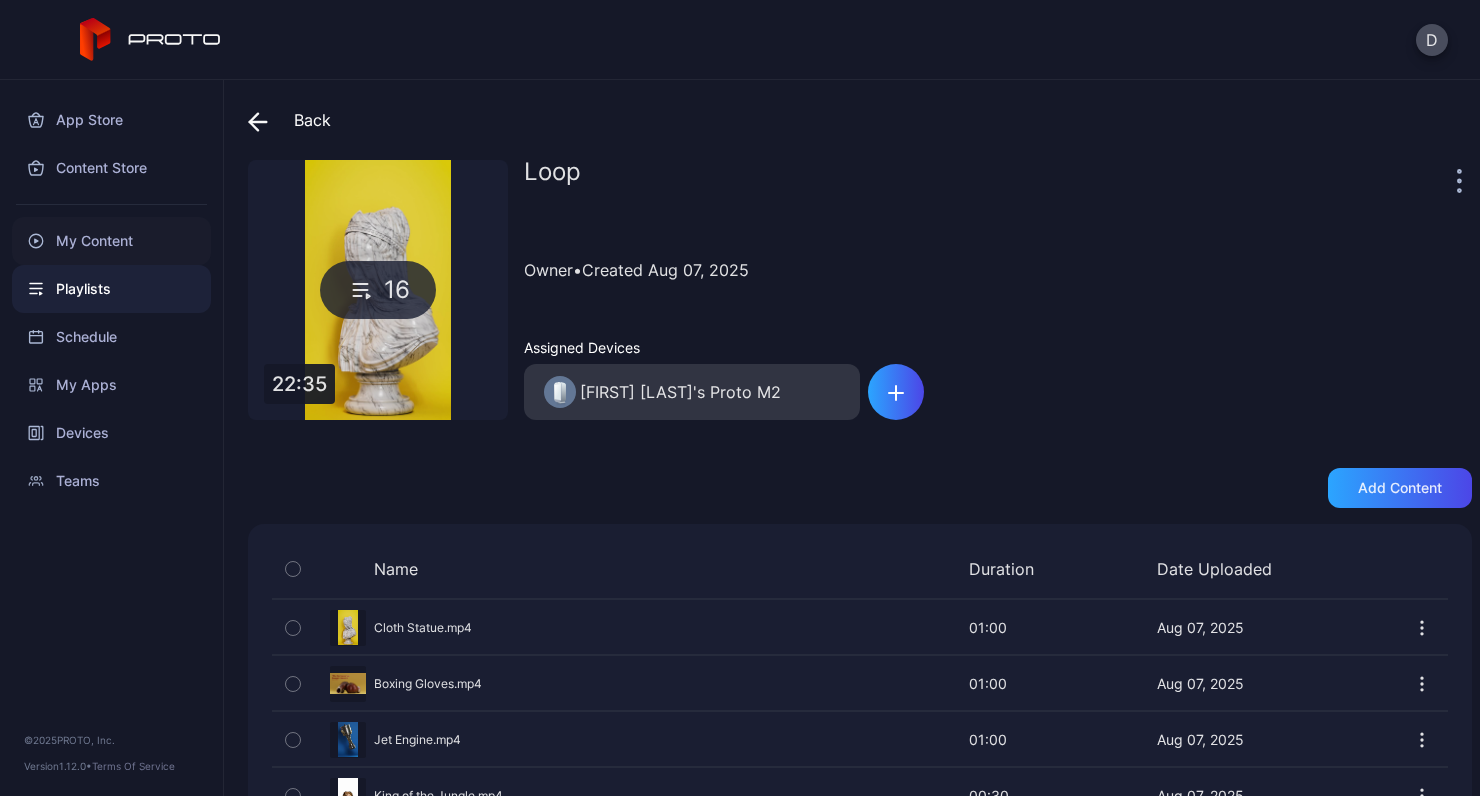 click on "My Content" at bounding box center (111, 241) 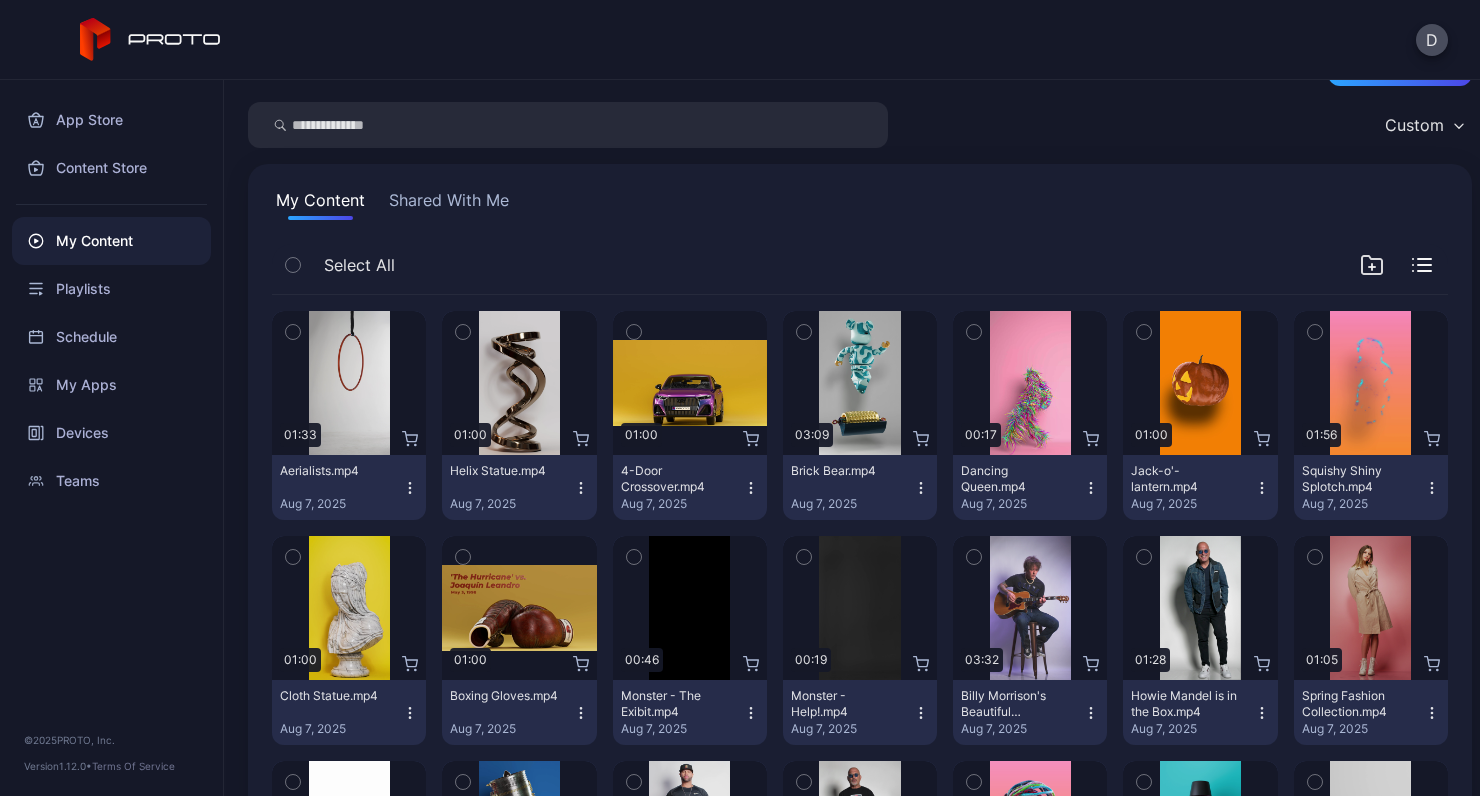 scroll, scrollTop: 0, scrollLeft: 0, axis: both 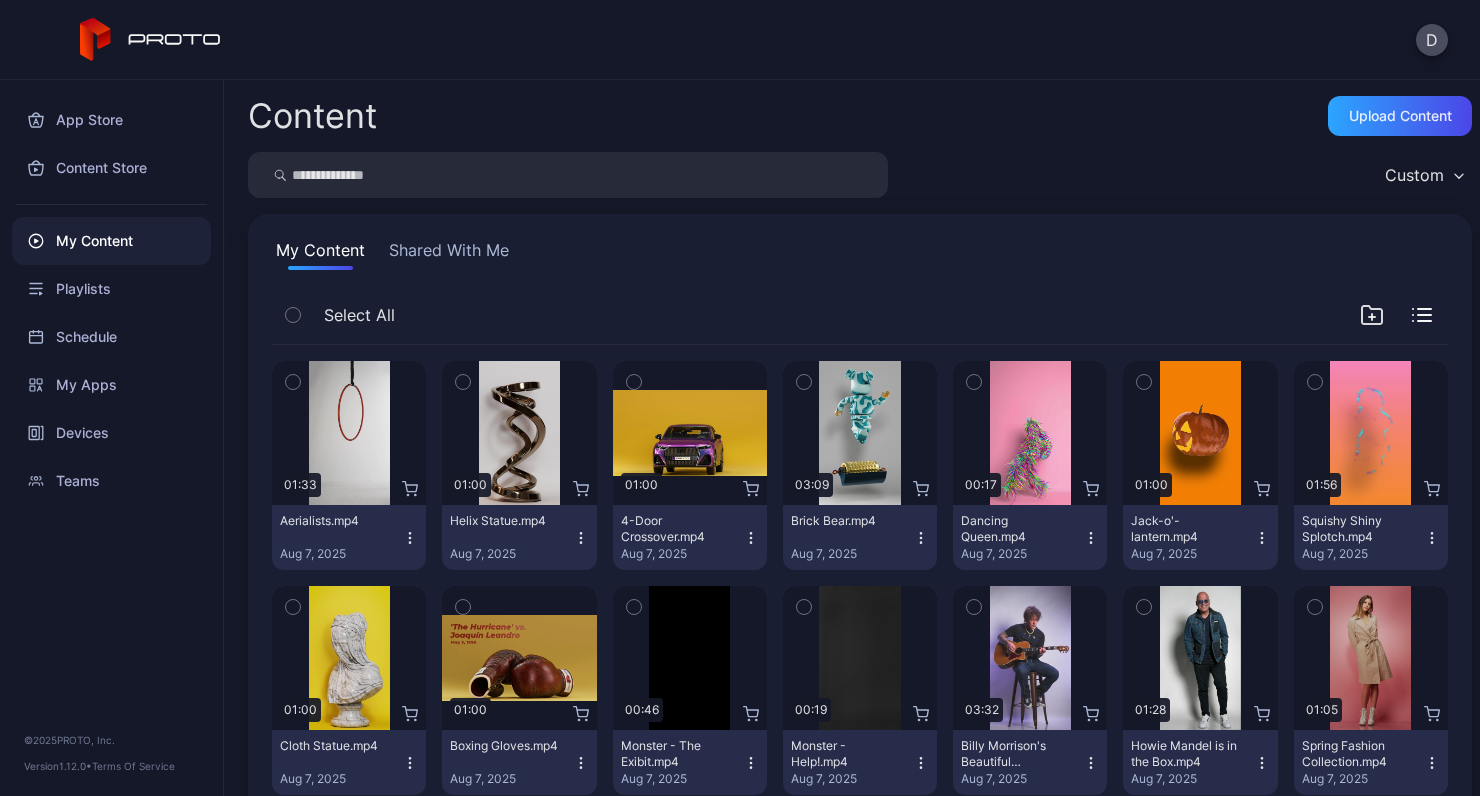 click on "Select All" at bounding box center (333, 315) 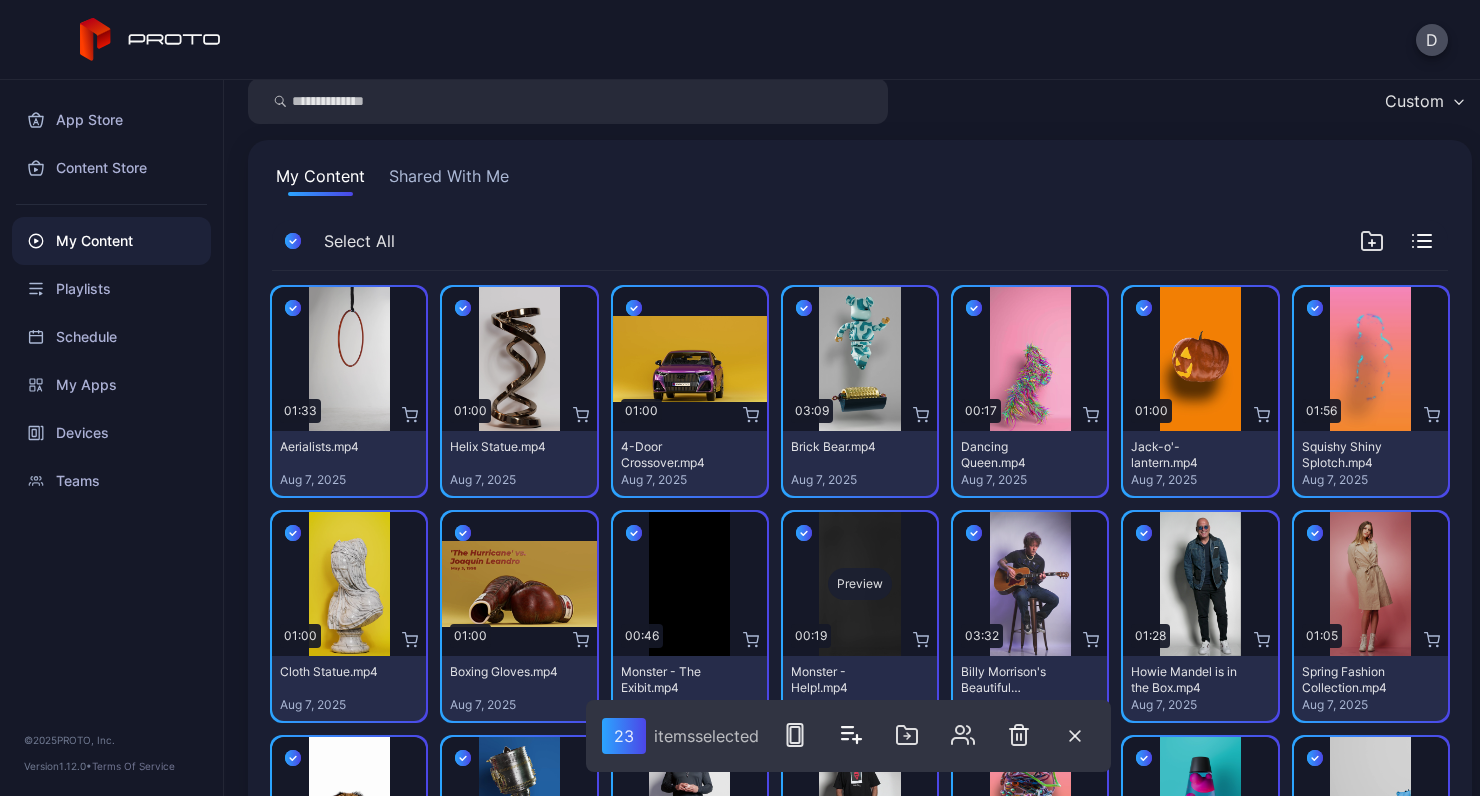 scroll, scrollTop: 89, scrollLeft: 0, axis: vertical 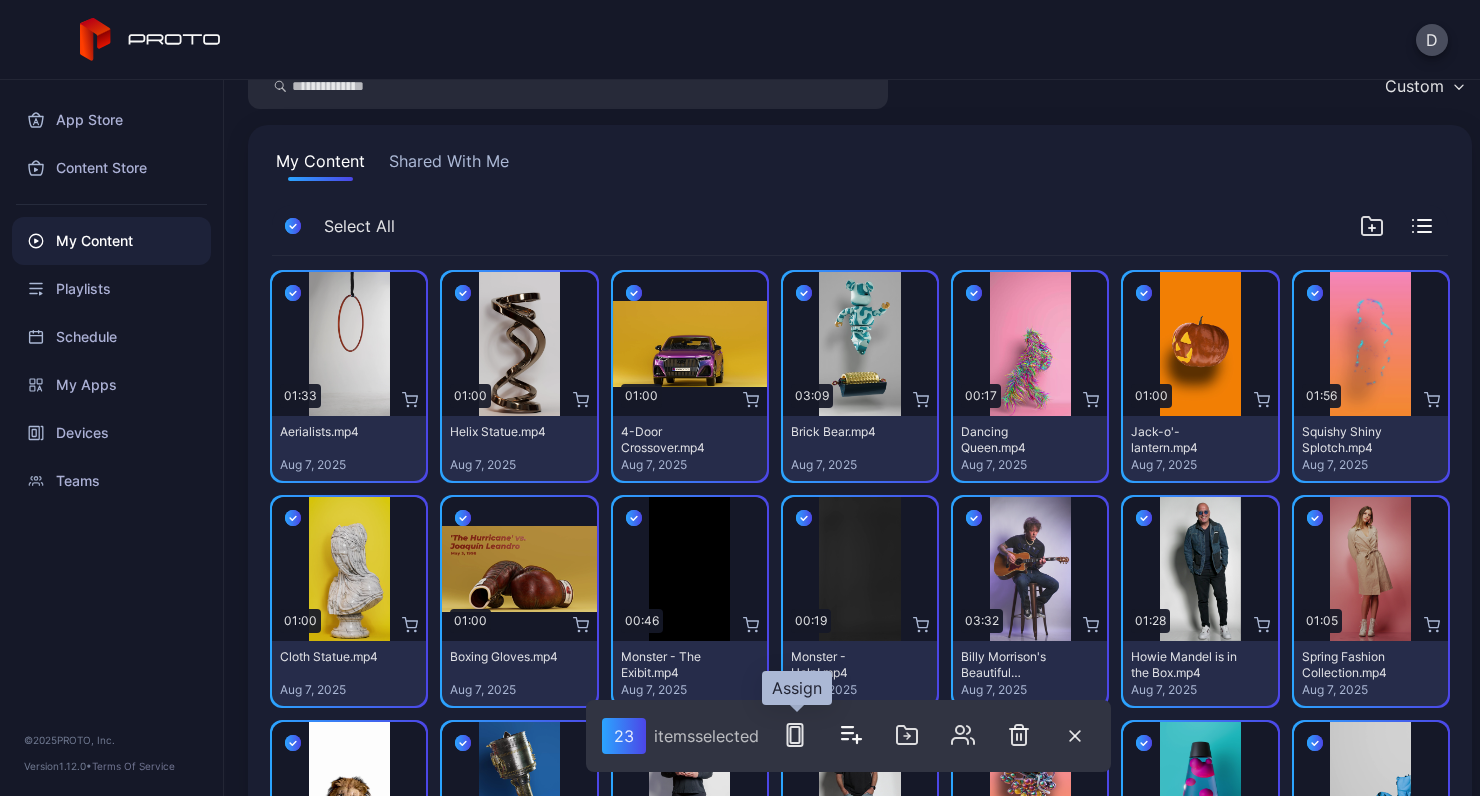 click 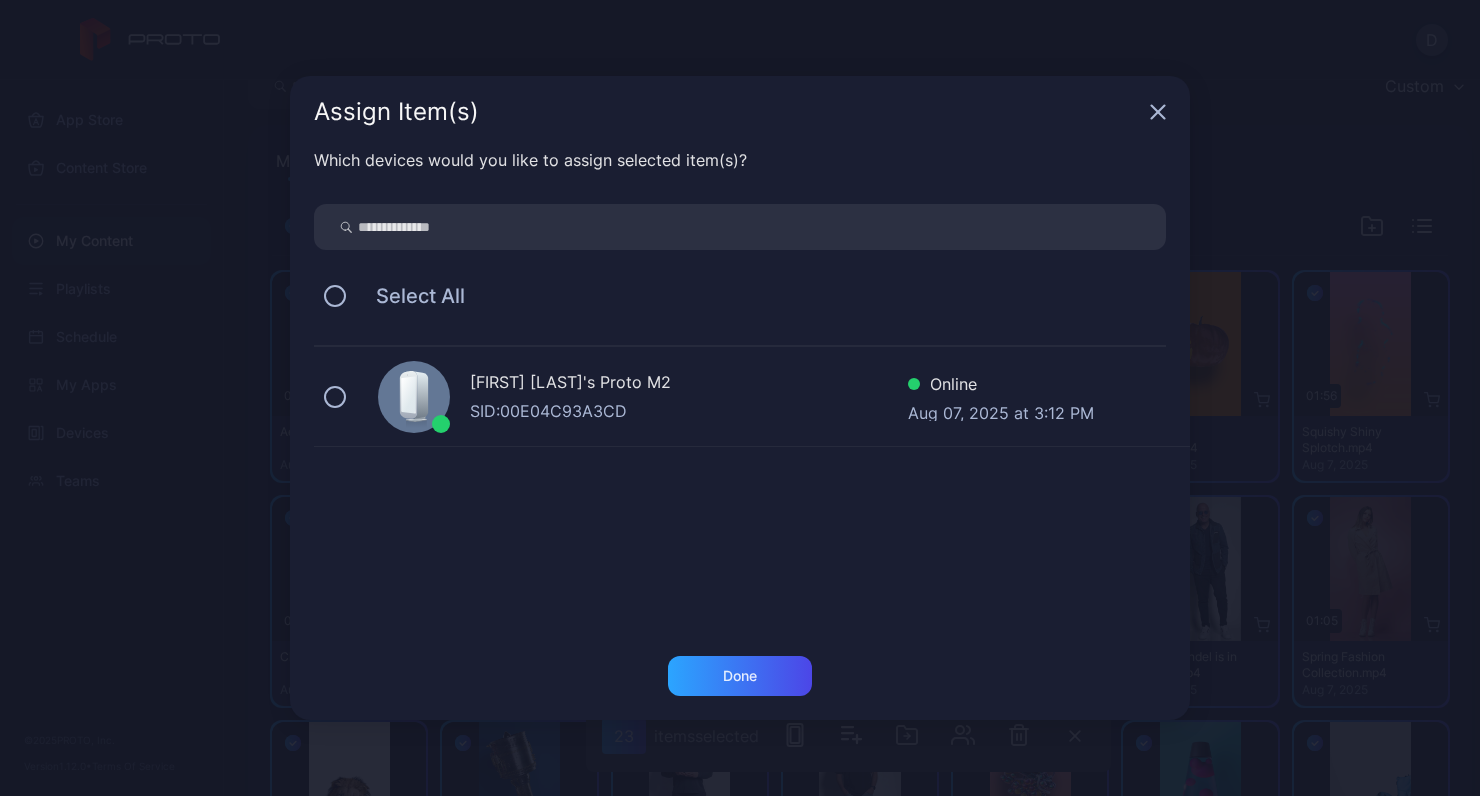 click on "[FIRST] [LAST]'s Proto M2" at bounding box center [689, 384] 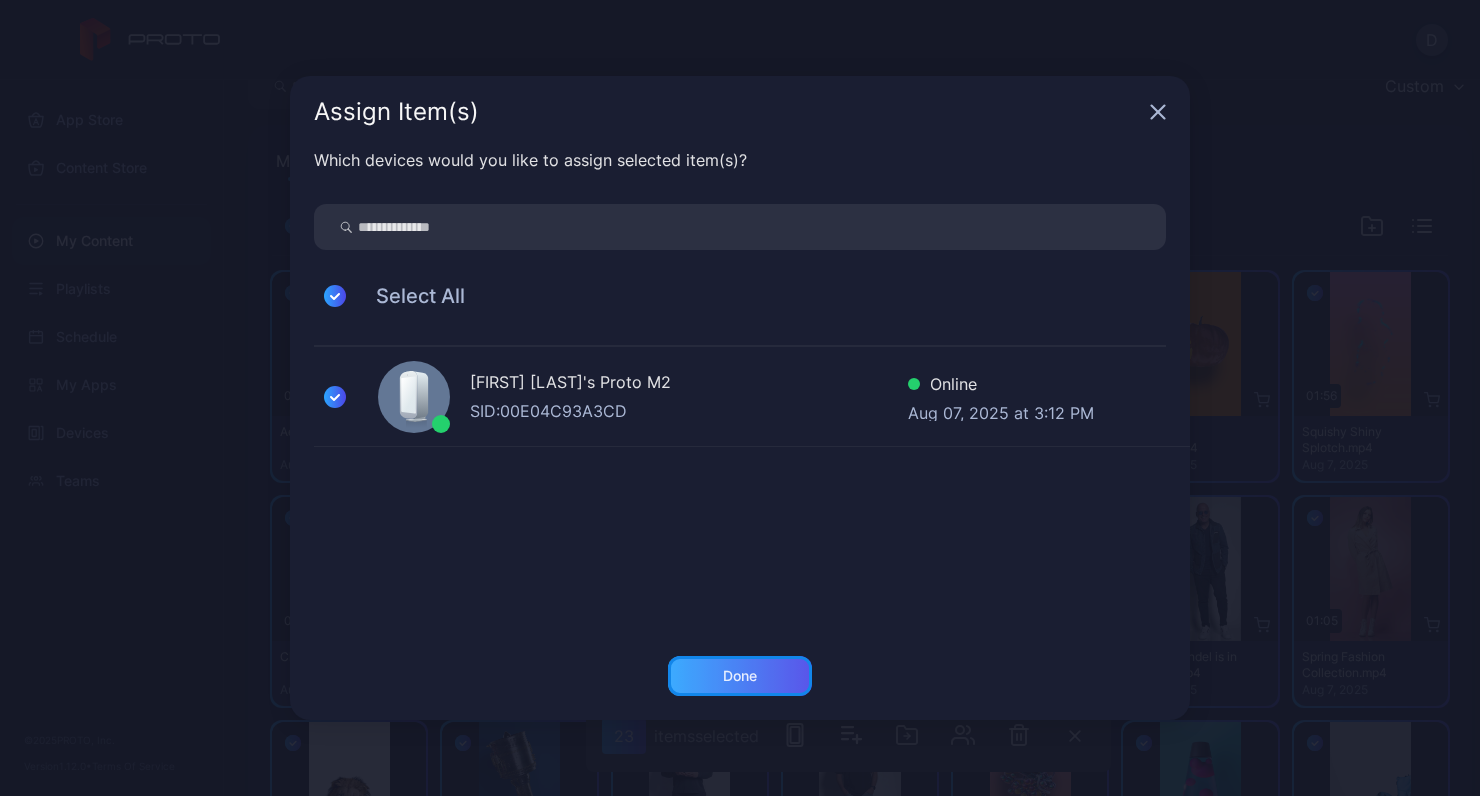 click on "Done" at bounding box center [740, 676] 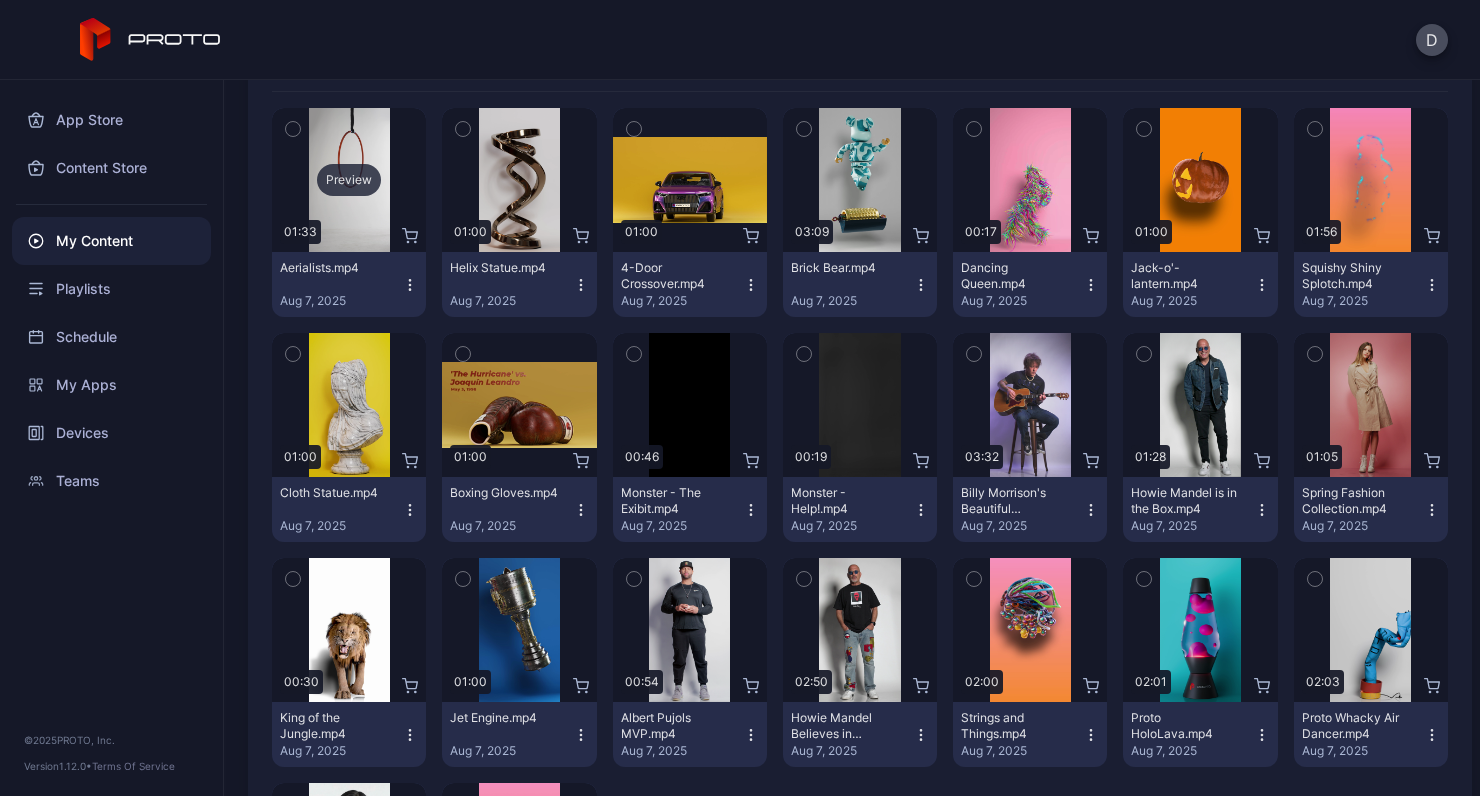 scroll, scrollTop: 0, scrollLeft: 0, axis: both 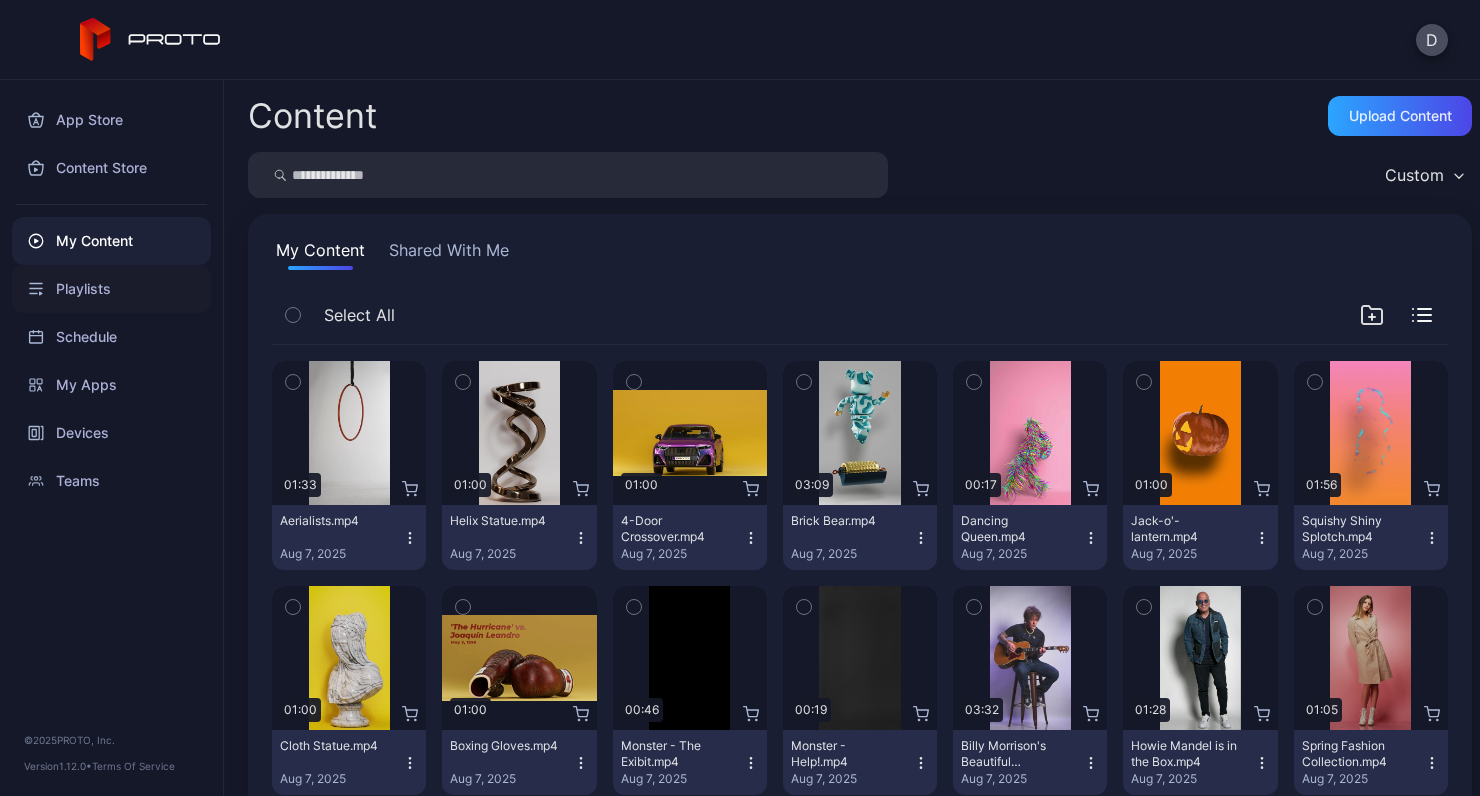 click on "Playlists" at bounding box center [111, 289] 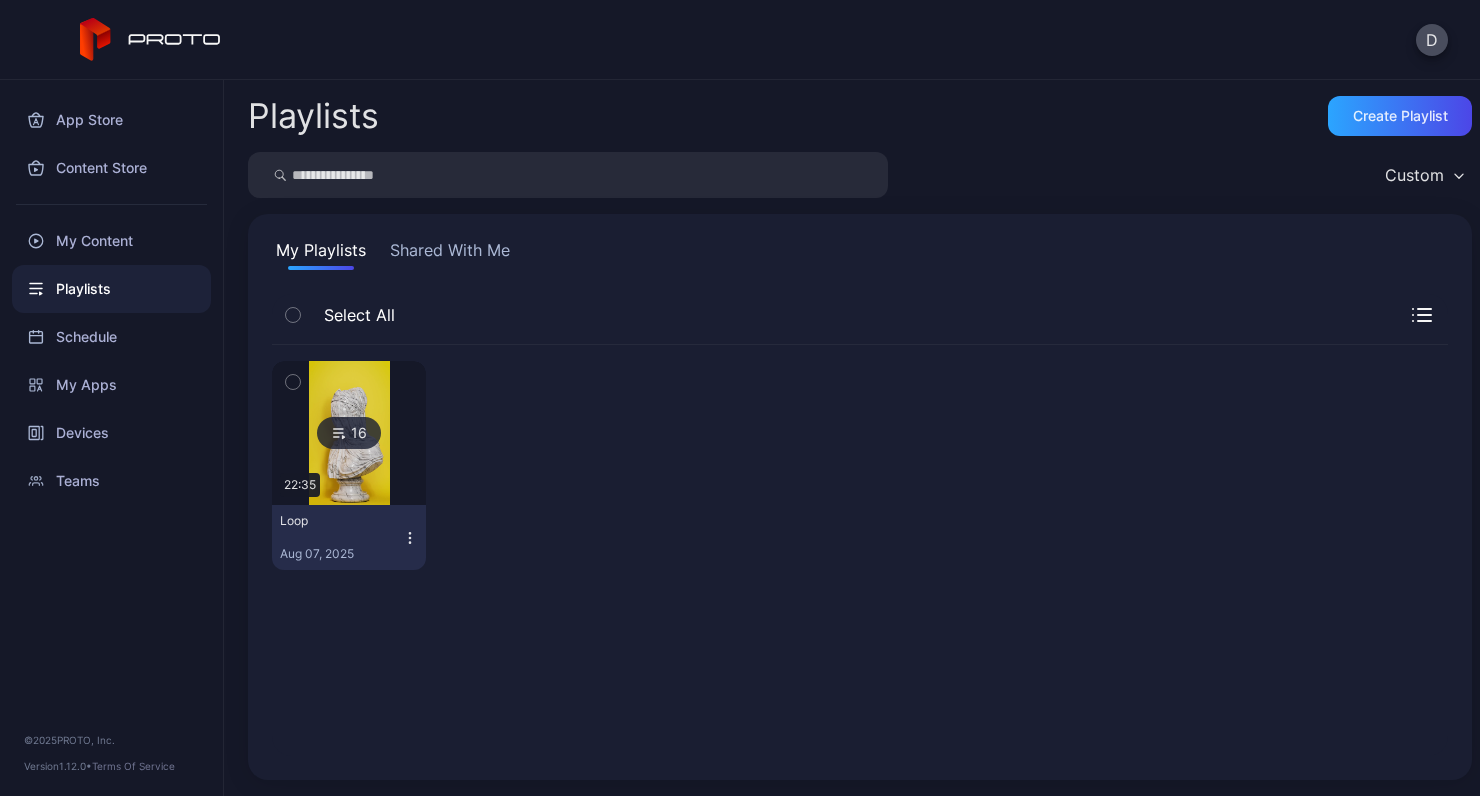 click at bounding box center (349, 433) 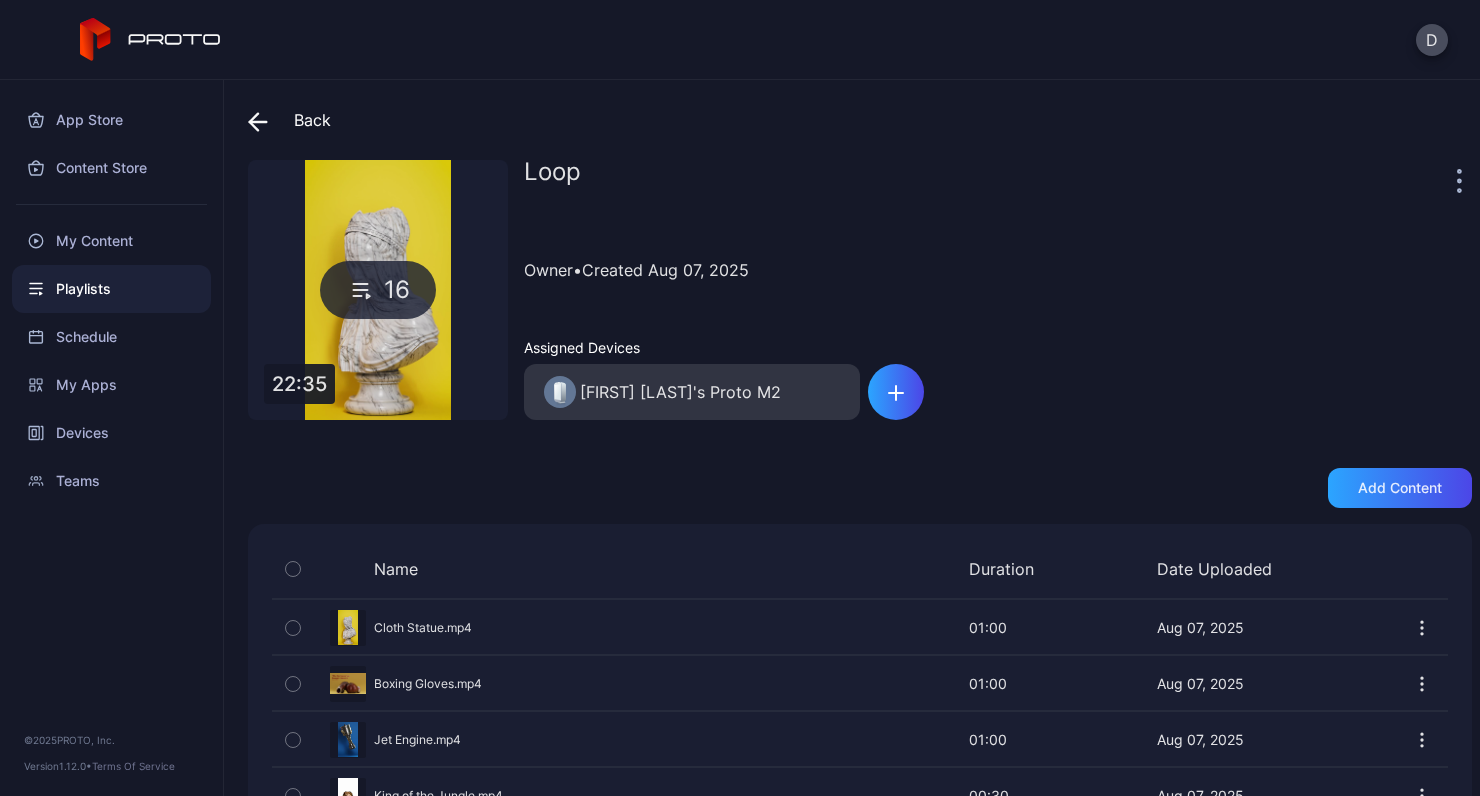 scroll, scrollTop: 222, scrollLeft: 0, axis: vertical 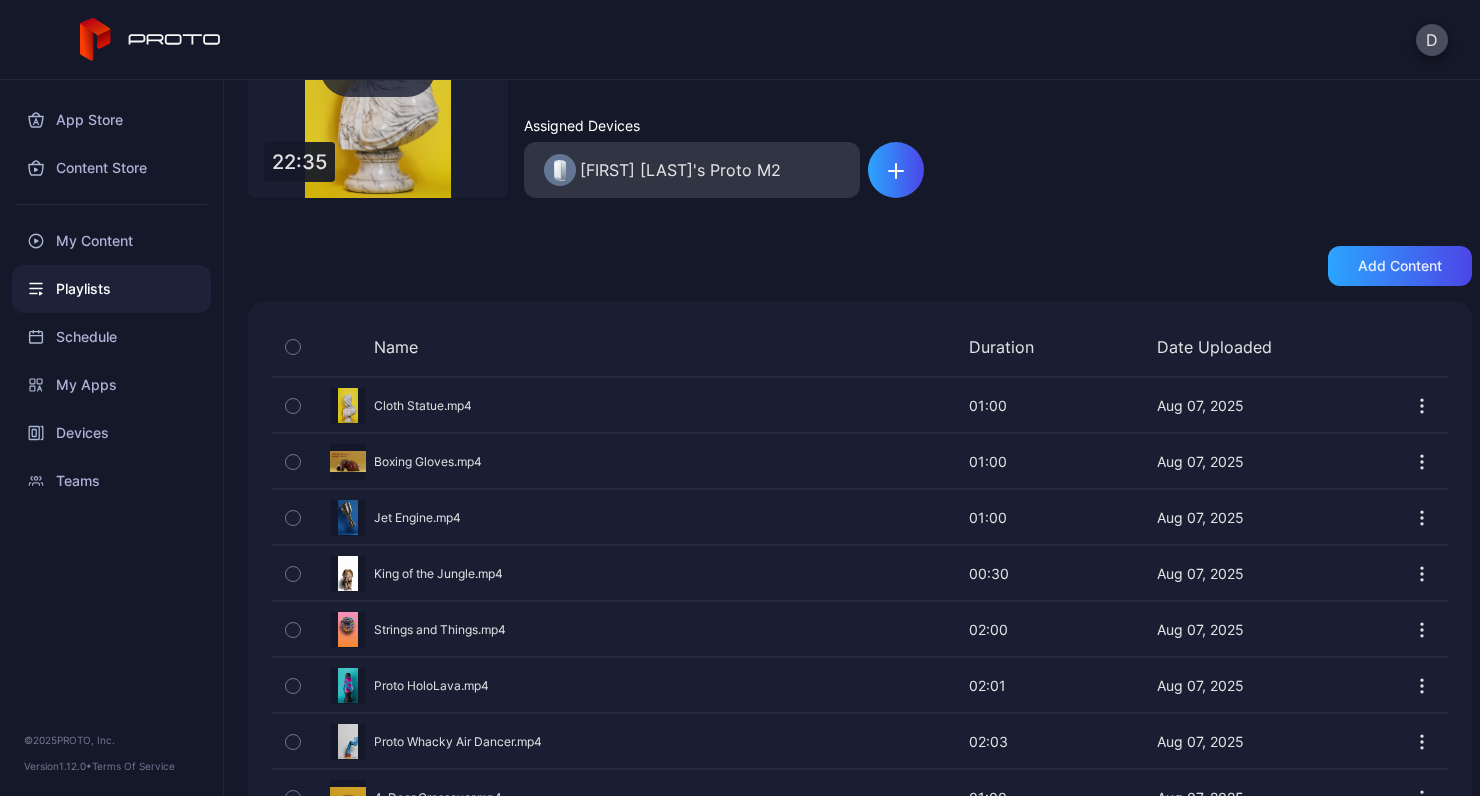 click at bounding box center (293, 462) 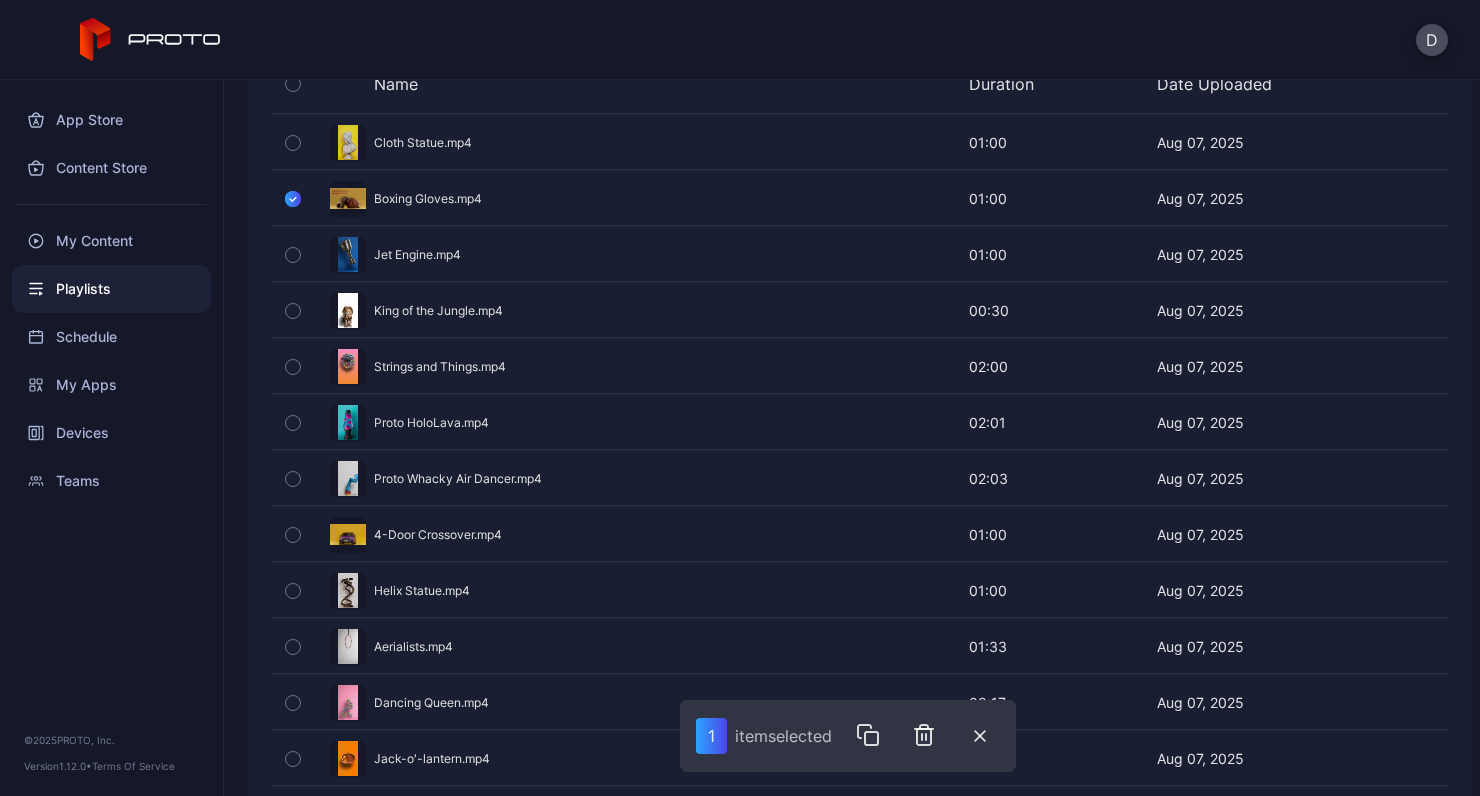 scroll, scrollTop: 498, scrollLeft: 0, axis: vertical 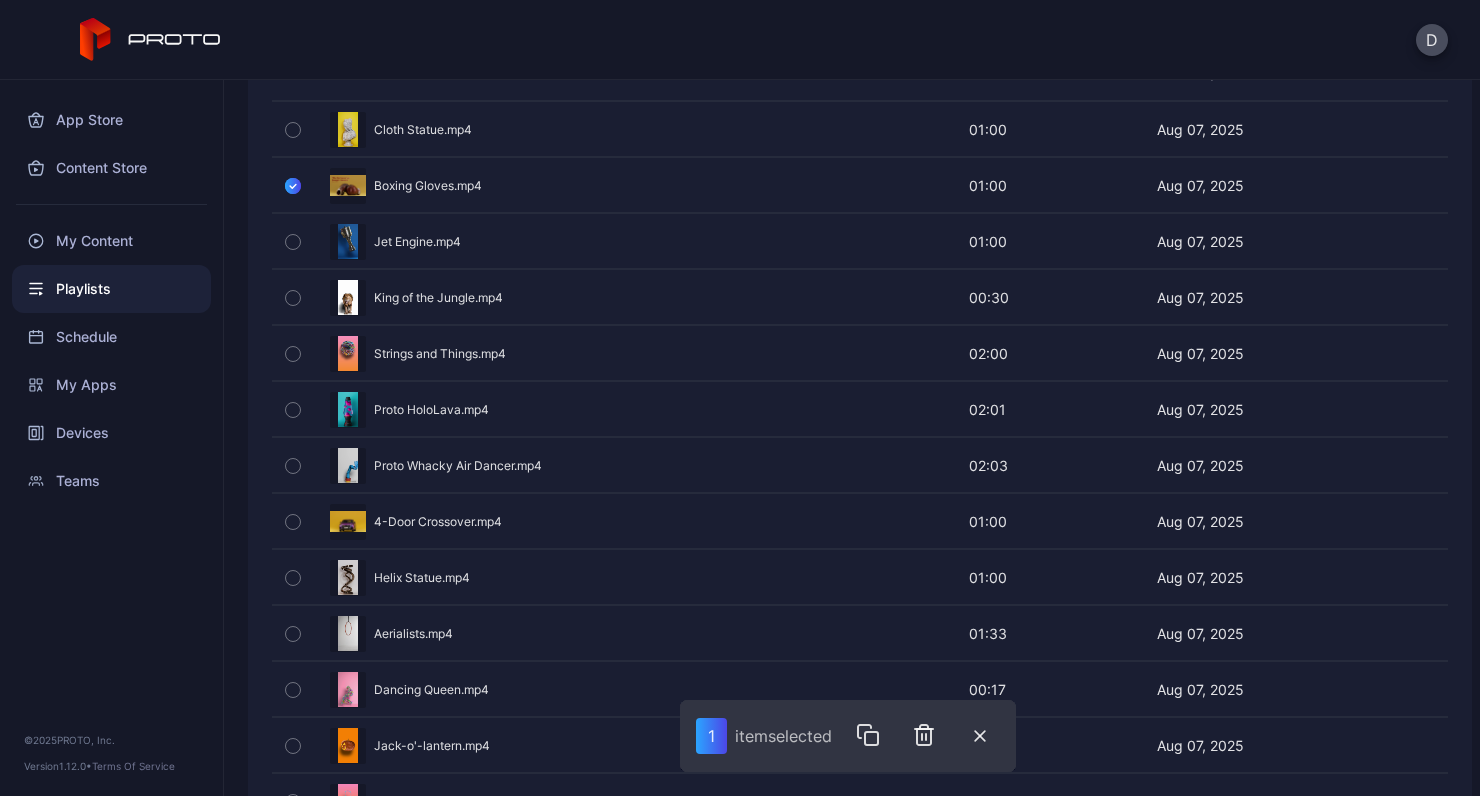 click 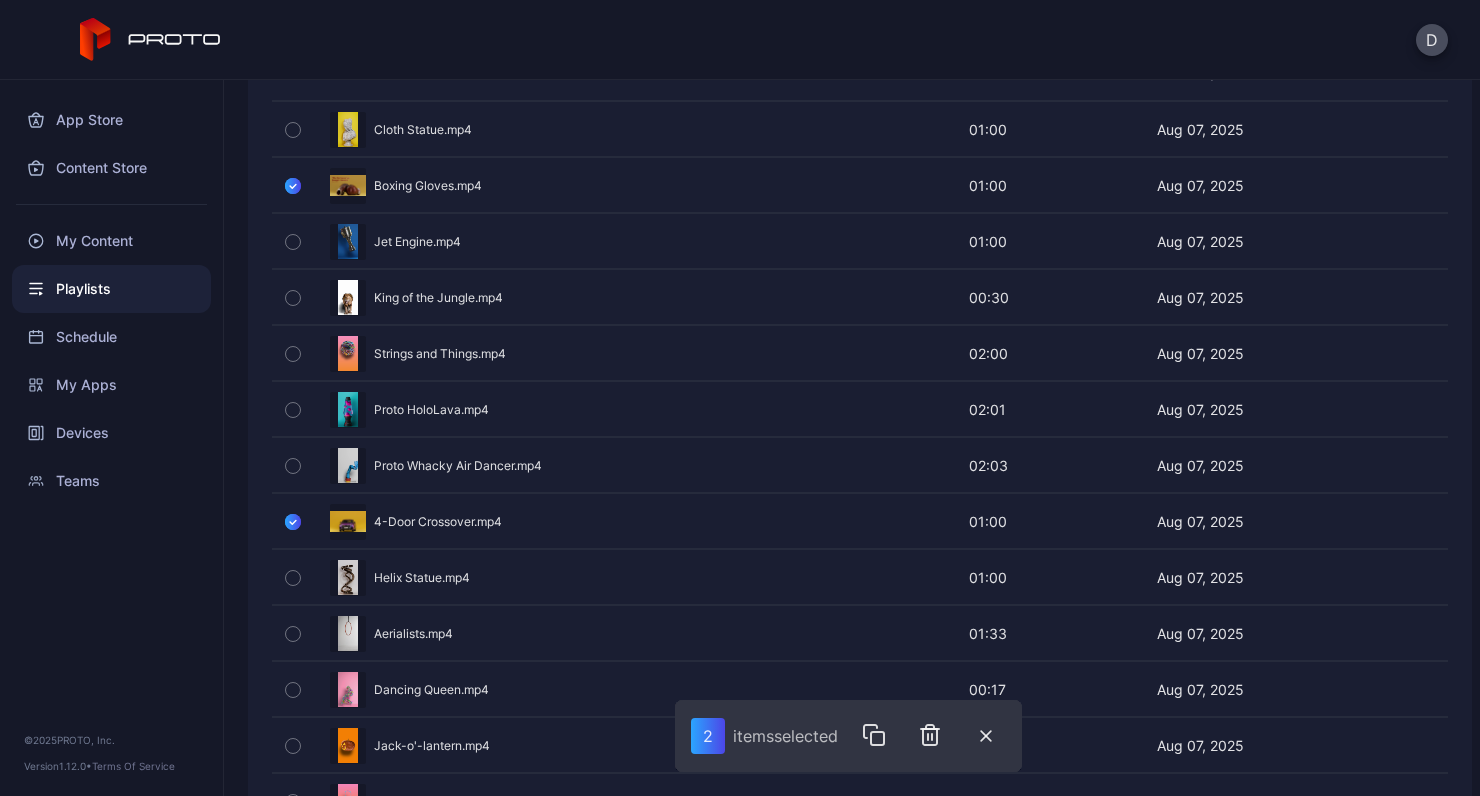 scroll, scrollTop: 740, scrollLeft: 0, axis: vertical 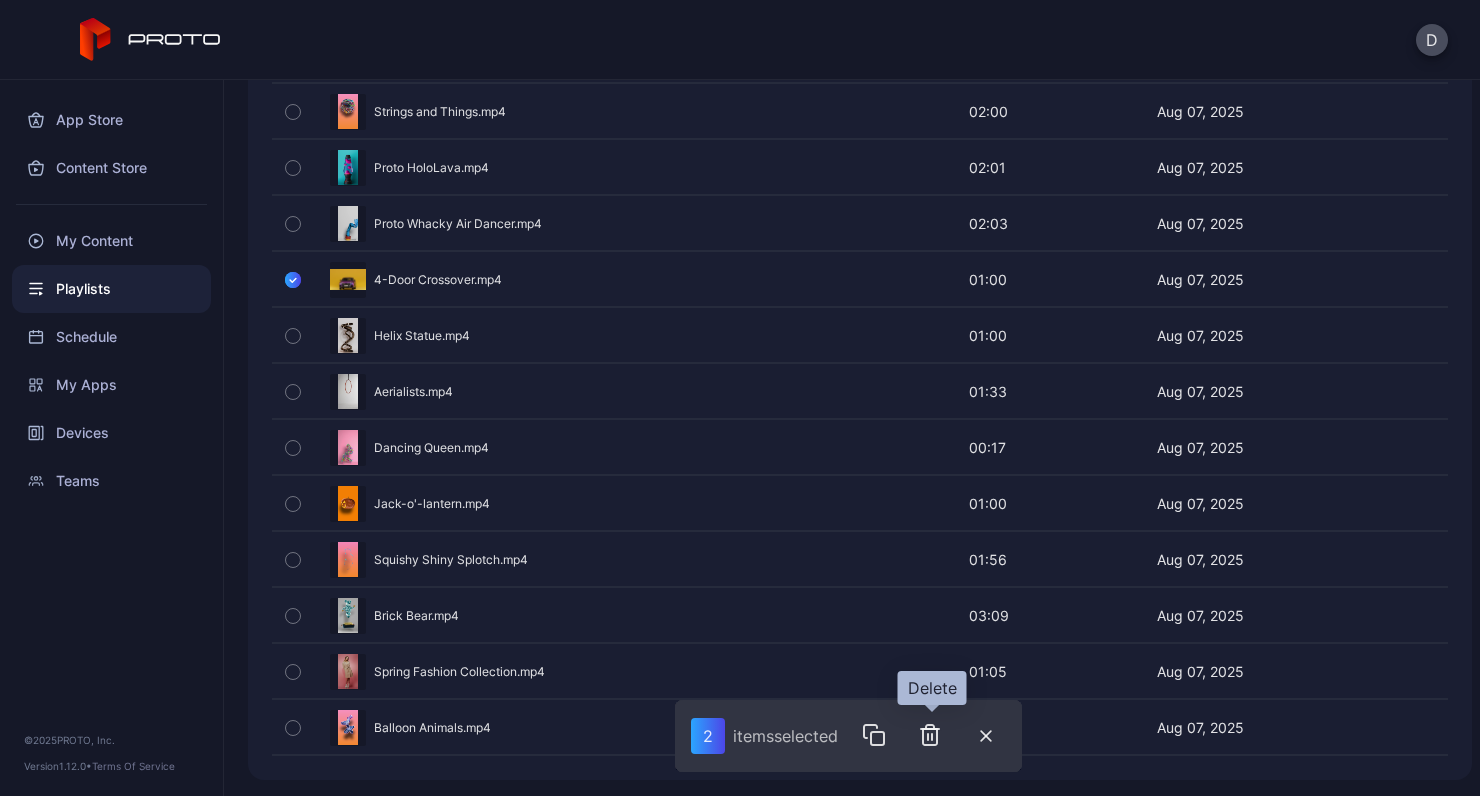 click 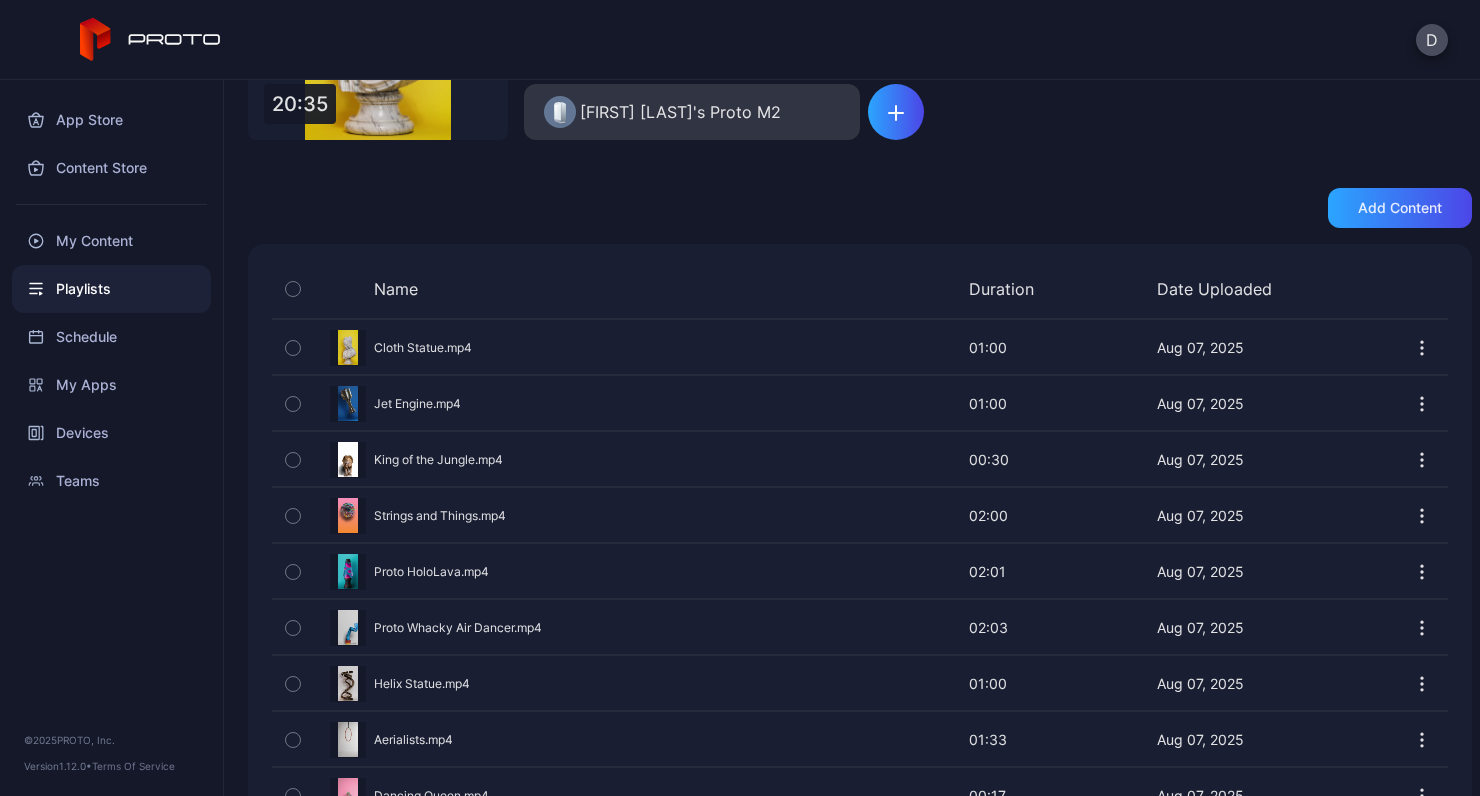 scroll, scrollTop: 0, scrollLeft: 0, axis: both 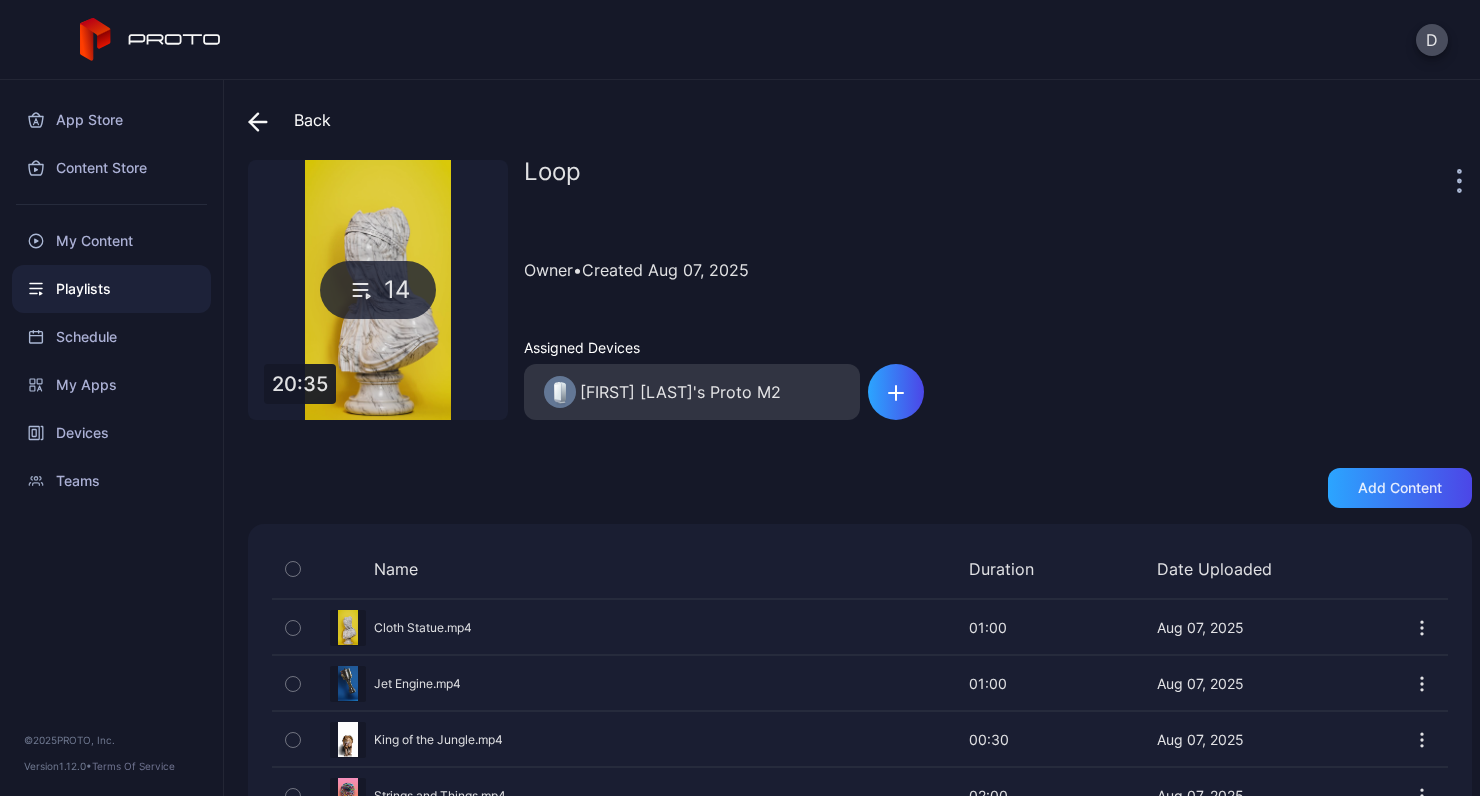 click 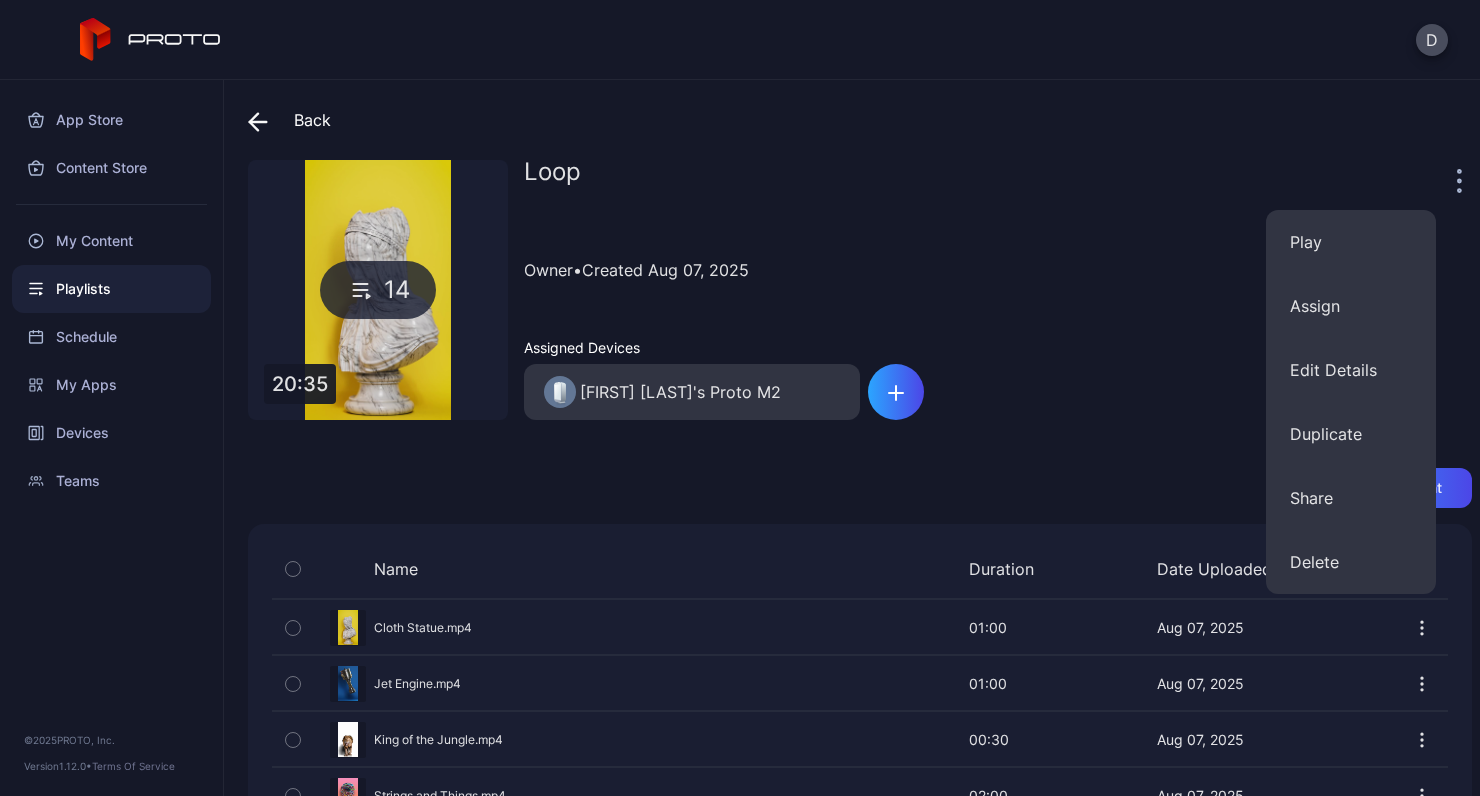 click 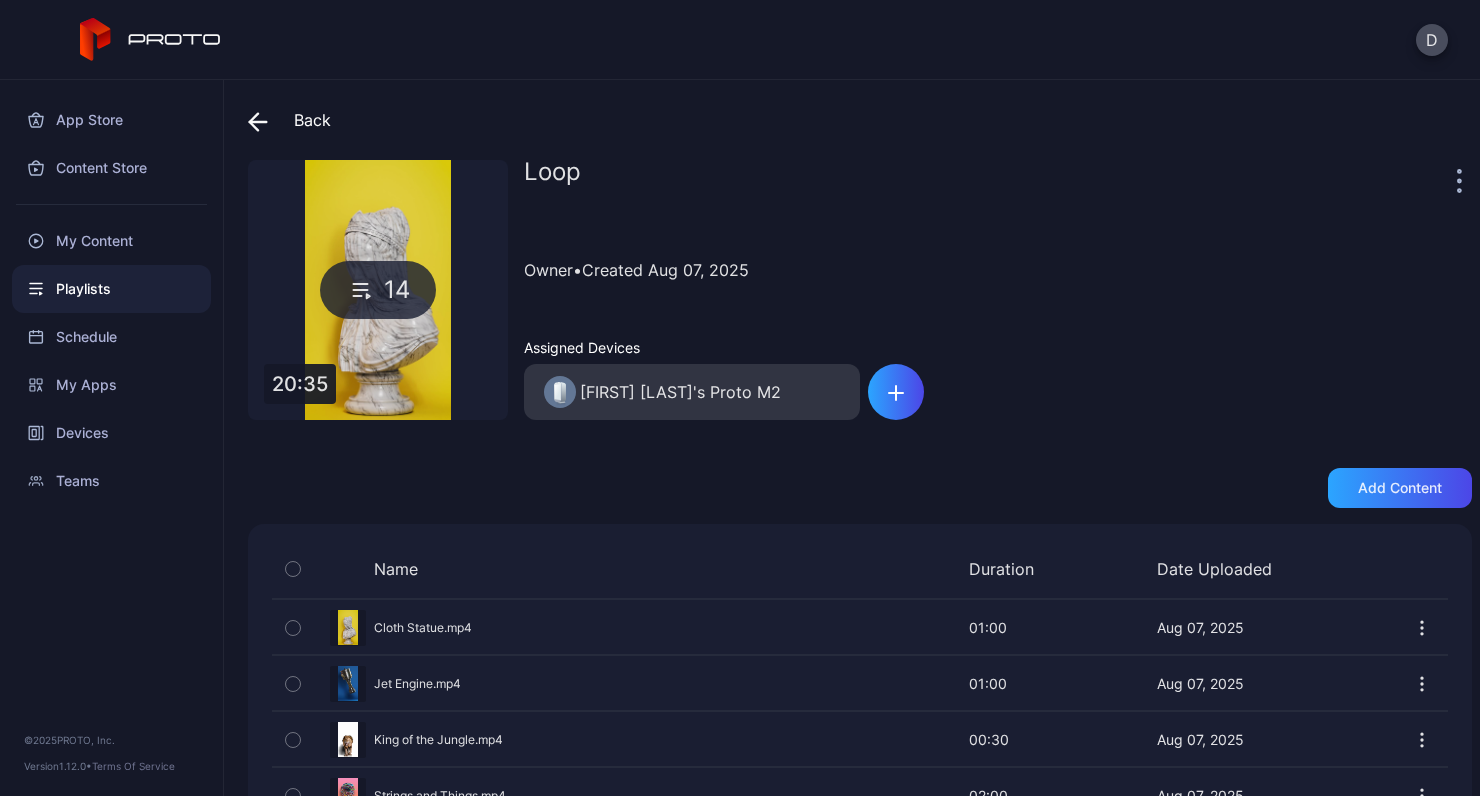 click on "Loop Owner   •   Created   Aug 07, 2025 Assigned Devices [FIRST] [LAST]'s Proto M2" at bounding box center [998, 290] 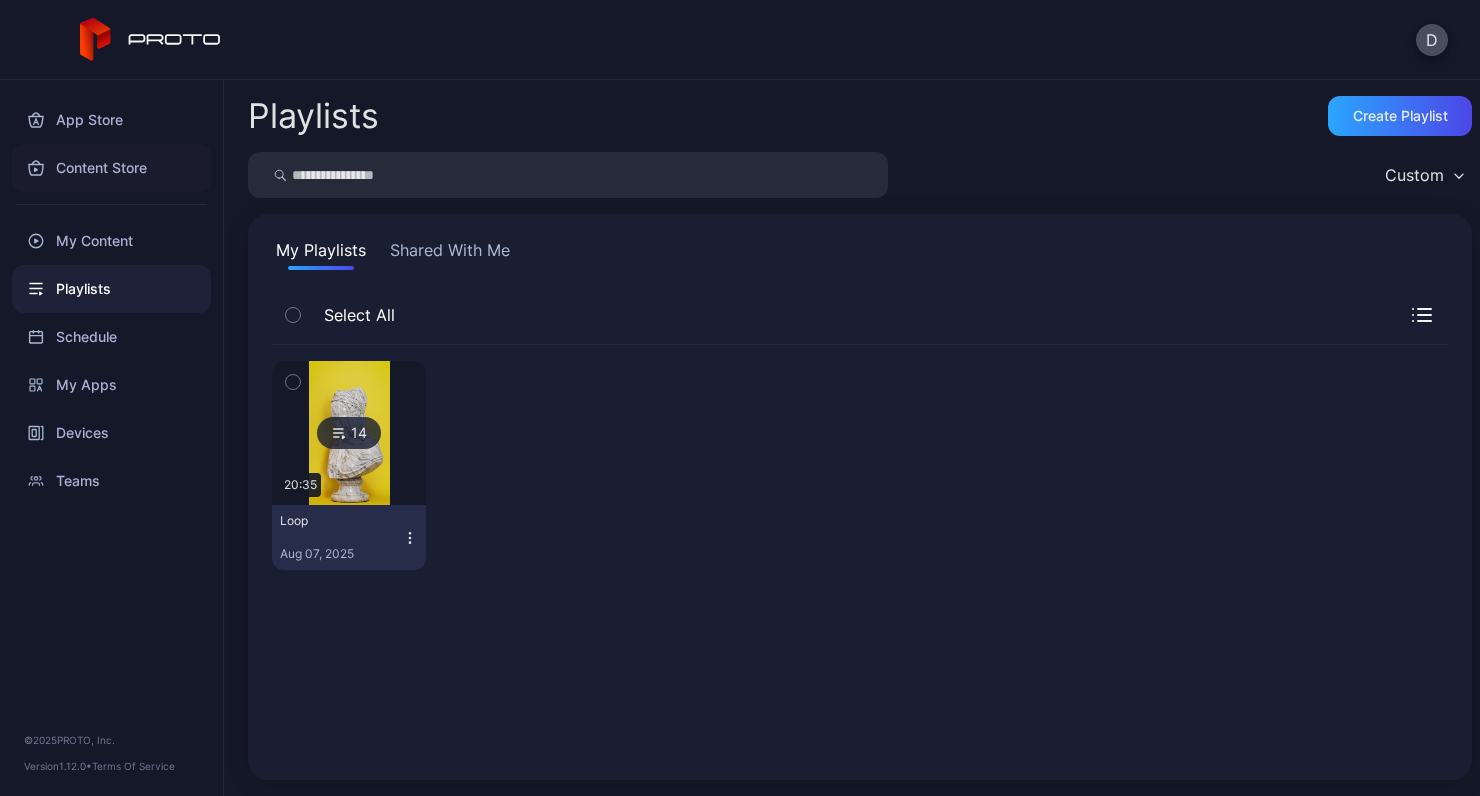 click on "Content Store" at bounding box center [111, 168] 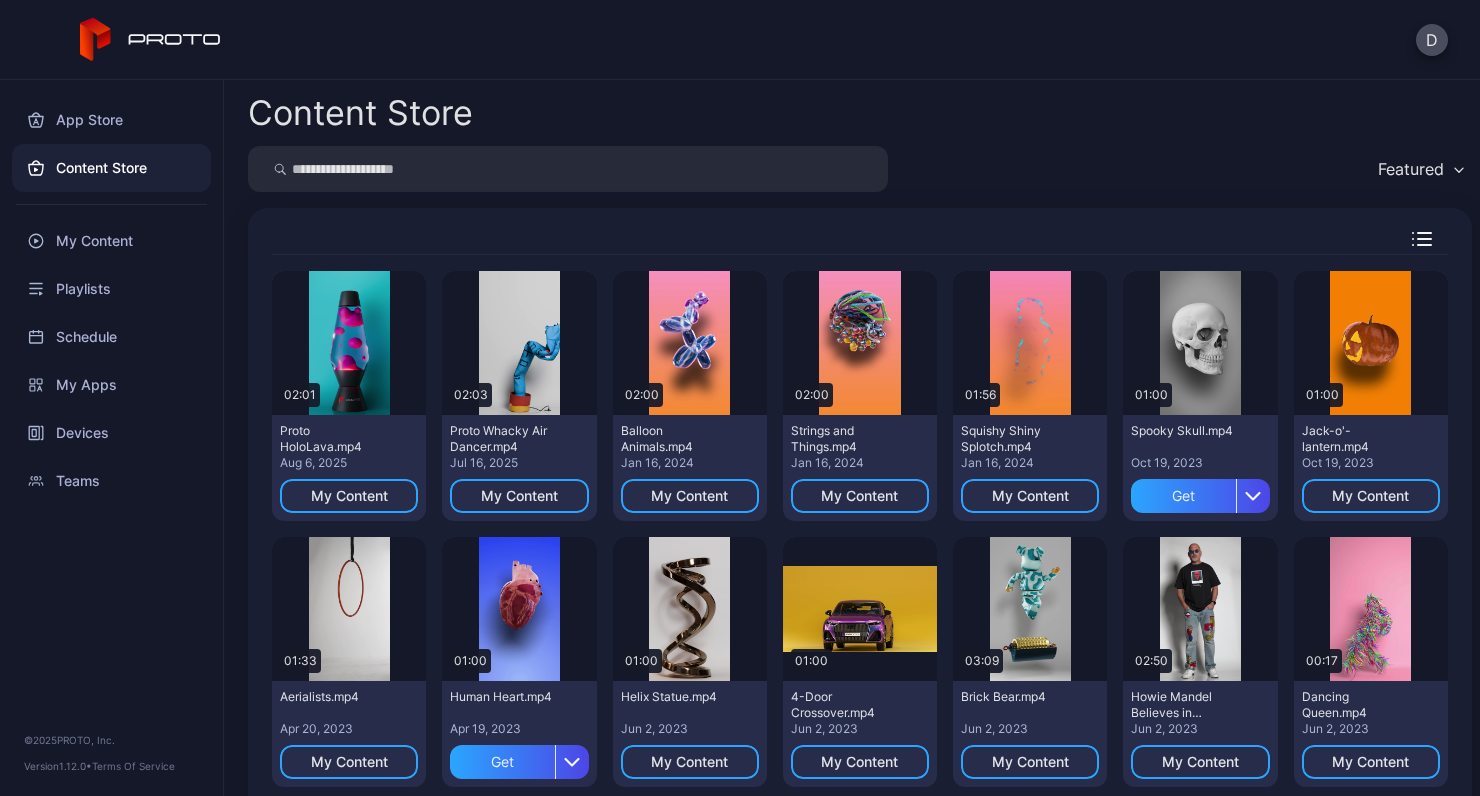 click on "Featured" at bounding box center [1411, 169] 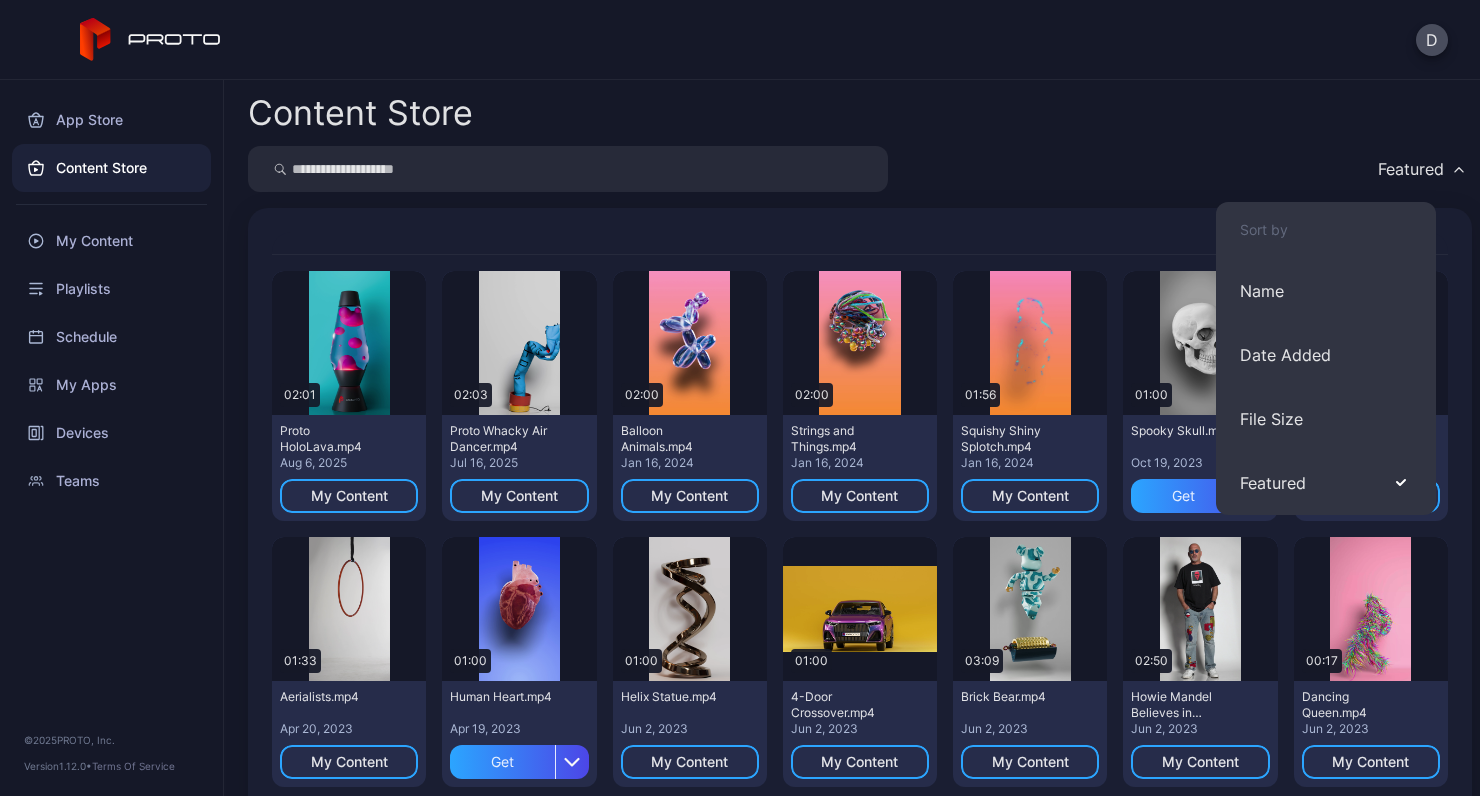click on "Featured" at bounding box center (1411, 169) 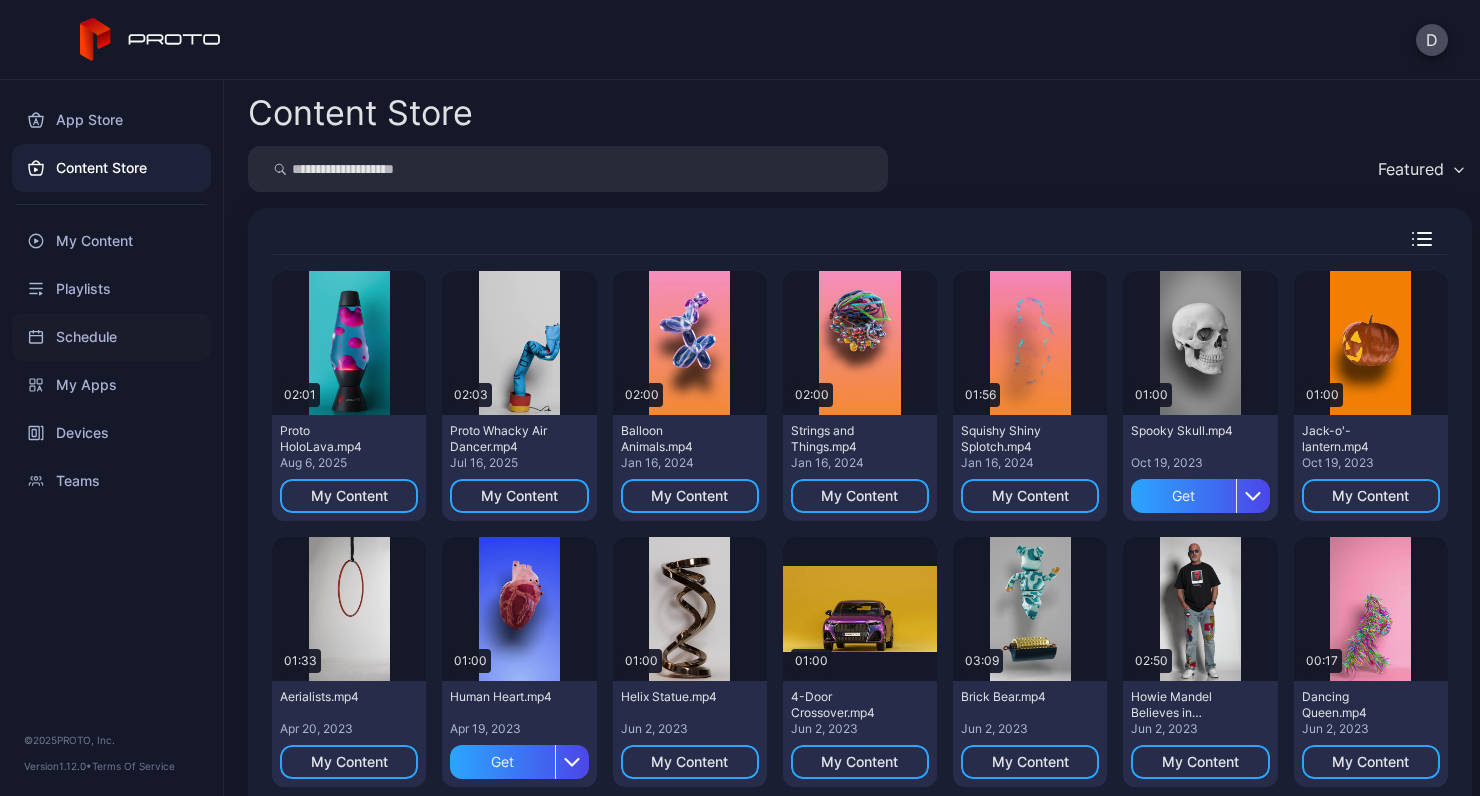 click on "Schedule" at bounding box center (111, 337) 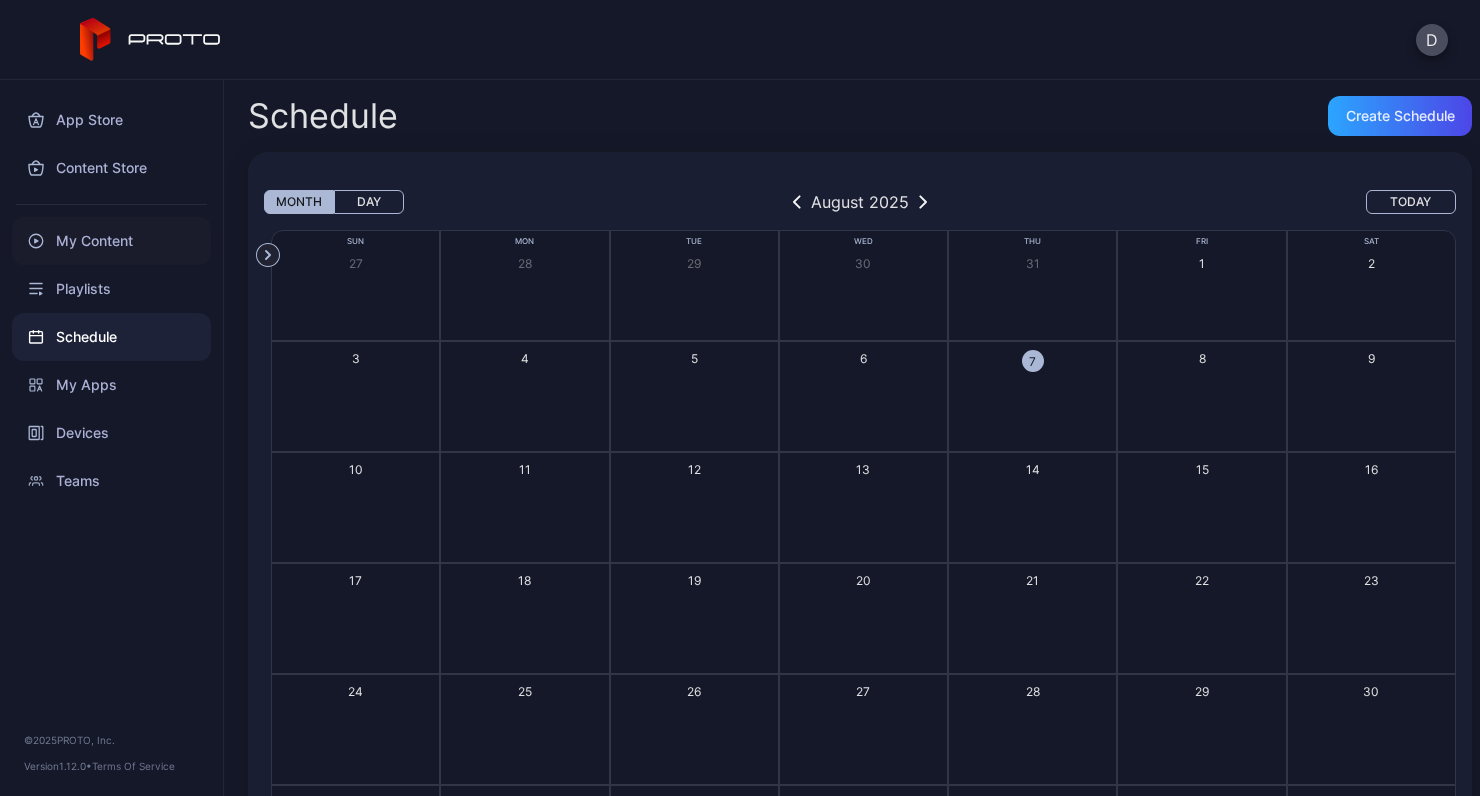 click on "My Content" at bounding box center (111, 241) 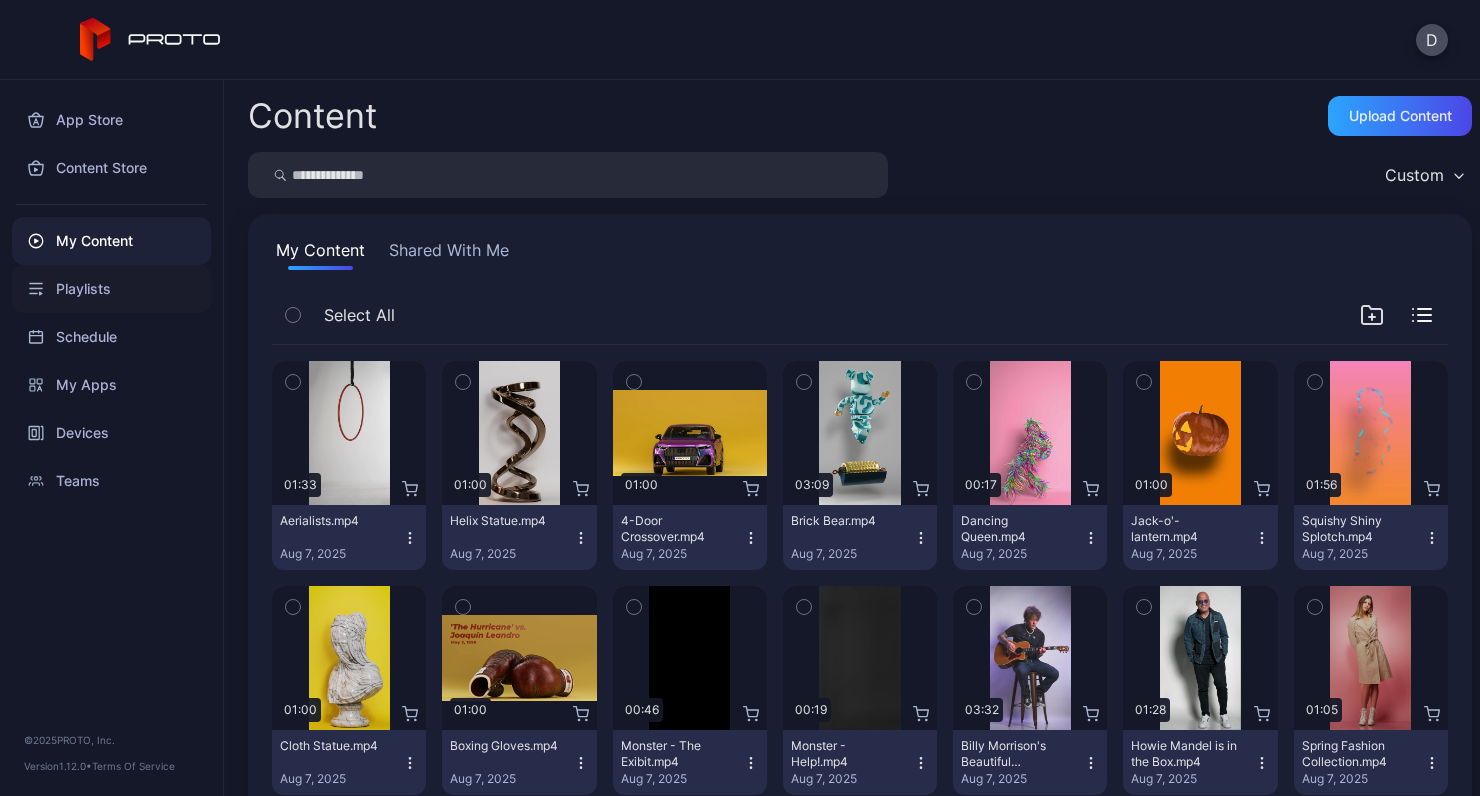 click on "Playlists" at bounding box center [111, 289] 